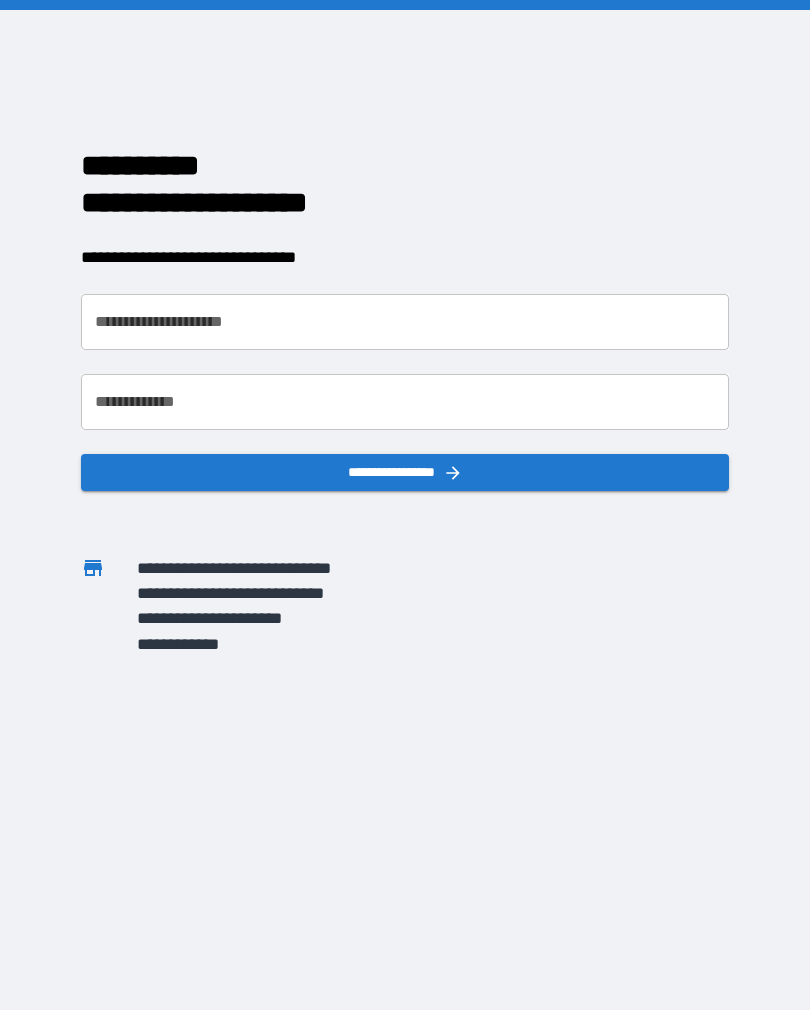 scroll, scrollTop: 0, scrollLeft: 0, axis: both 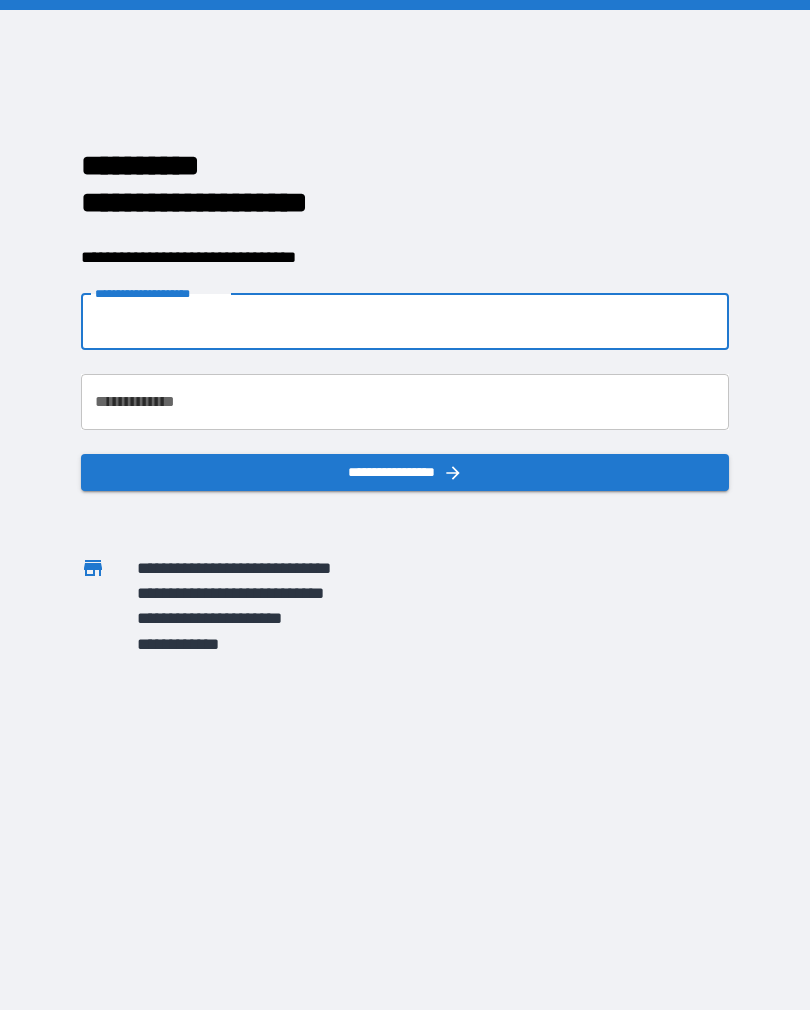 click on "**********" at bounding box center [405, 322] 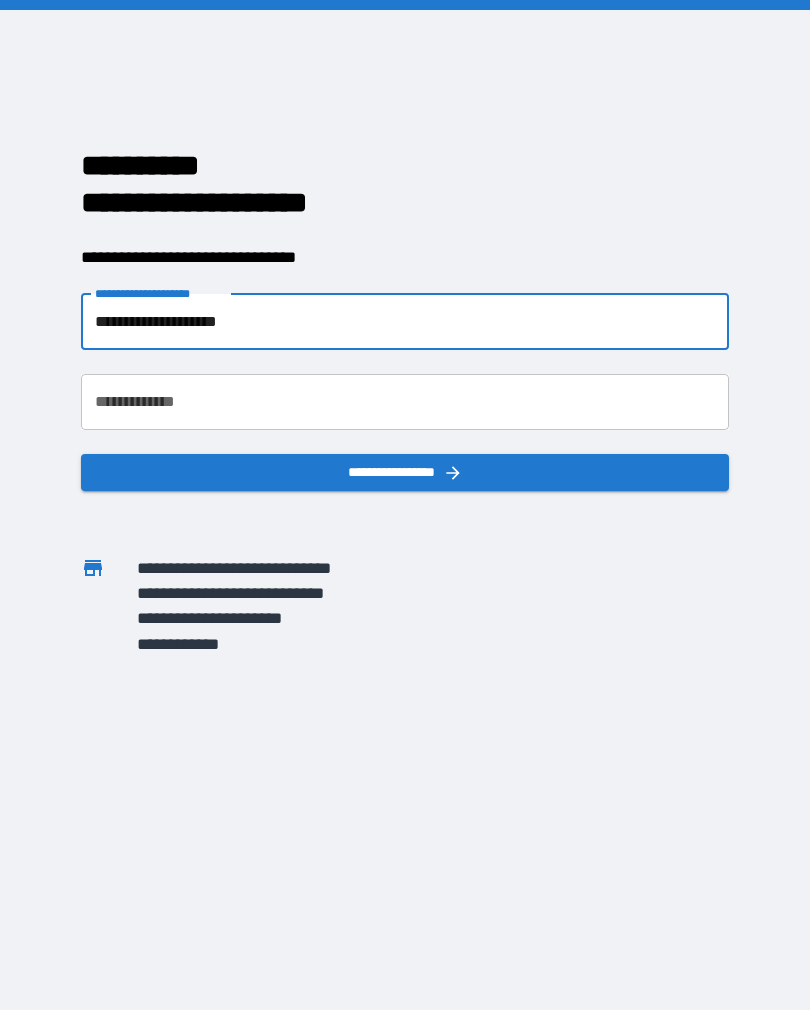 type on "**********" 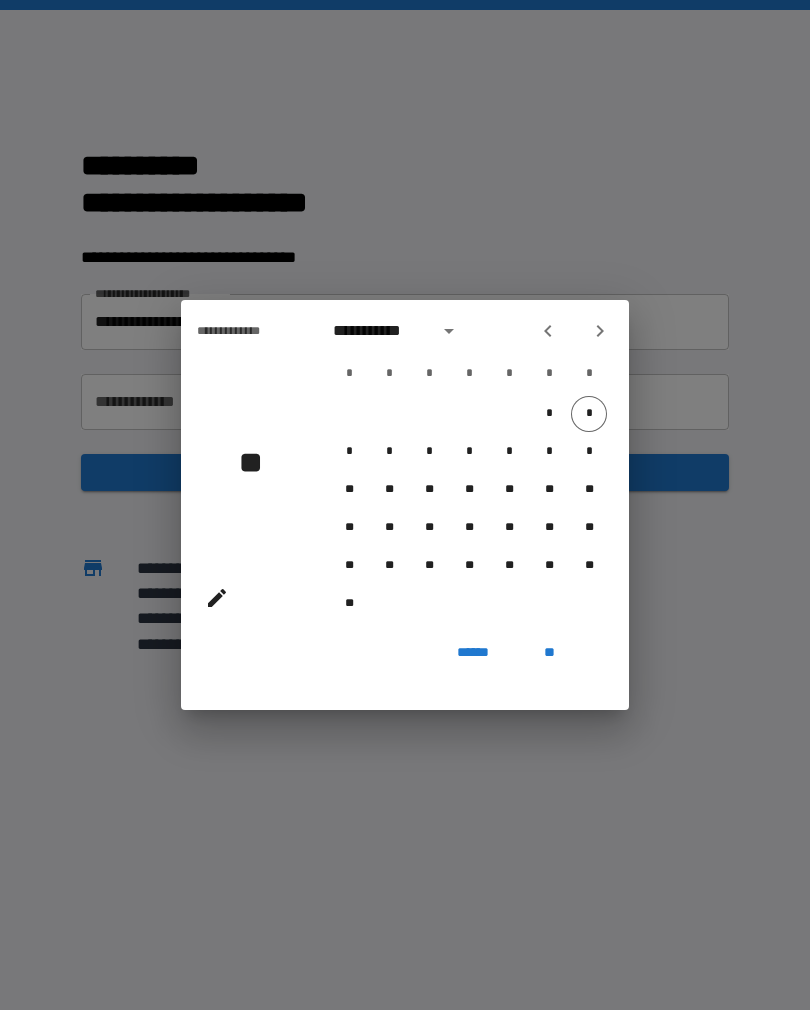 click at bounding box center (600, 331) 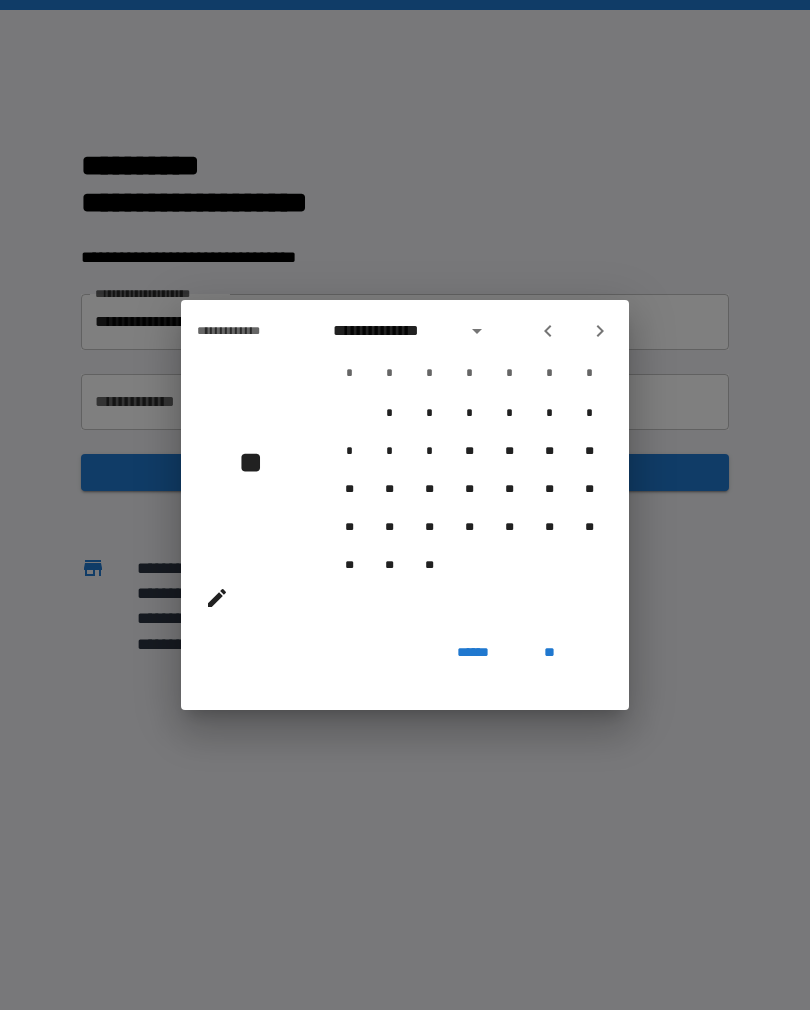 click 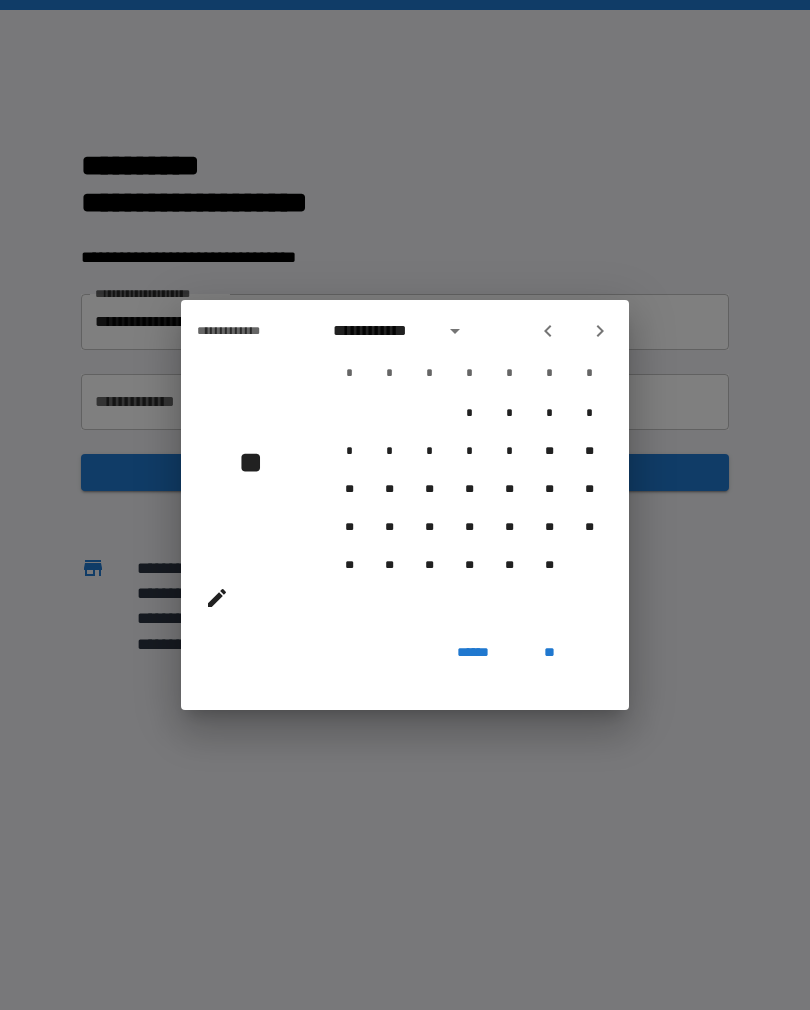 click at bounding box center [600, 331] 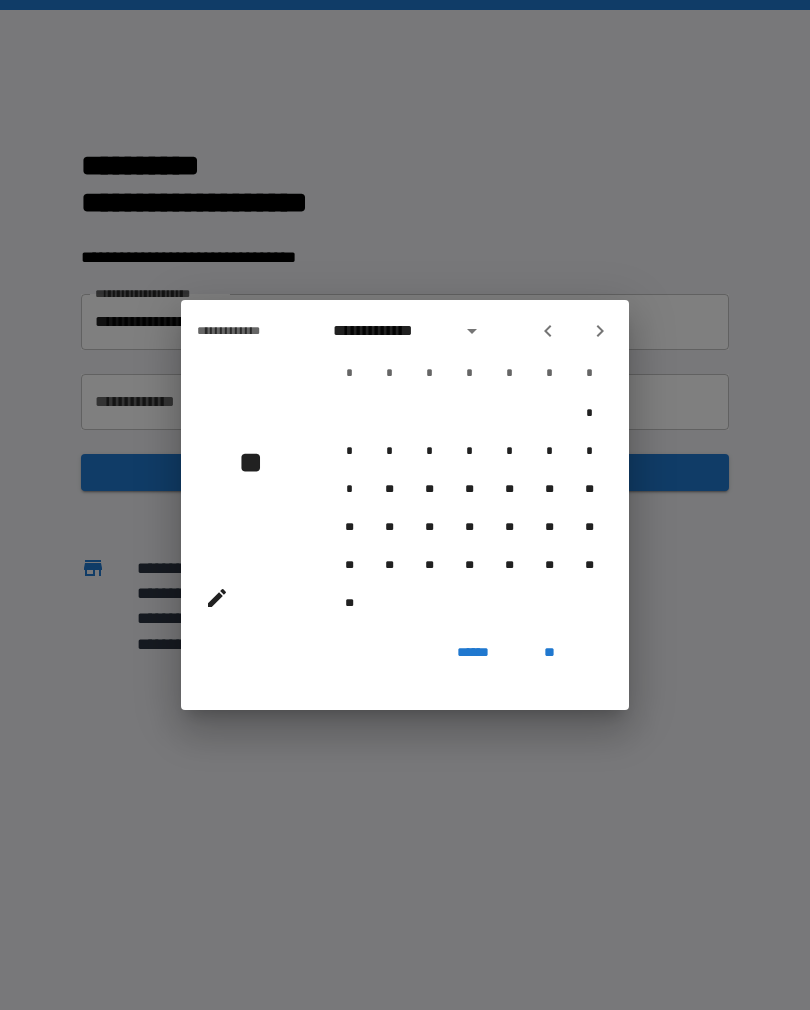 click at bounding box center (600, 331) 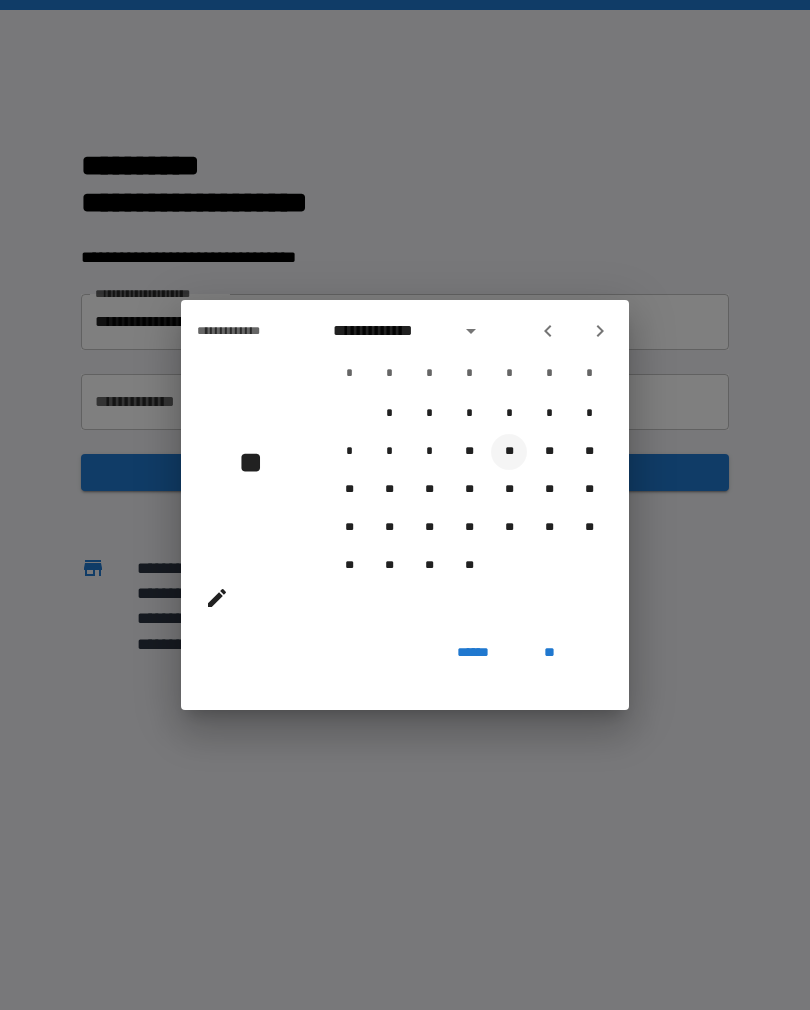 click on "**" at bounding box center [509, 452] 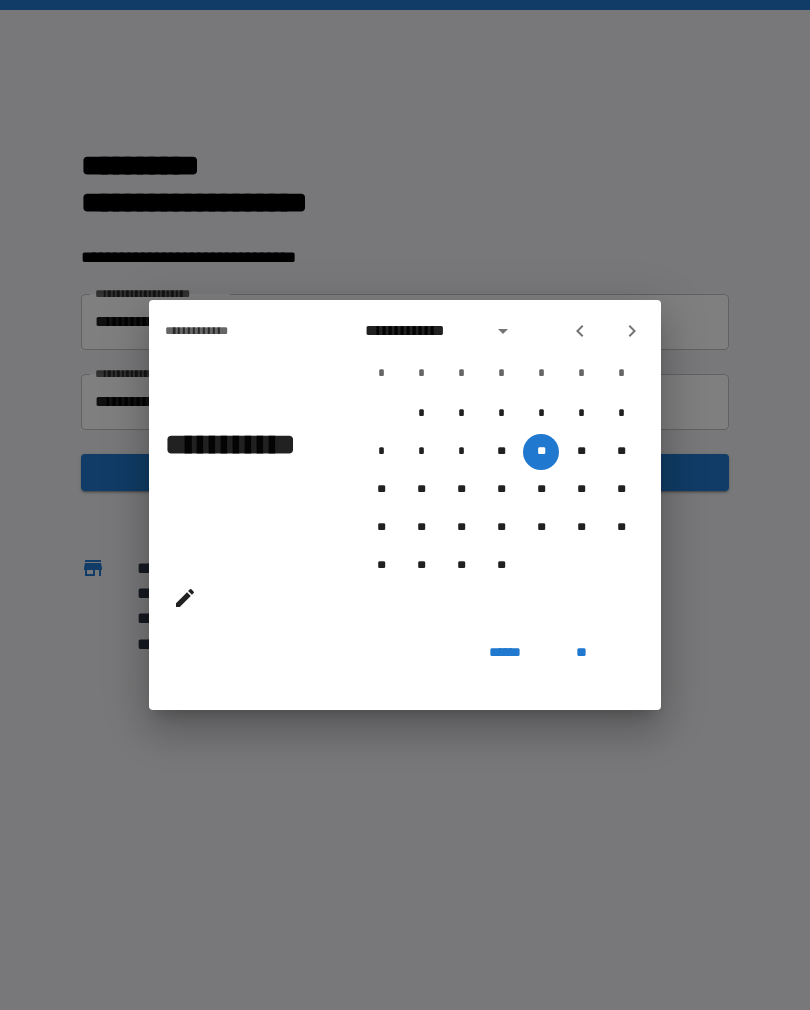 click 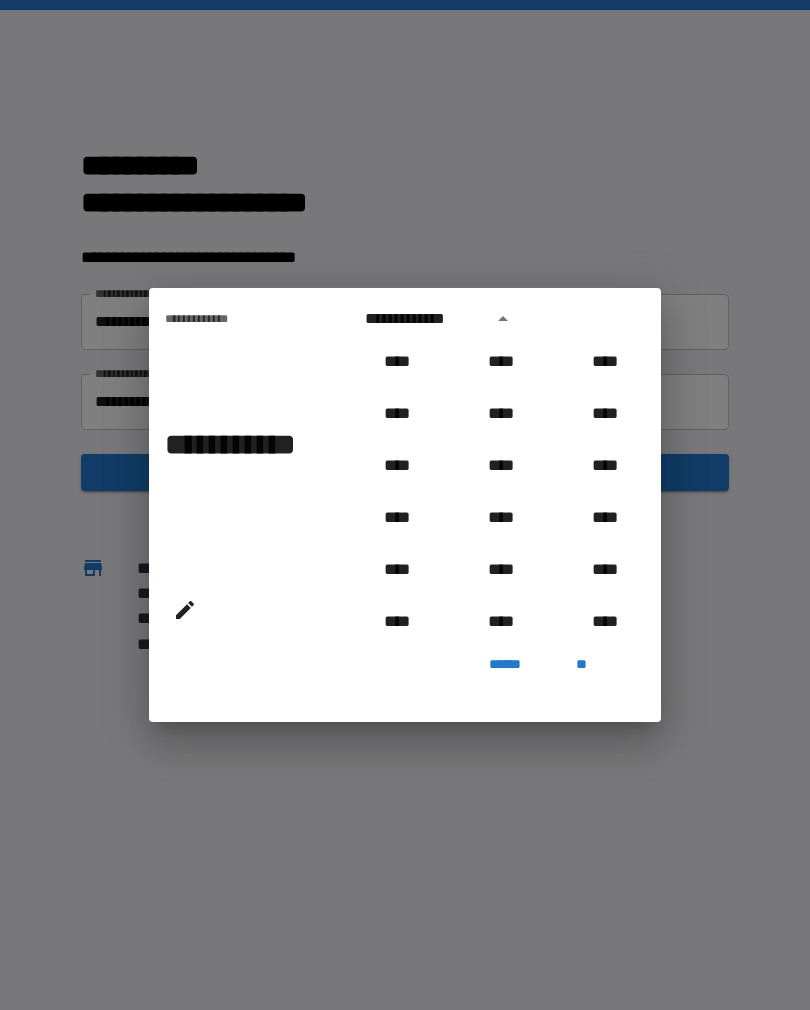 scroll, scrollTop: 735, scrollLeft: 0, axis: vertical 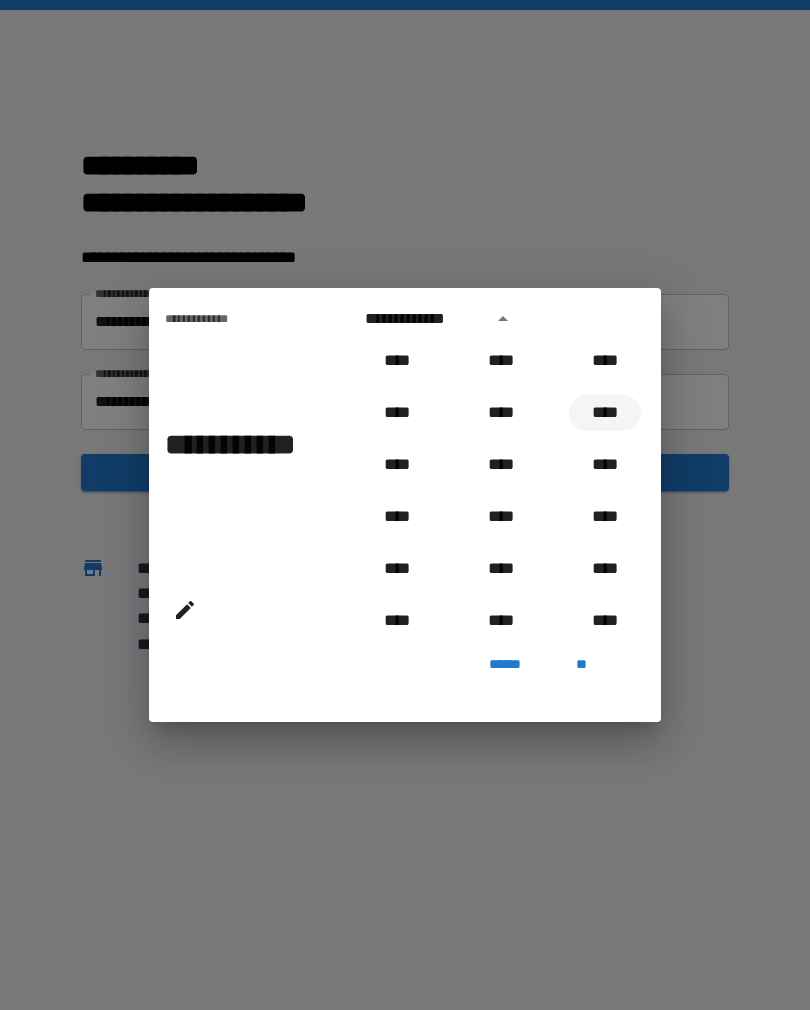 click on "****" at bounding box center (605, 413) 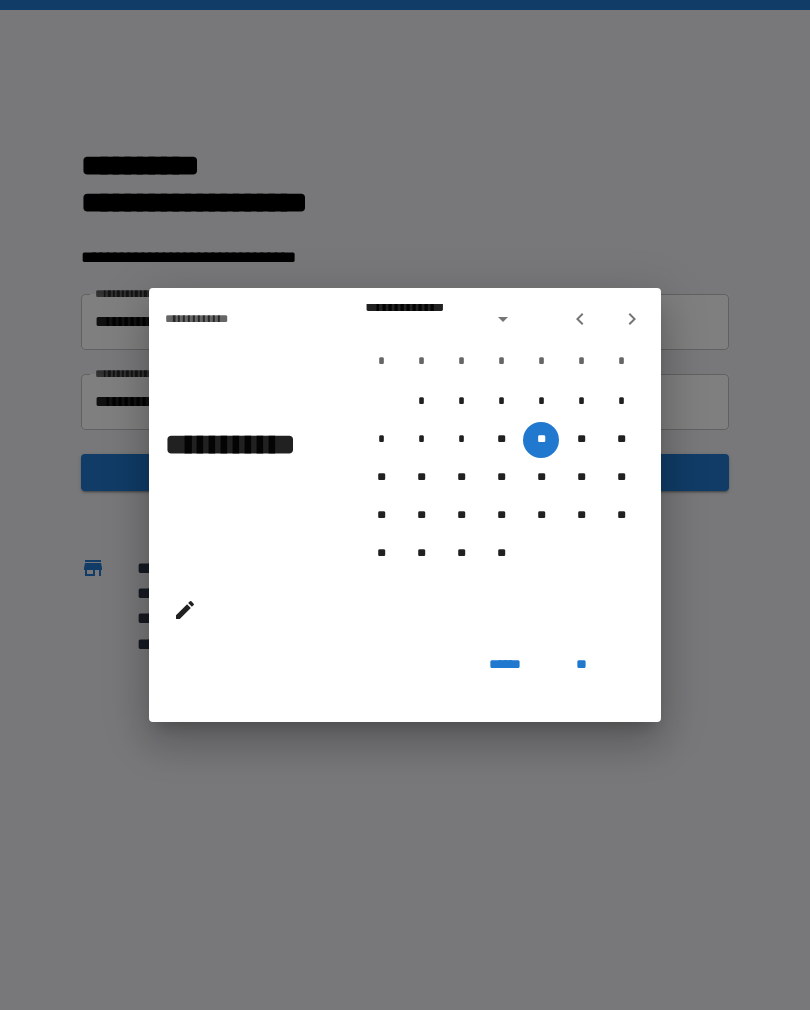 type on "**********" 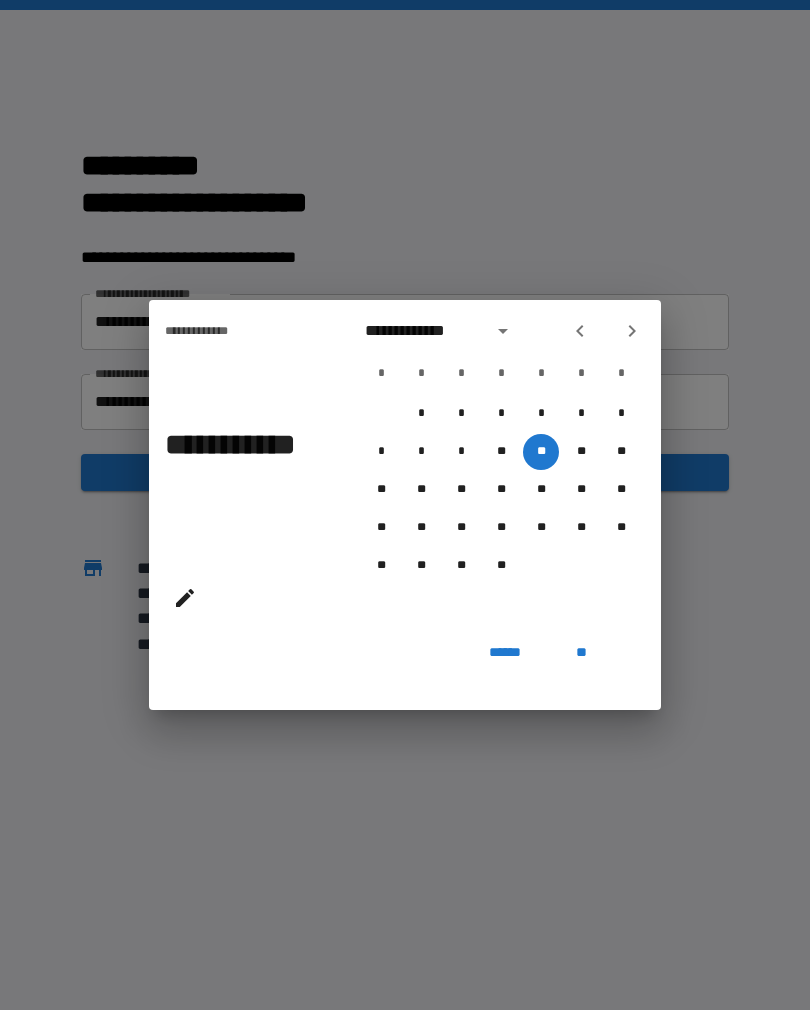 click on "**" at bounding box center [581, 652] 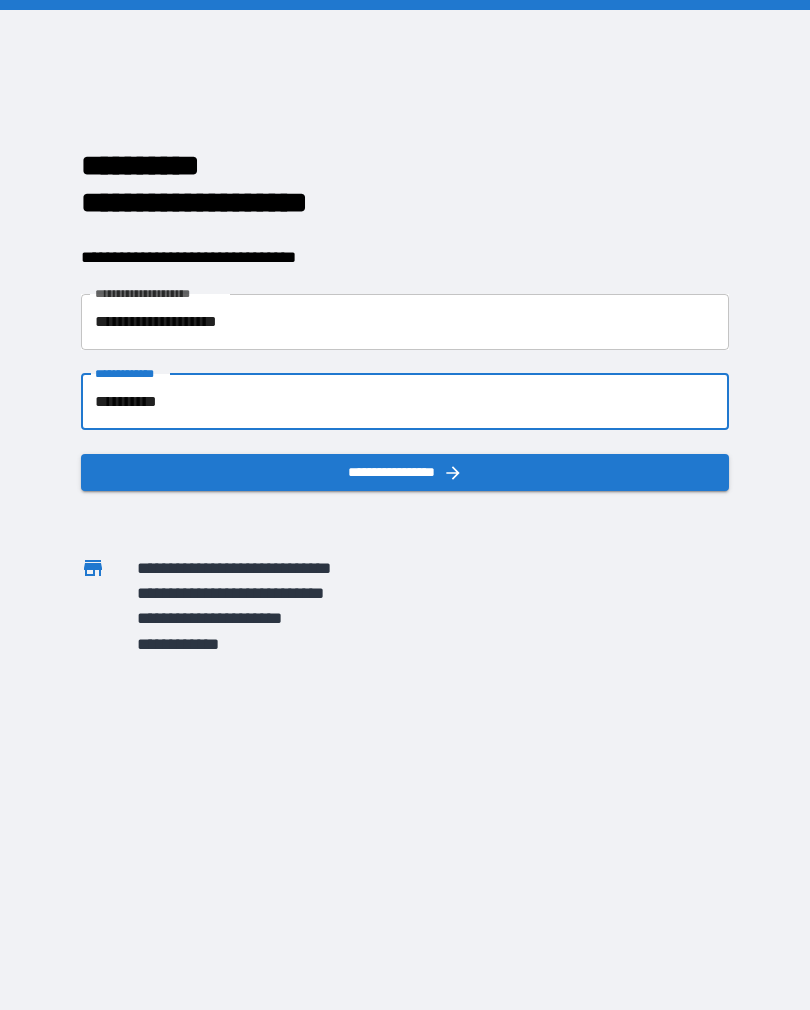 click on "**********" at bounding box center [405, 472] 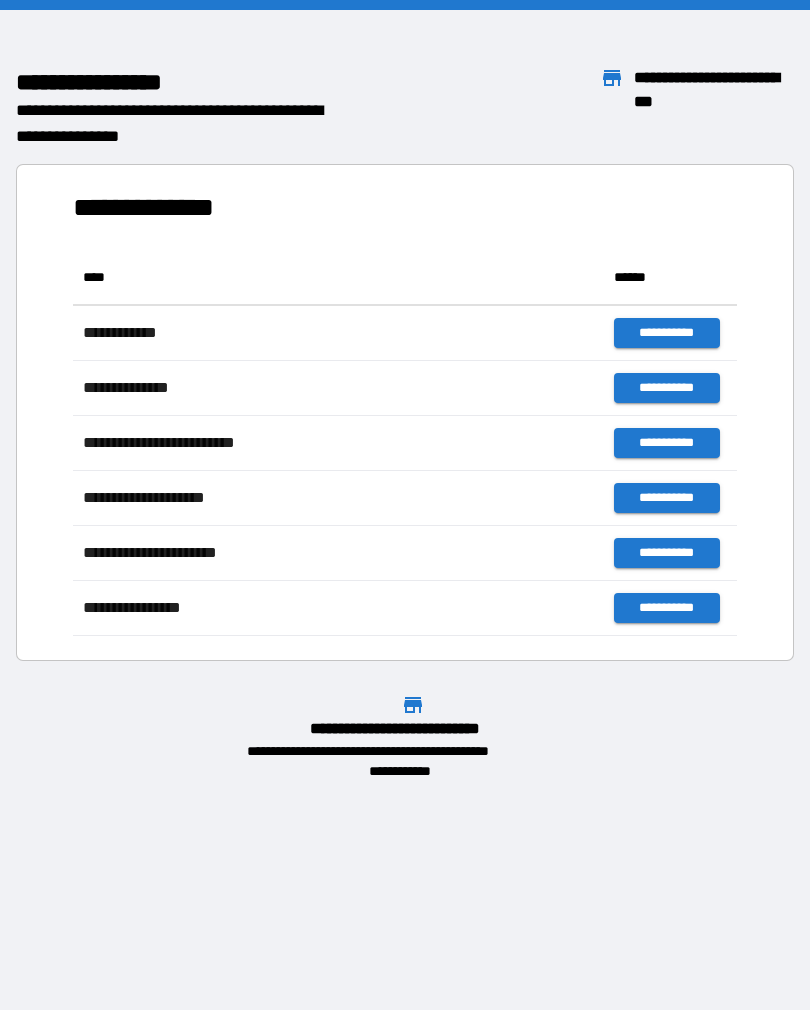 scroll, scrollTop: 386, scrollLeft: 664, axis: both 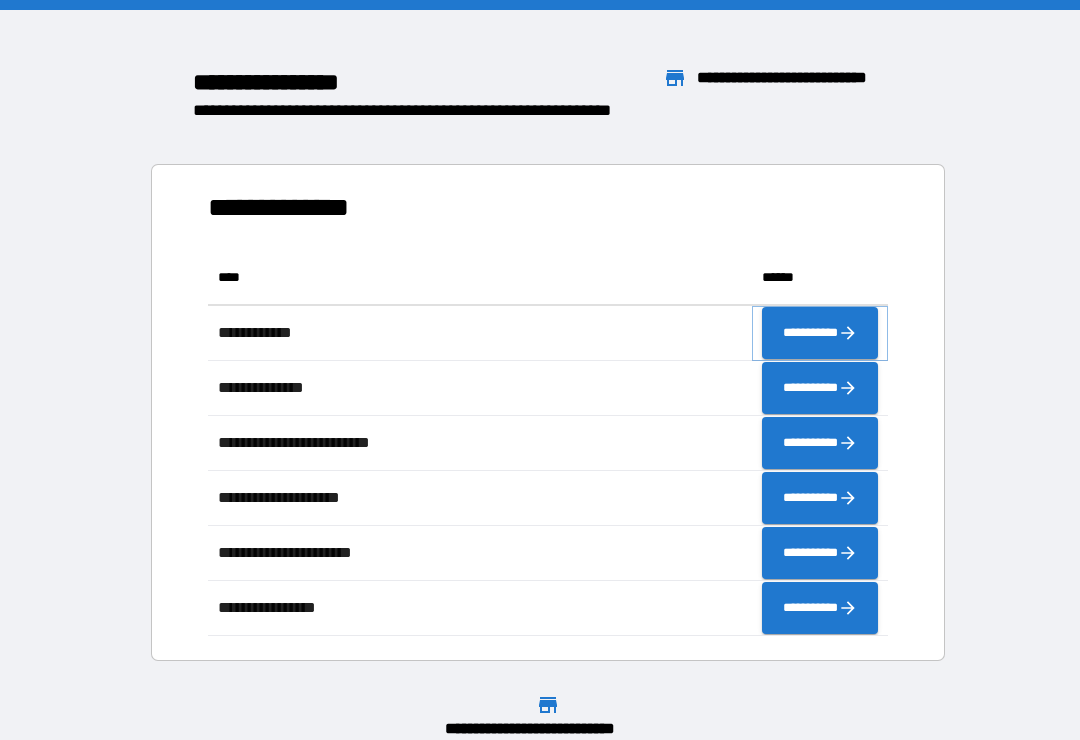 click on "**********" at bounding box center [820, 333] 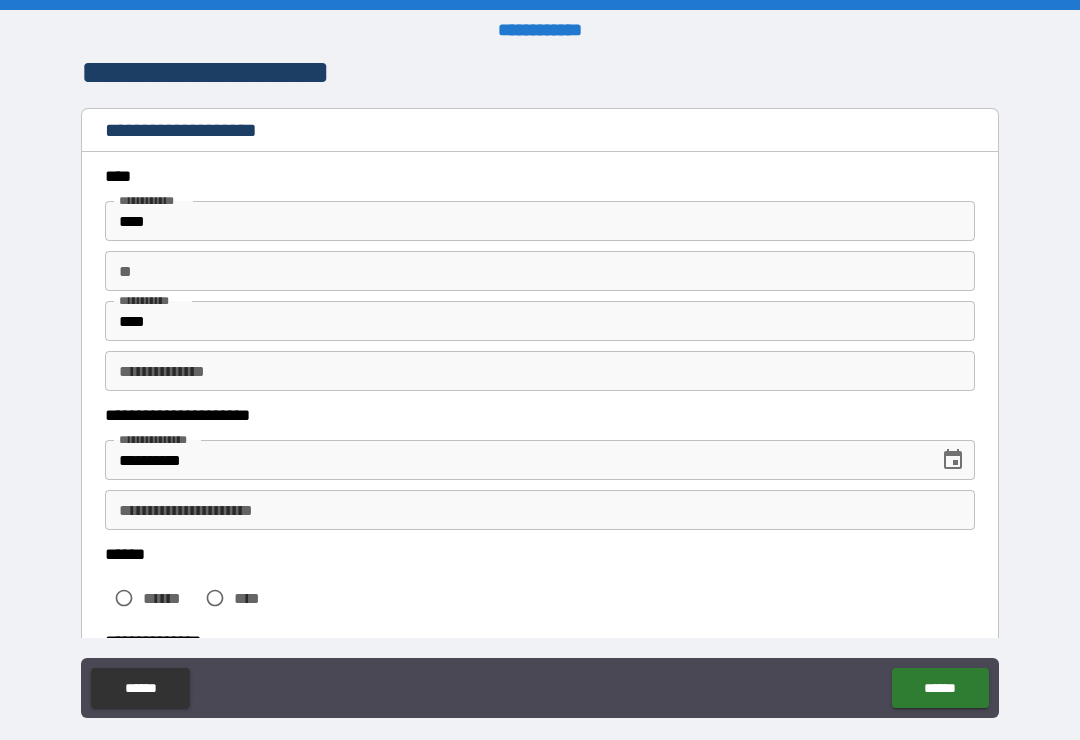 click on "**" at bounding box center (540, 271) 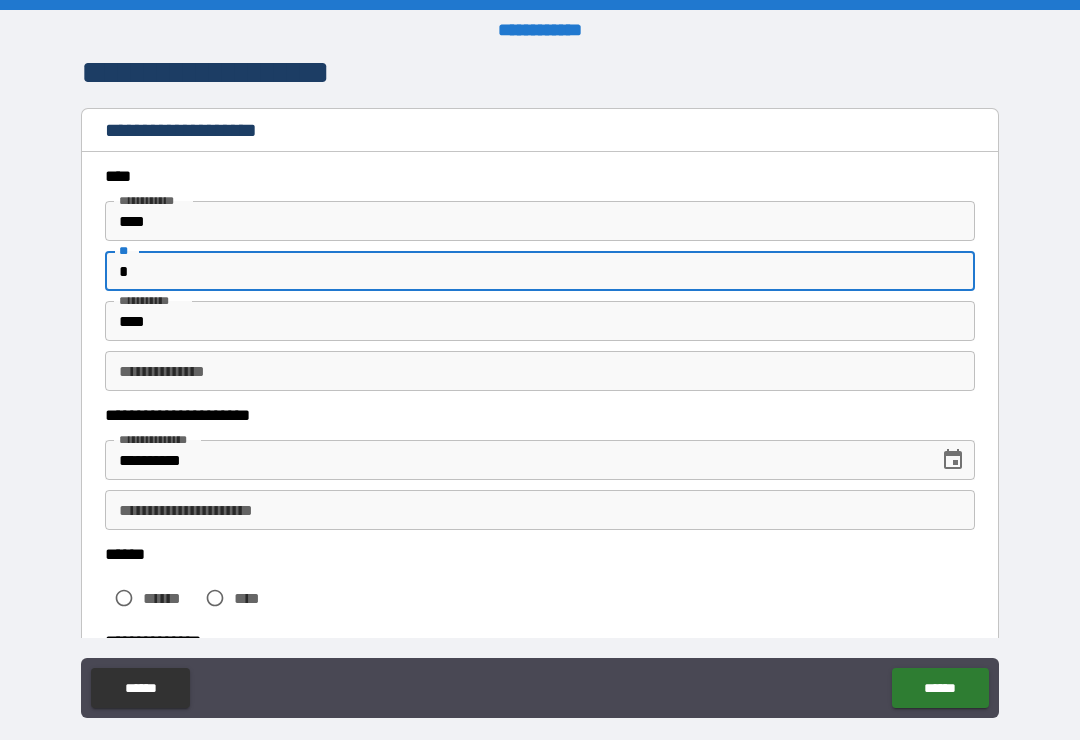 type on "*" 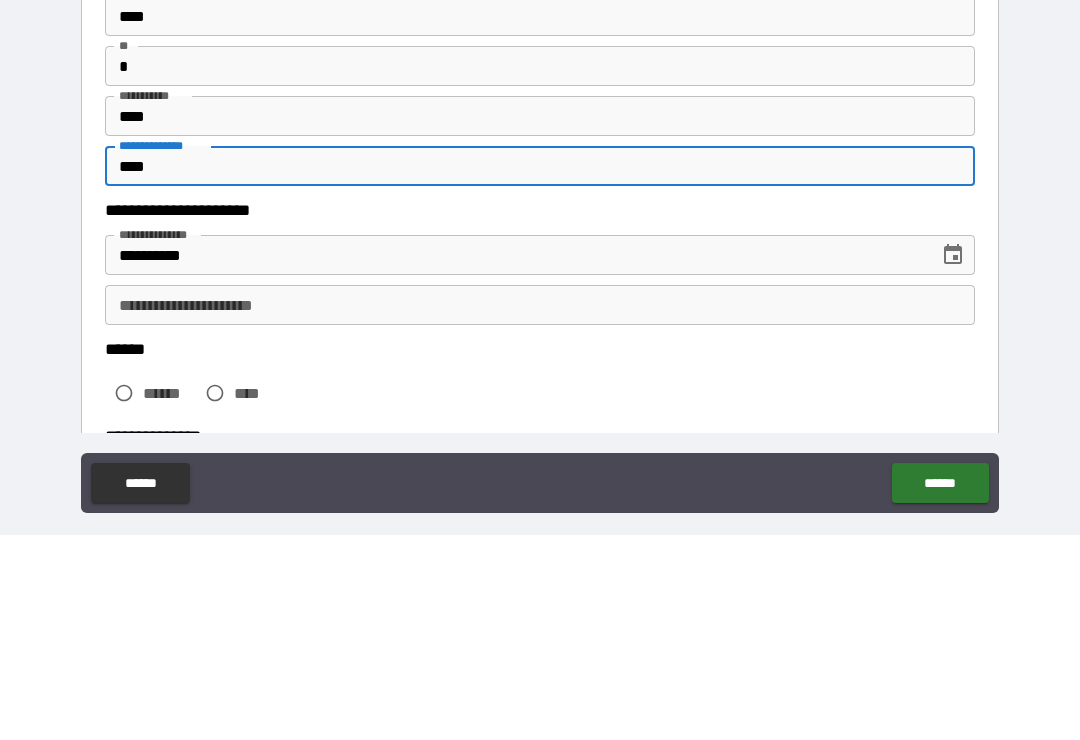 scroll, scrollTop: 31, scrollLeft: 0, axis: vertical 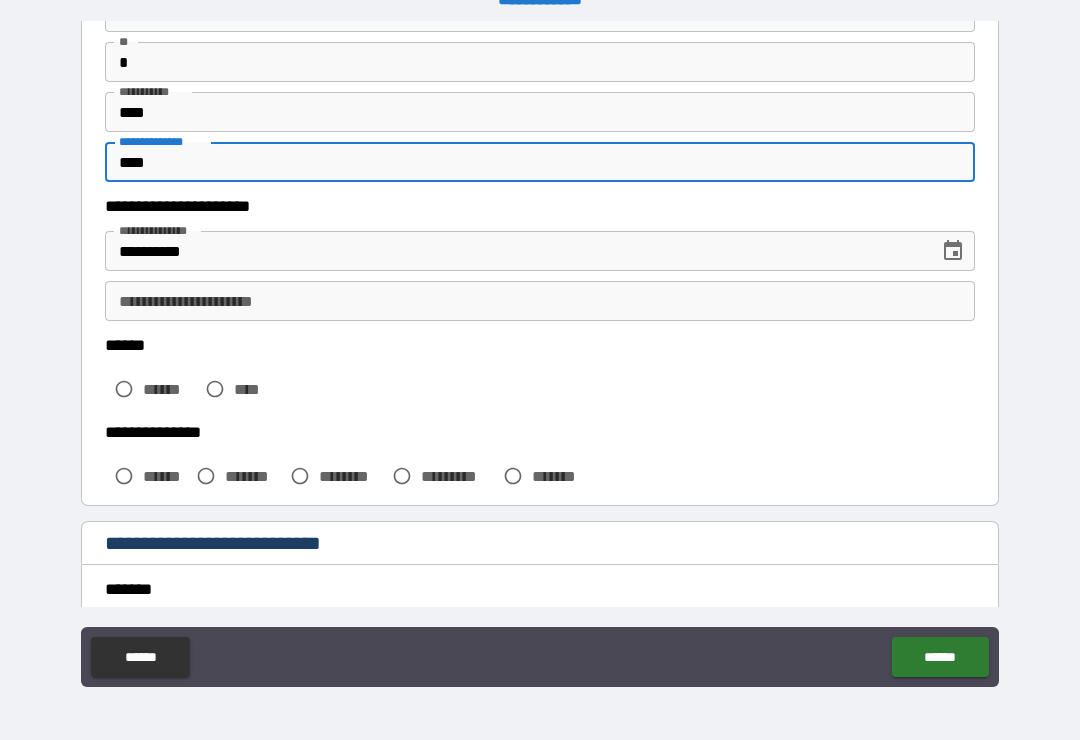 type on "****" 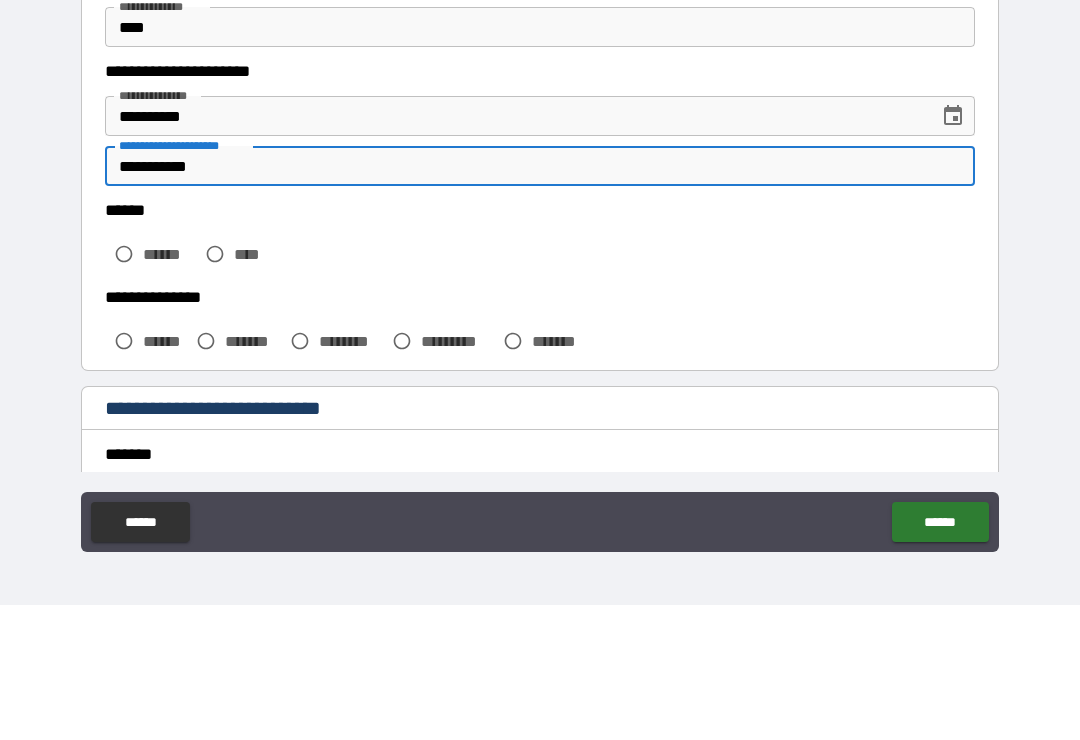 type on "**********" 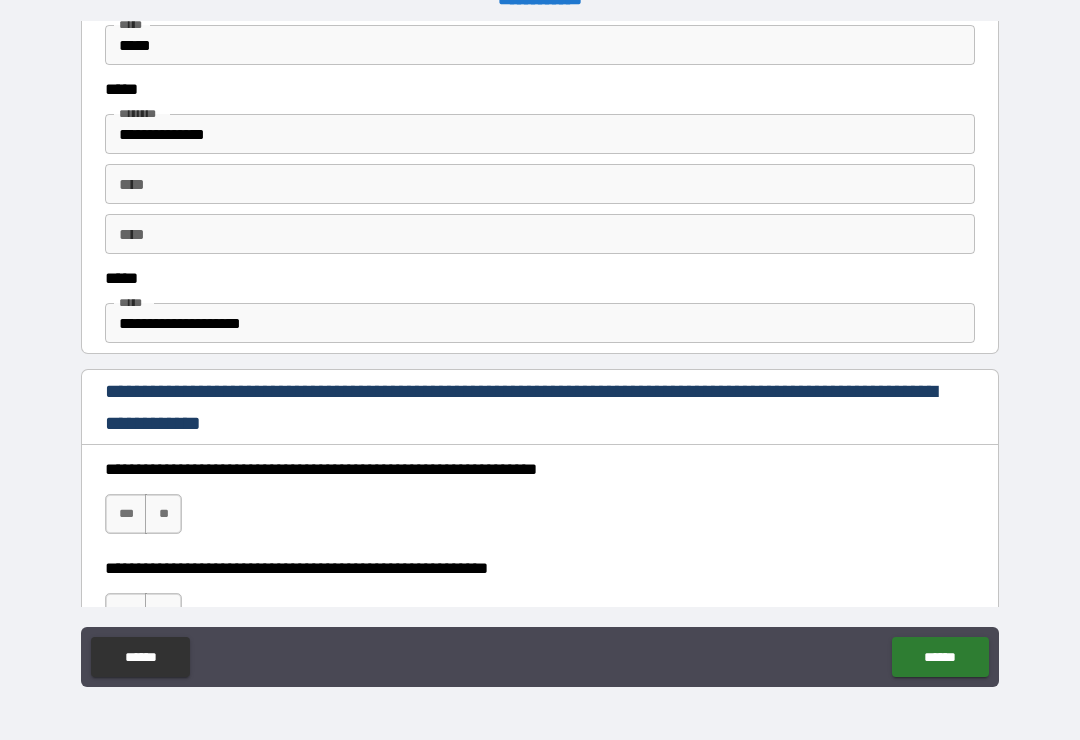 scroll, scrollTop: 969, scrollLeft: 0, axis: vertical 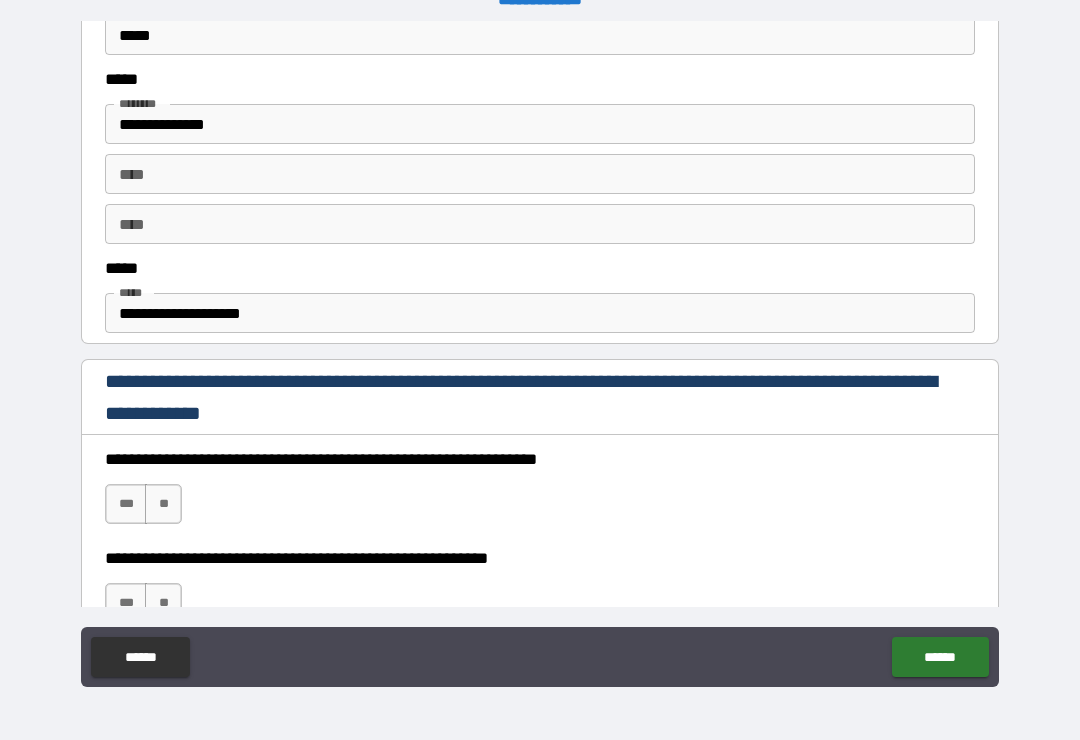 click on "***" at bounding box center [126, 504] 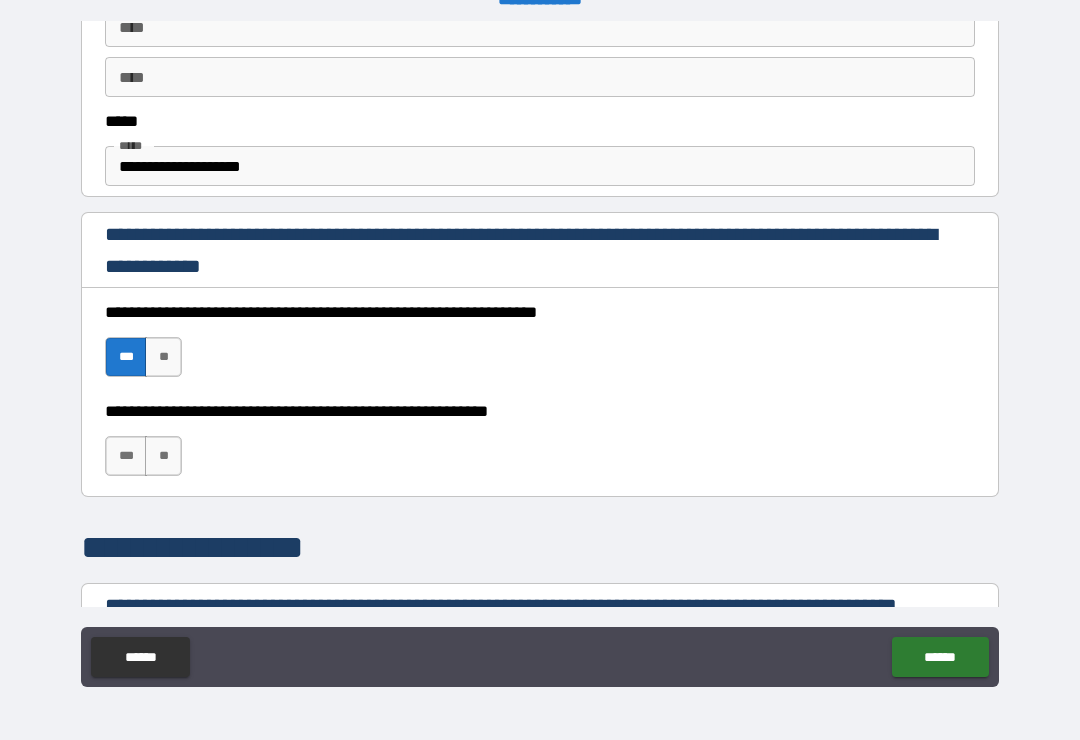 scroll, scrollTop: 1139, scrollLeft: 0, axis: vertical 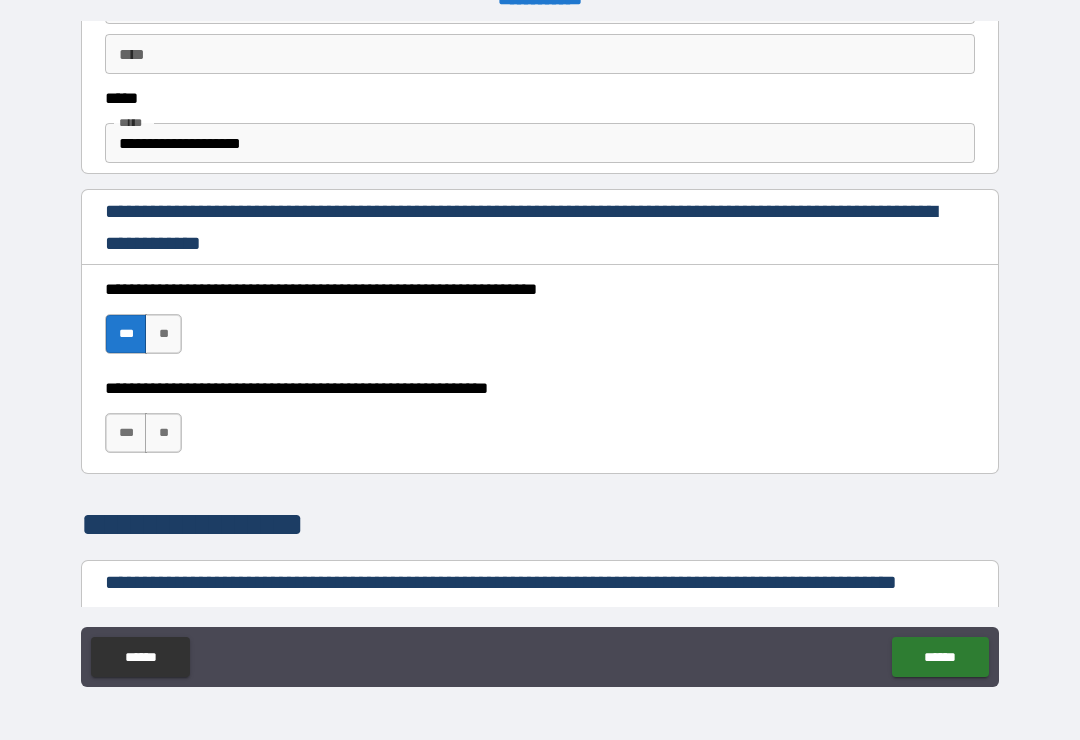 click on "***" at bounding box center (126, 433) 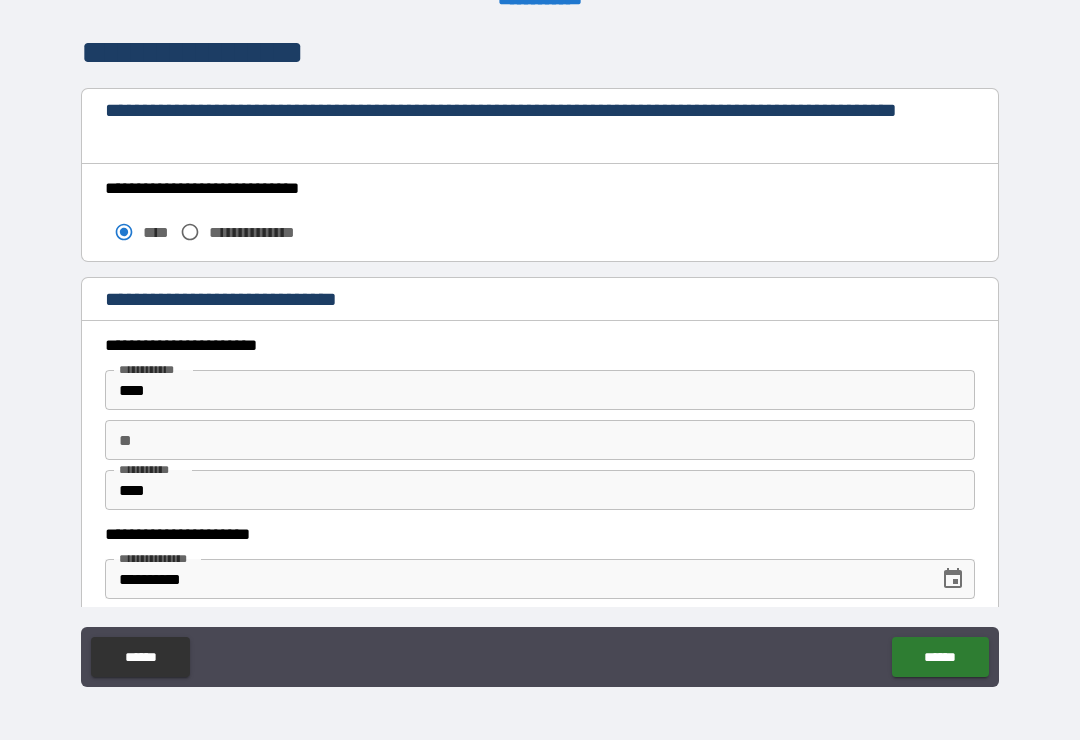 scroll, scrollTop: 1612, scrollLeft: 0, axis: vertical 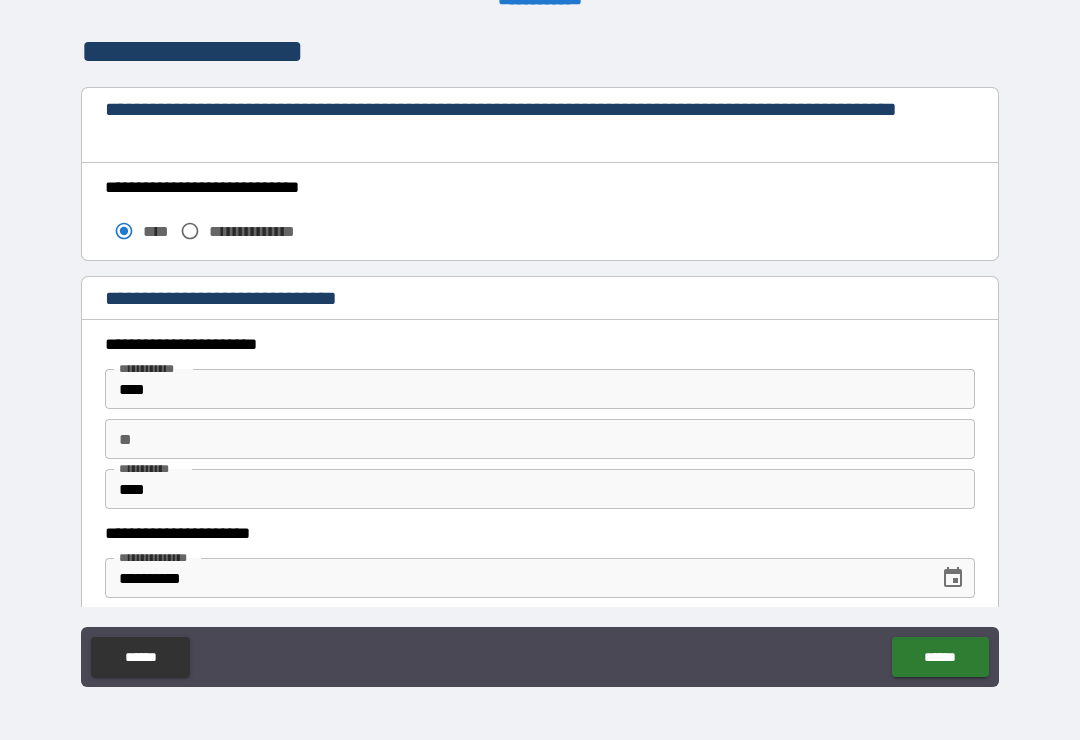 click on "**" at bounding box center (540, 439) 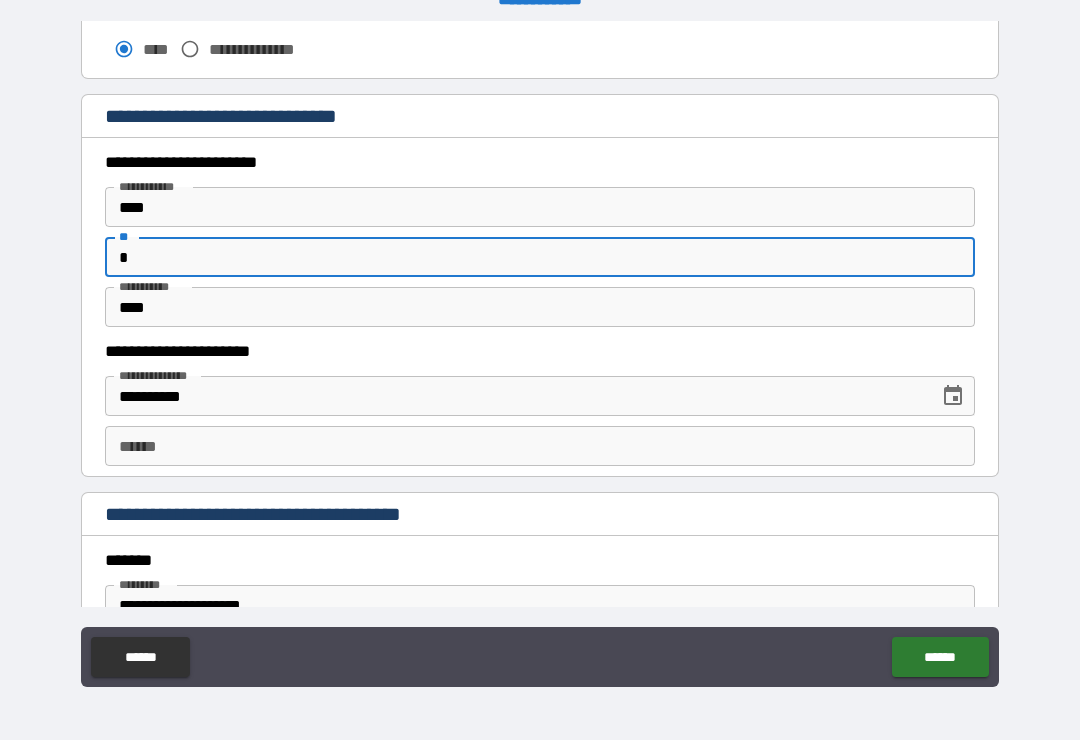 scroll, scrollTop: 1797, scrollLeft: 0, axis: vertical 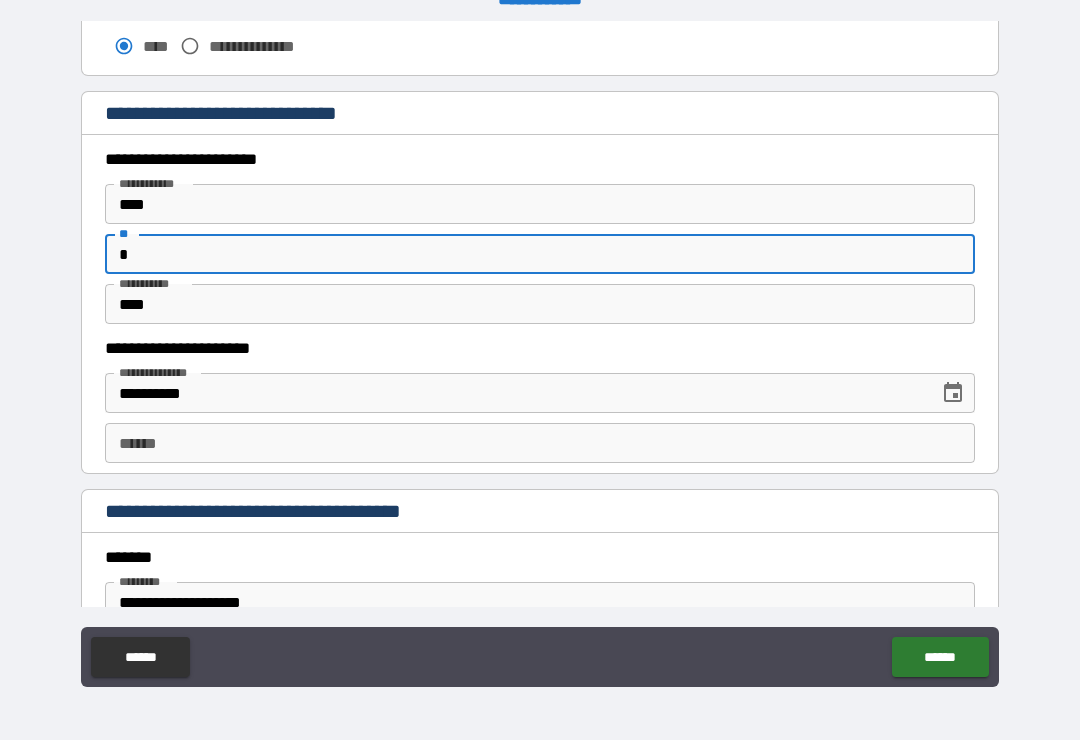 type on "*" 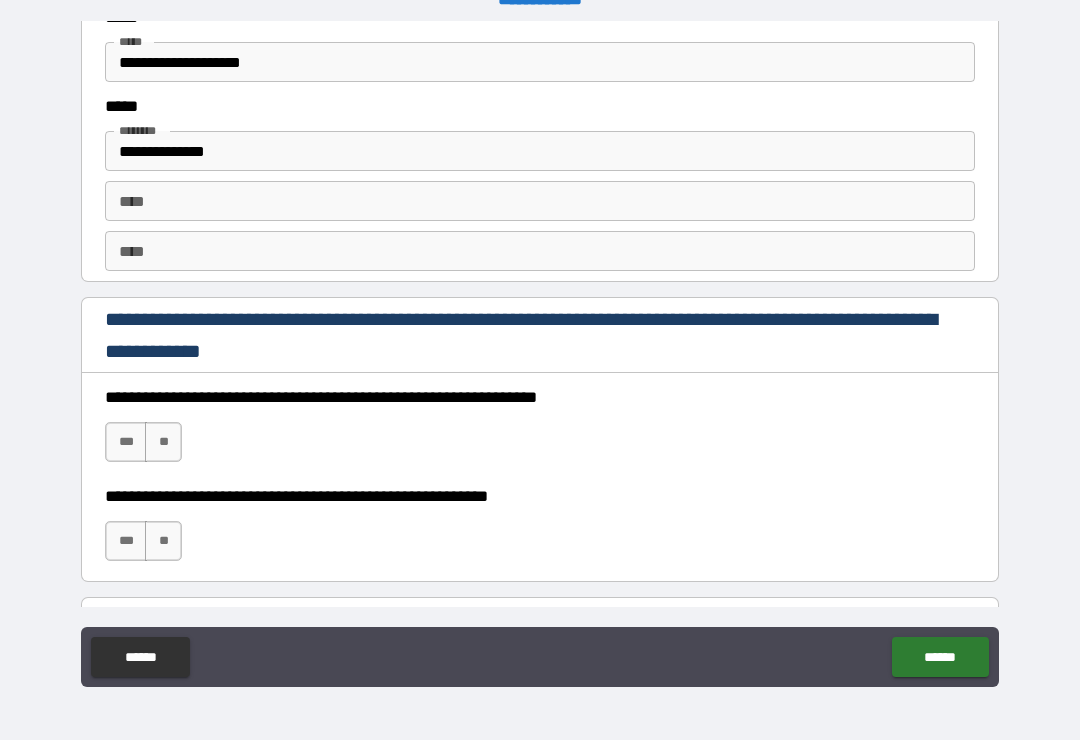 scroll, scrollTop: 2621, scrollLeft: 0, axis: vertical 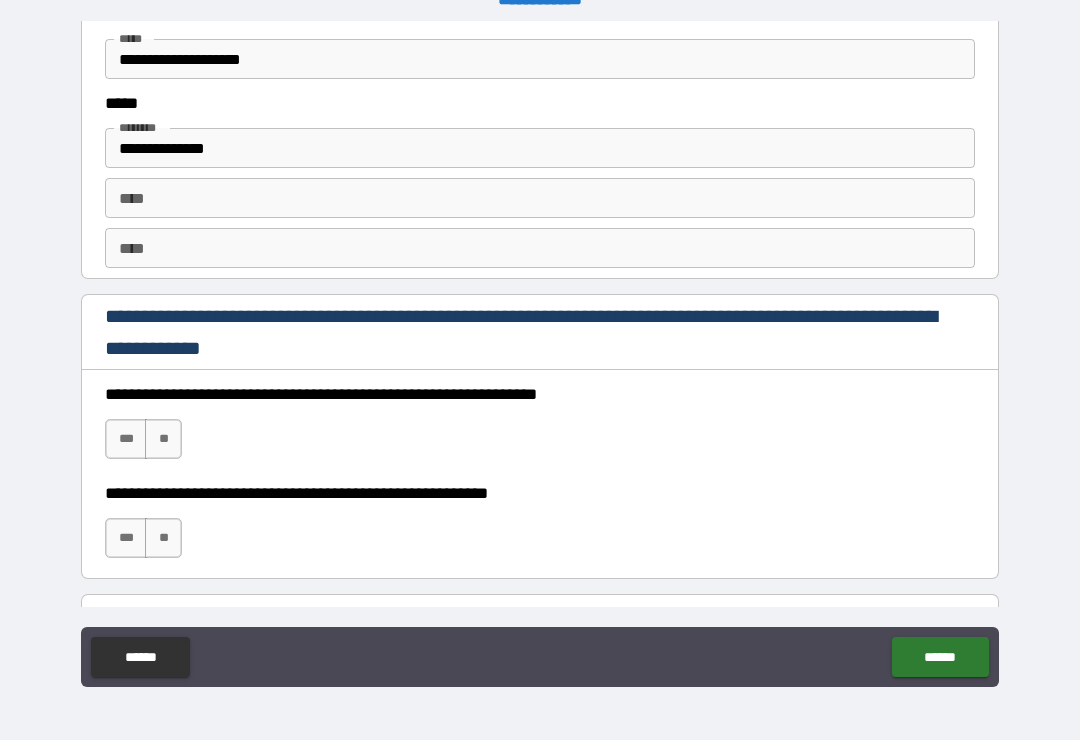 type on "**********" 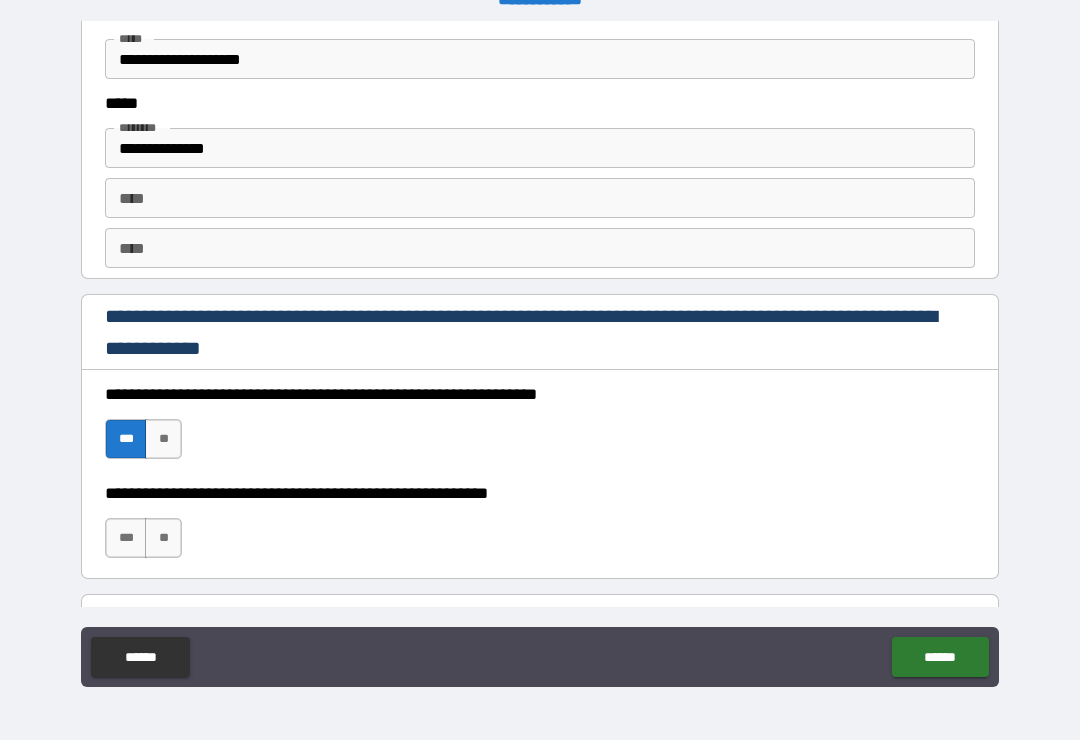 click on "***" at bounding box center (126, 538) 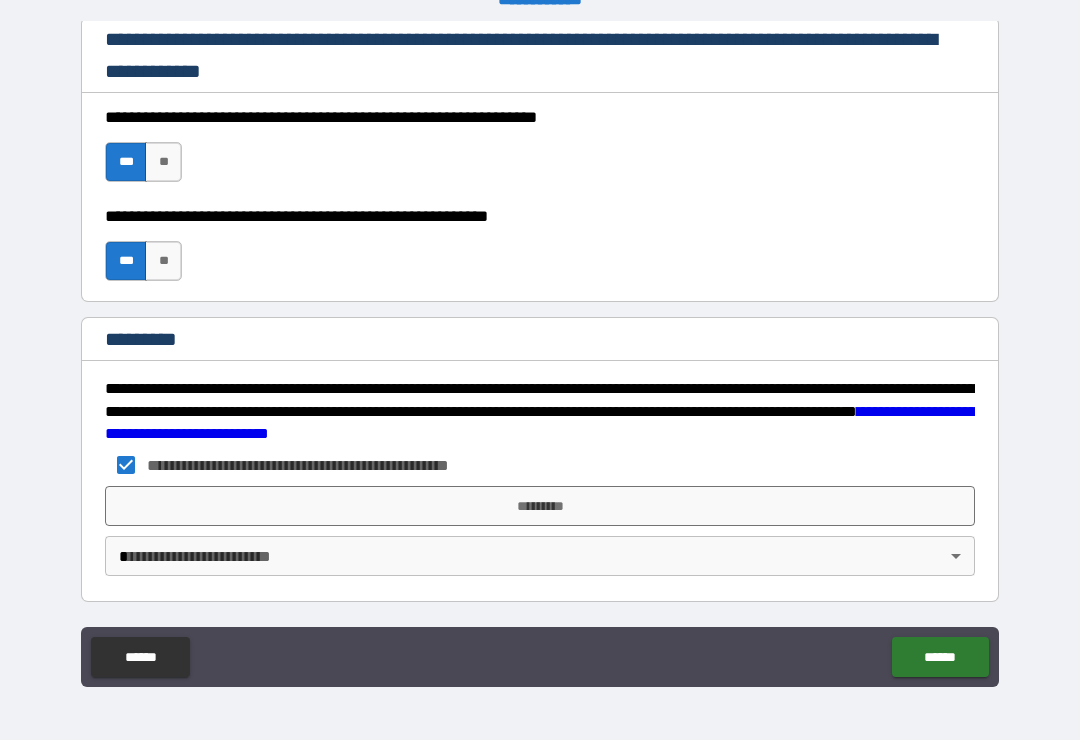 scroll, scrollTop: 2898, scrollLeft: 0, axis: vertical 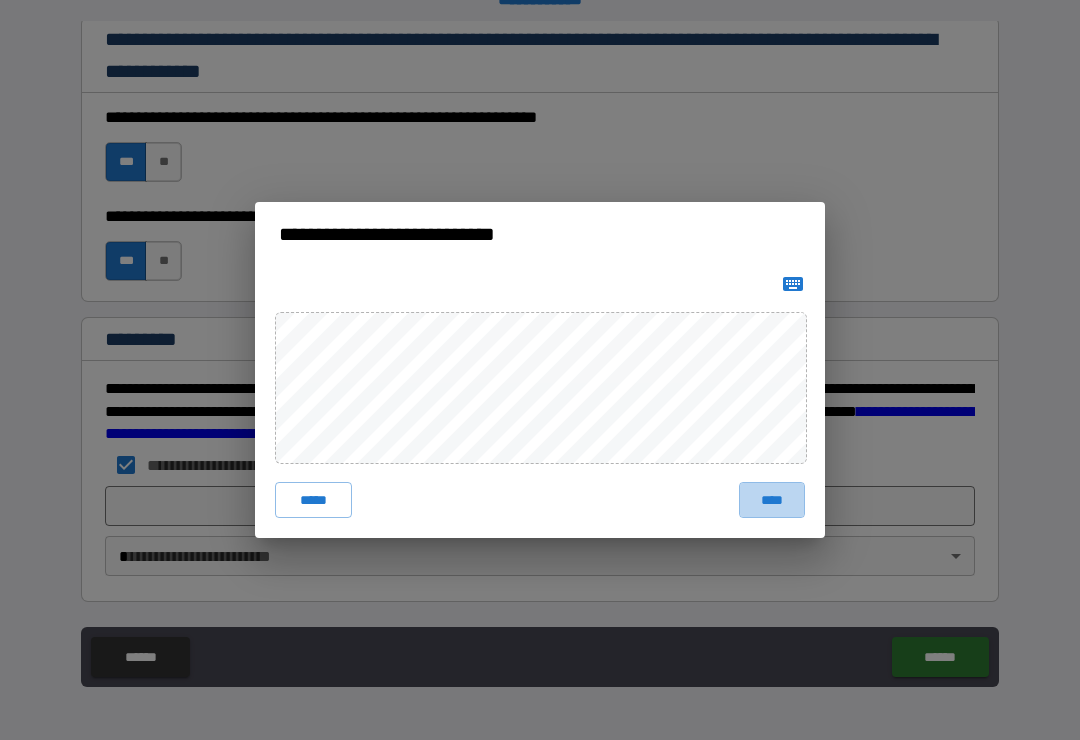 click on "****" at bounding box center (772, 500) 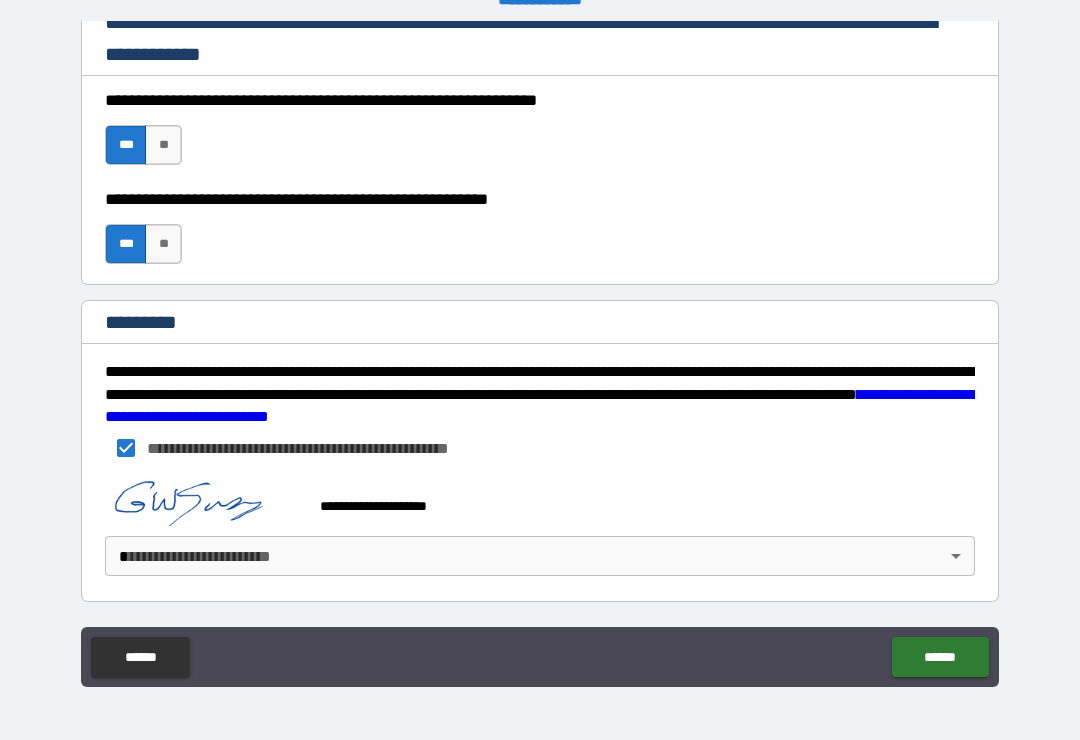 scroll, scrollTop: 2915, scrollLeft: 0, axis: vertical 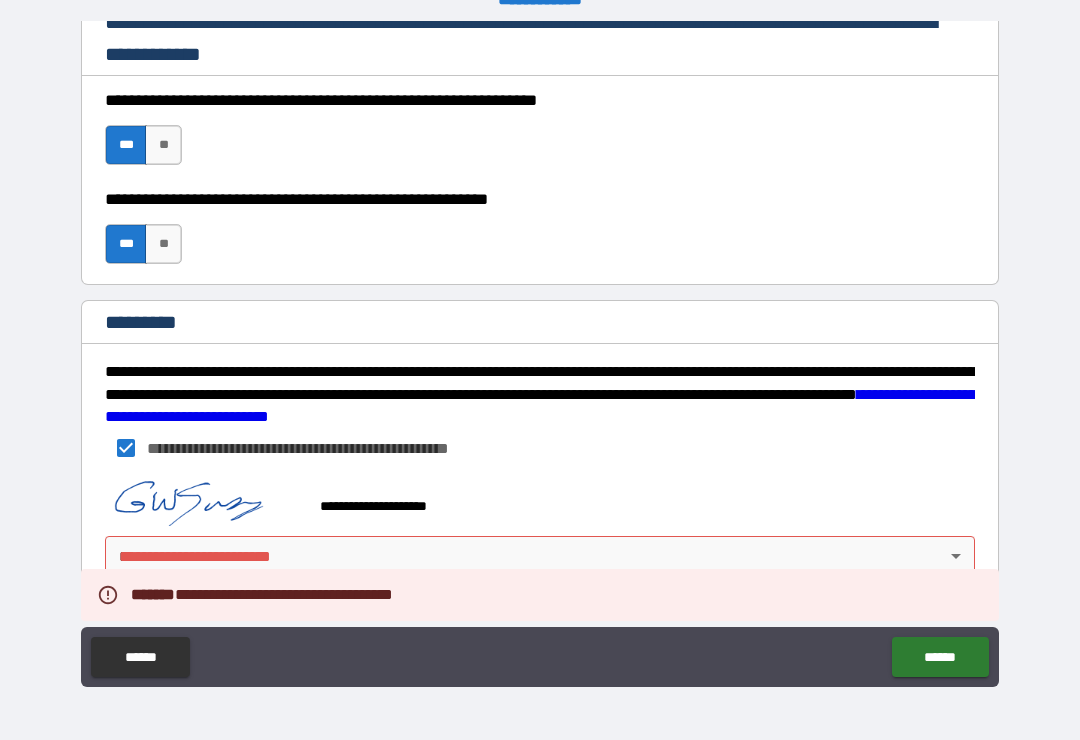 click on "******" at bounding box center [940, 657] 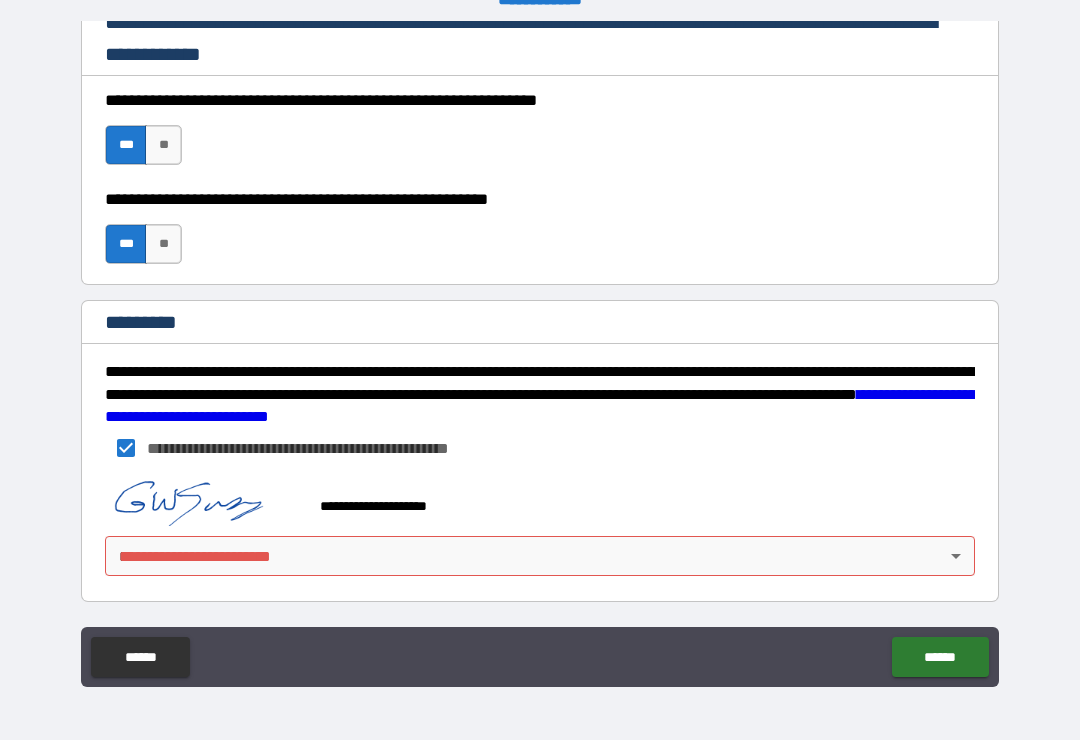scroll, scrollTop: 2915, scrollLeft: 0, axis: vertical 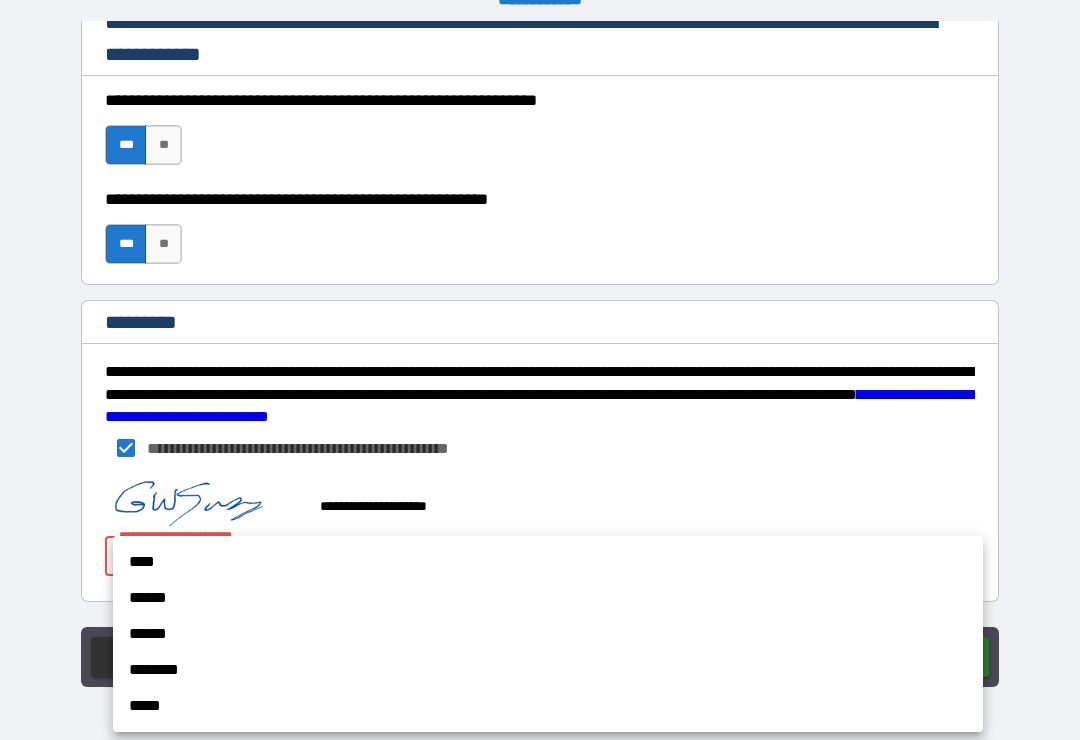 click on "****" at bounding box center [548, 562] 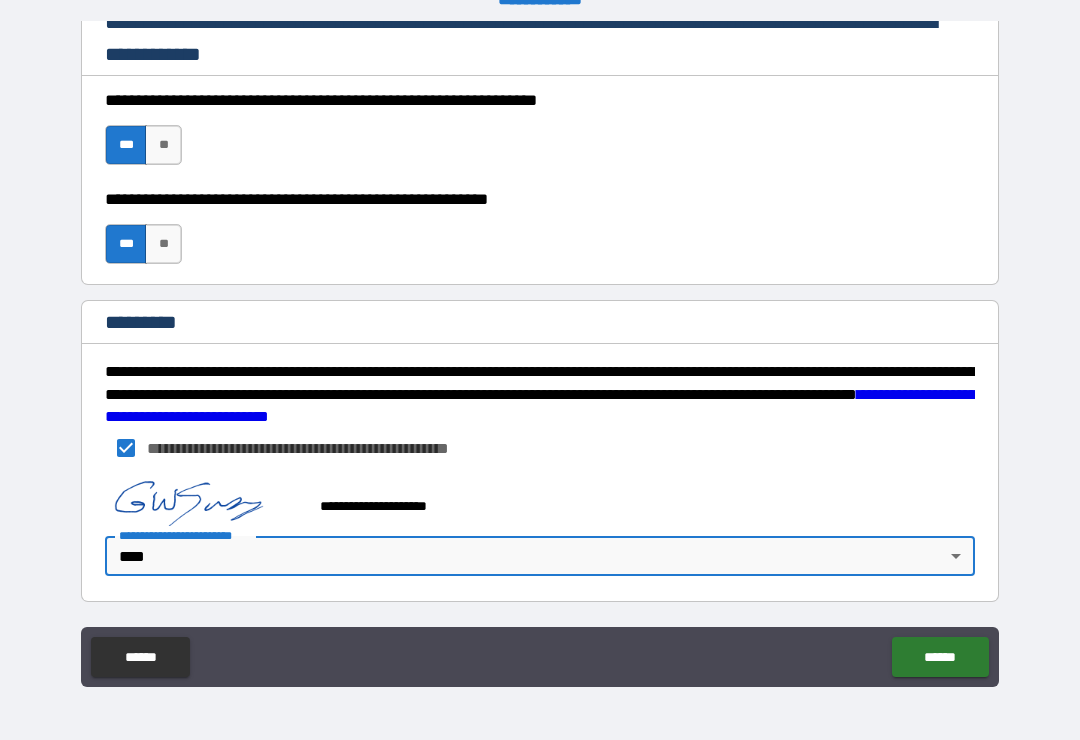 type on "*" 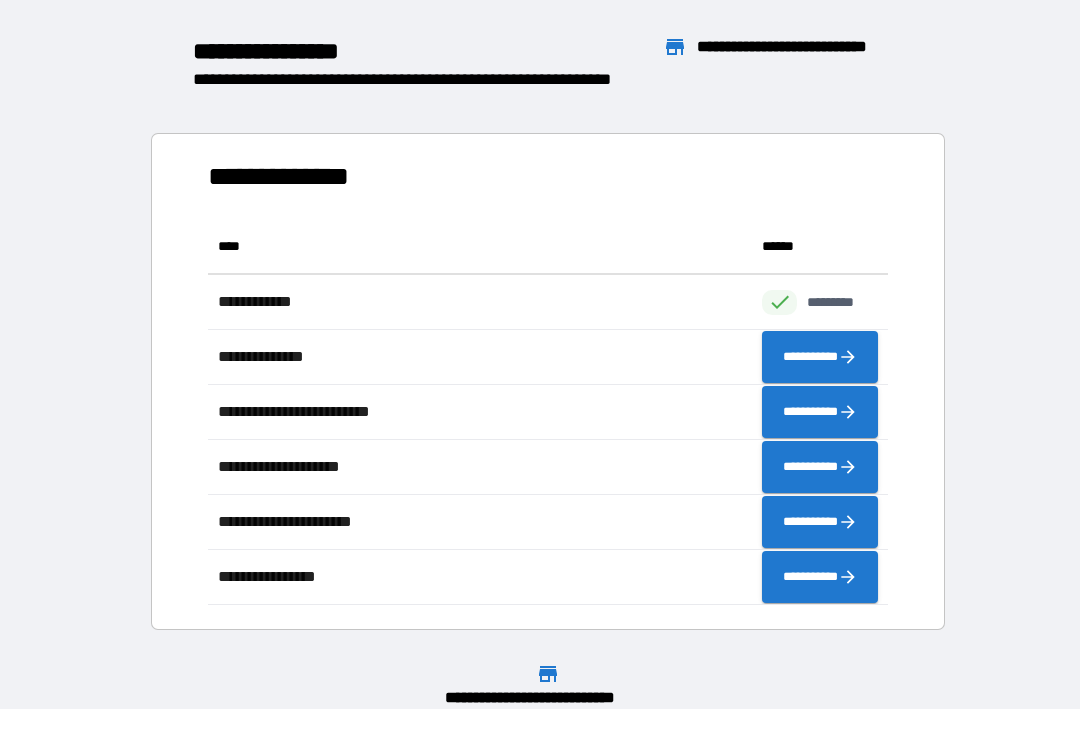 scroll, scrollTop: 386, scrollLeft: 680, axis: both 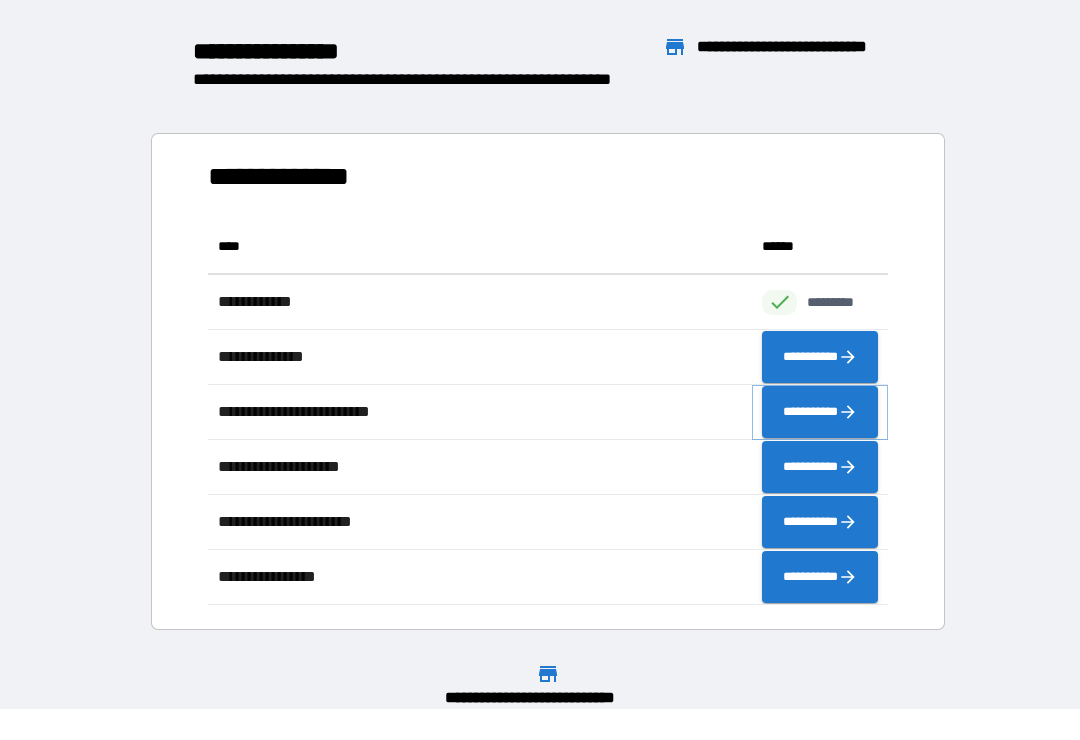 click on "**********" at bounding box center (820, 412) 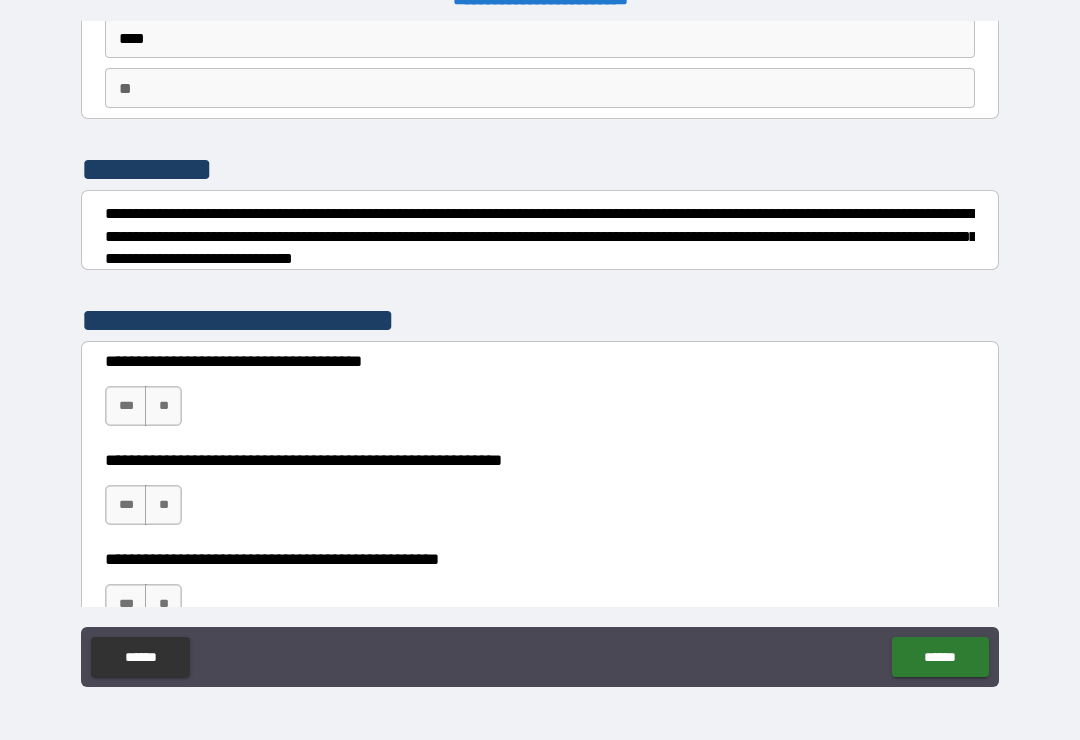scroll, scrollTop: 149, scrollLeft: 0, axis: vertical 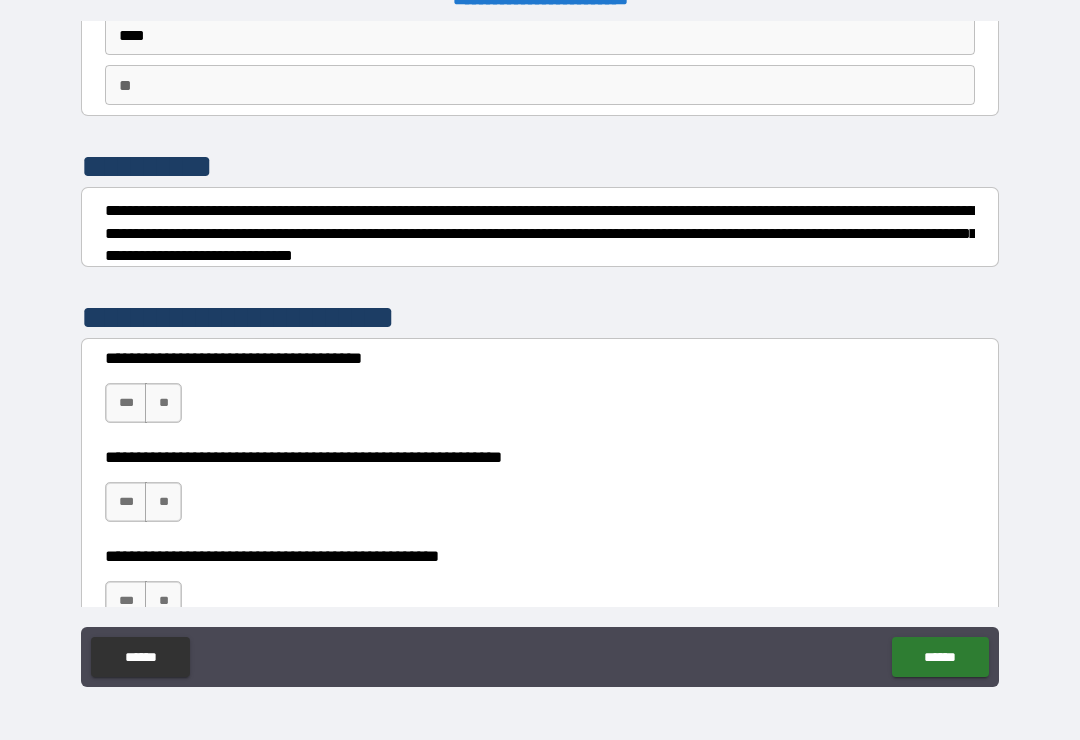 click on "***" at bounding box center [126, 403] 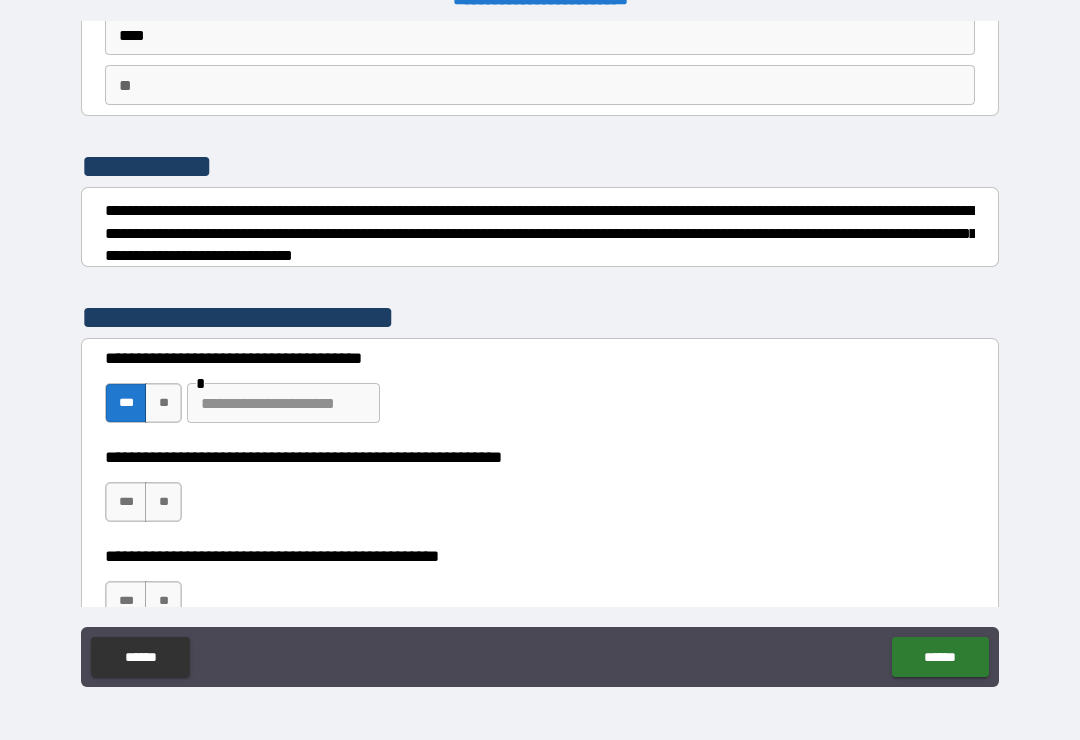 click on "**" at bounding box center (163, 502) 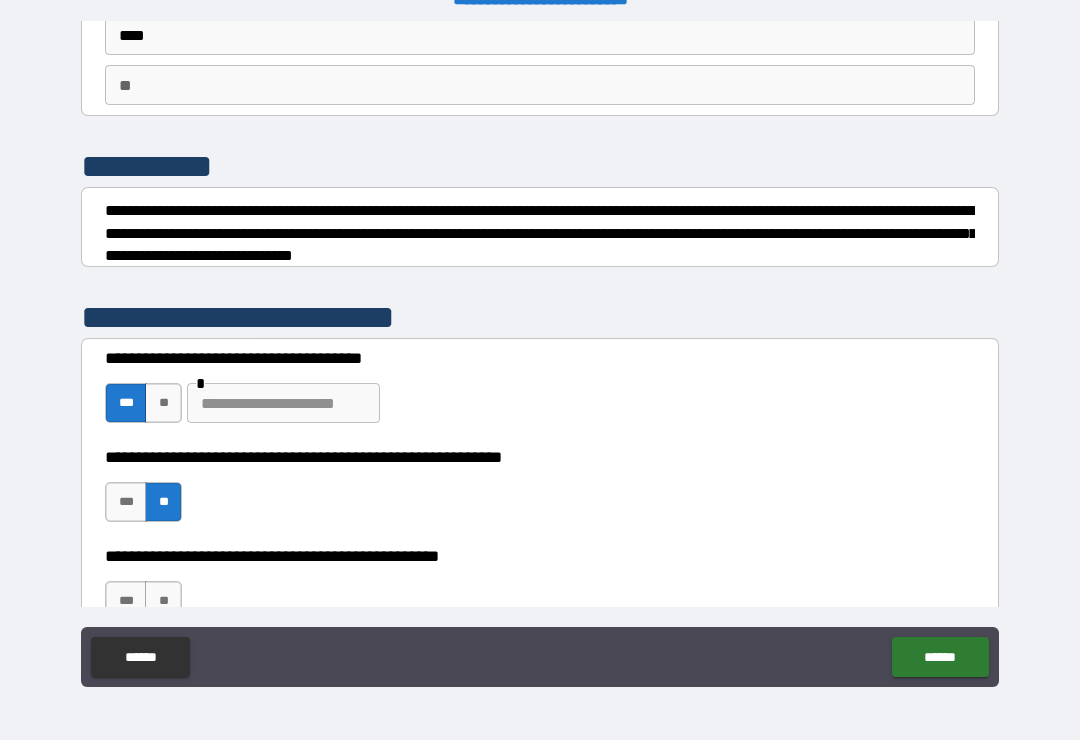 click on "**" at bounding box center (163, 601) 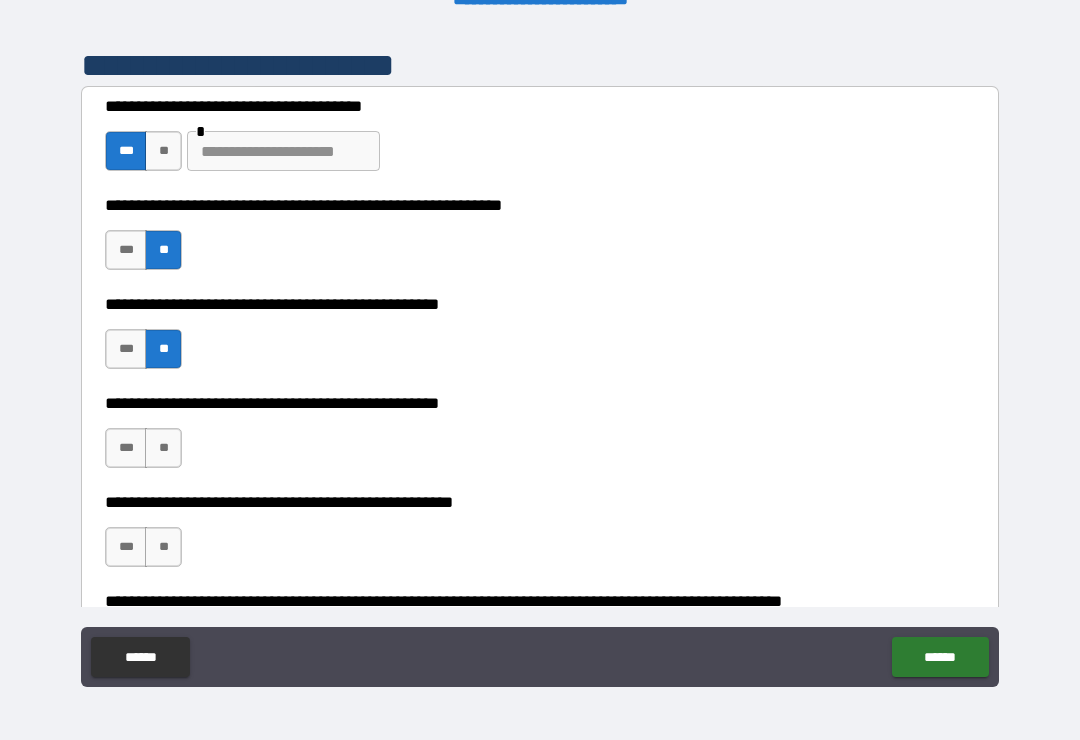 scroll, scrollTop: 479, scrollLeft: 0, axis: vertical 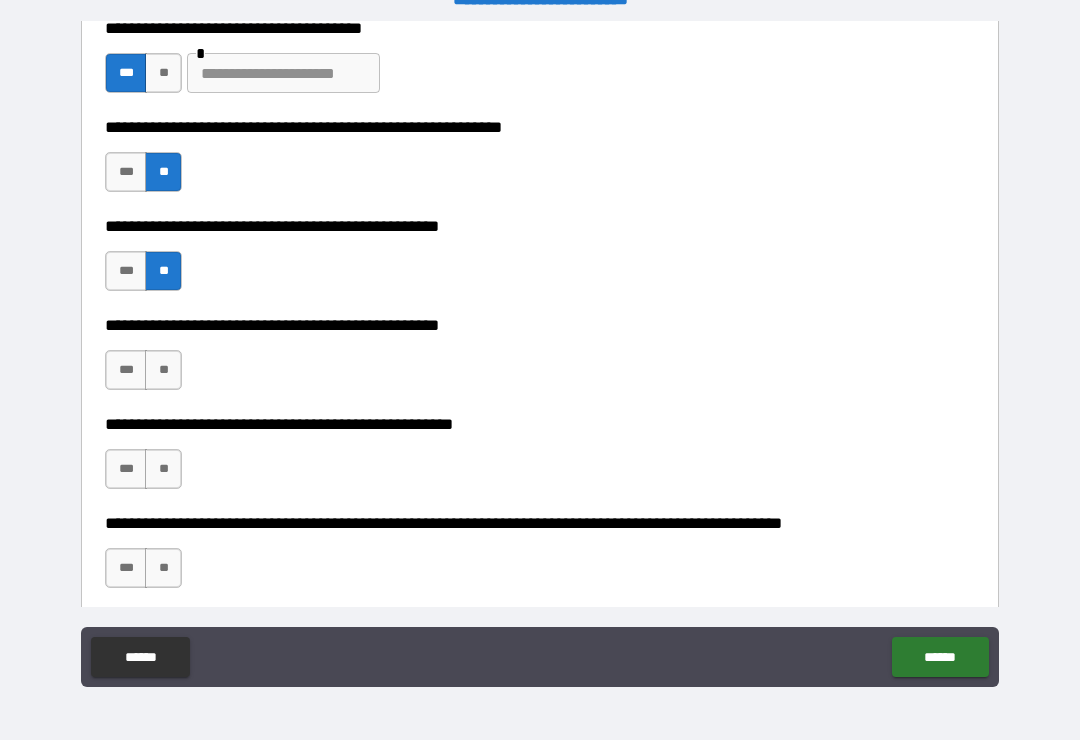 click on "***" at bounding box center [126, 370] 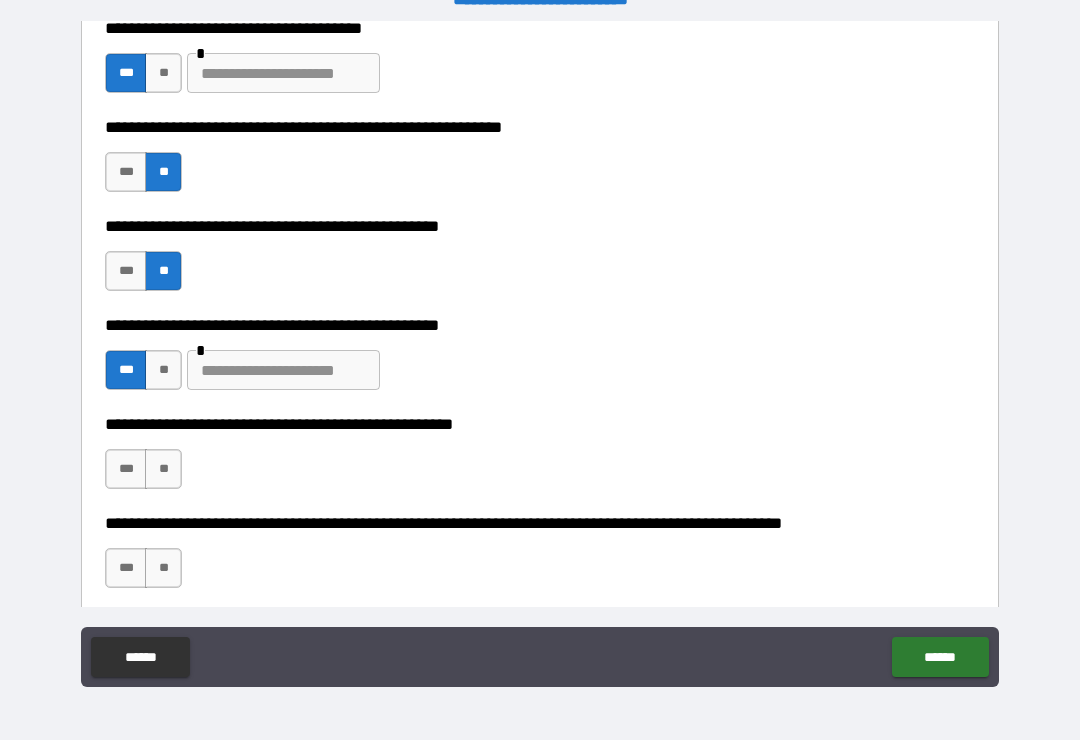 click at bounding box center (283, 370) 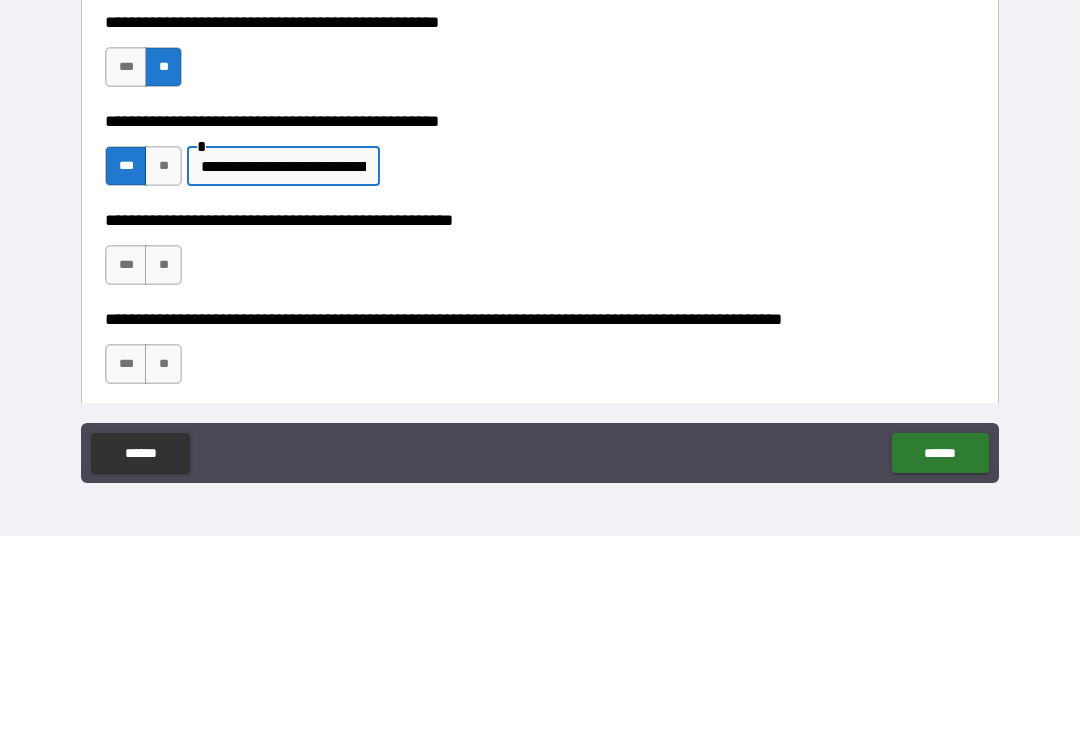 click on "**********" at bounding box center [283, 370] 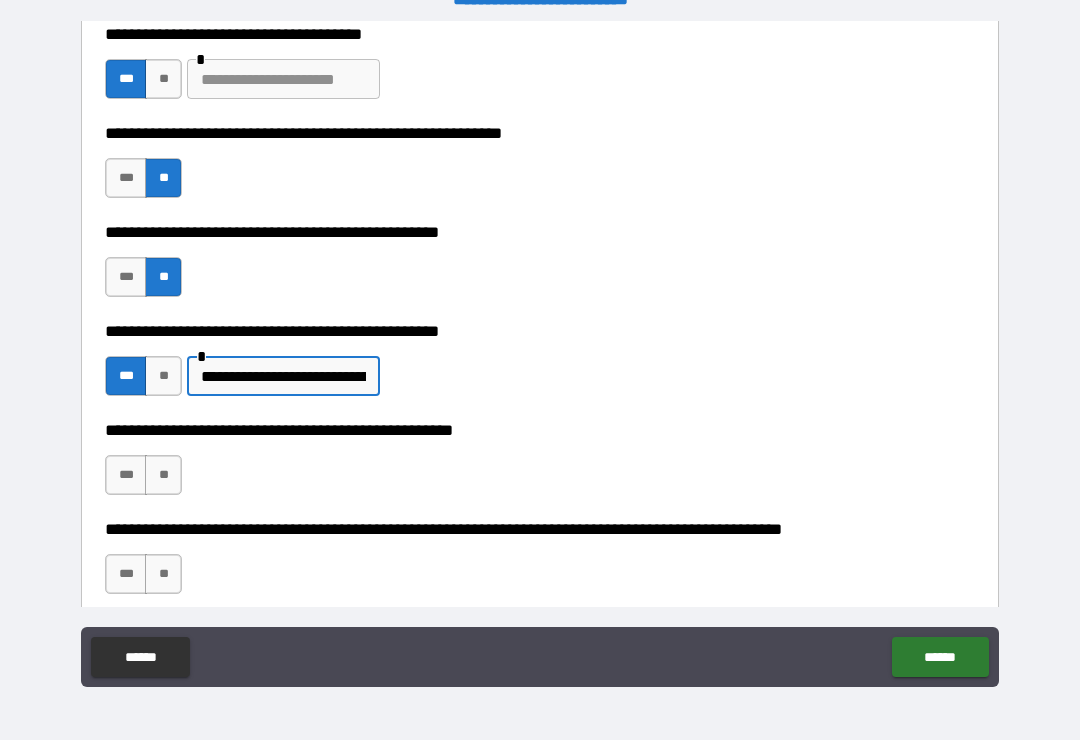 scroll, scrollTop: 471, scrollLeft: 0, axis: vertical 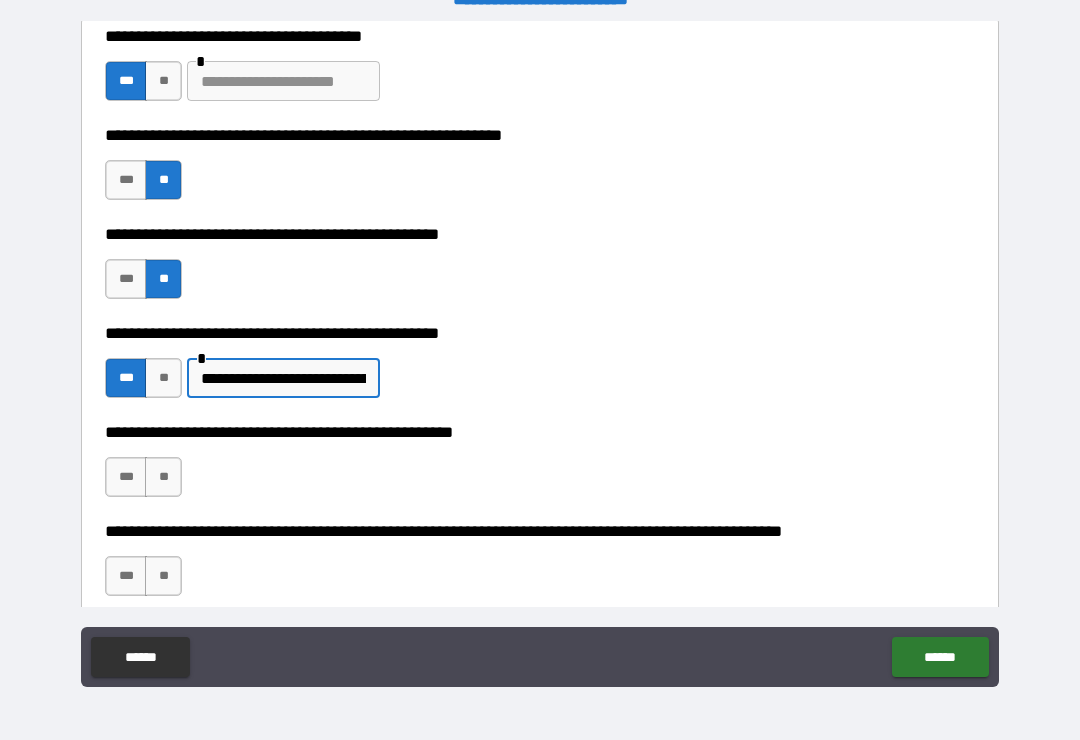 click on "**********" at bounding box center (283, 378) 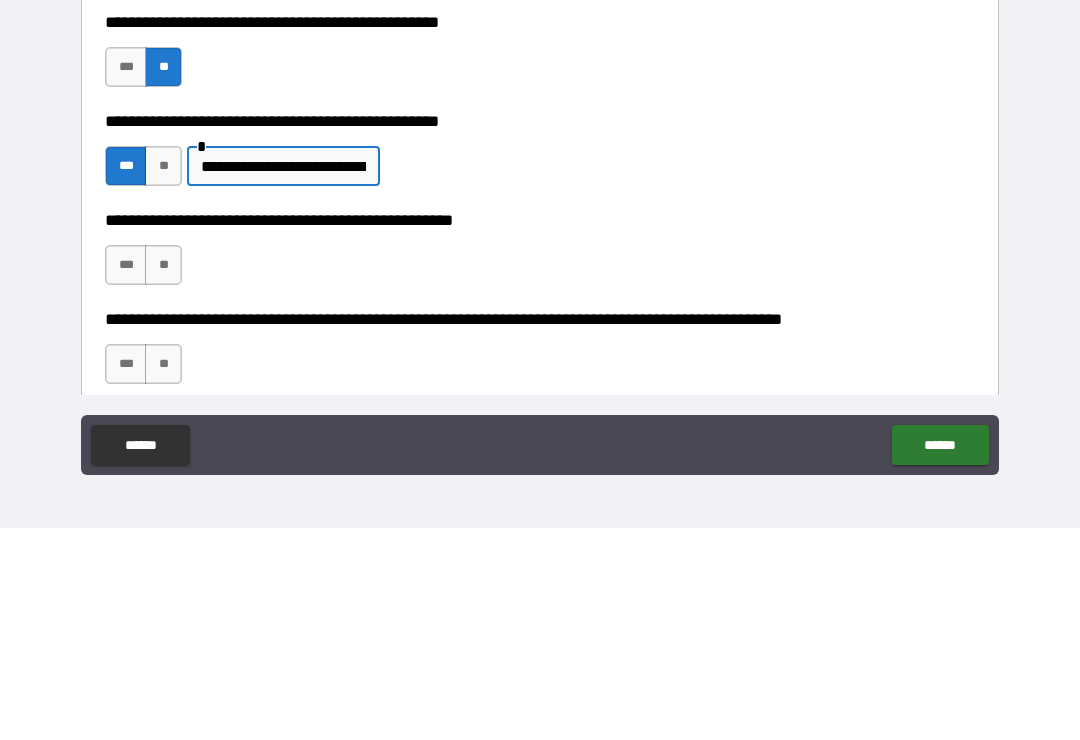 click on "**********" at bounding box center (283, 378) 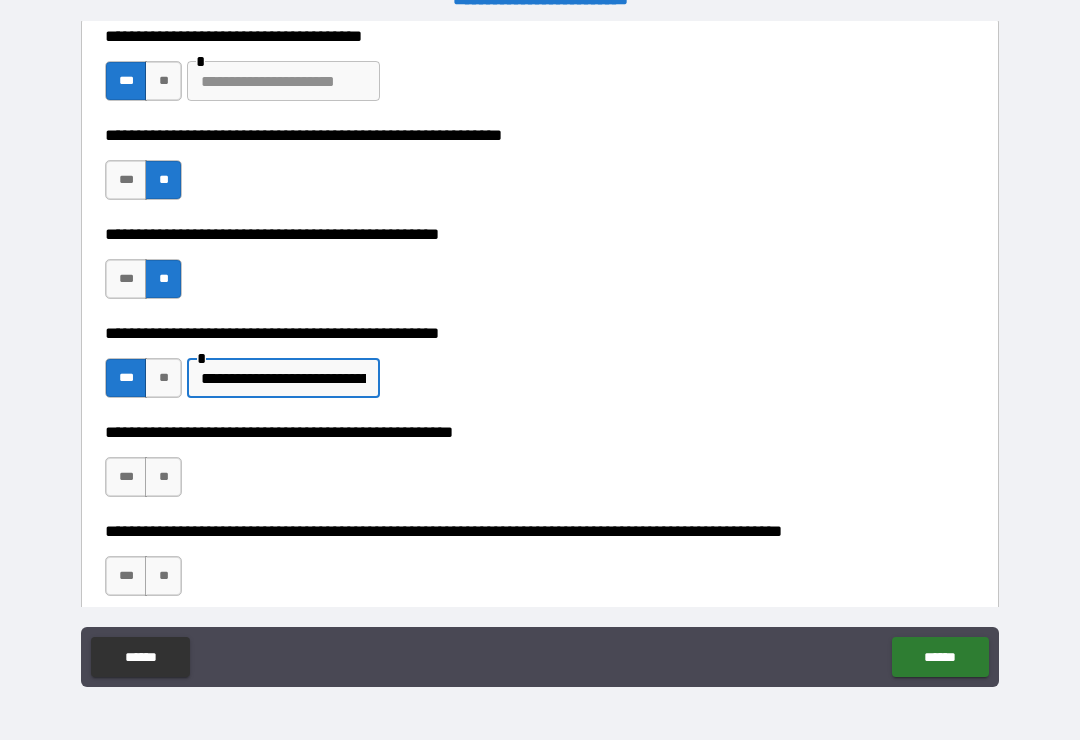 click on "**********" at bounding box center (540, 368) 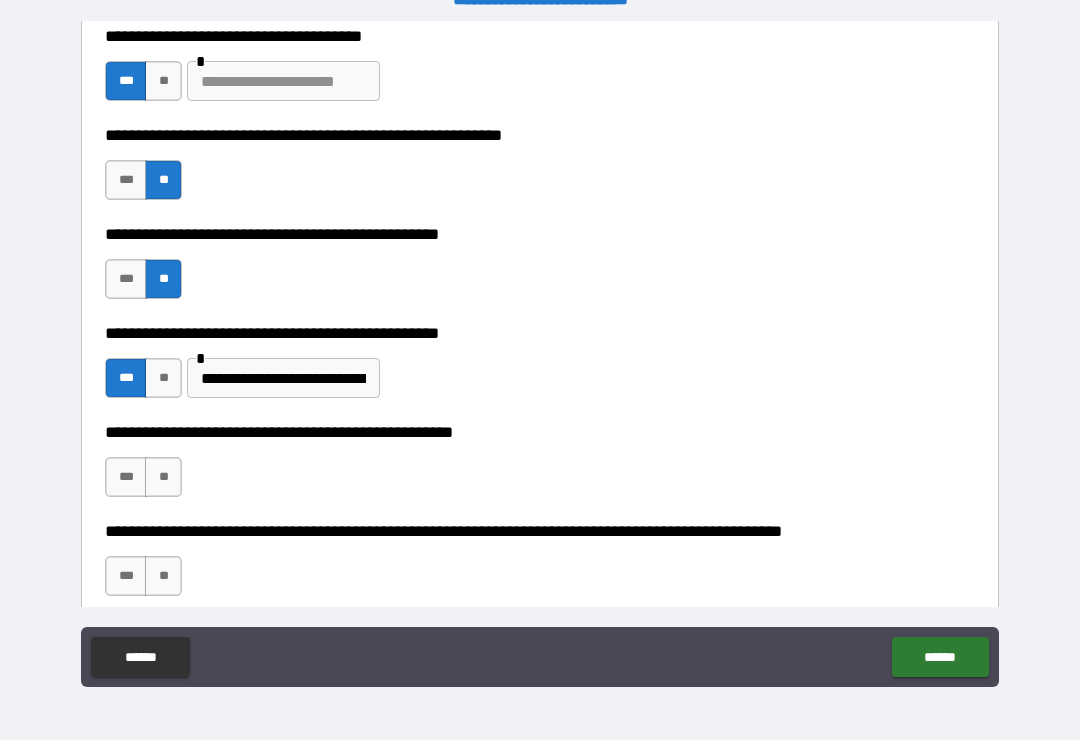 click on "**********" at bounding box center (283, 378) 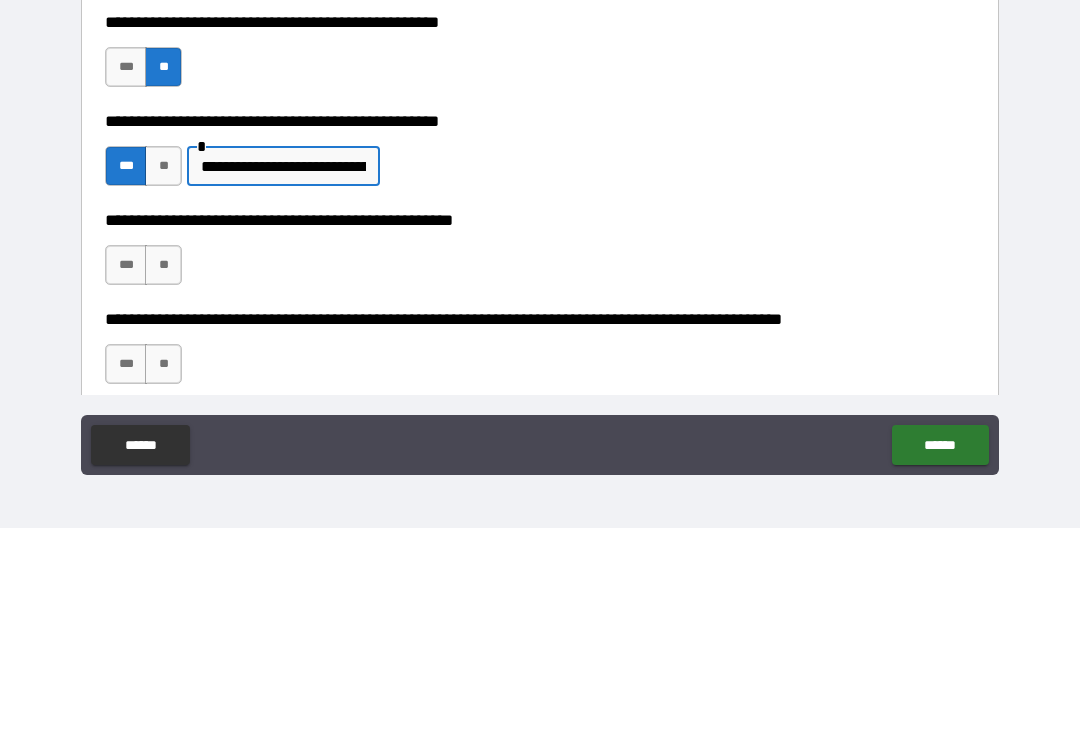 click on "**********" at bounding box center (283, 378) 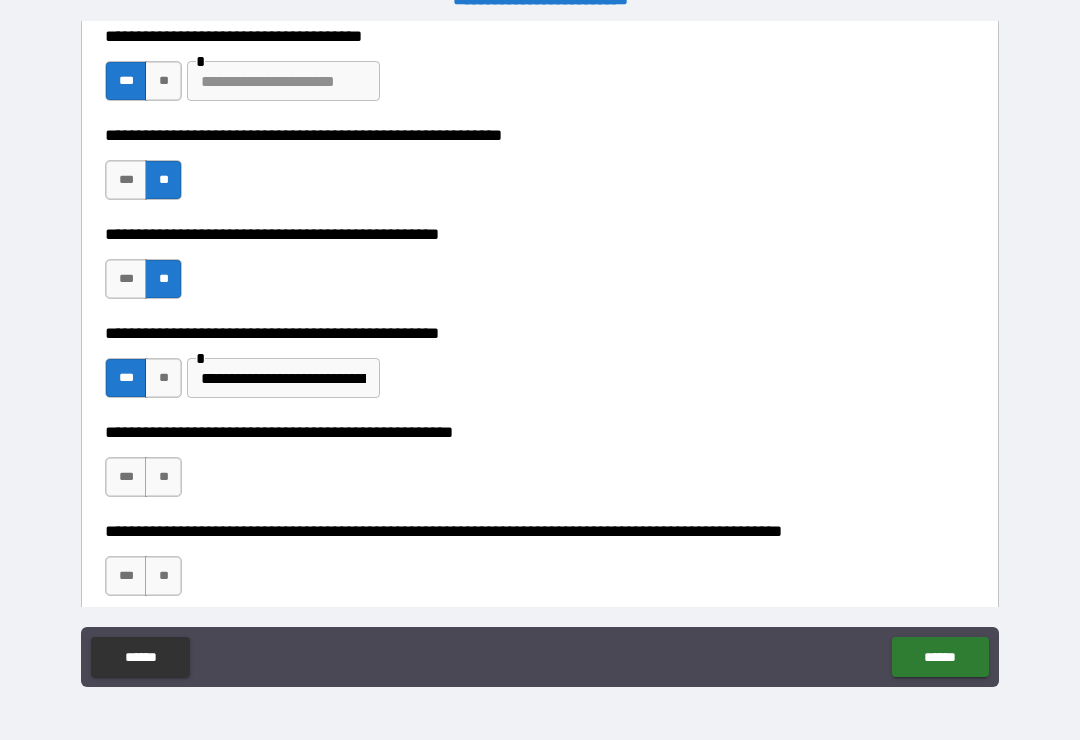 click on "**********" at bounding box center [283, 378] 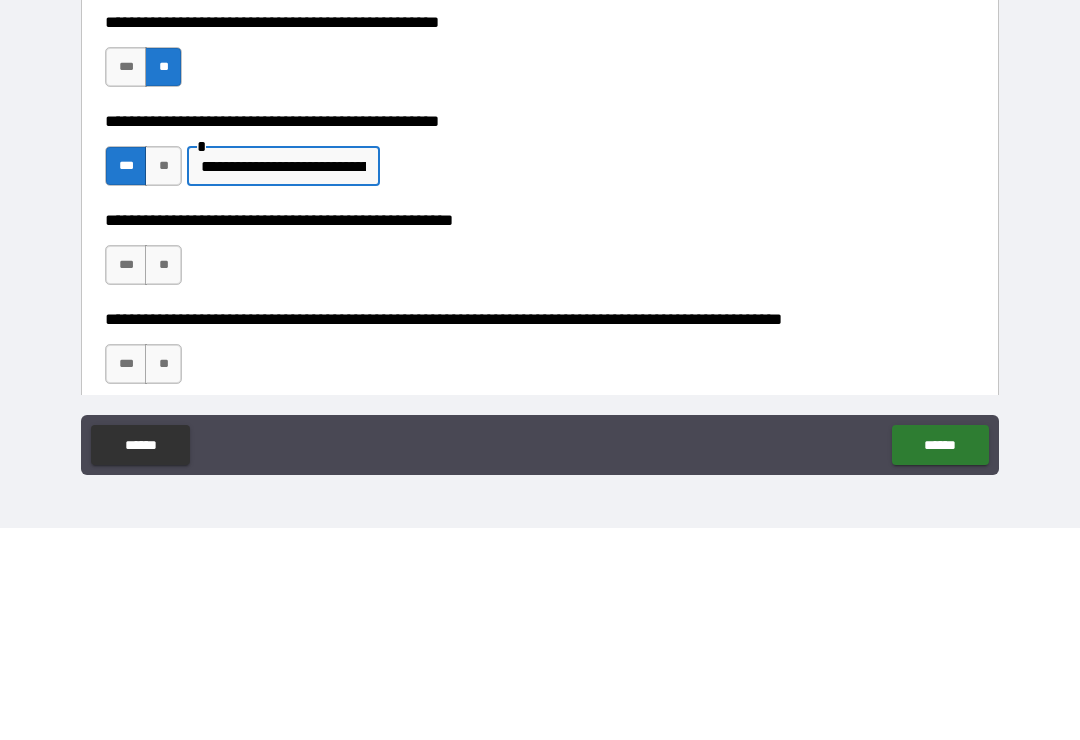 click on "**********" at bounding box center [283, 378] 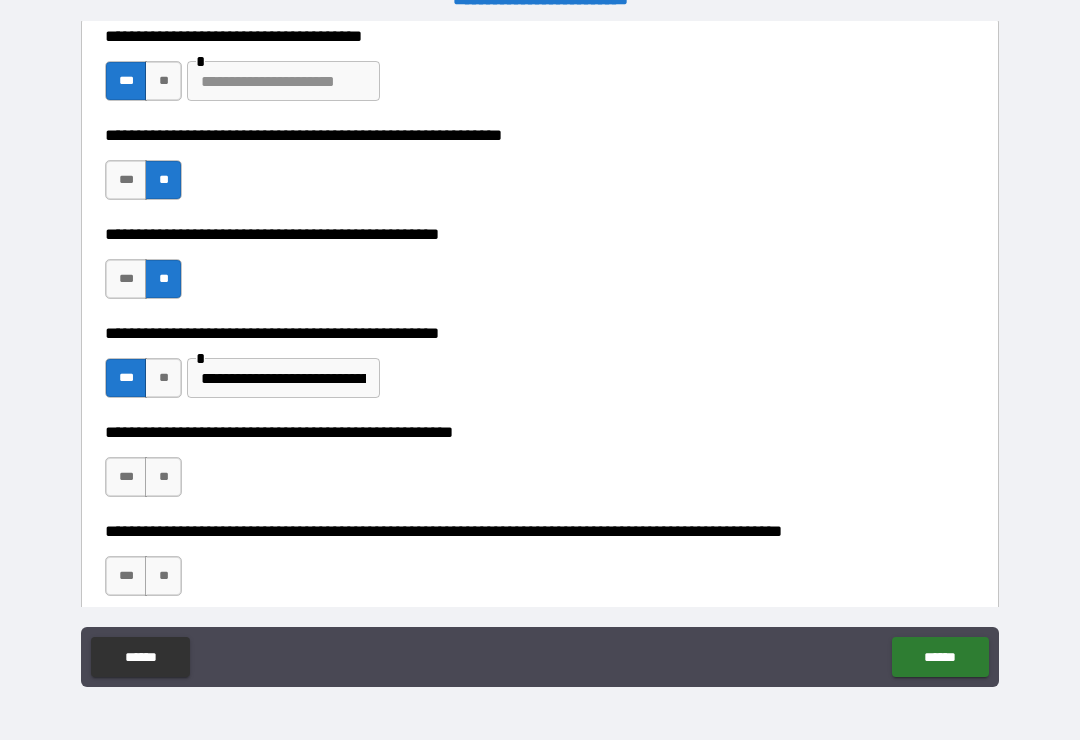 click on "**********" at bounding box center [283, 378] 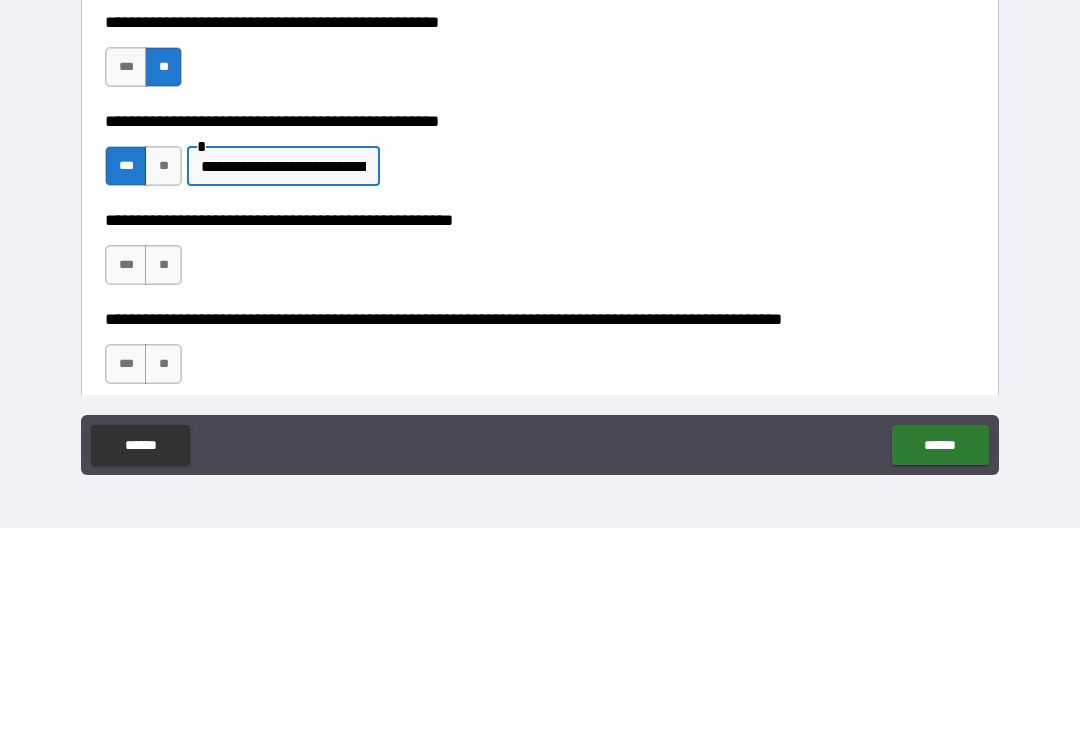 click on "**********" at bounding box center [283, 378] 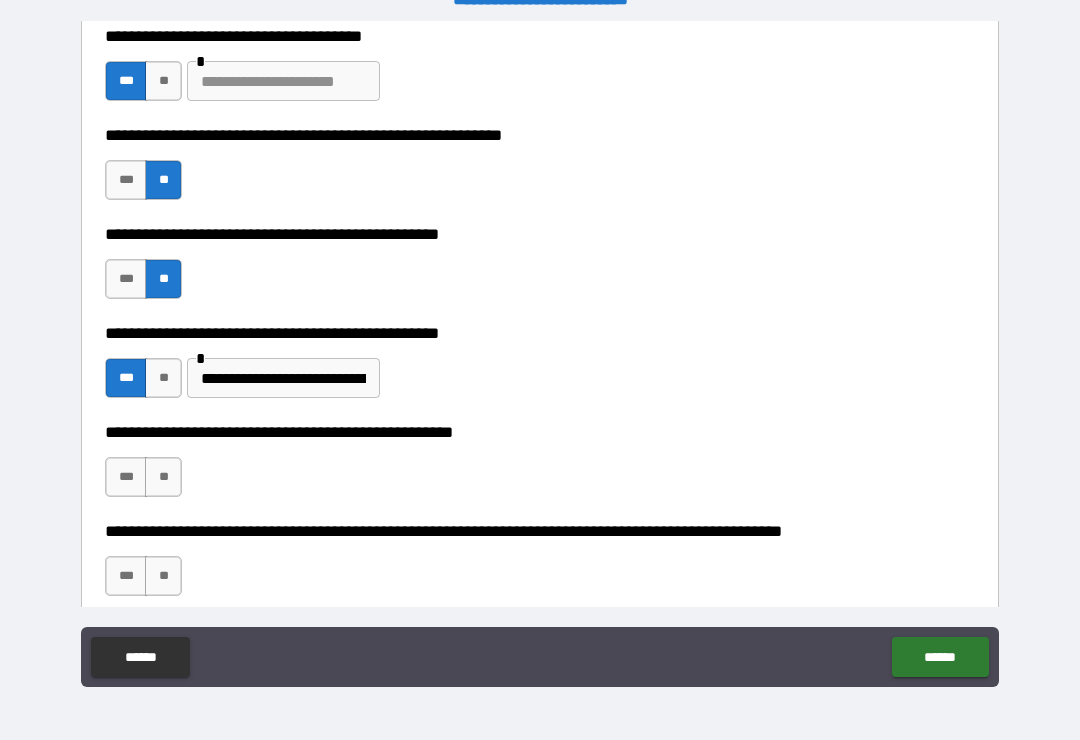 click on "**********" at bounding box center [283, 378] 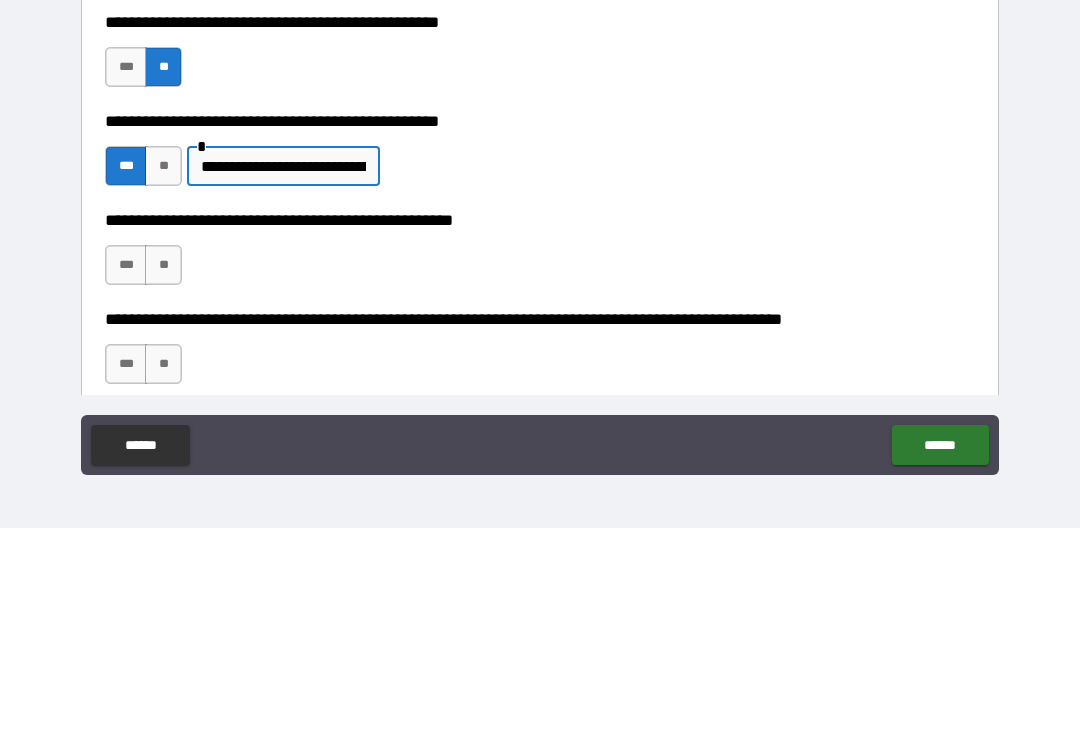 click on "**********" at bounding box center [283, 378] 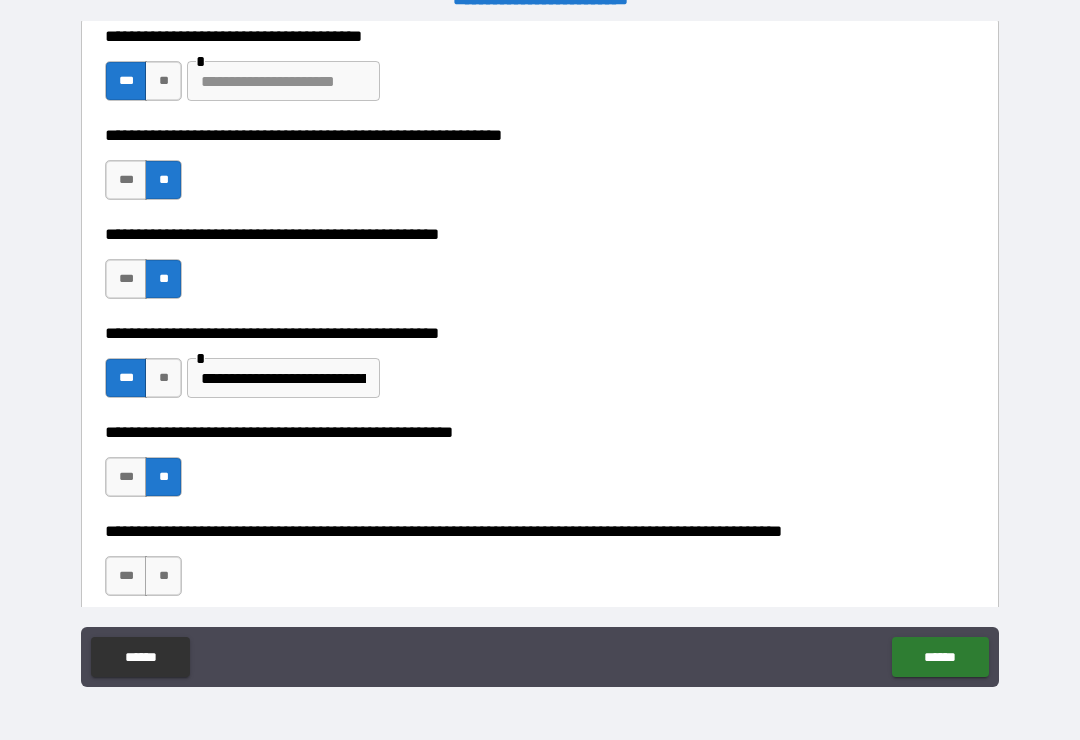 scroll, scrollTop: 473, scrollLeft: 0, axis: vertical 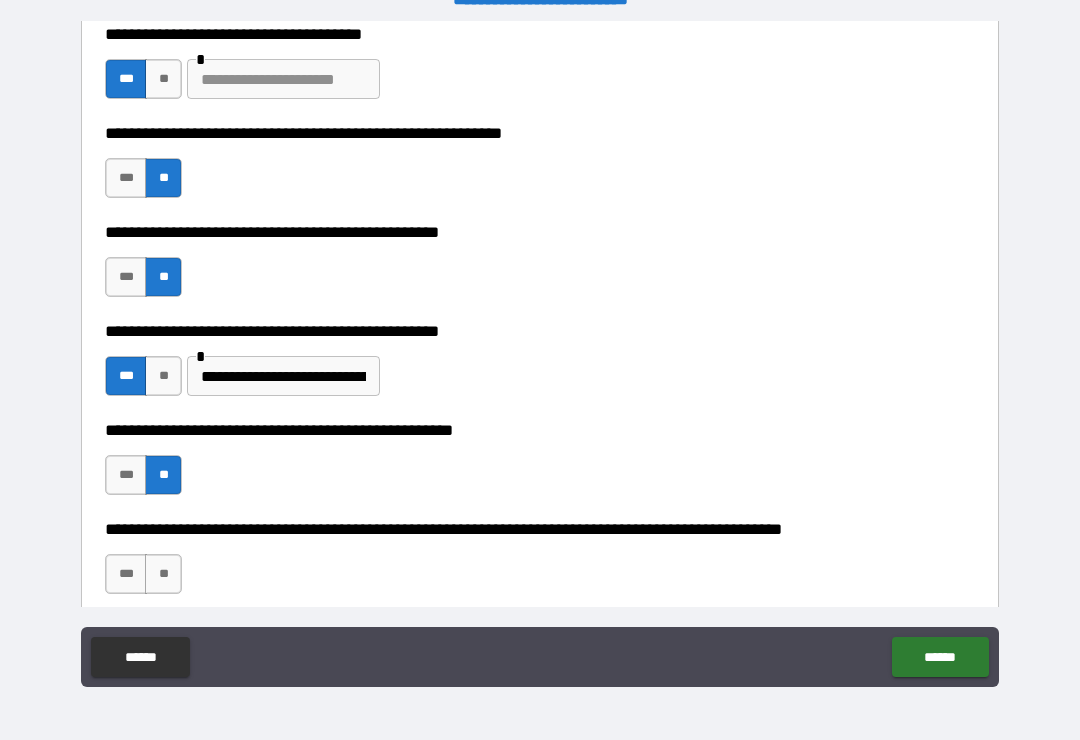 click on "**********" at bounding box center (540, 465) 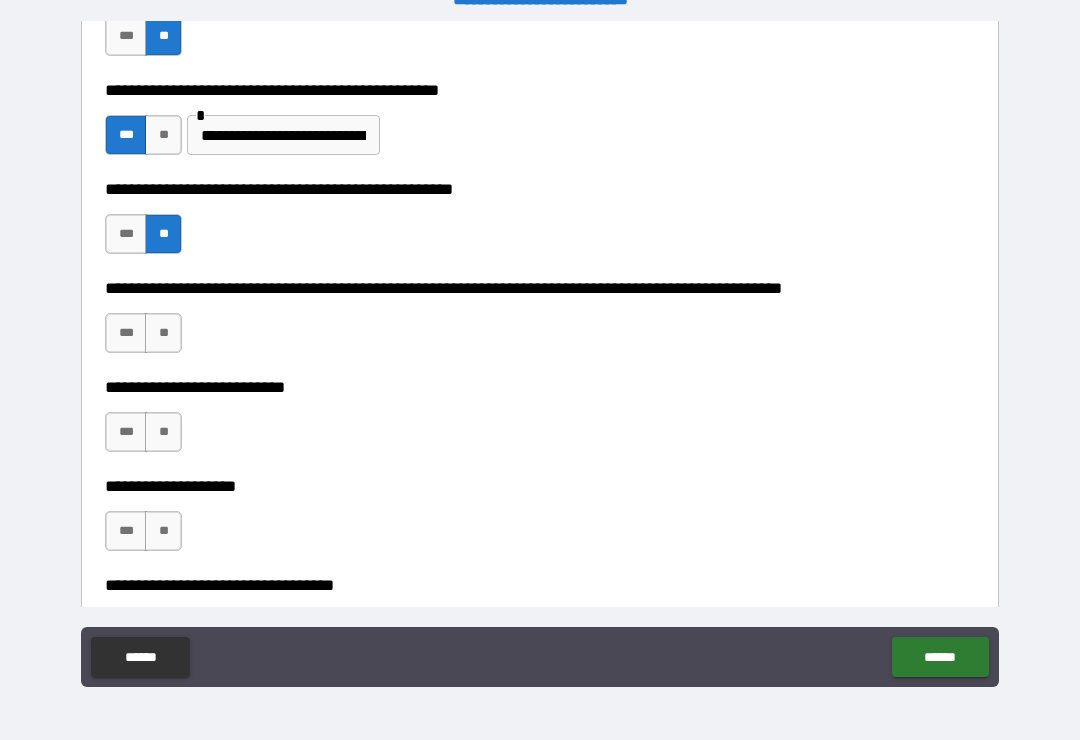 scroll, scrollTop: 714, scrollLeft: 0, axis: vertical 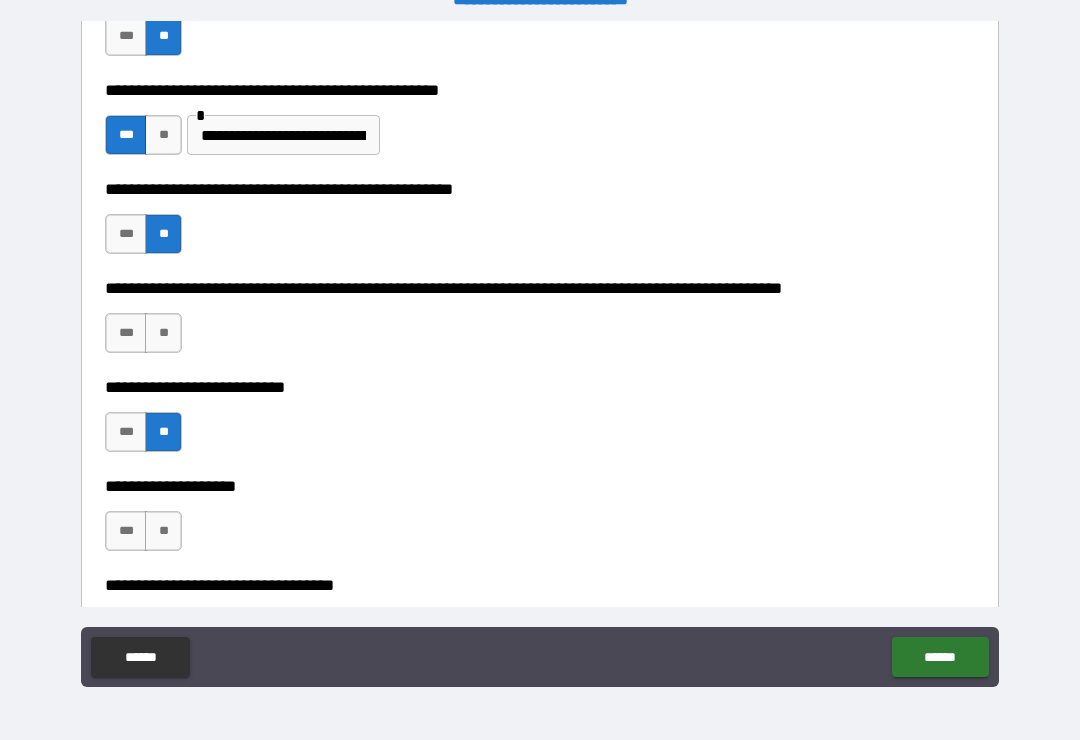click on "**" at bounding box center (163, 333) 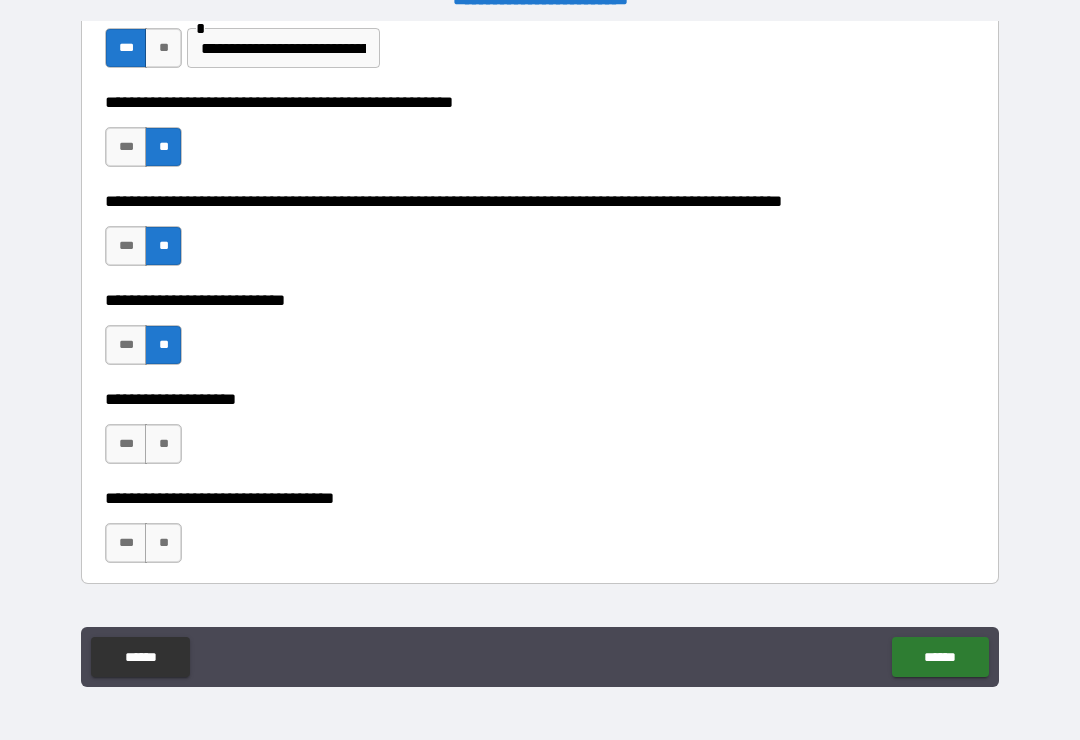 scroll, scrollTop: 816, scrollLeft: 0, axis: vertical 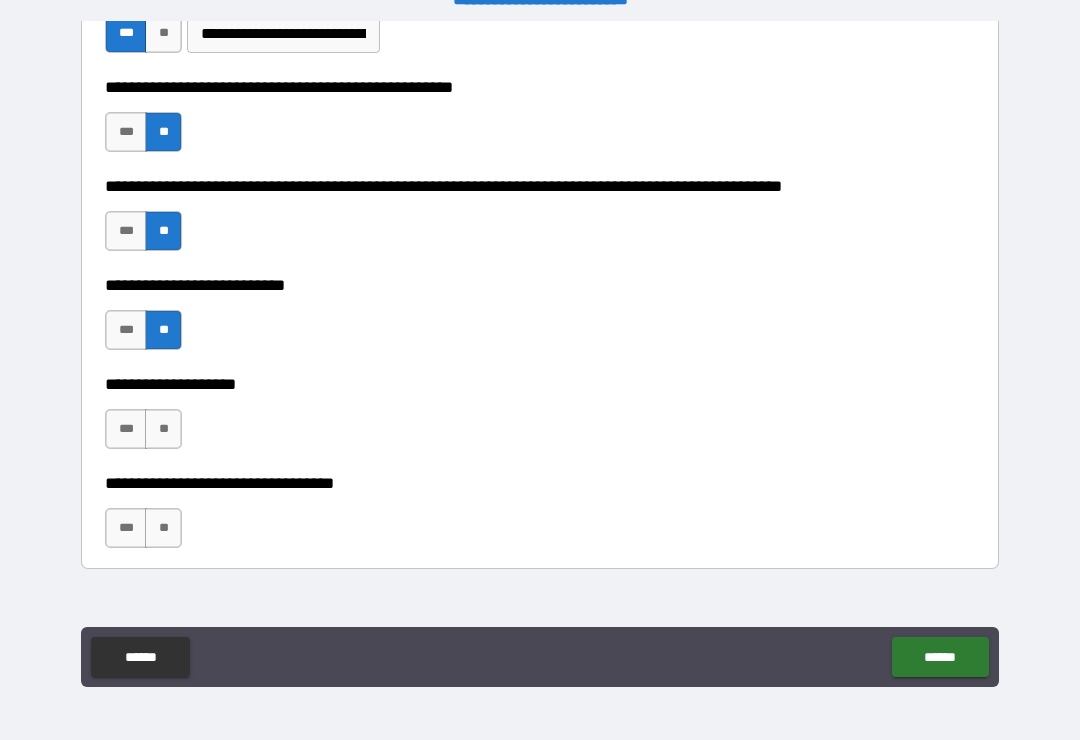 click on "**" at bounding box center (163, 429) 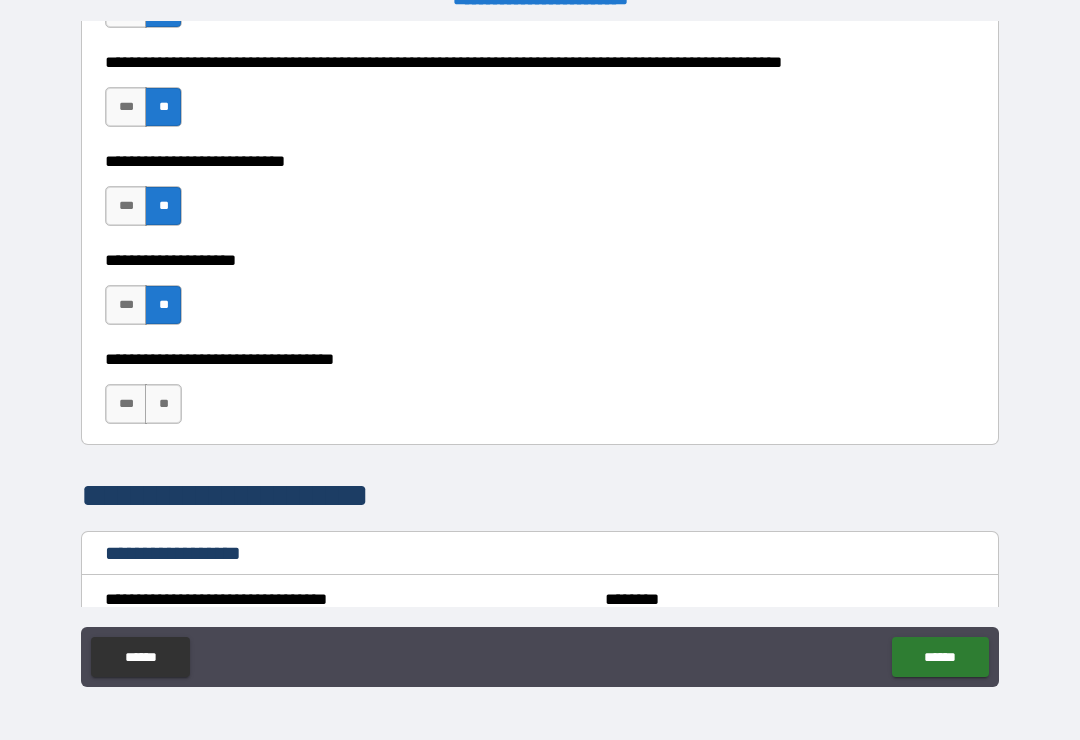 scroll, scrollTop: 964, scrollLeft: 0, axis: vertical 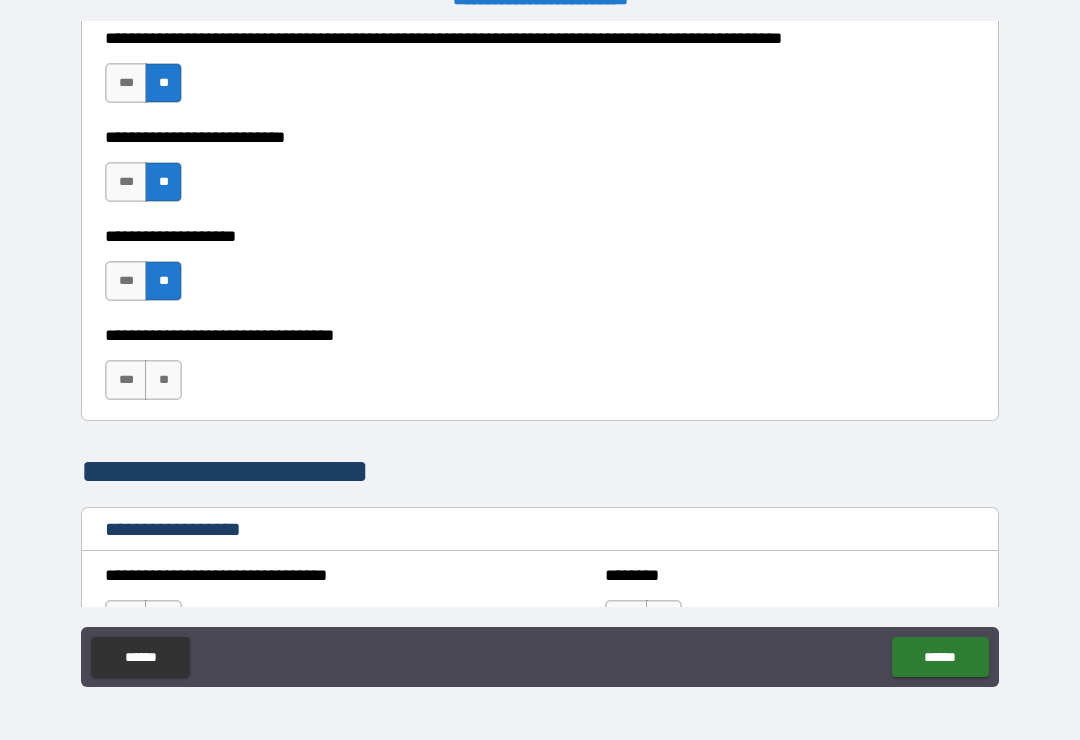 click on "**" at bounding box center [163, 380] 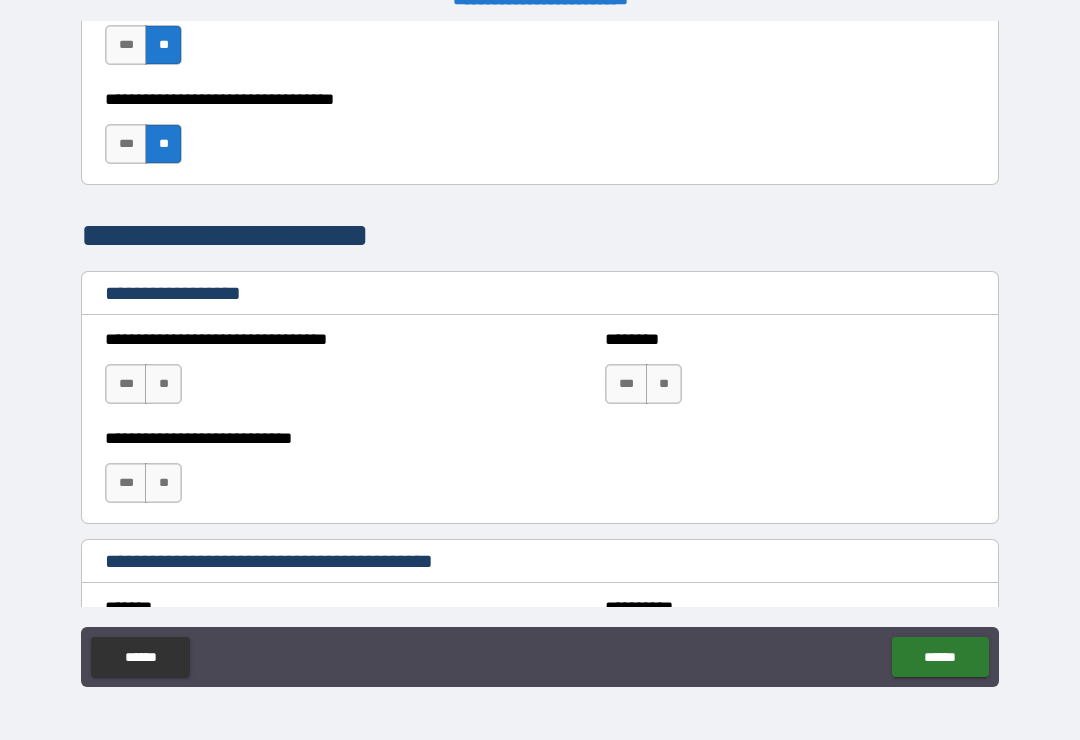 scroll, scrollTop: 1204, scrollLeft: 0, axis: vertical 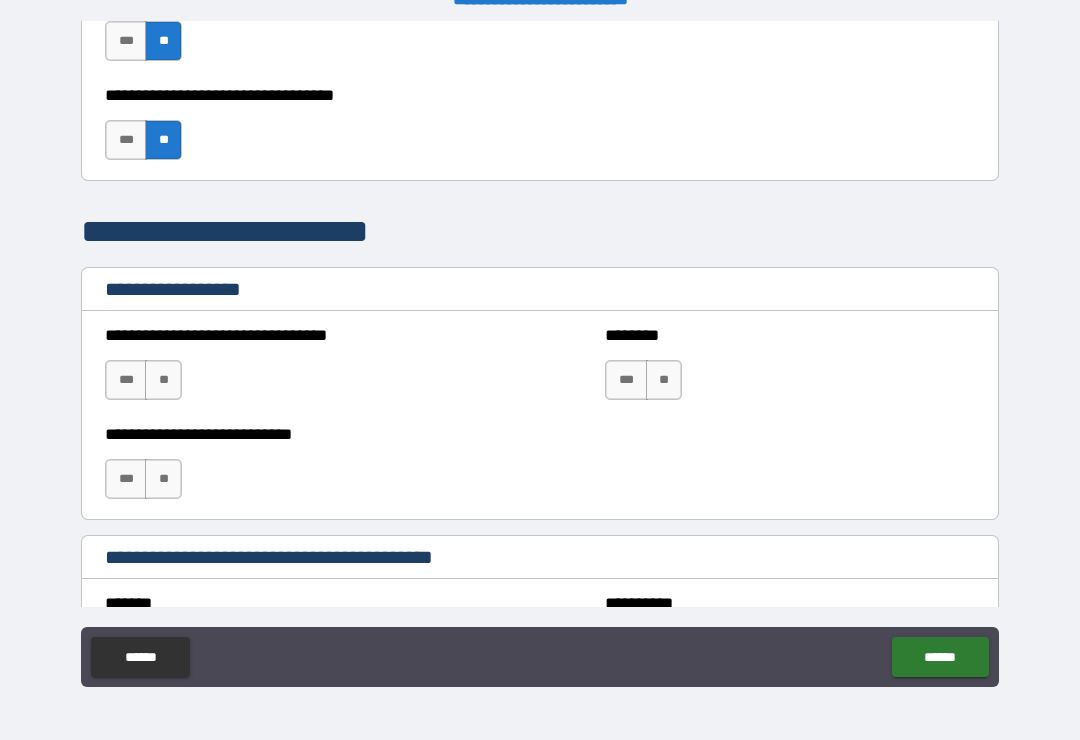 click on "**" at bounding box center [163, 380] 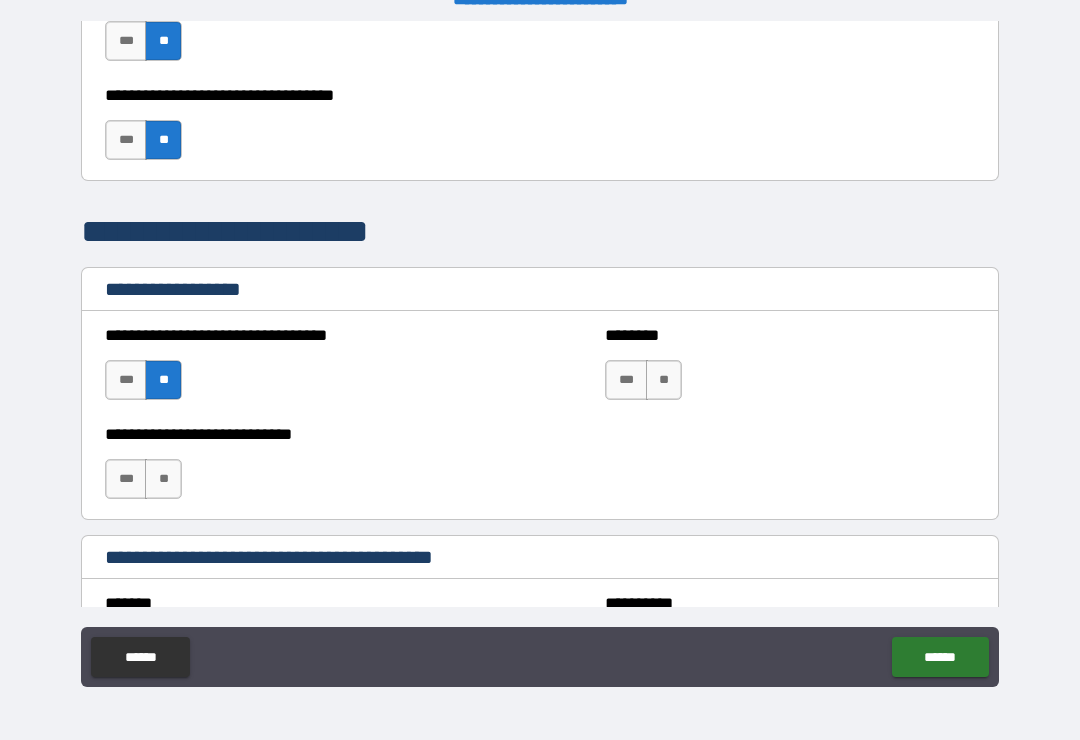 click on "**" at bounding box center (664, 380) 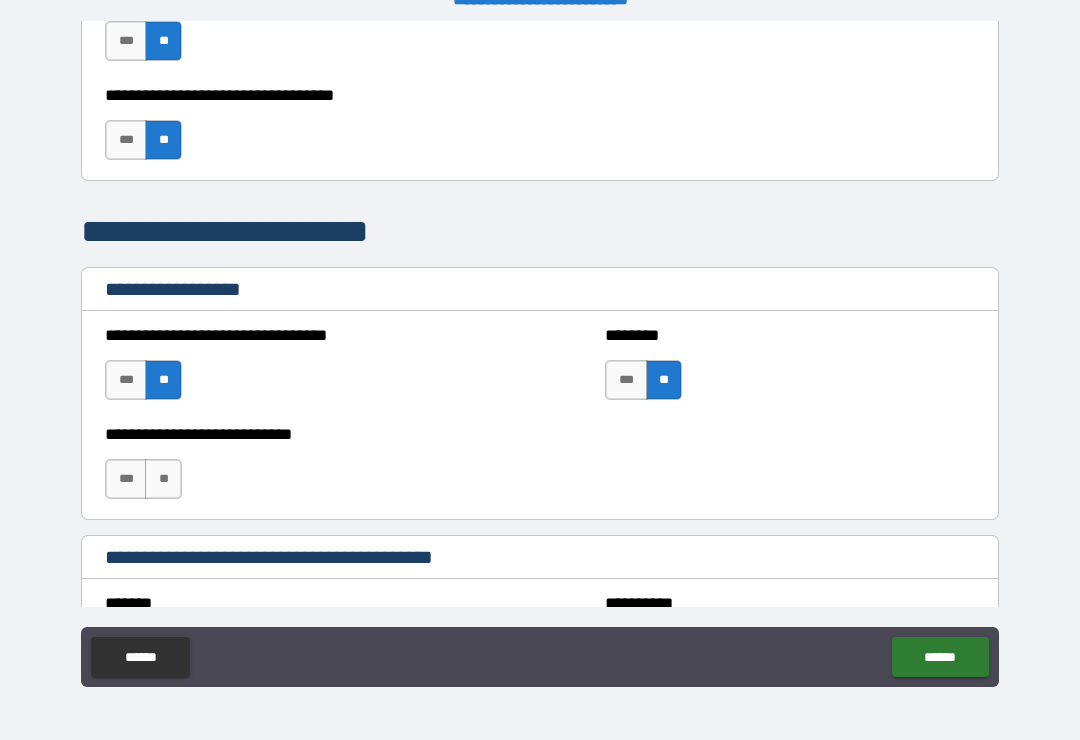 click on "**" at bounding box center [163, 479] 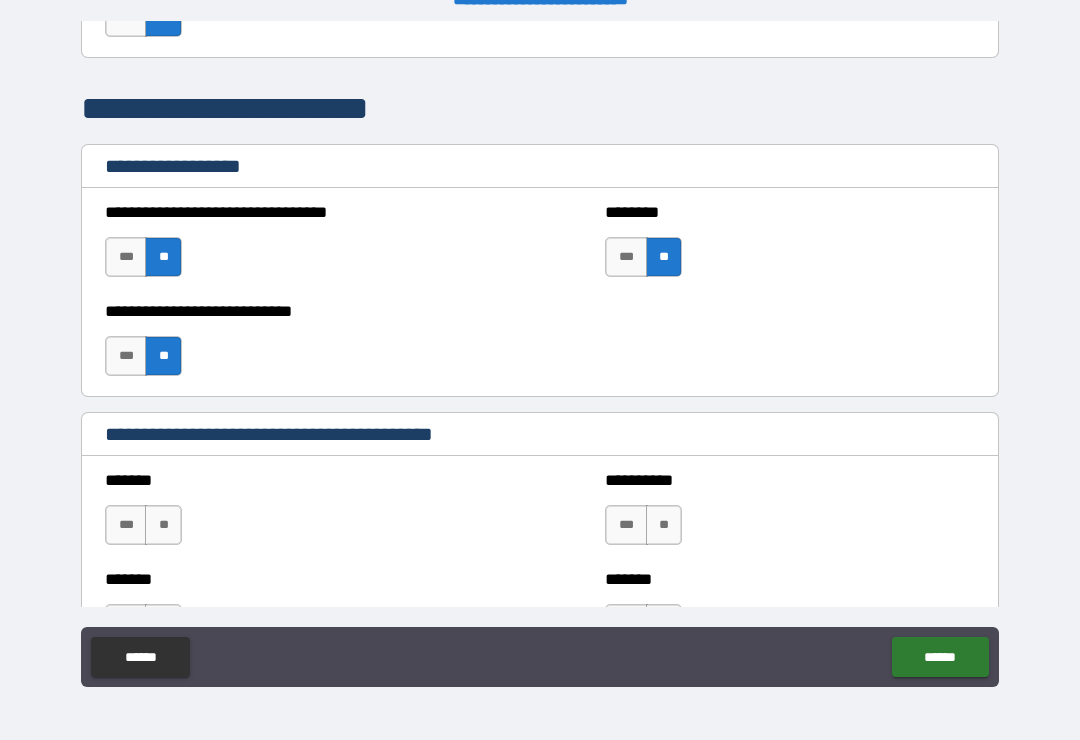 scroll, scrollTop: 1448, scrollLeft: 0, axis: vertical 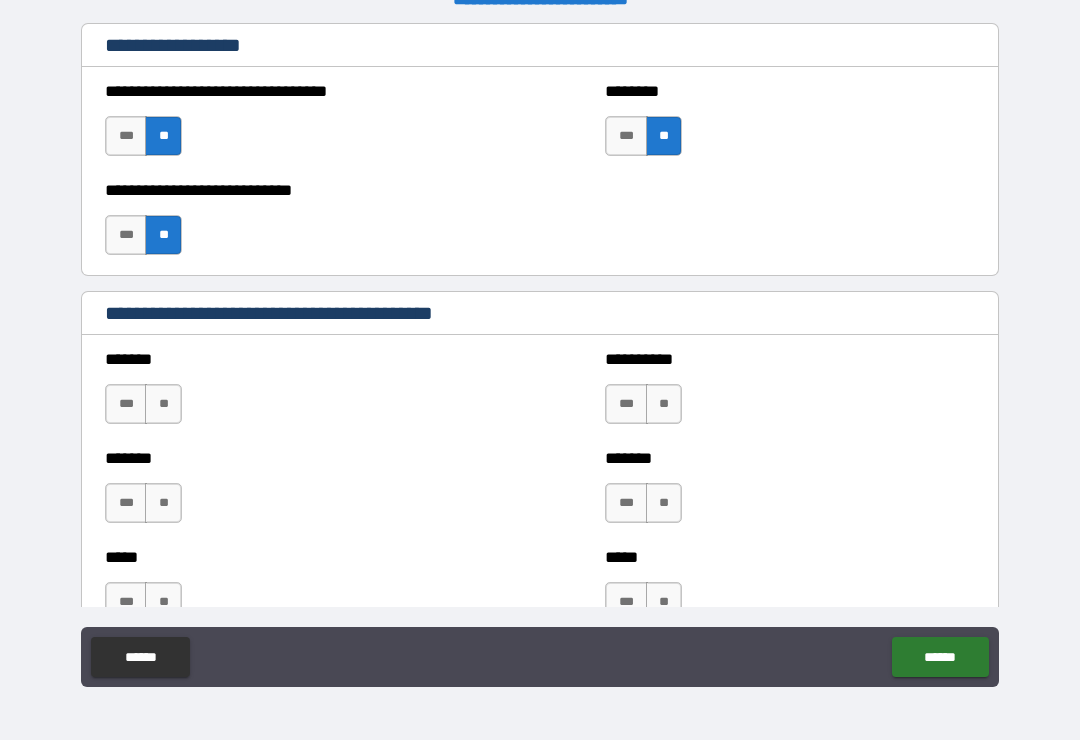 click on "***" at bounding box center [126, 404] 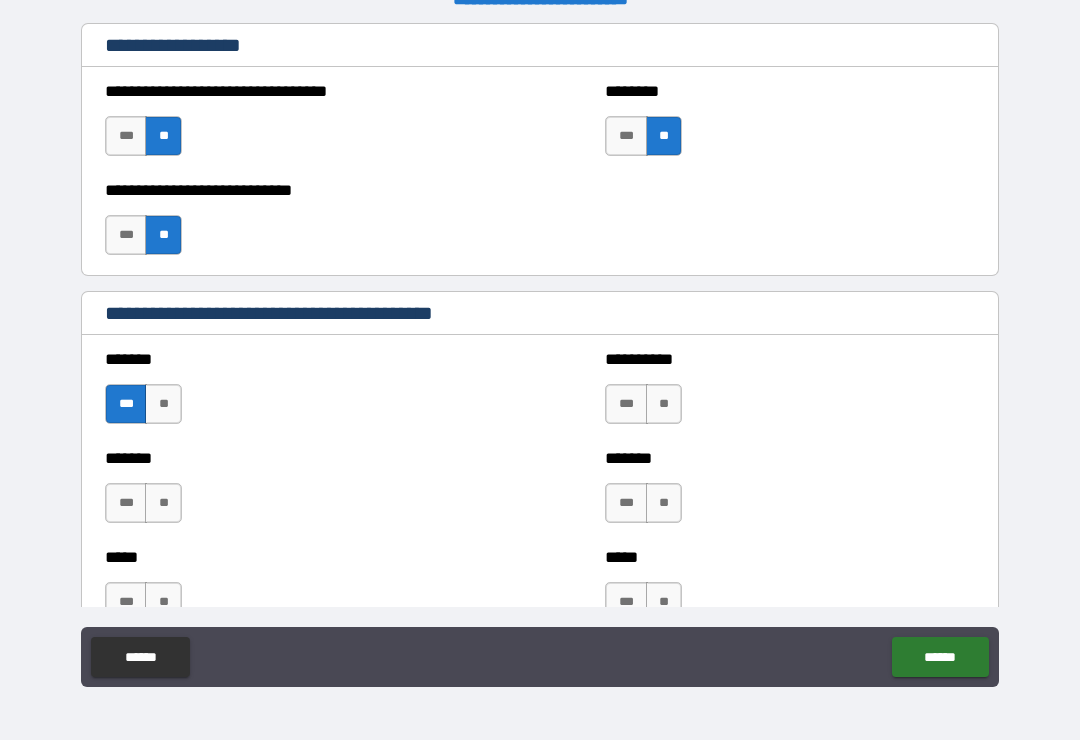 click on "**" at bounding box center (664, 404) 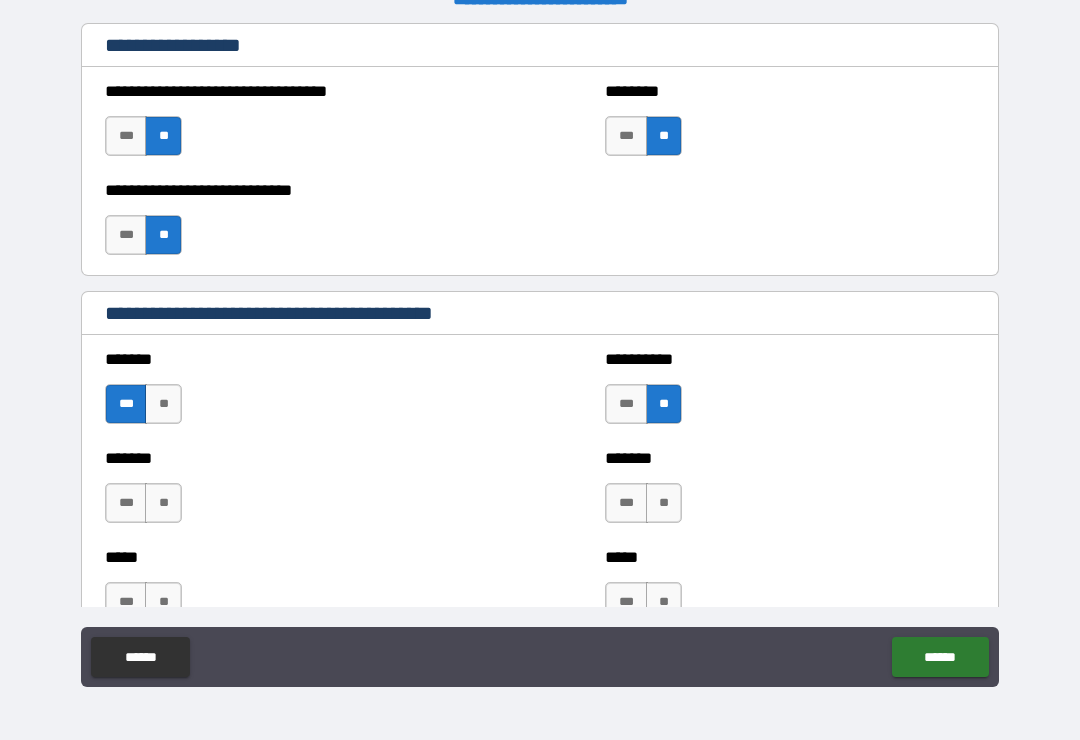 click on "**" at bounding box center (163, 503) 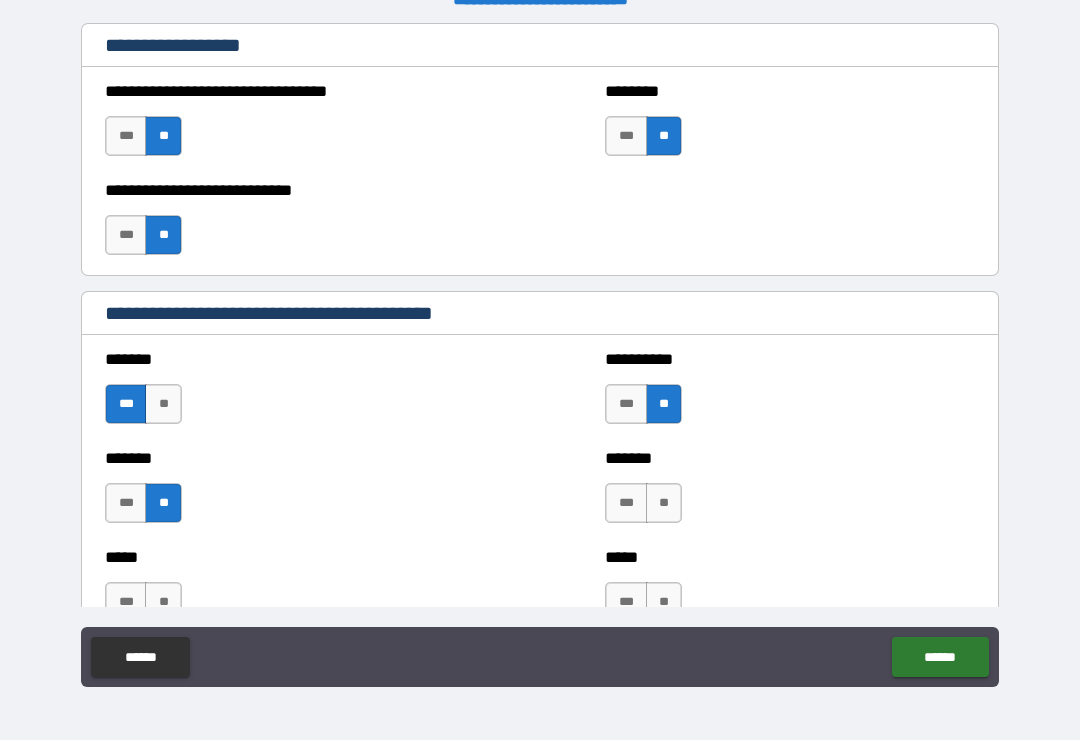 click on "**" at bounding box center (664, 503) 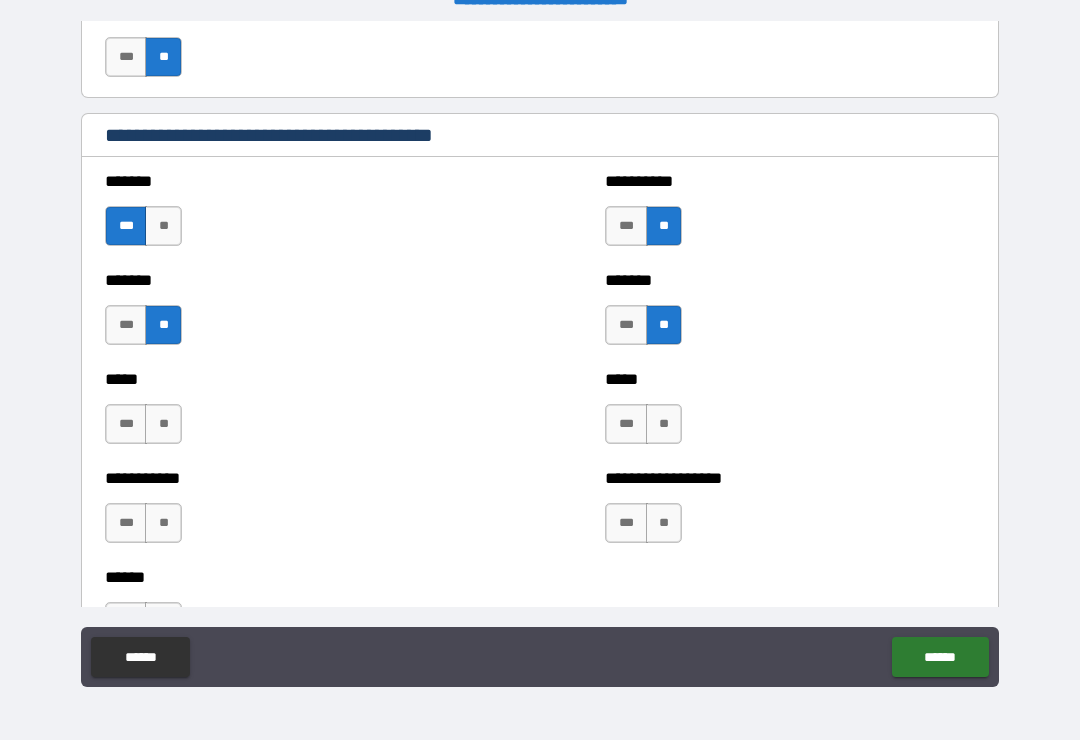 scroll, scrollTop: 1638, scrollLeft: 0, axis: vertical 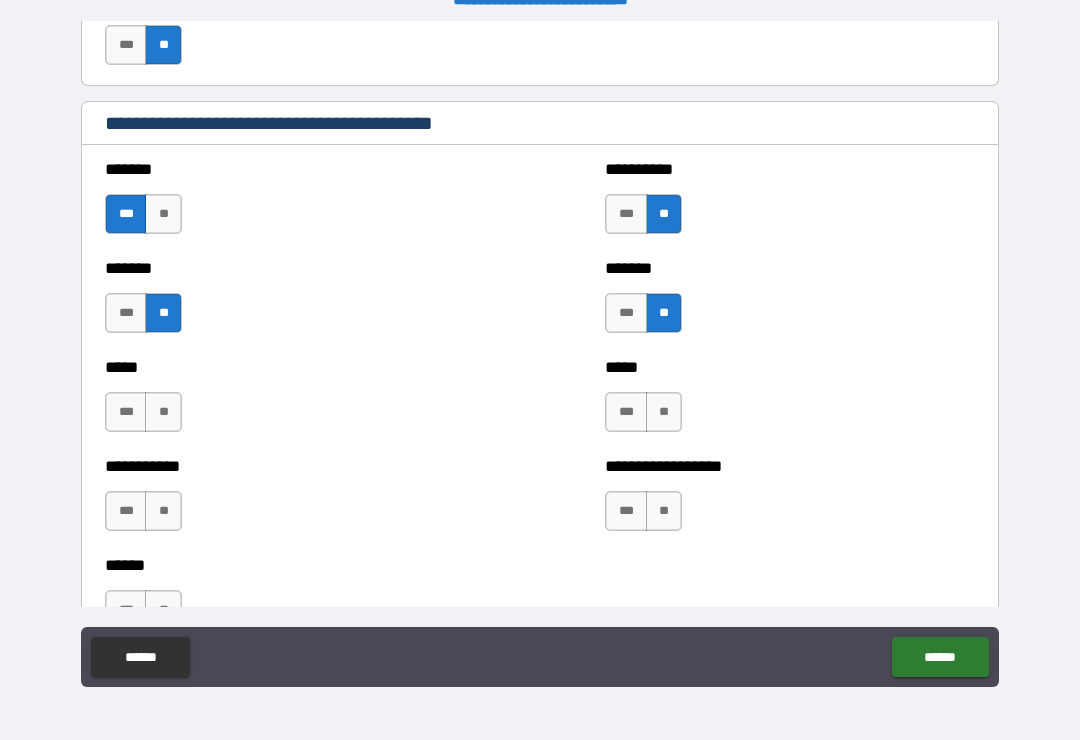 click on "**" at bounding box center [163, 412] 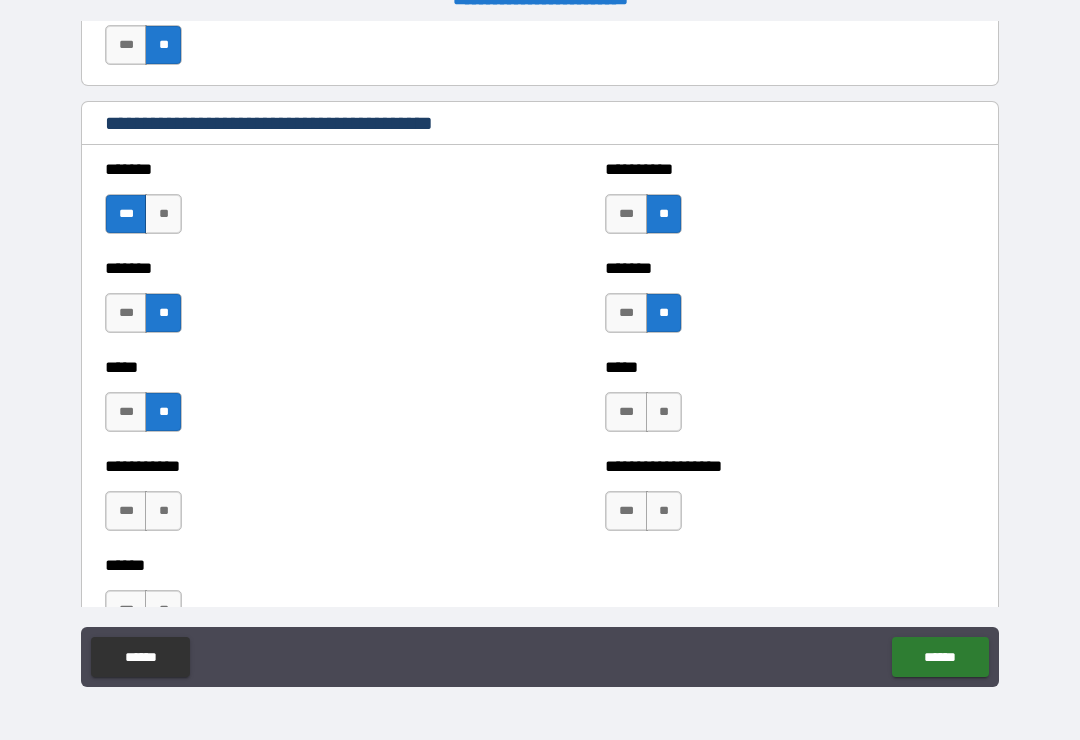 click on "**" at bounding box center [664, 412] 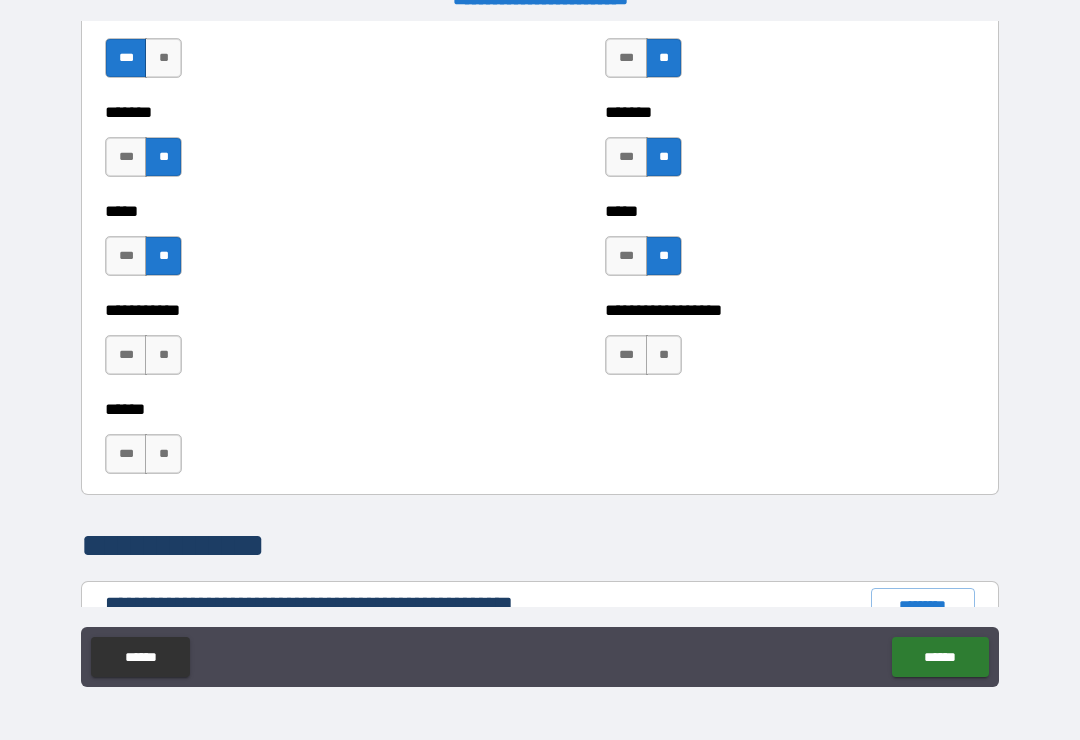 scroll, scrollTop: 1793, scrollLeft: 0, axis: vertical 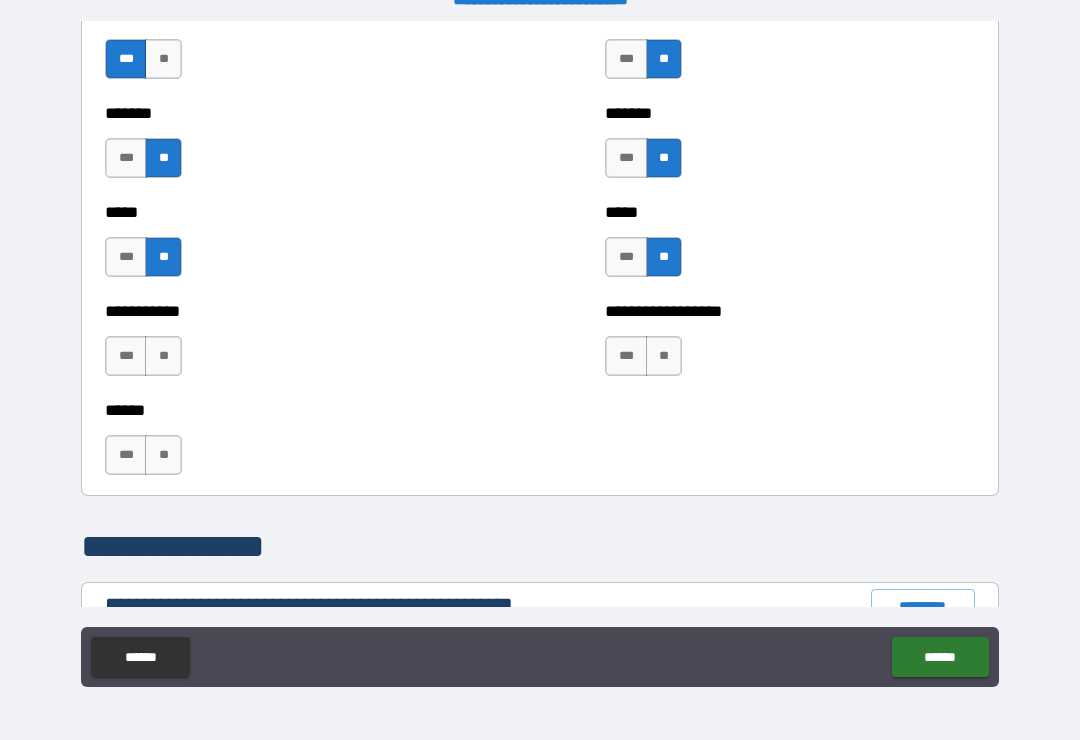 click on "**" at bounding box center (664, 356) 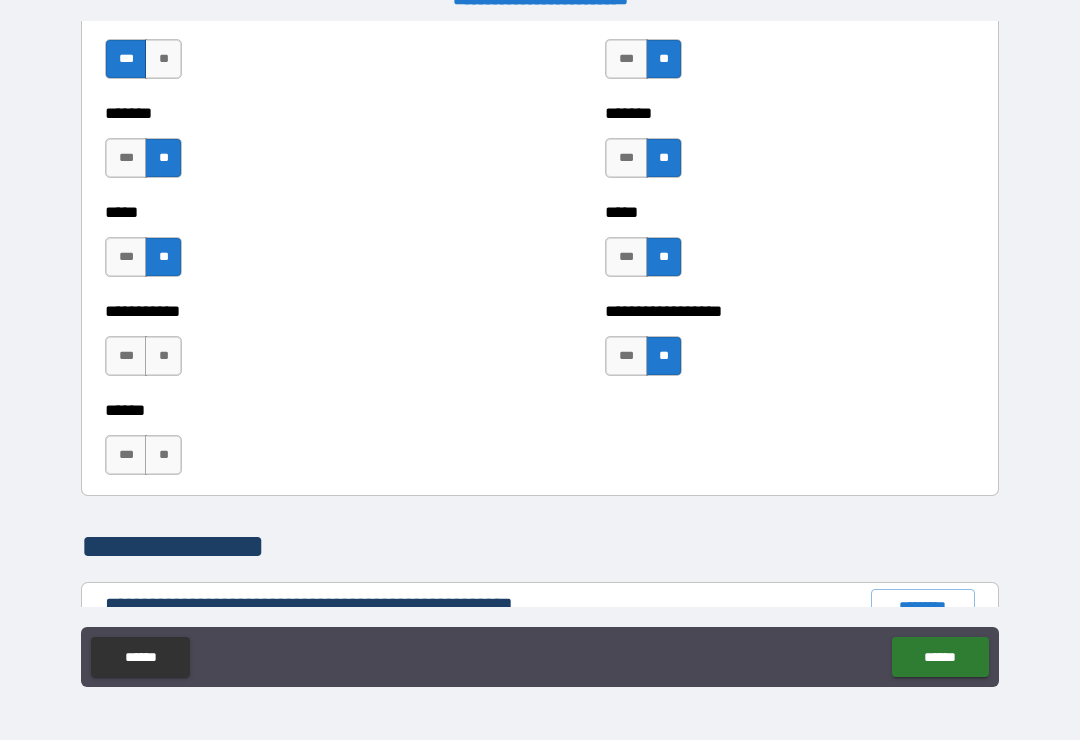 click on "**" at bounding box center [163, 356] 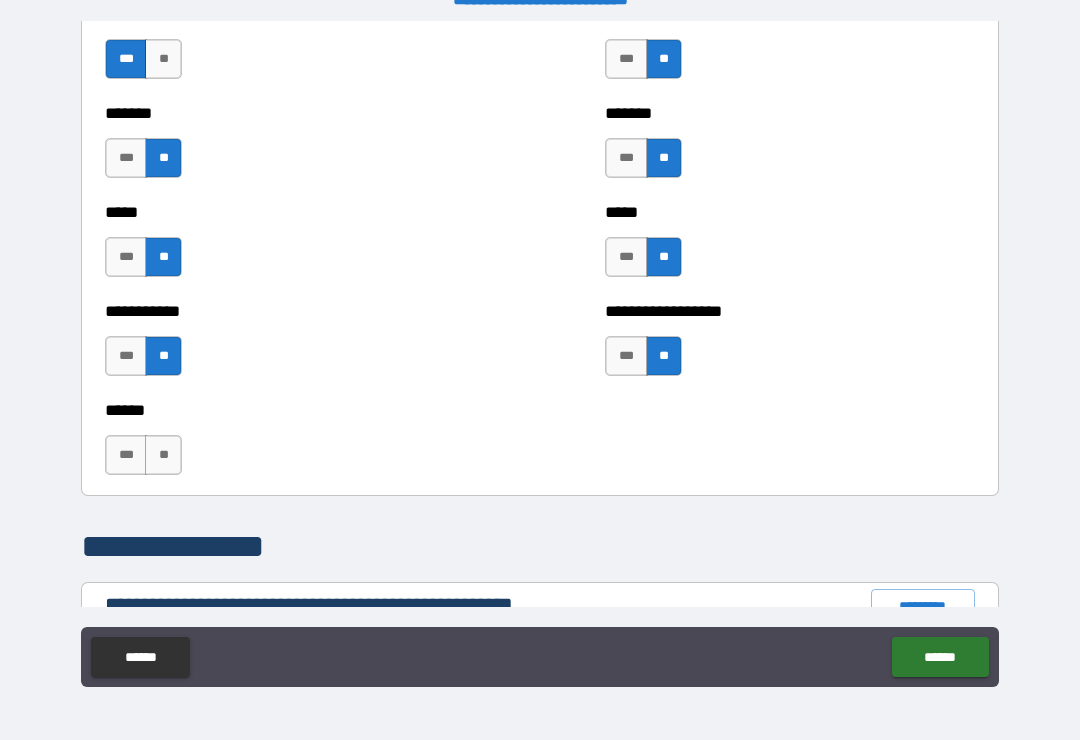 click on "**" at bounding box center (163, 455) 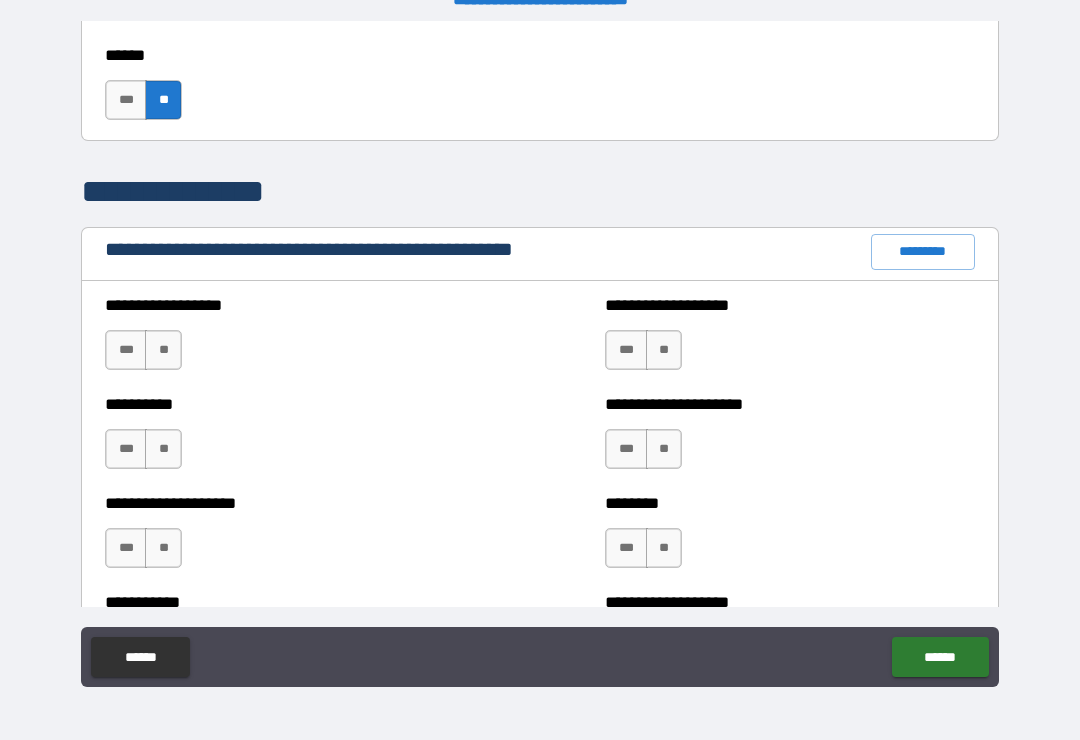 scroll, scrollTop: 2148, scrollLeft: 0, axis: vertical 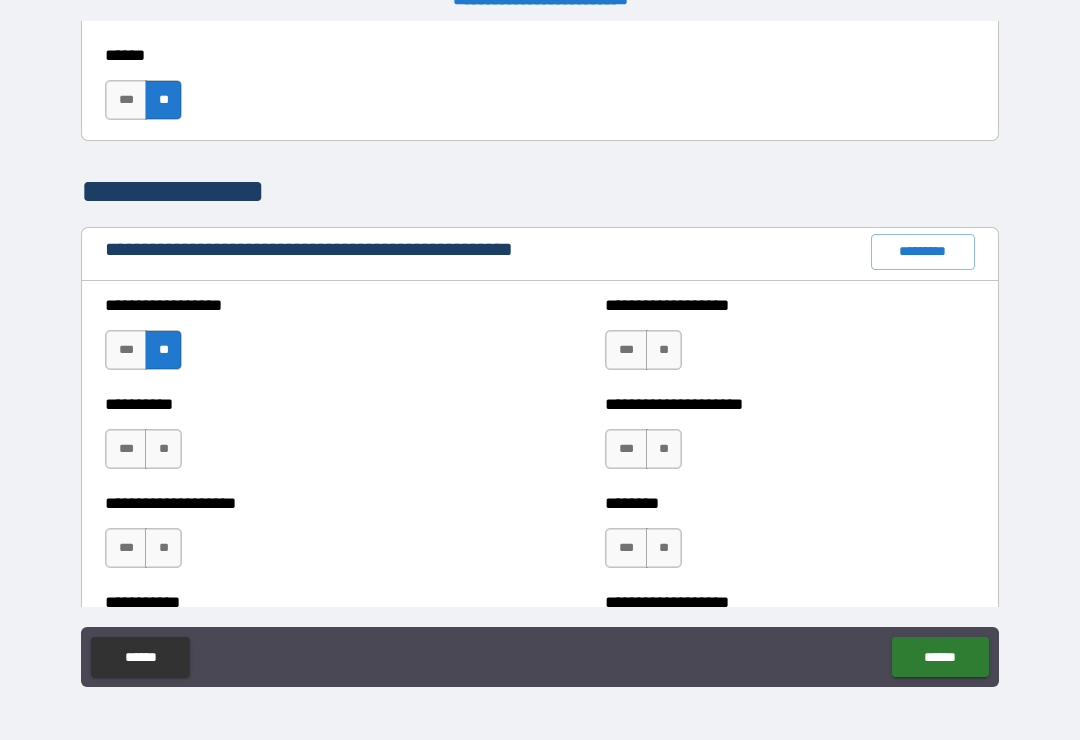 click on "***" at bounding box center [626, 350] 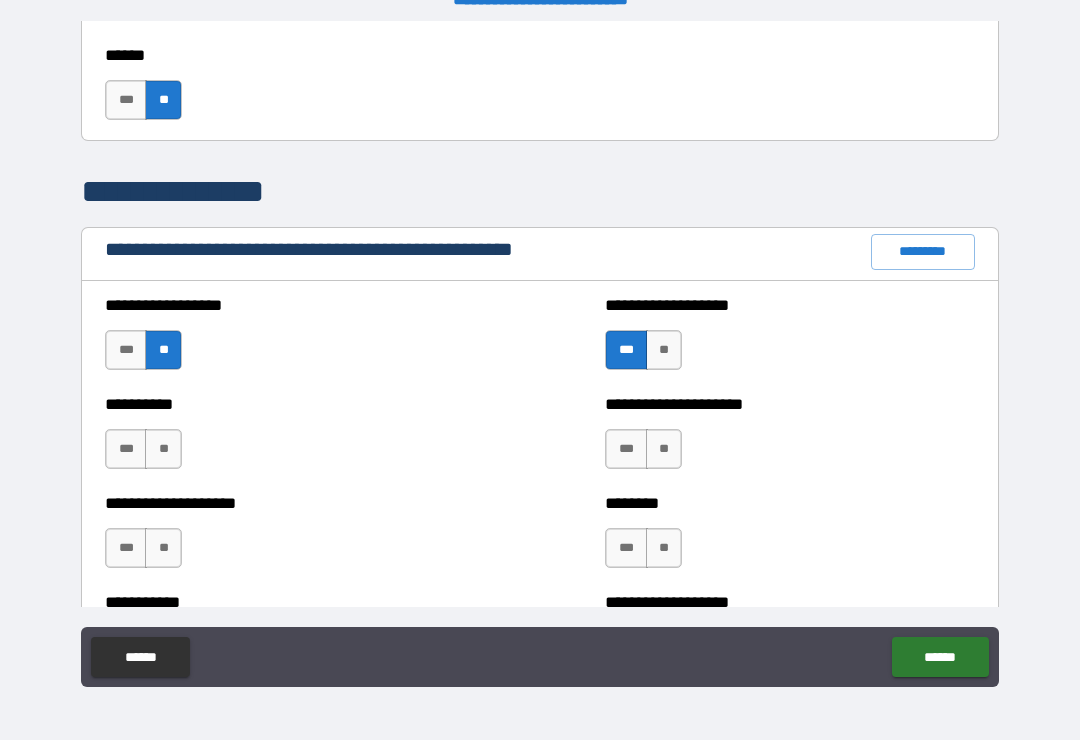 click on "**" at bounding box center (664, 449) 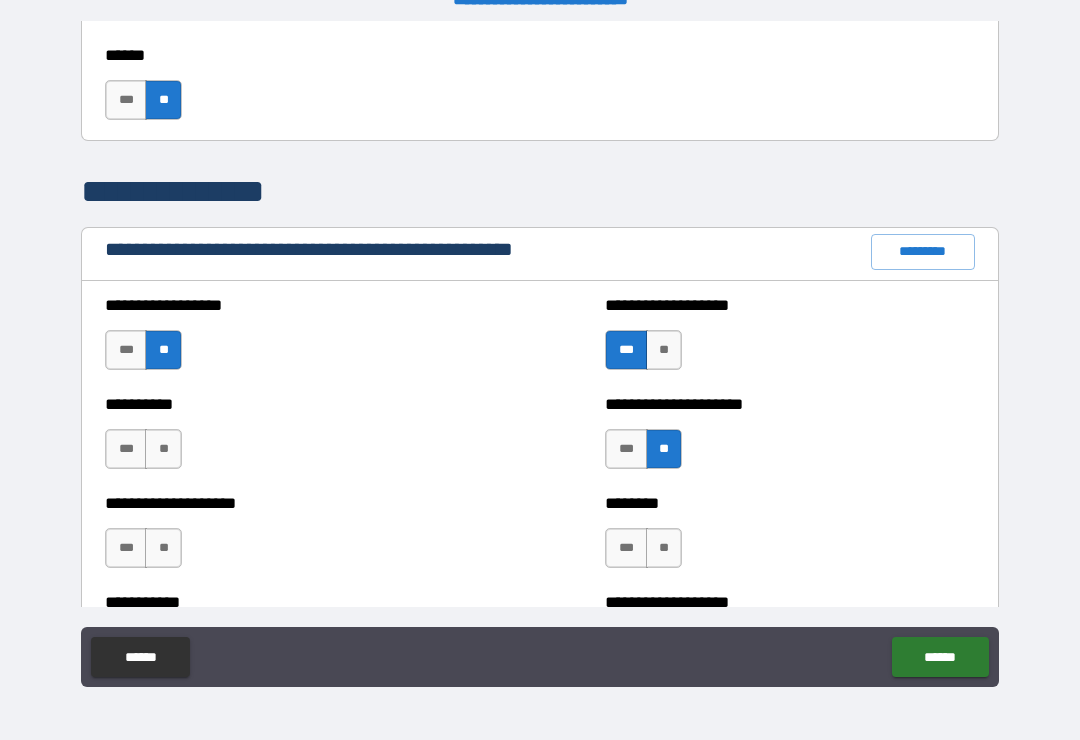 click on "**" at bounding box center [163, 449] 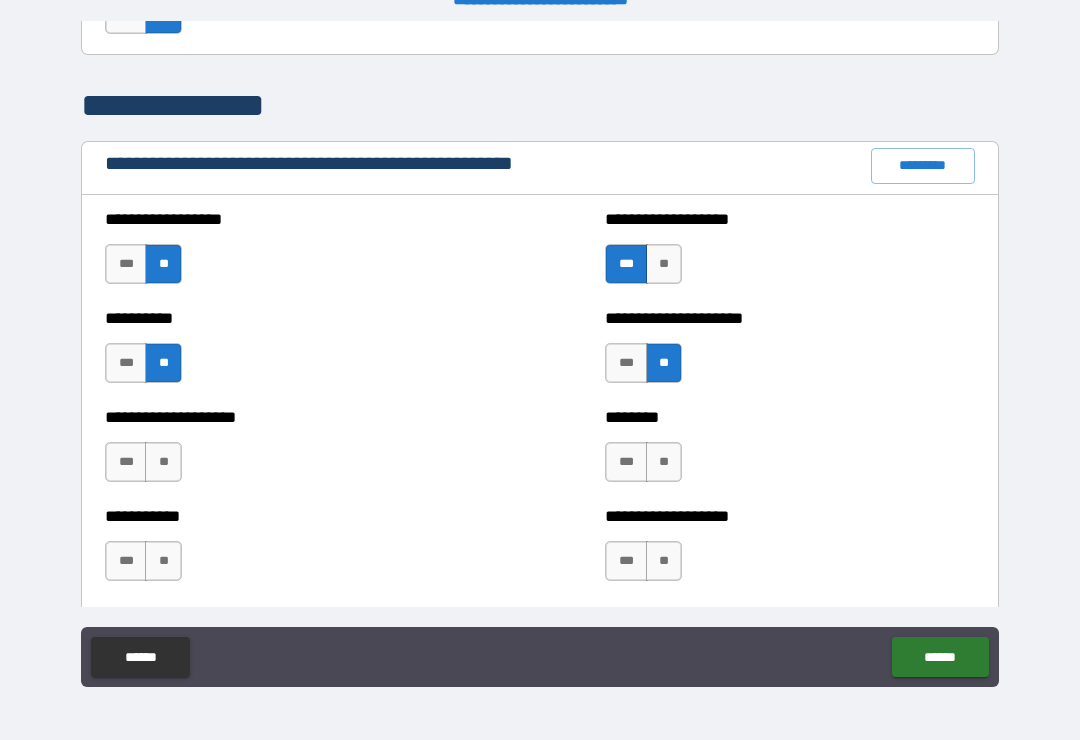 scroll, scrollTop: 2346, scrollLeft: 0, axis: vertical 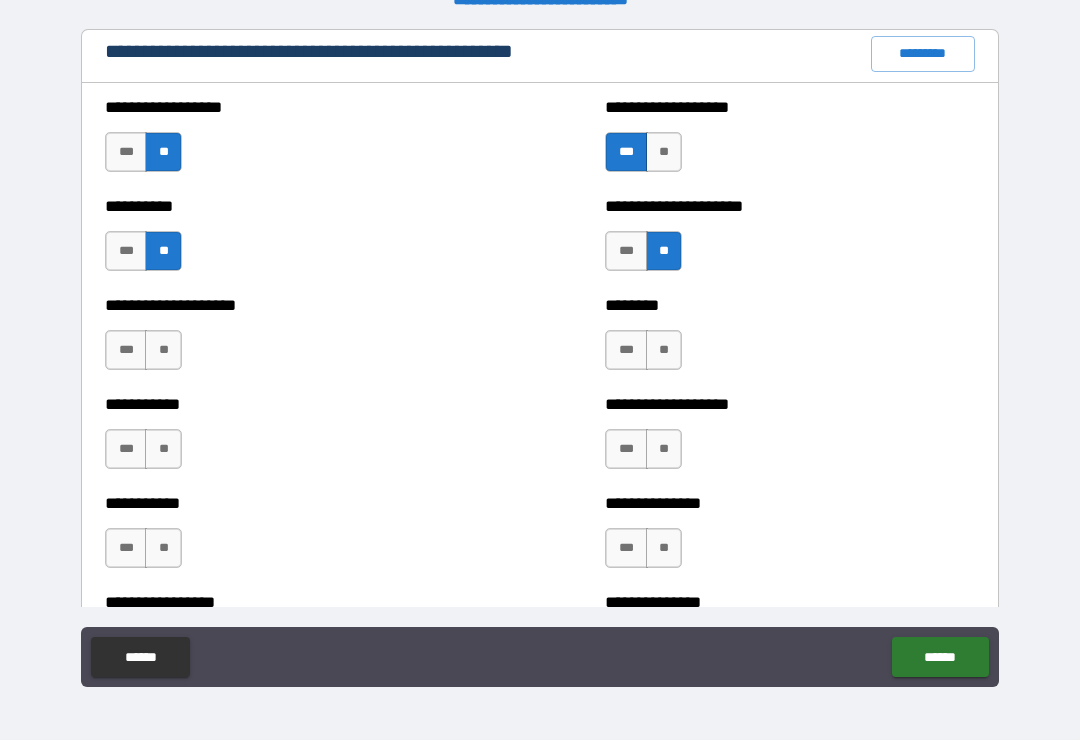 click on "**" at bounding box center (163, 350) 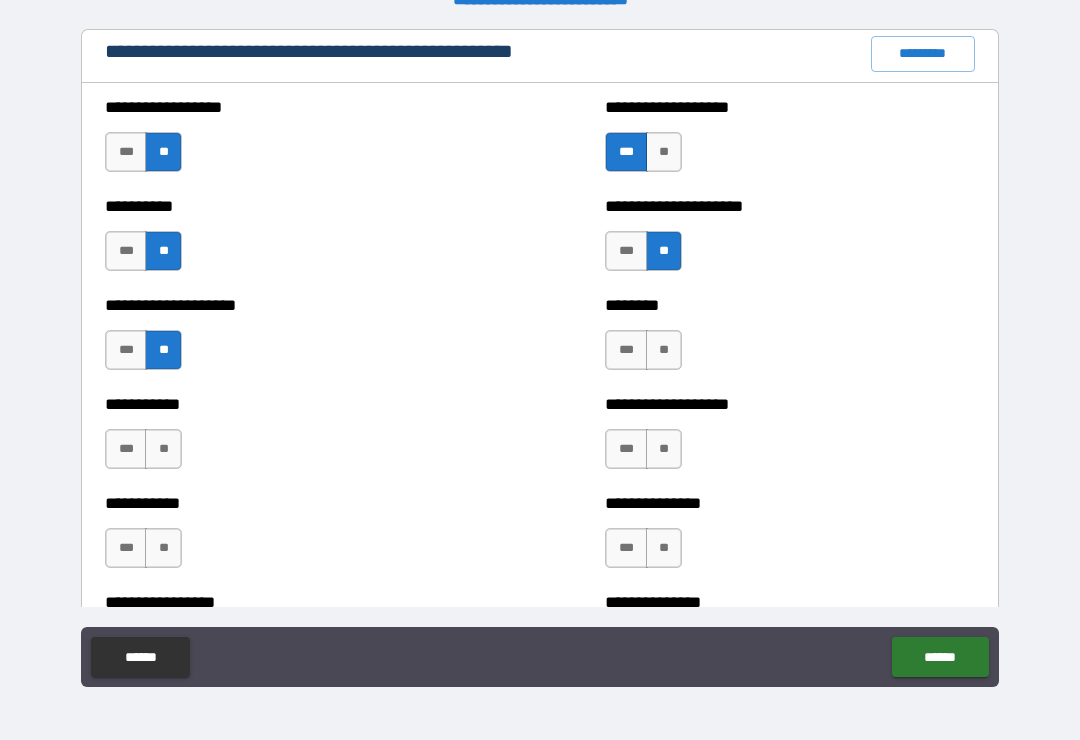 click on "**" at bounding box center [664, 350] 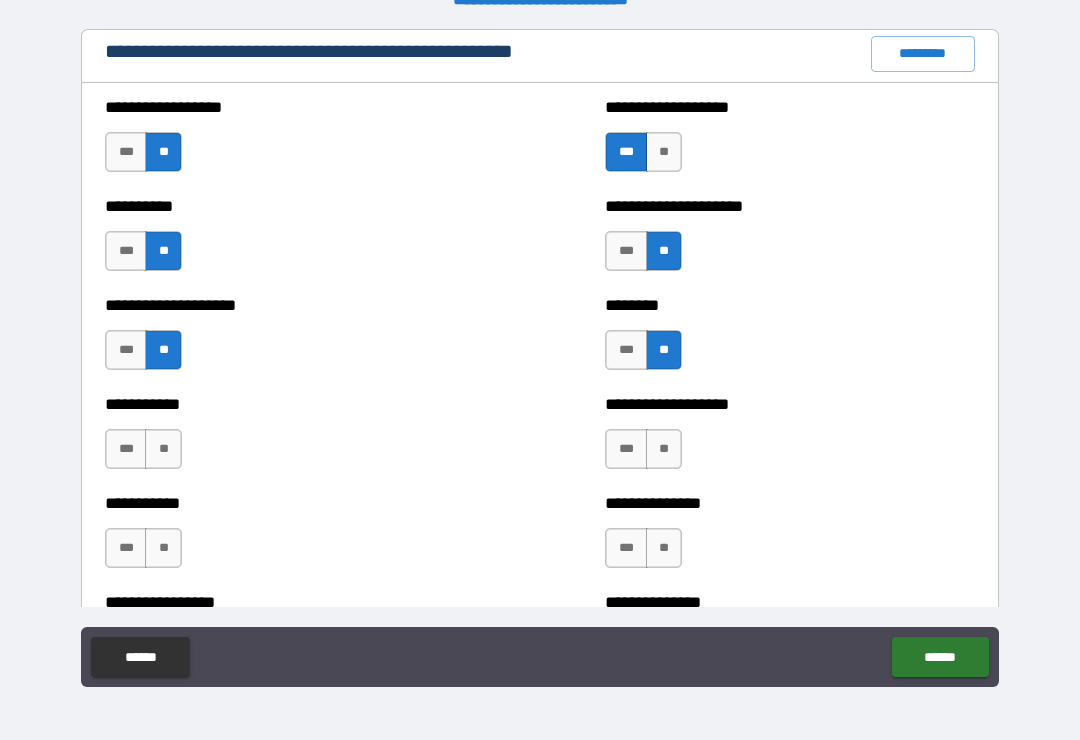 click on "**" at bounding box center (163, 449) 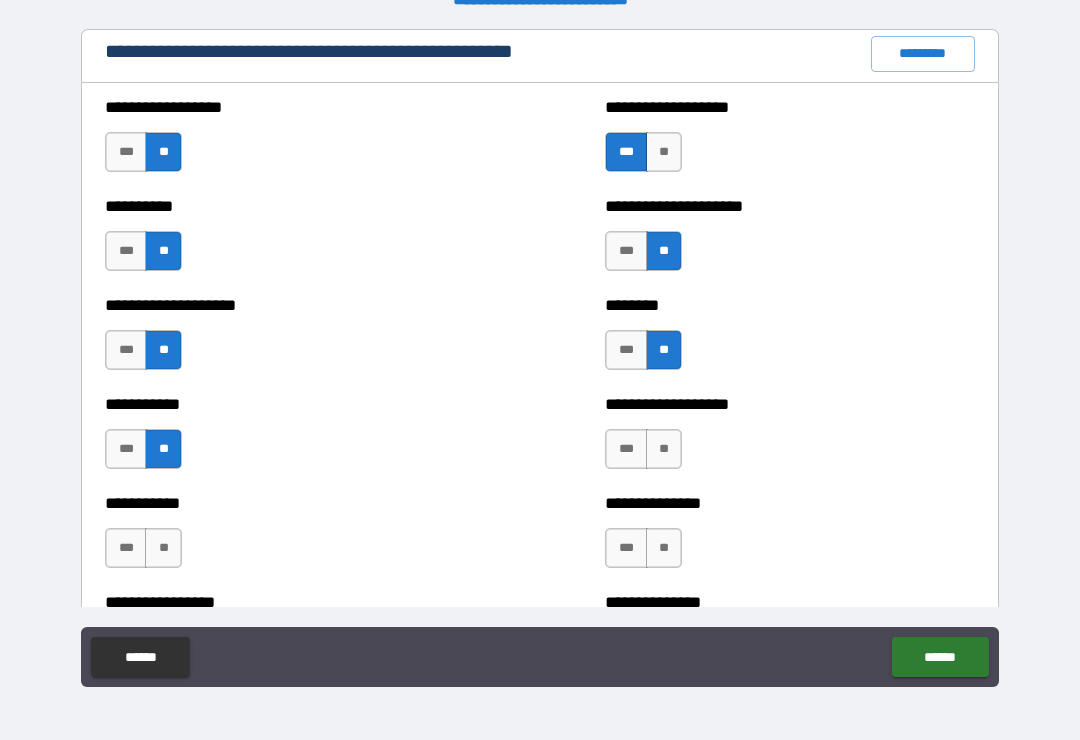 click on "**" at bounding box center [664, 449] 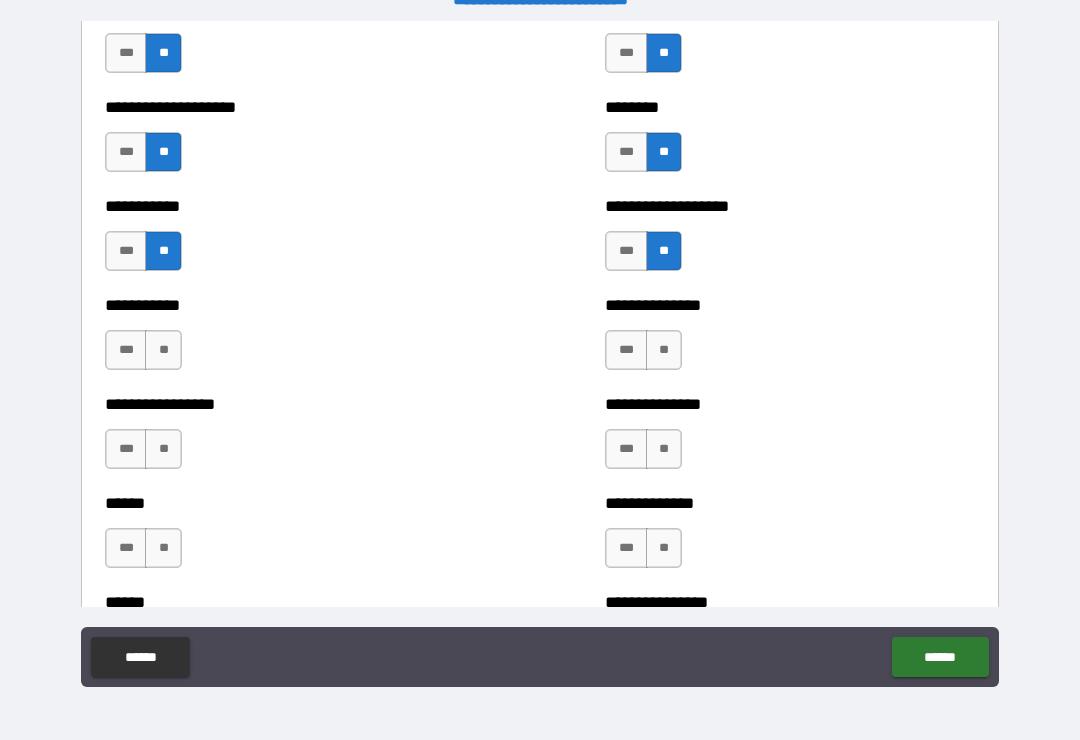 scroll, scrollTop: 2545, scrollLeft: 0, axis: vertical 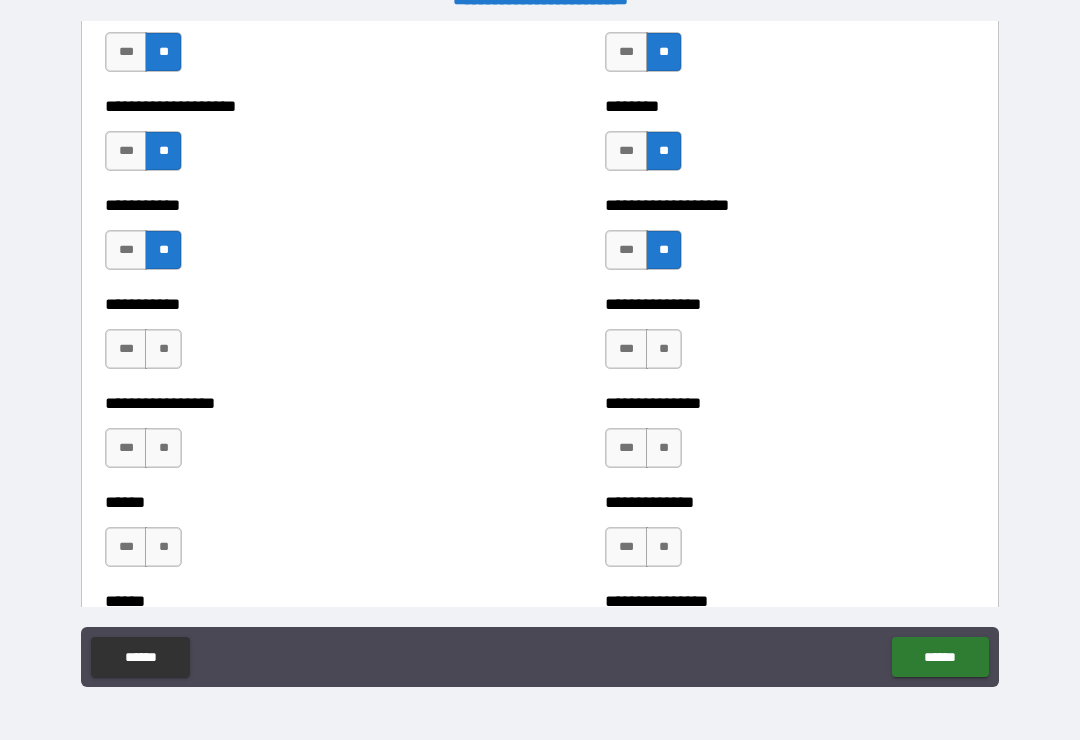 click on "**" at bounding box center (163, 349) 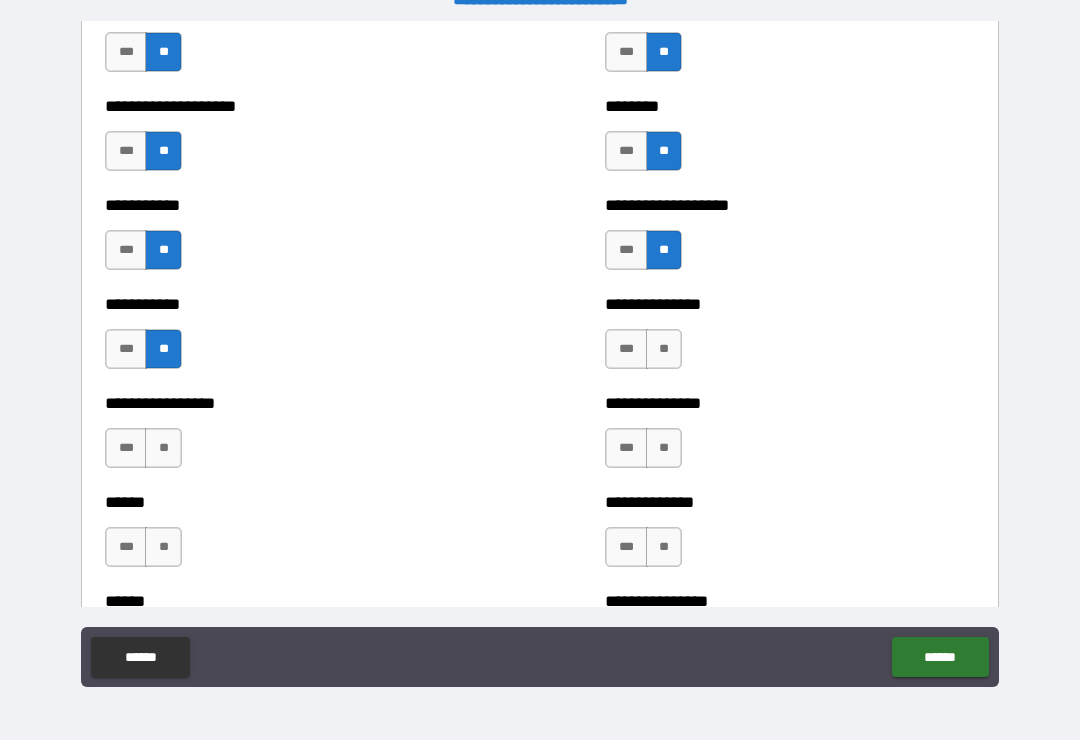 click on "**" at bounding box center [664, 349] 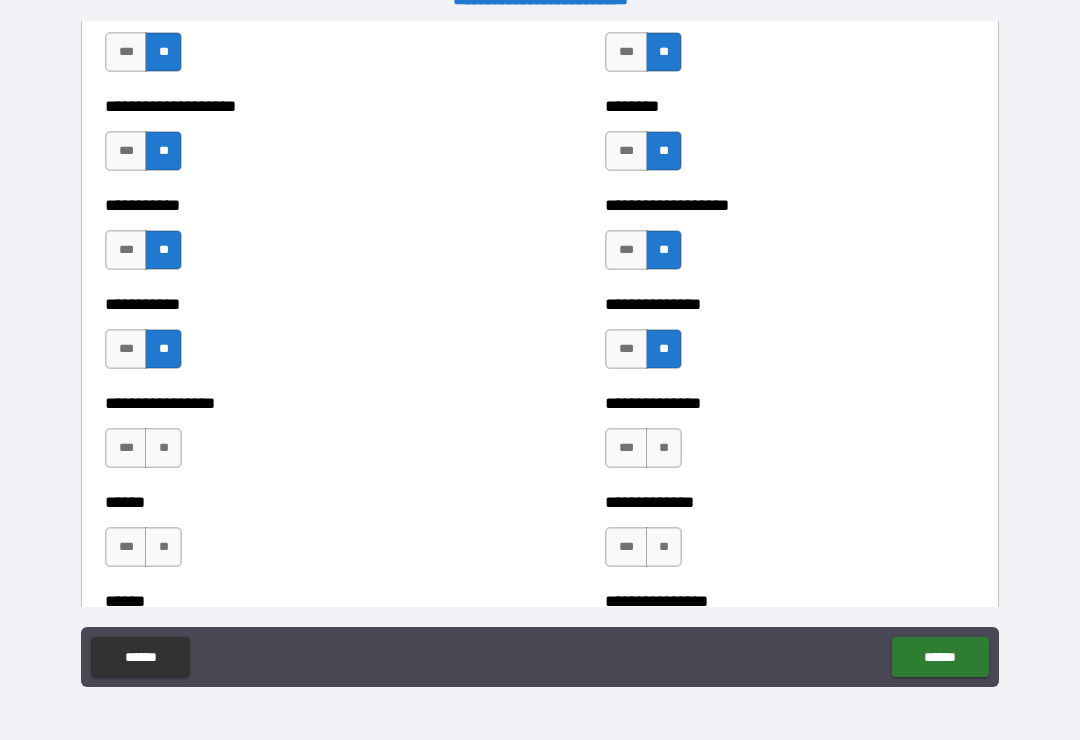 click on "**" at bounding box center (163, 448) 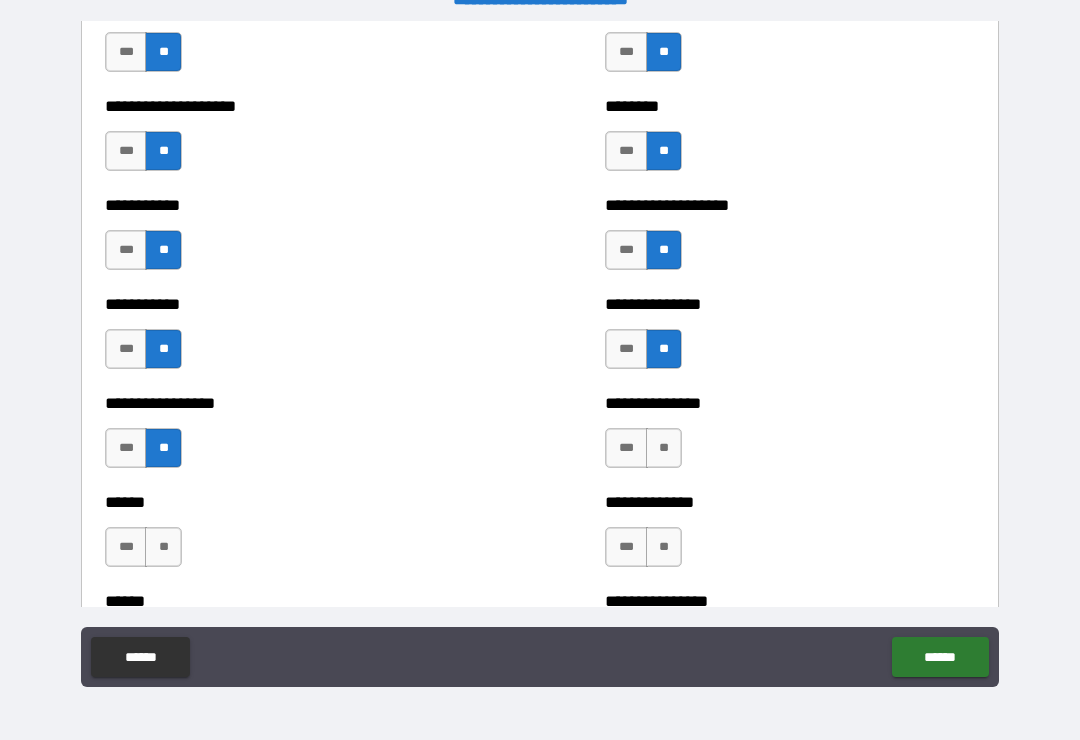 click on "**" at bounding box center (664, 448) 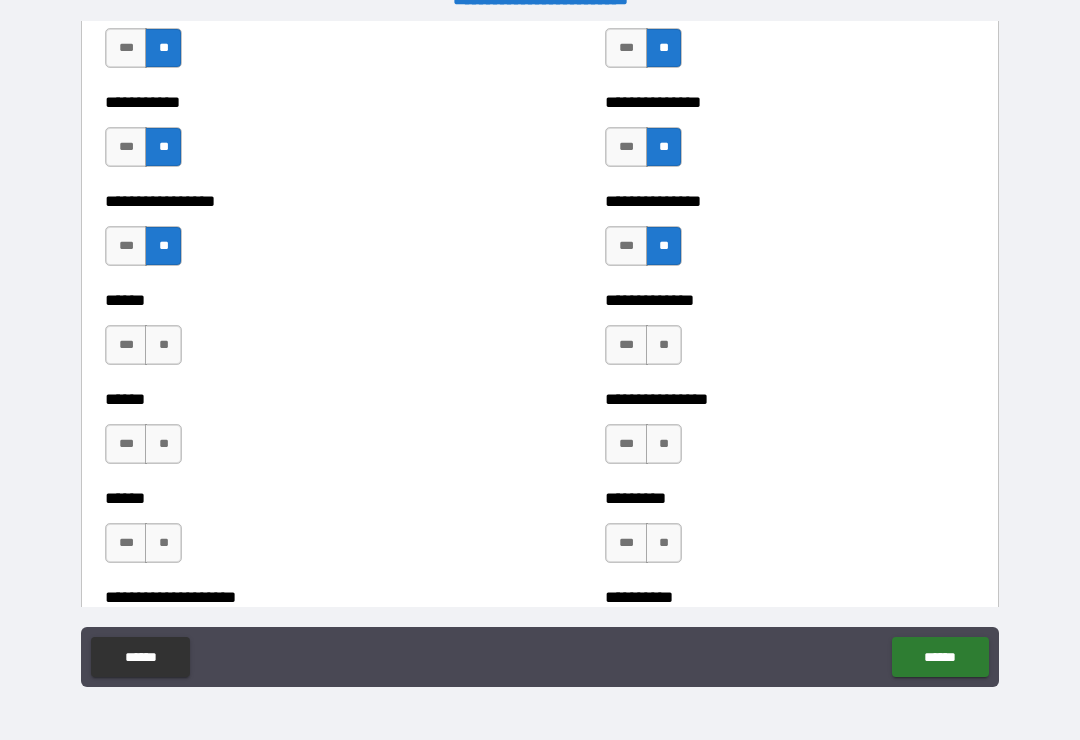 scroll, scrollTop: 2754, scrollLeft: 0, axis: vertical 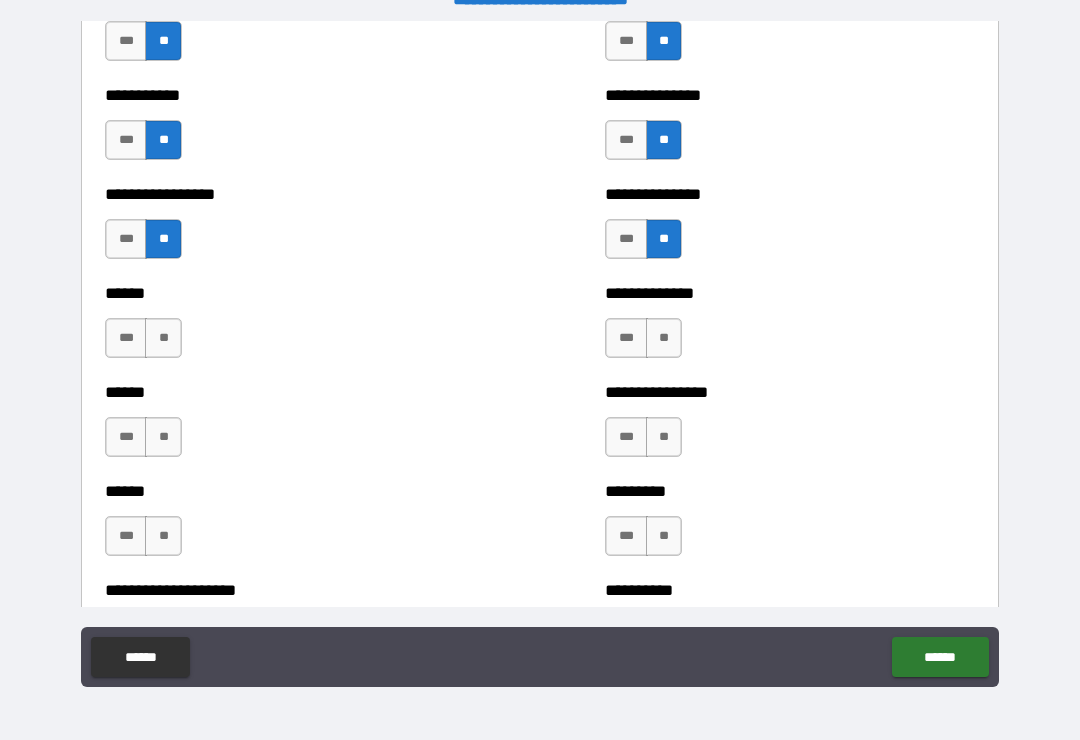 click on "**" at bounding box center (163, 338) 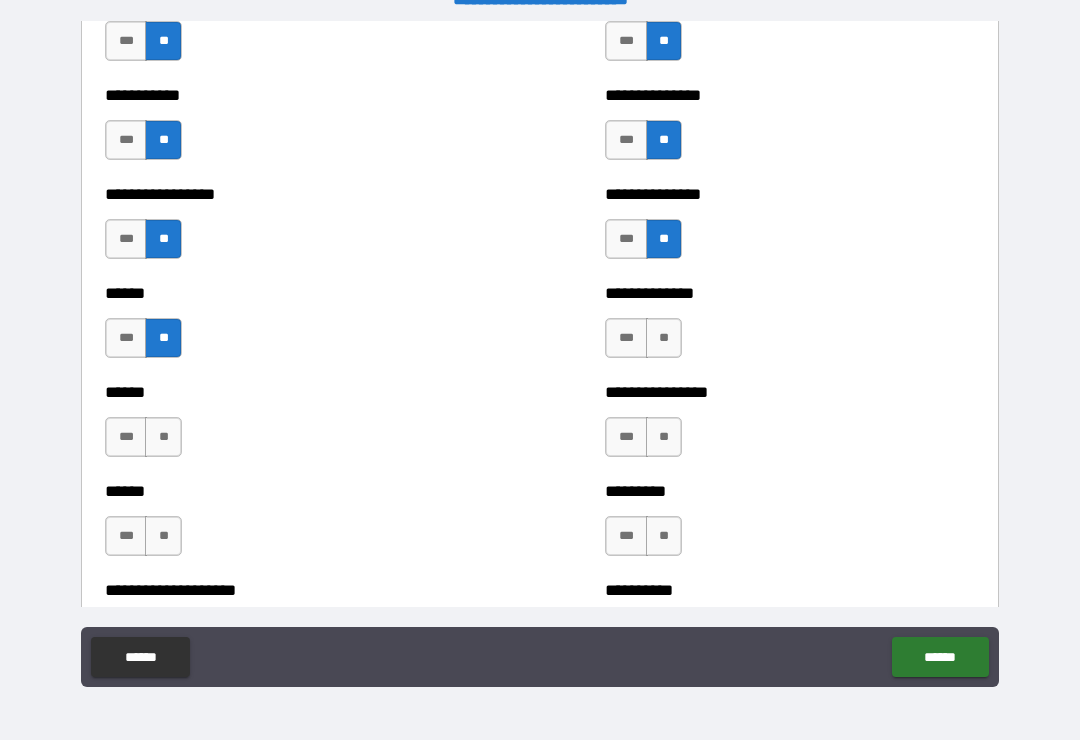 click on "**" at bounding box center [664, 338] 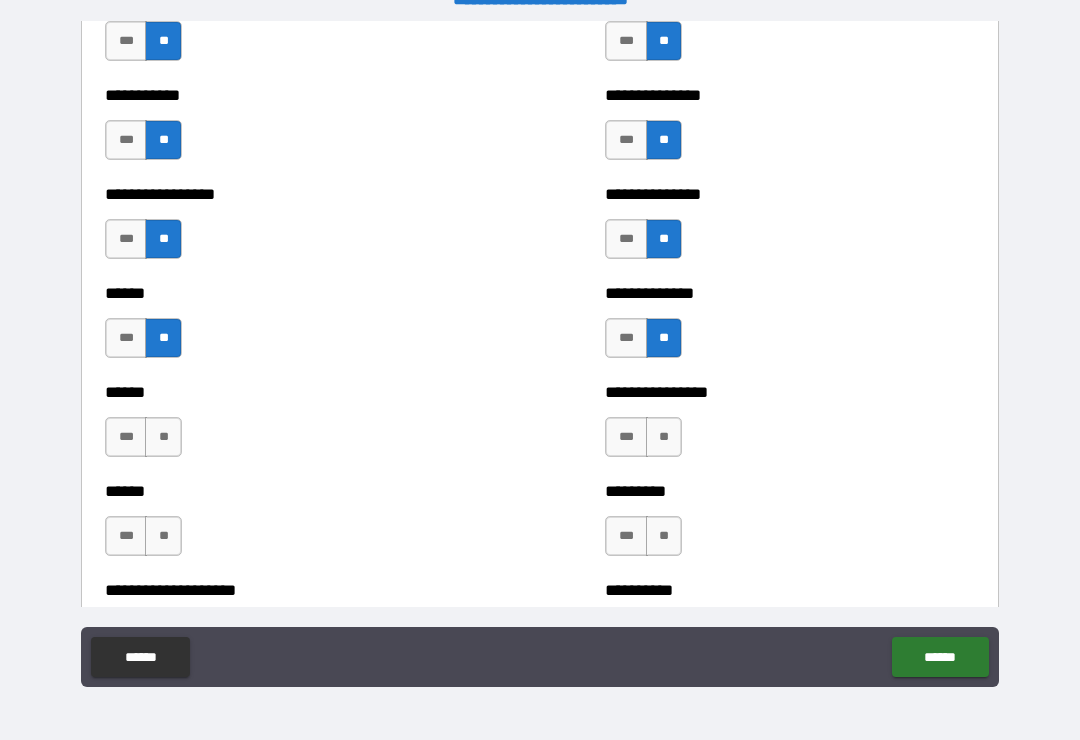 click on "**" at bounding box center [163, 437] 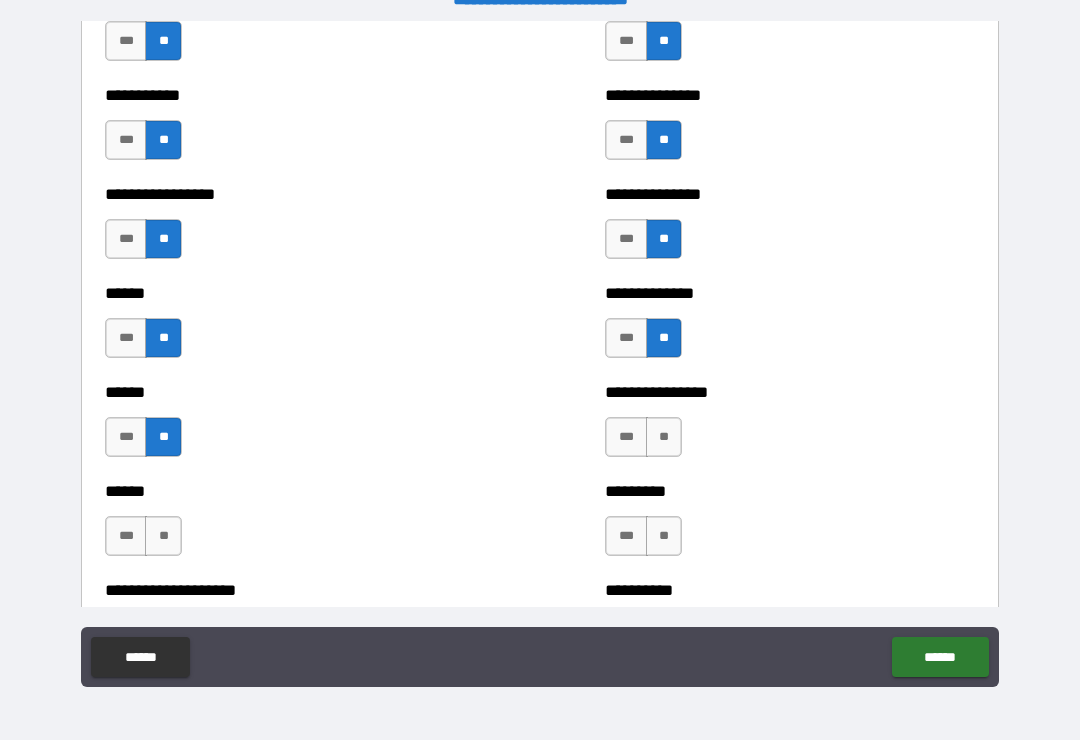 click on "**" at bounding box center (664, 437) 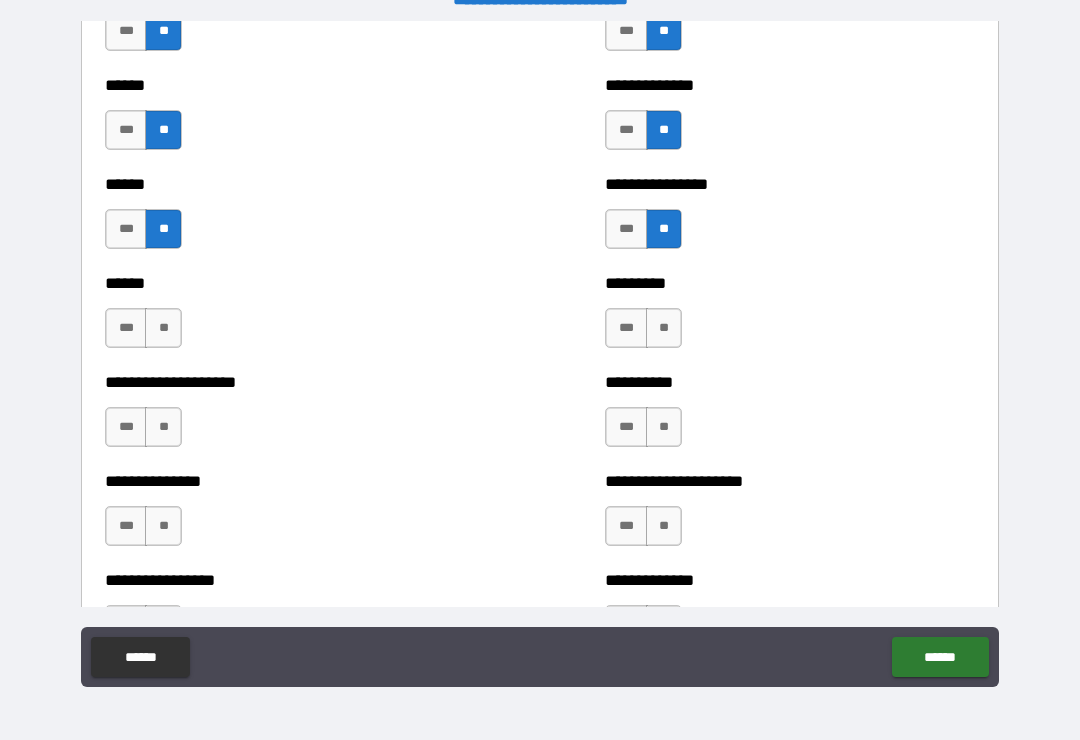 scroll, scrollTop: 2974, scrollLeft: 0, axis: vertical 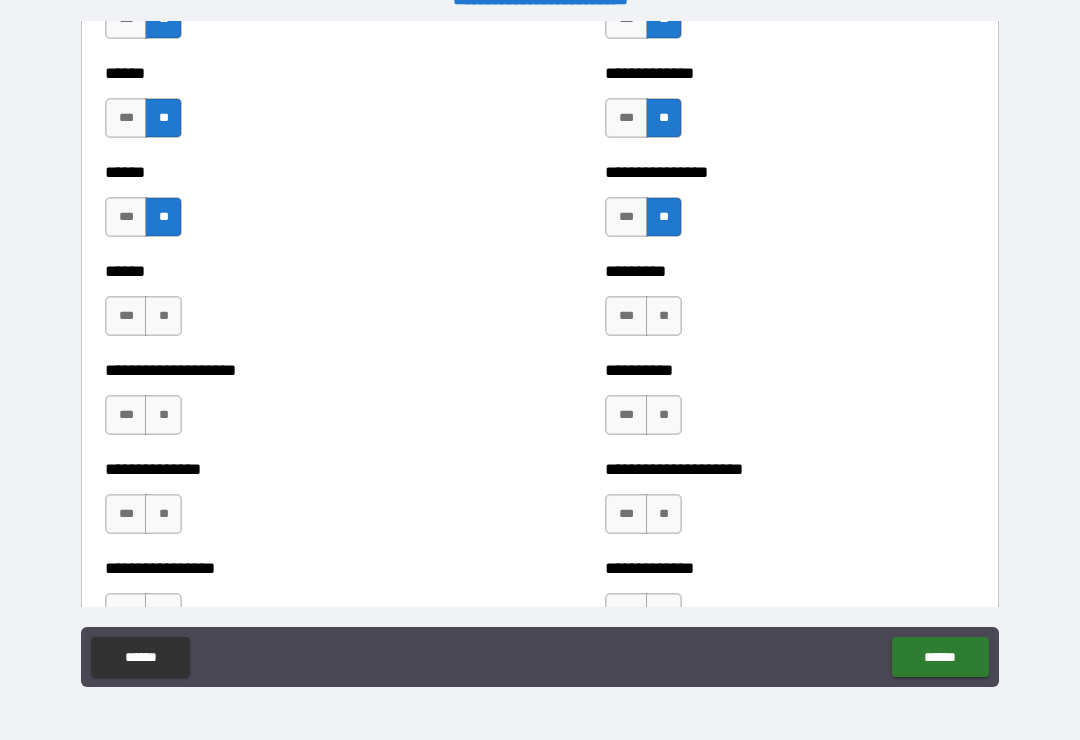 click on "**" at bounding box center [163, 316] 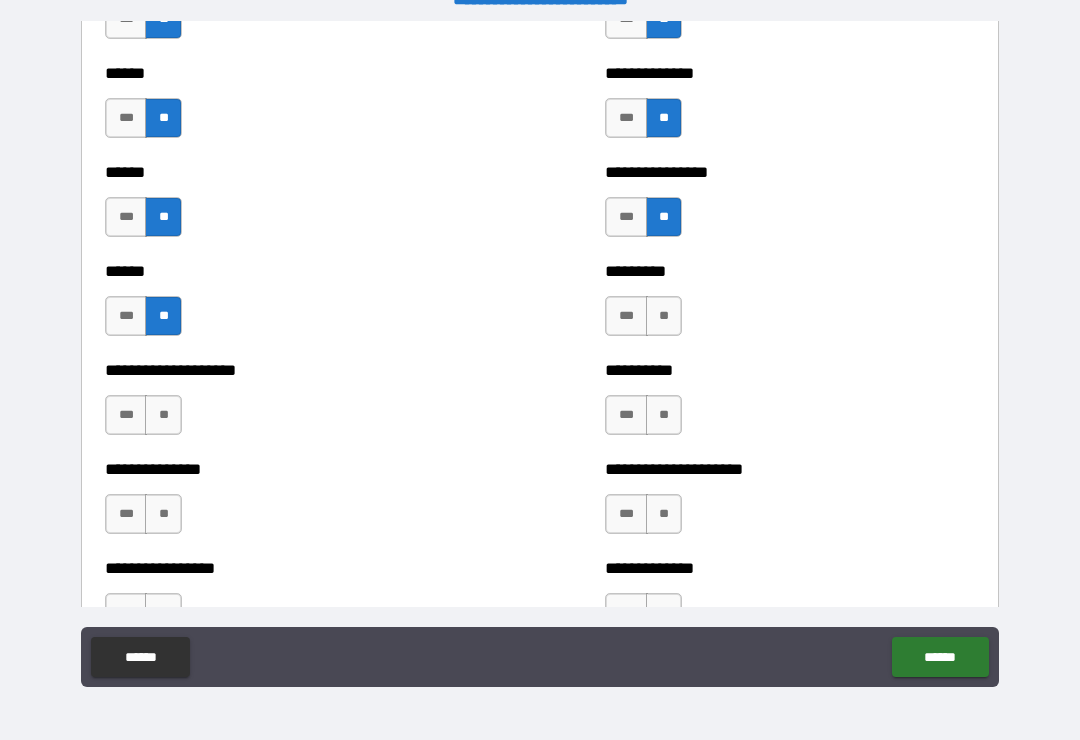 click on "**" at bounding box center [664, 316] 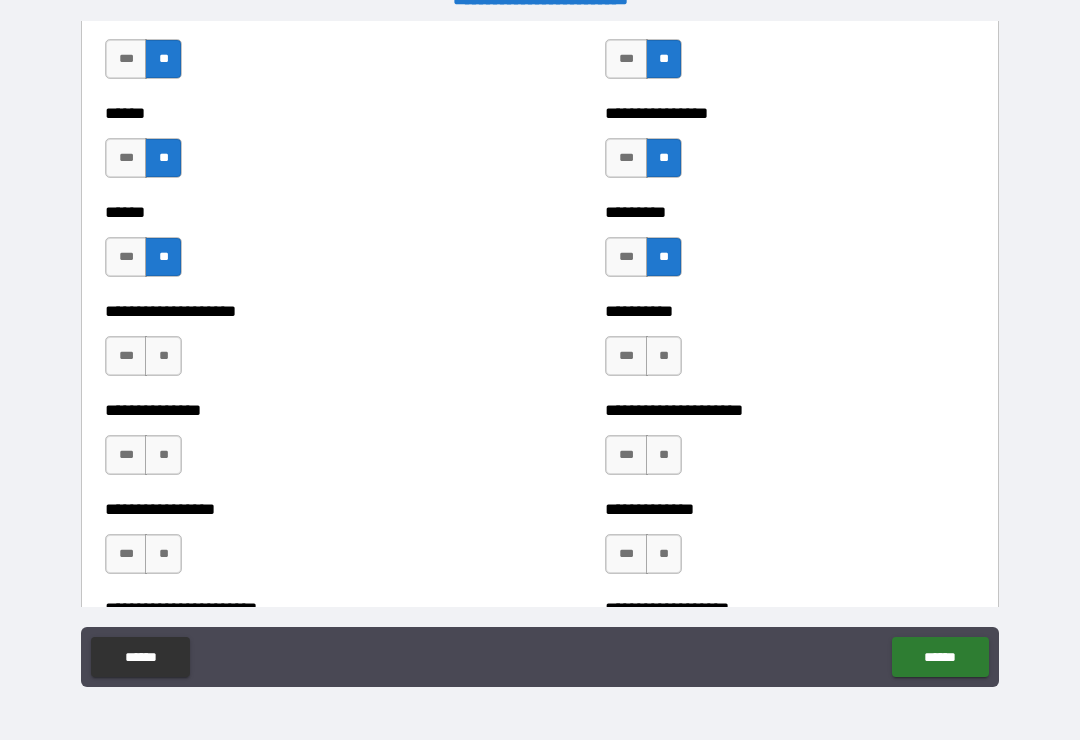 scroll, scrollTop: 3069, scrollLeft: 0, axis: vertical 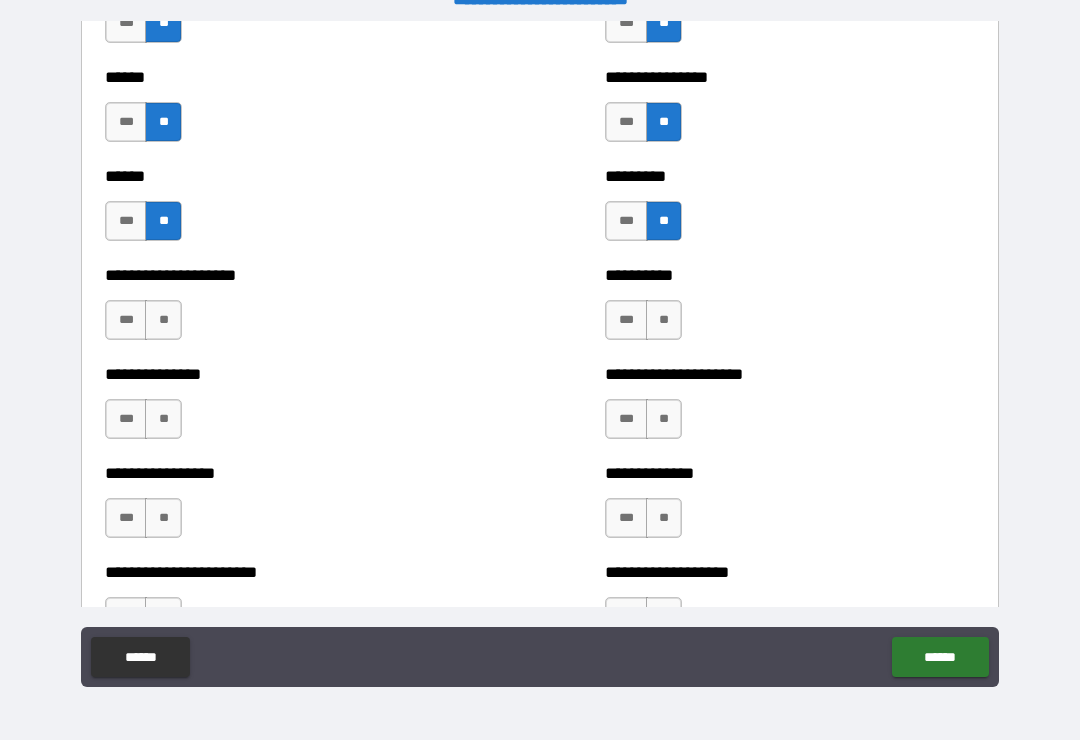 click on "***" at bounding box center [126, 320] 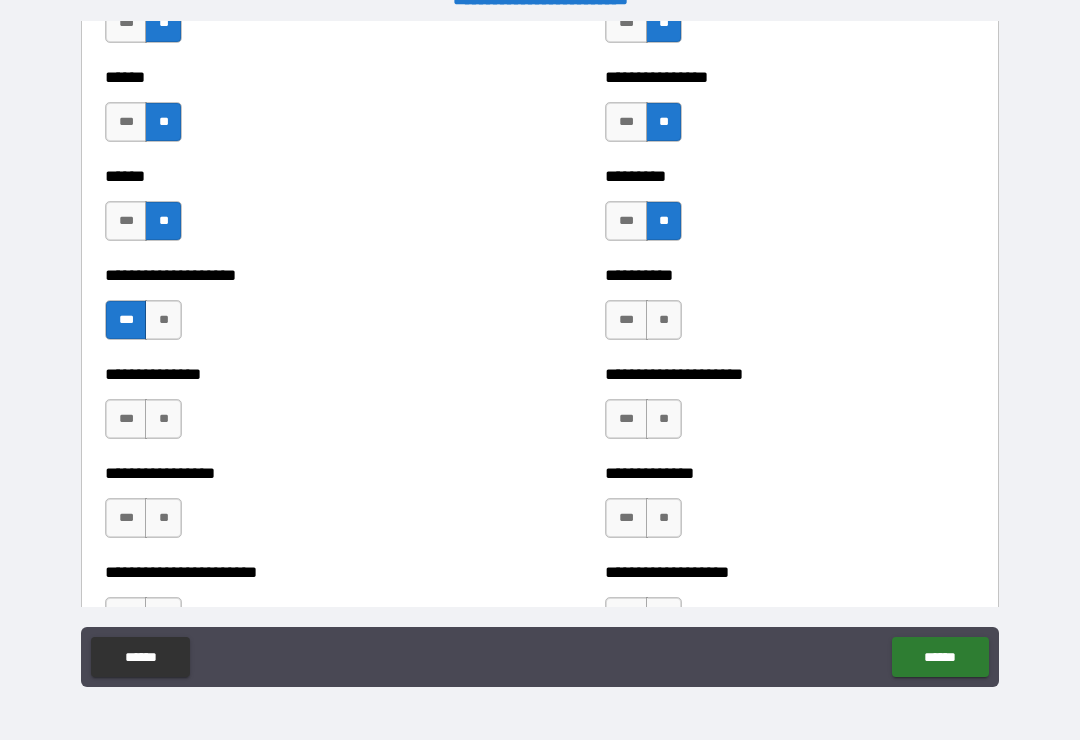 click on "**" at bounding box center [664, 320] 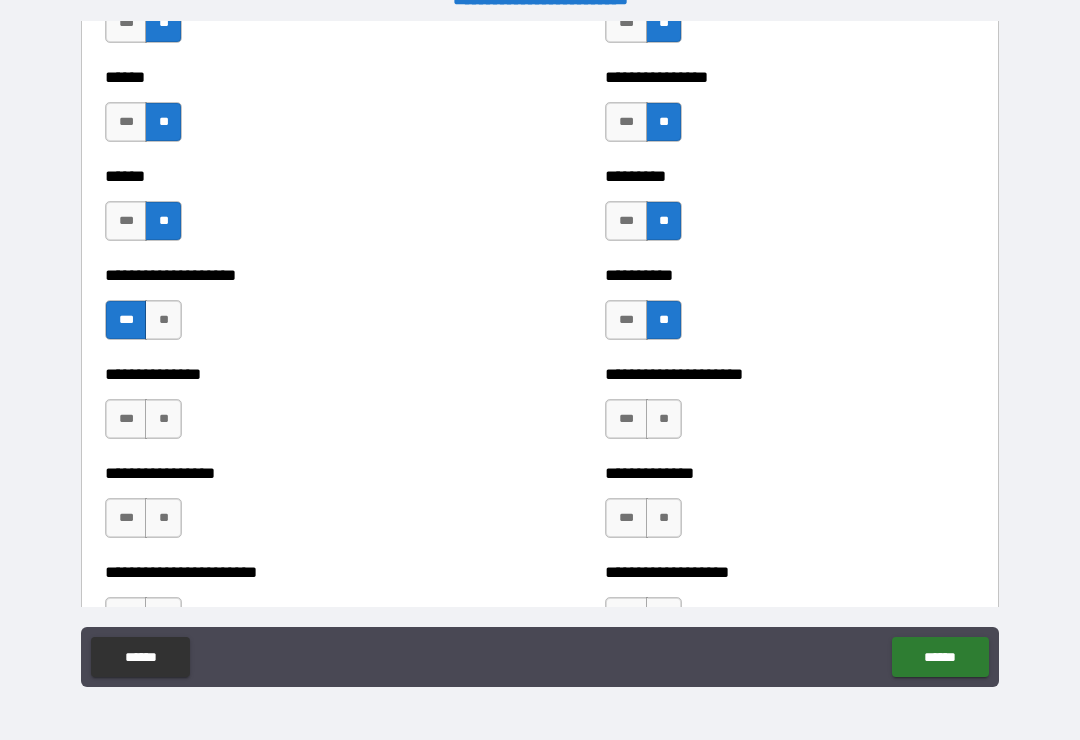 click on "**" at bounding box center [163, 419] 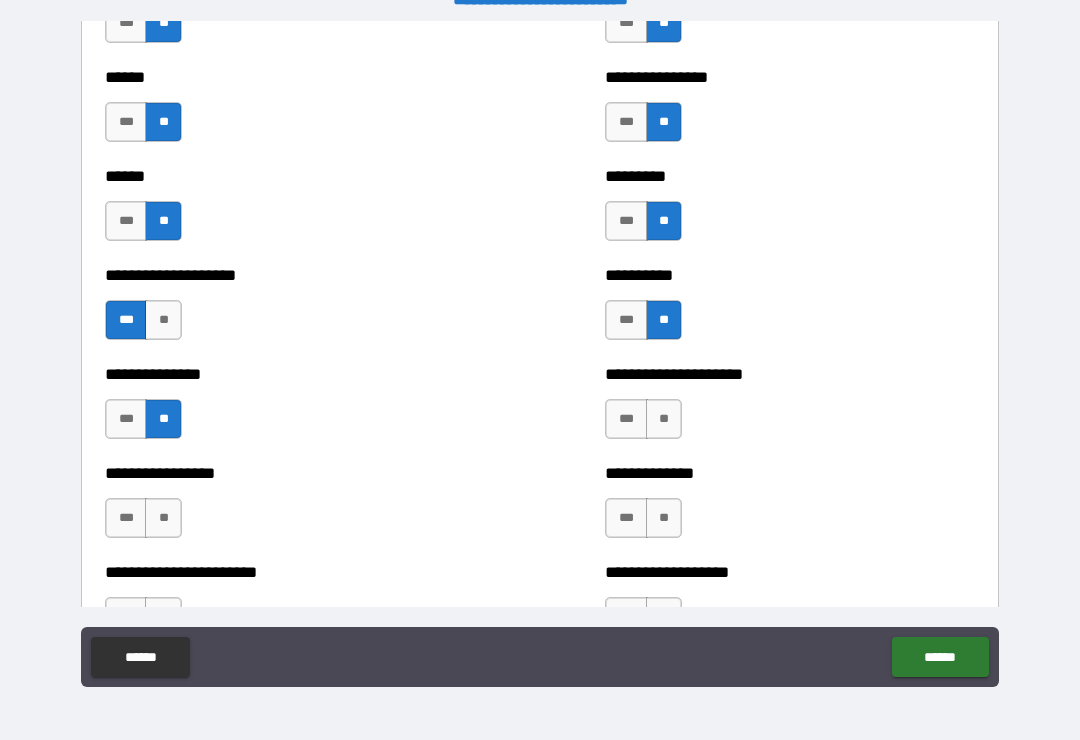 click on "**" at bounding box center [163, 419] 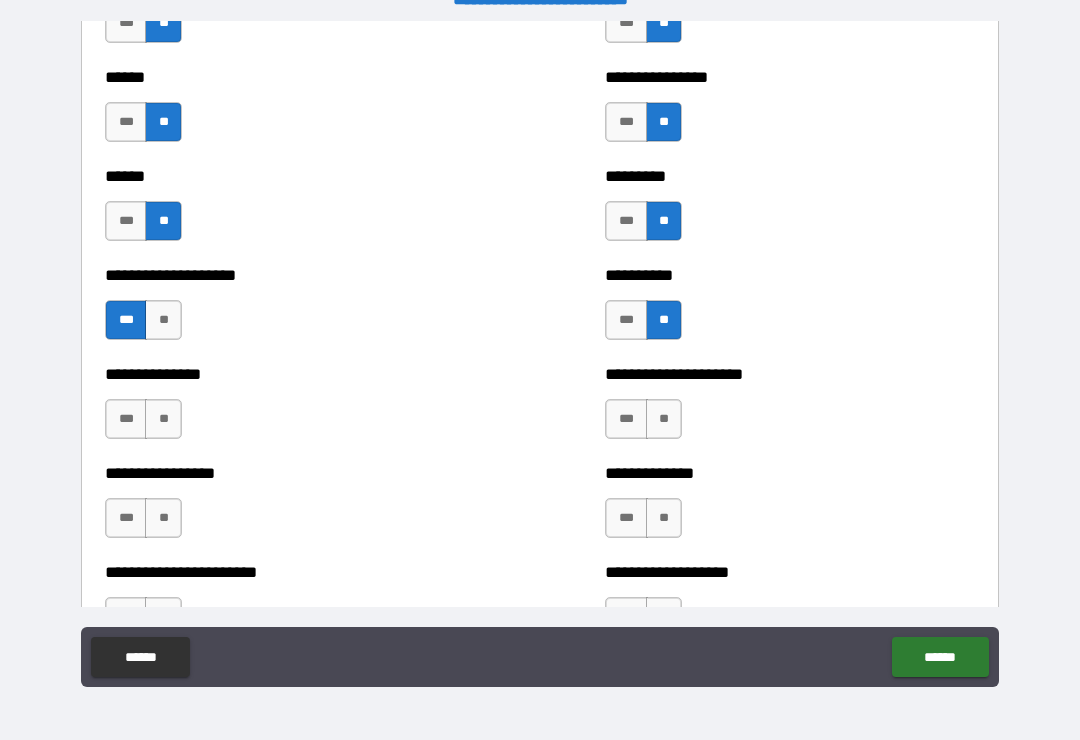 click on "***" at bounding box center (126, 419) 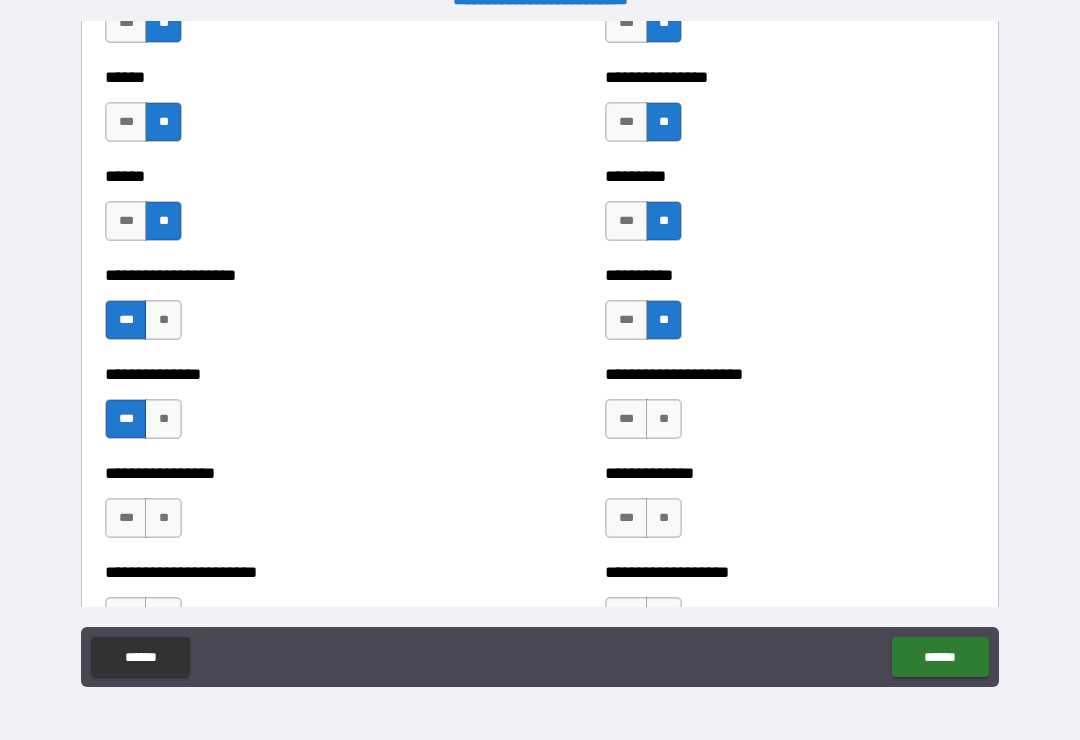 click on "**" at bounding box center (163, 419) 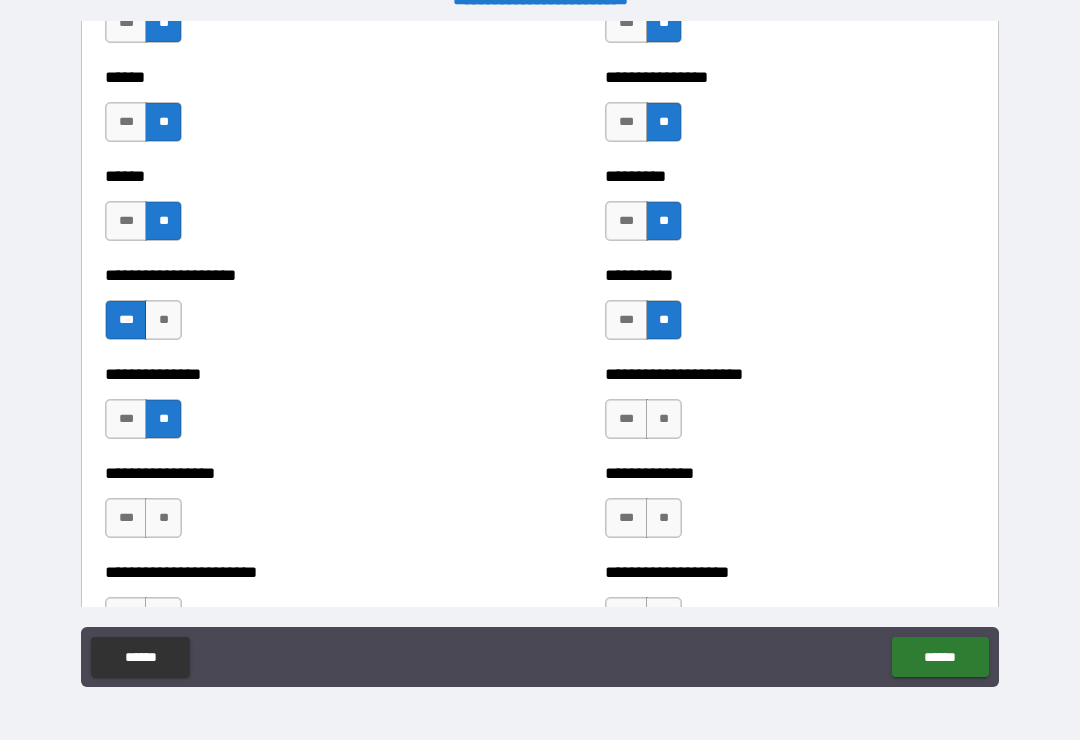 click on "**" at bounding box center [664, 419] 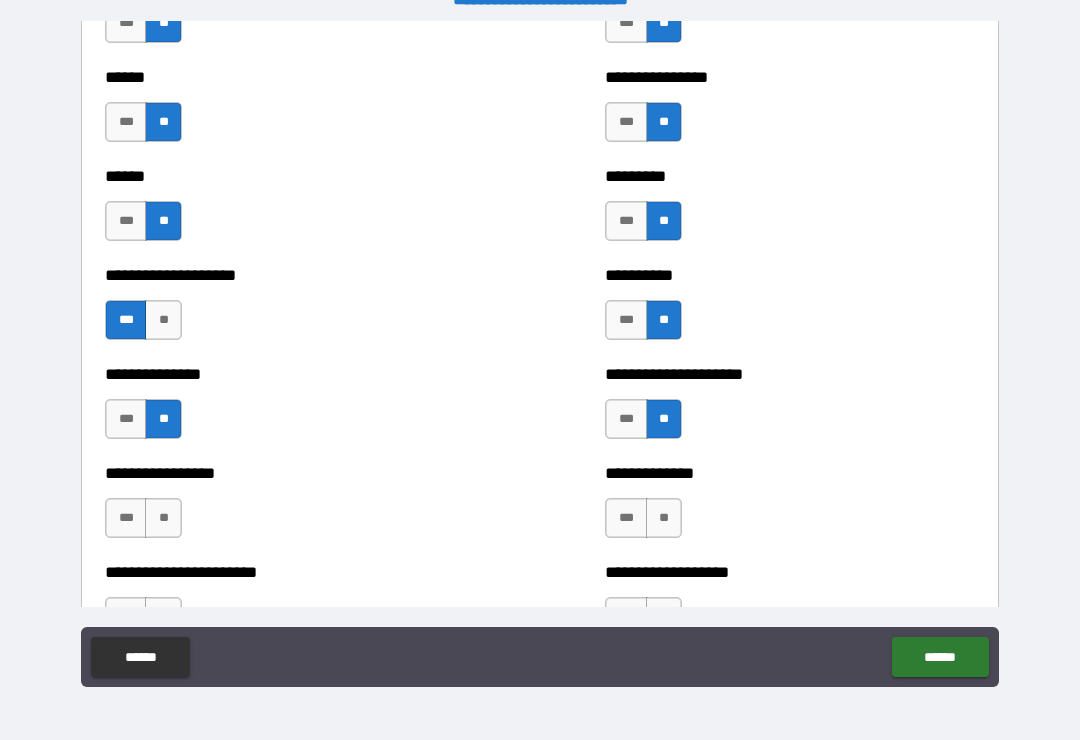 click on "**" at bounding box center [163, 518] 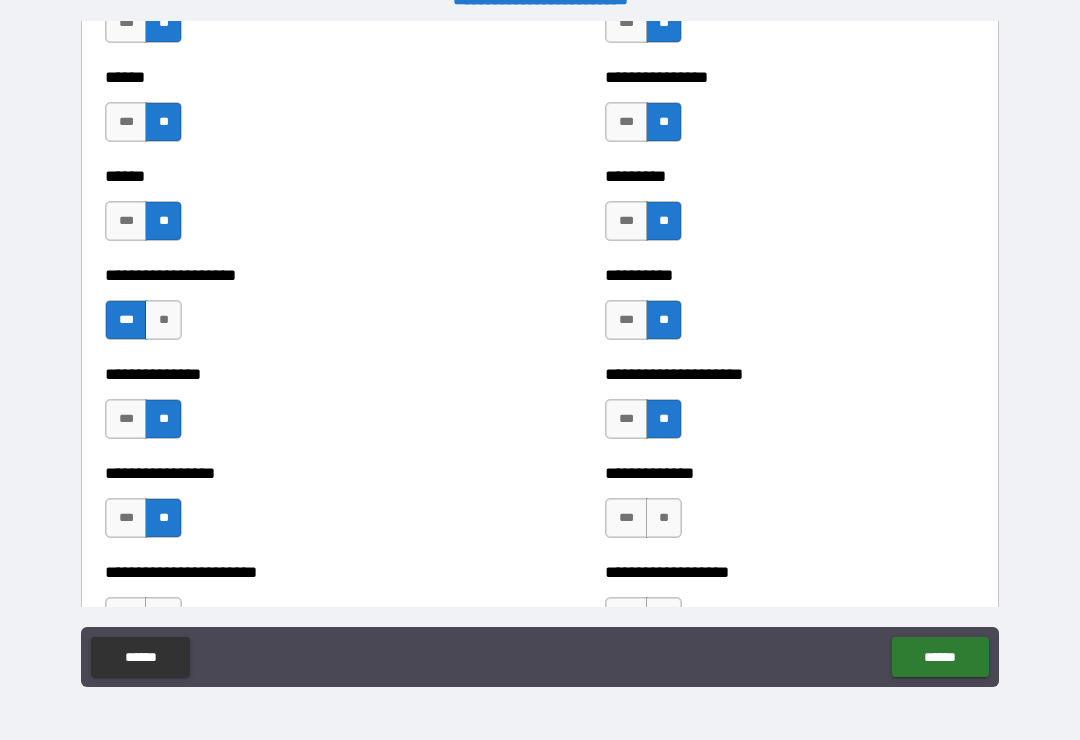 click on "**" at bounding box center (163, 518) 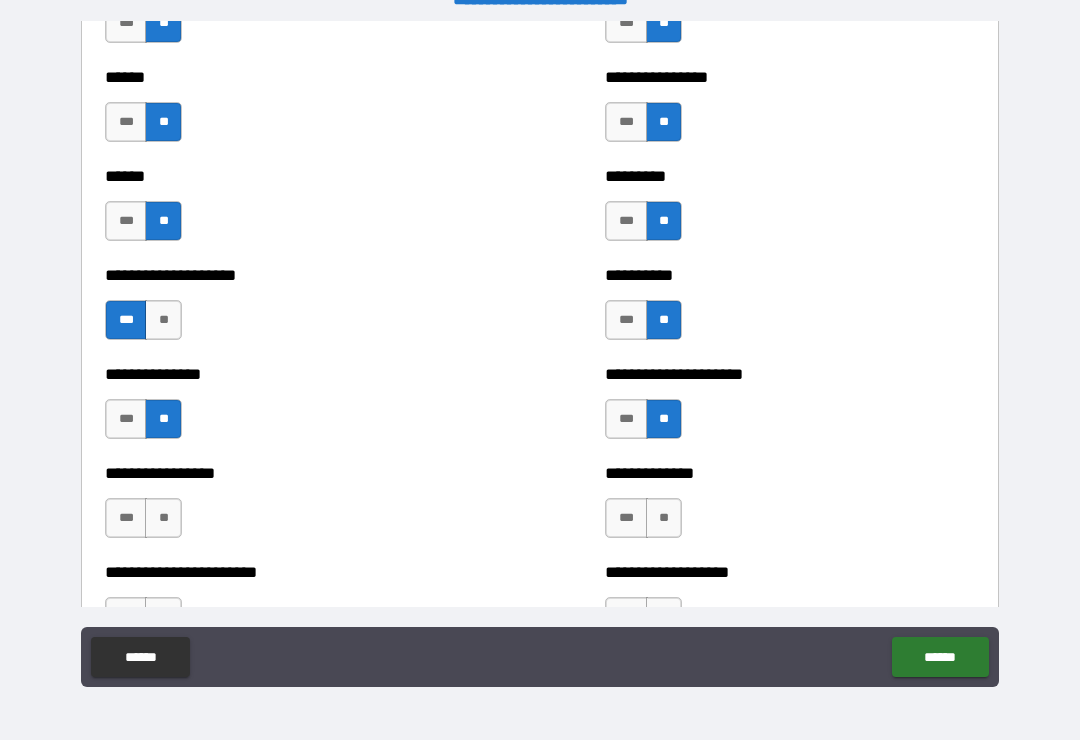click on "***" at bounding box center [126, 518] 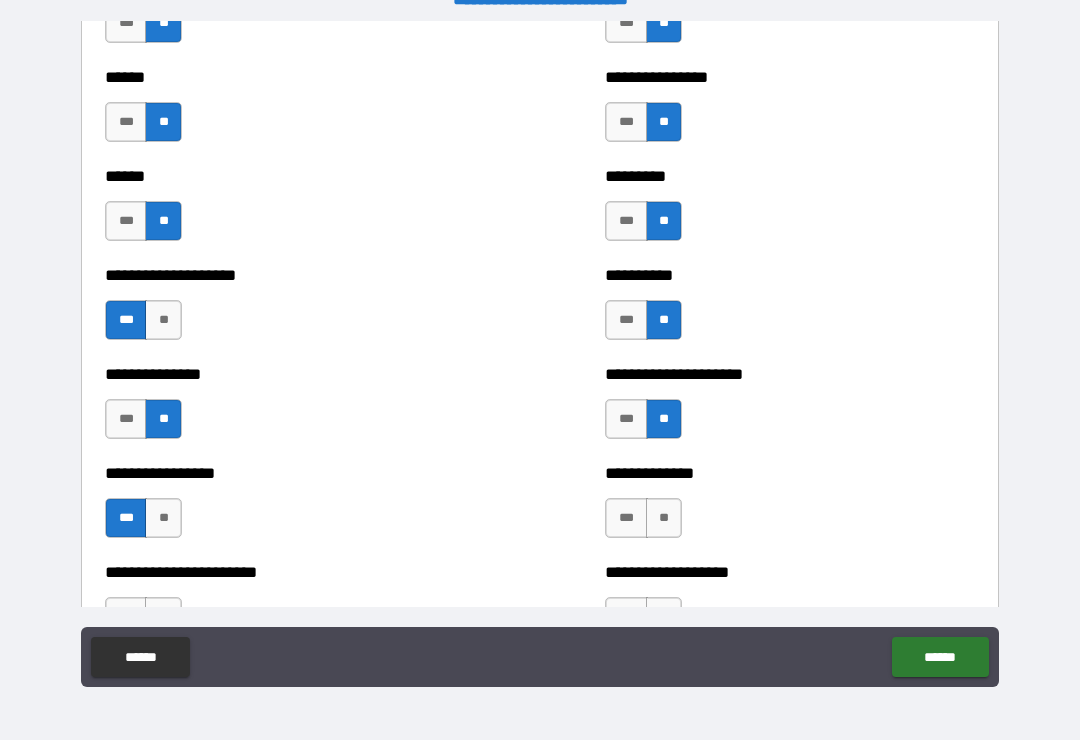 click on "**" at bounding box center [664, 518] 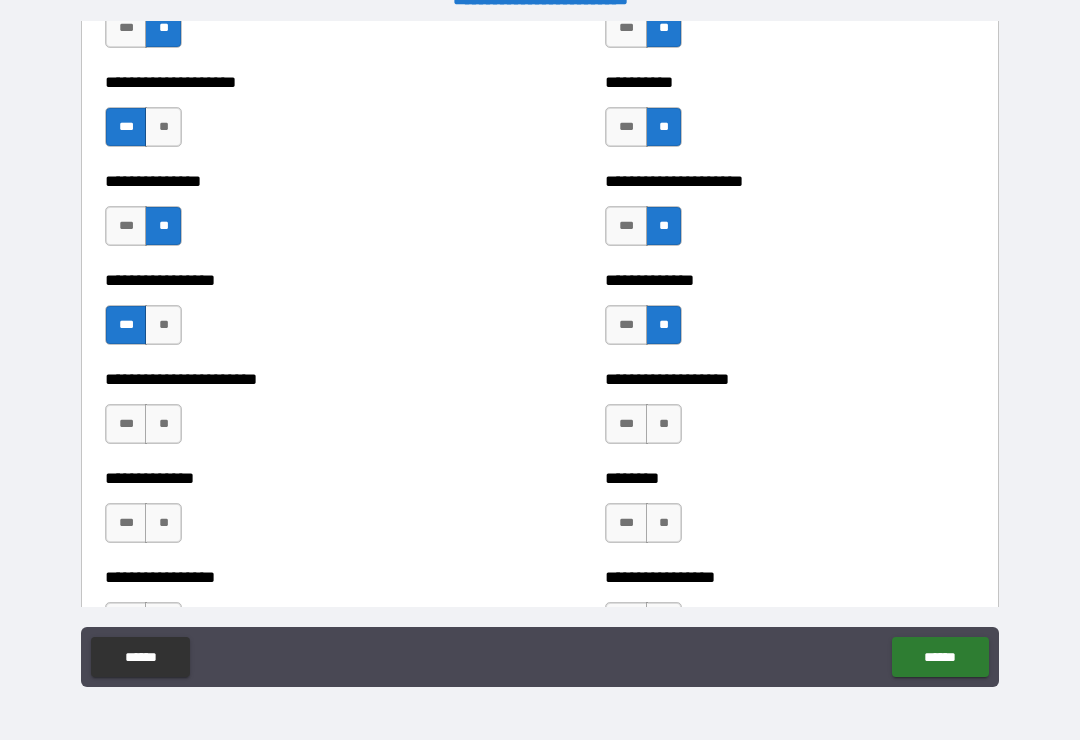 scroll, scrollTop: 3279, scrollLeft: 0, axis: vertical 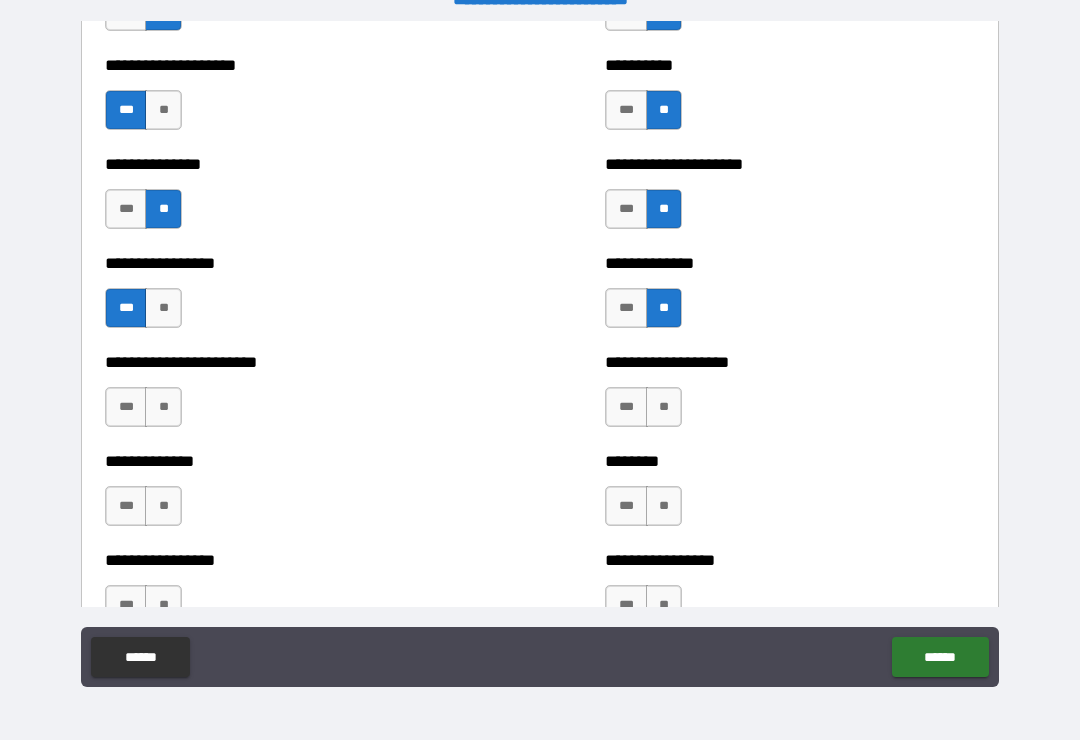 click on "**" at bounding box center [163, 407] 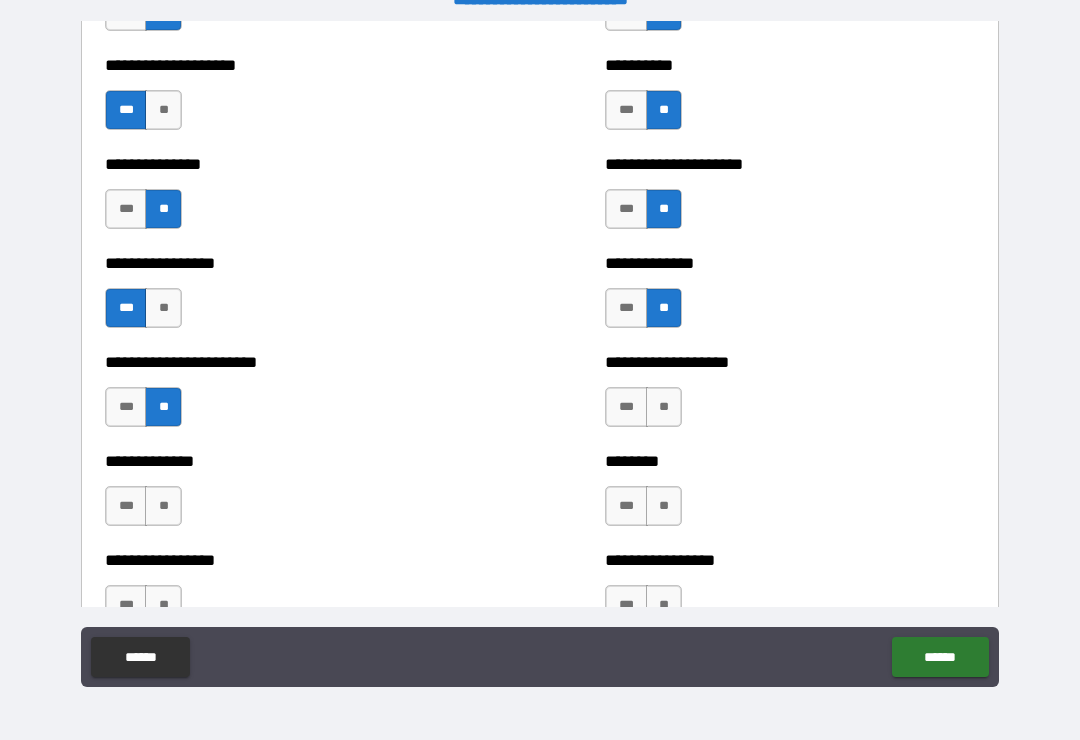 click on "**" at bounding box center (664, 407) 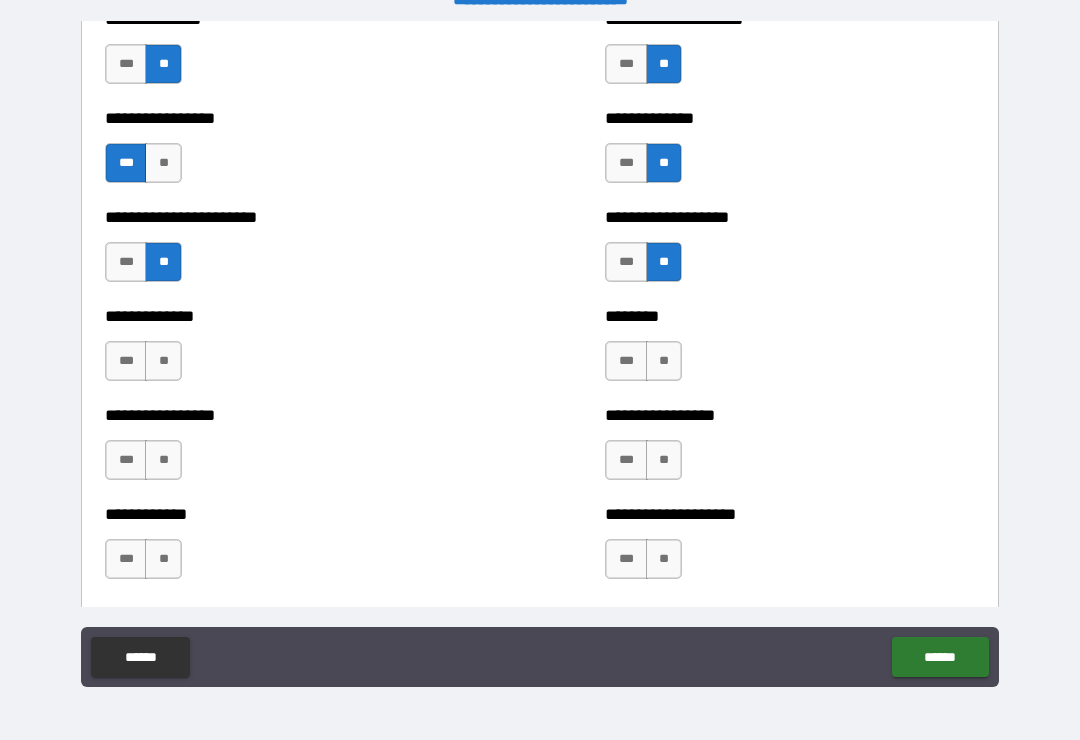 scroll, scrollTop: 3425, scrollLeft: 0, axis: vertical 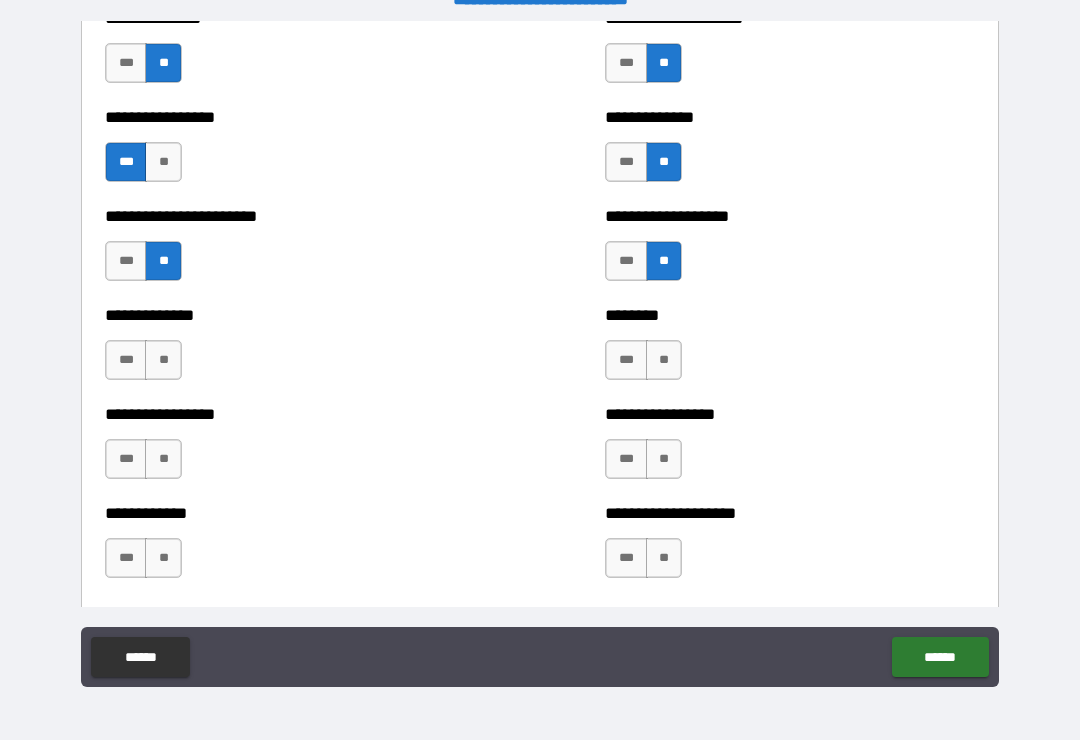 click on "**" at bounding box center [163, 459] 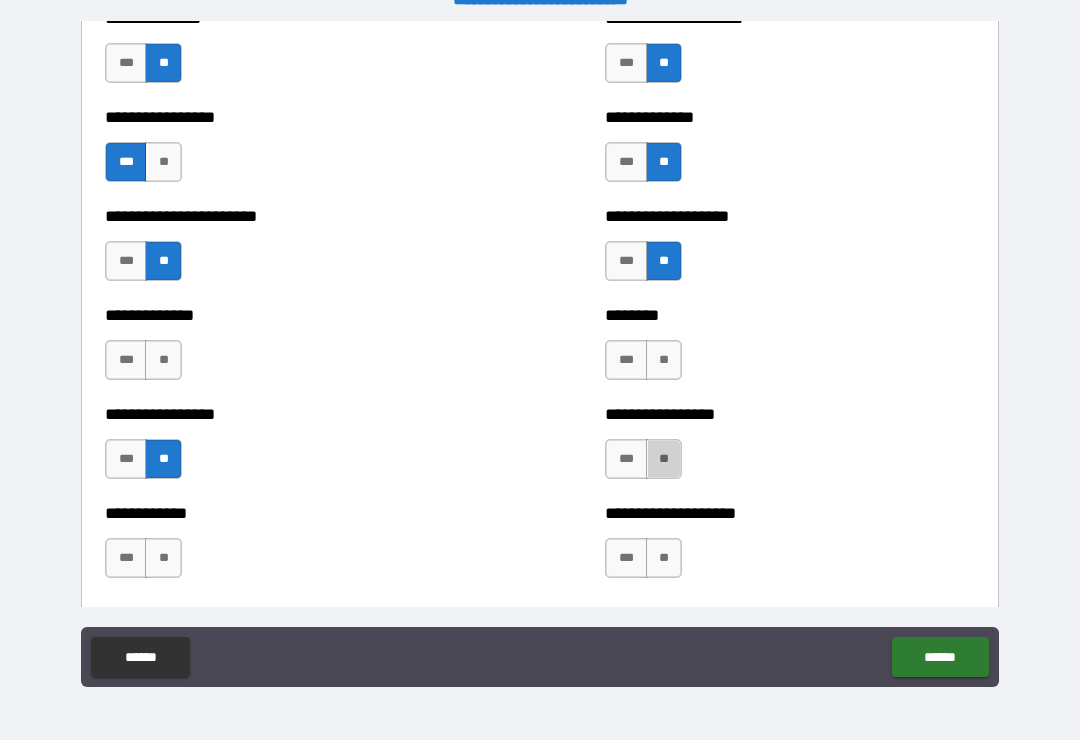 click on "**" at bounding box center (664, 459) 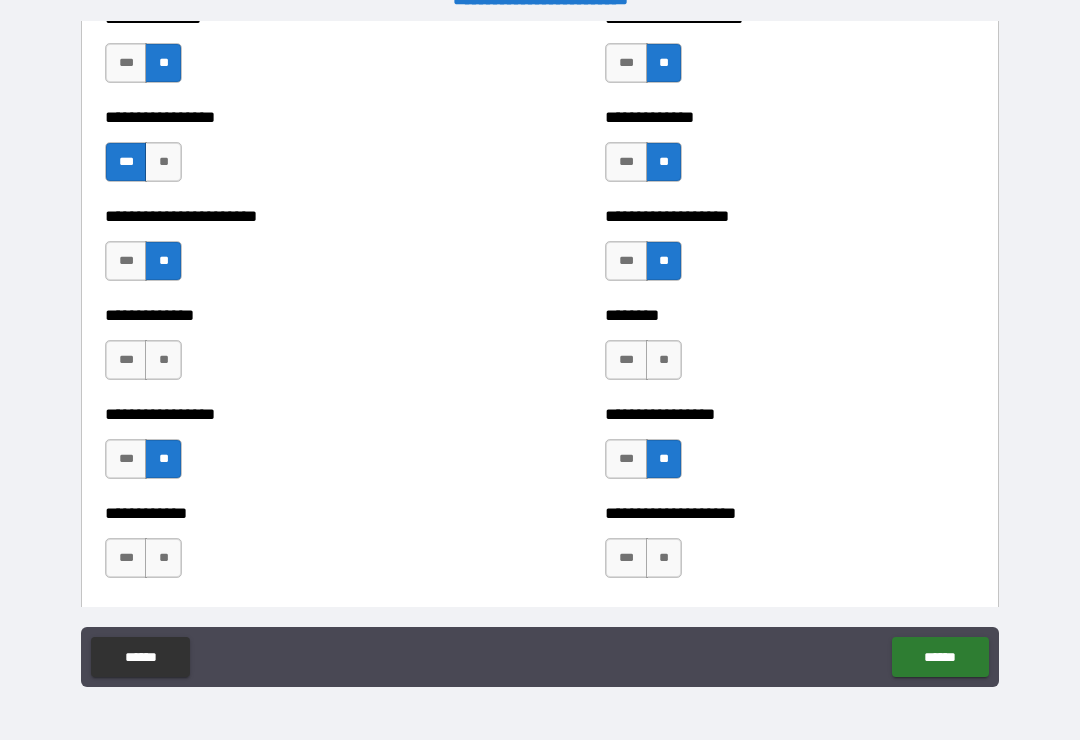 scroll, scrollTop: 3537, scrollLeft: 0, axis: vertical 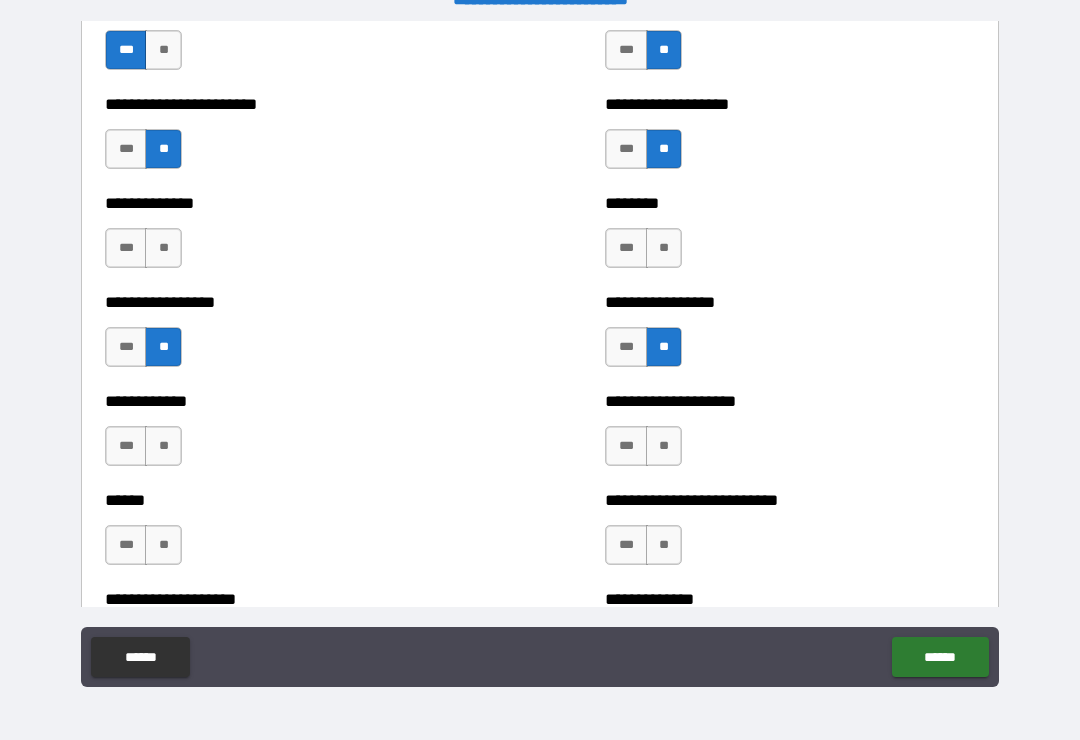 click on "**" at bounding box center (163, 446) 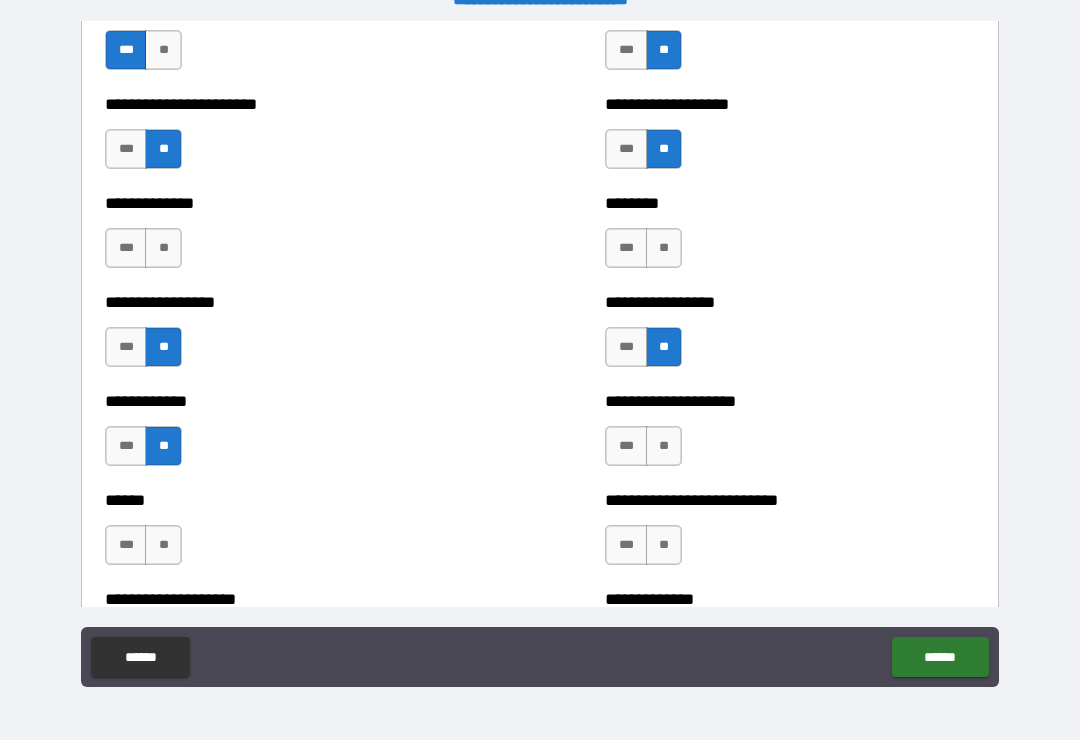 click on "**" at bounding box center [664, 446] 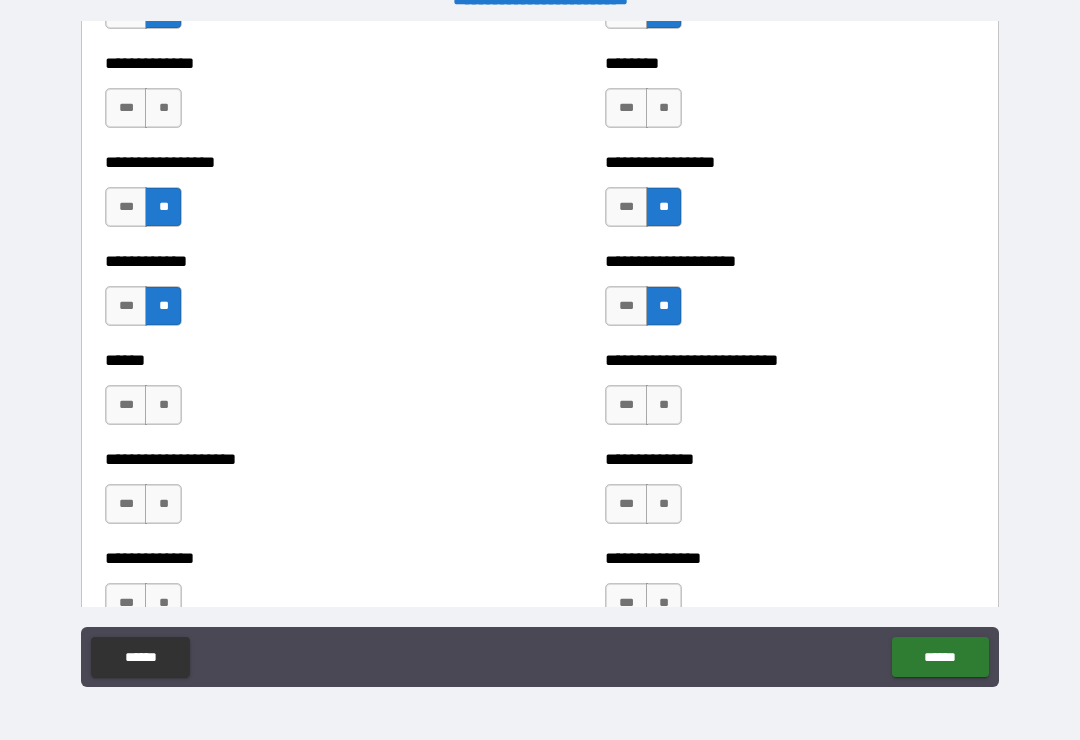 scroll, scrollTop: 3675, scrollLeft: 0, axis: vertical 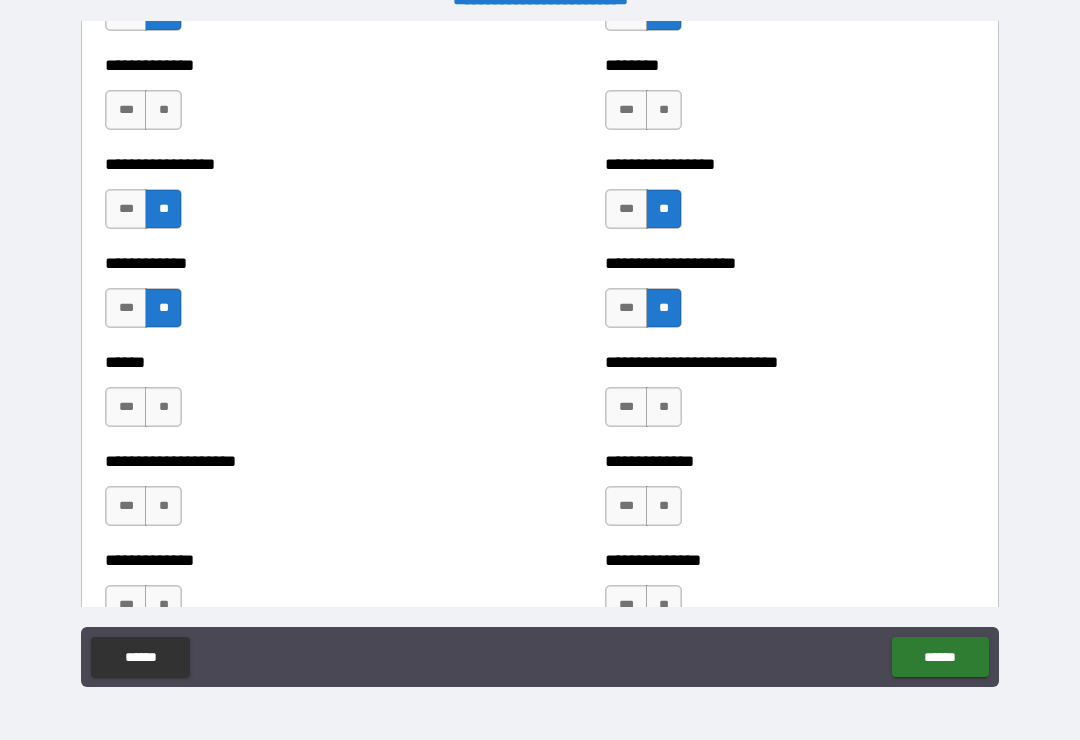click on "**" at bounding box center [163, 407] 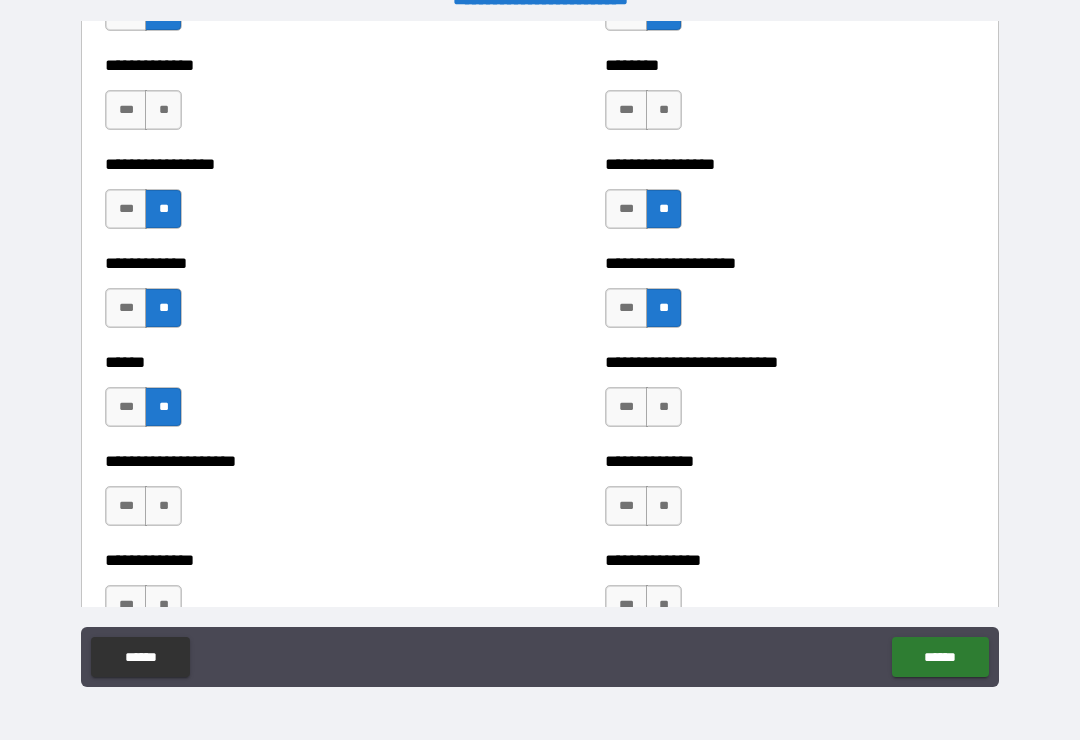click on "**" at bounding box center [664, 407] 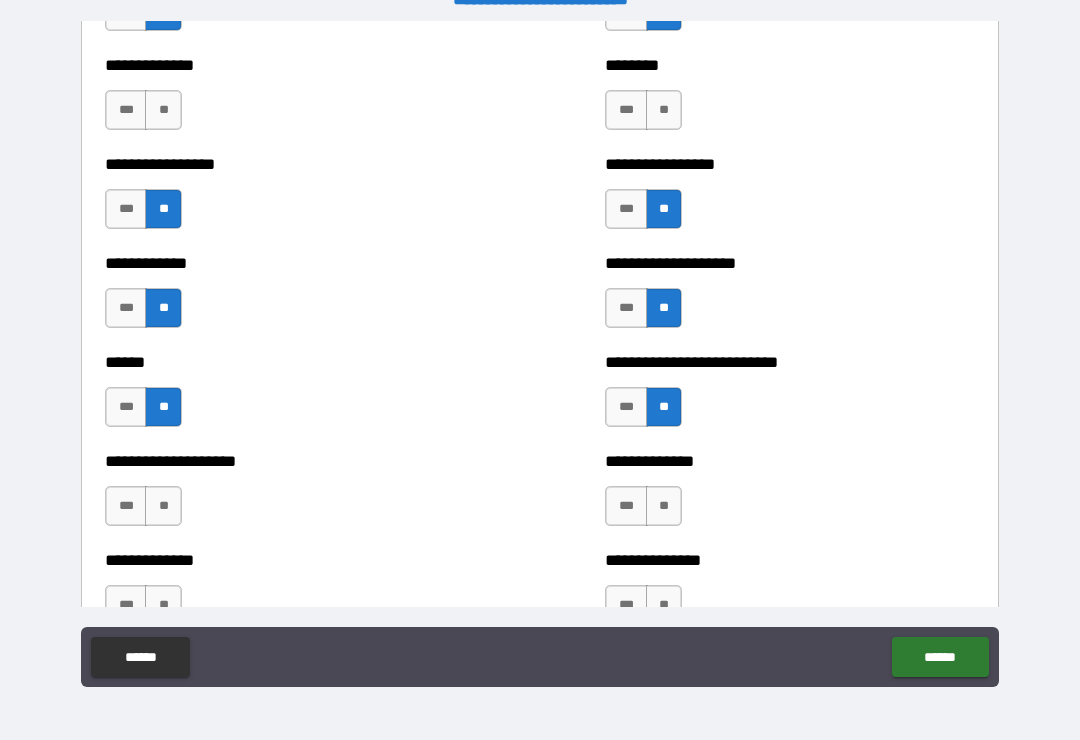 click on "**" at bounding box center [163, 506] 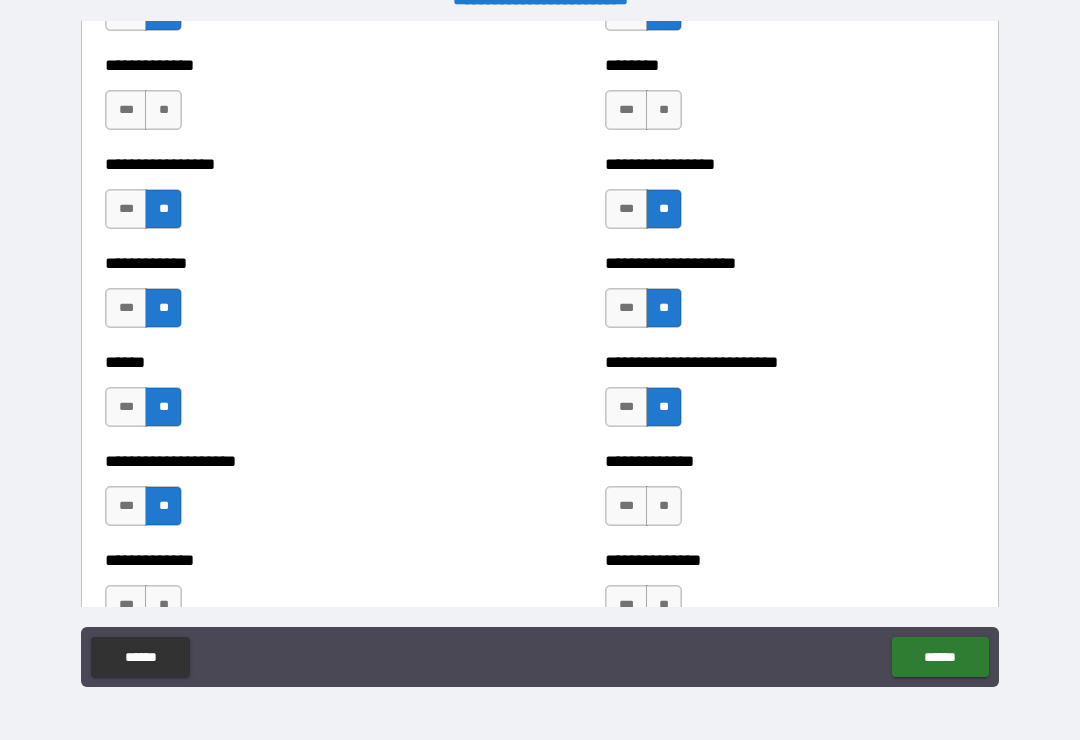 click on "**" at bounding box center (664, 506) 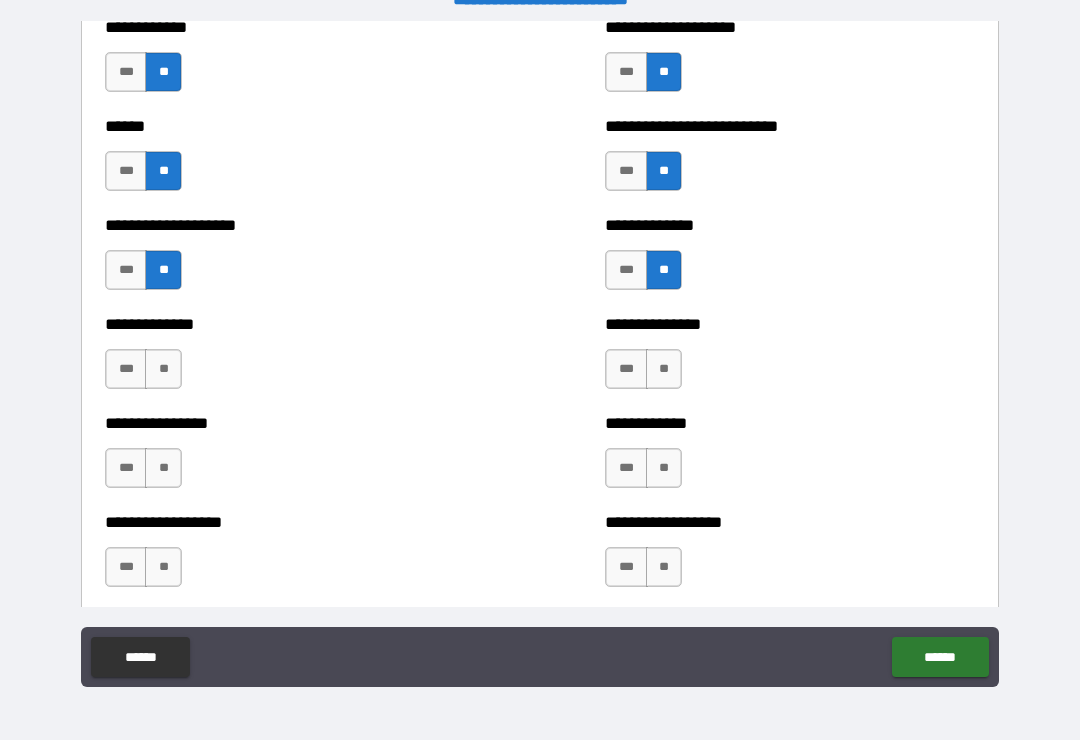 scroll, scrollTop: 3919, scrollLeft: 0, axis: vertical 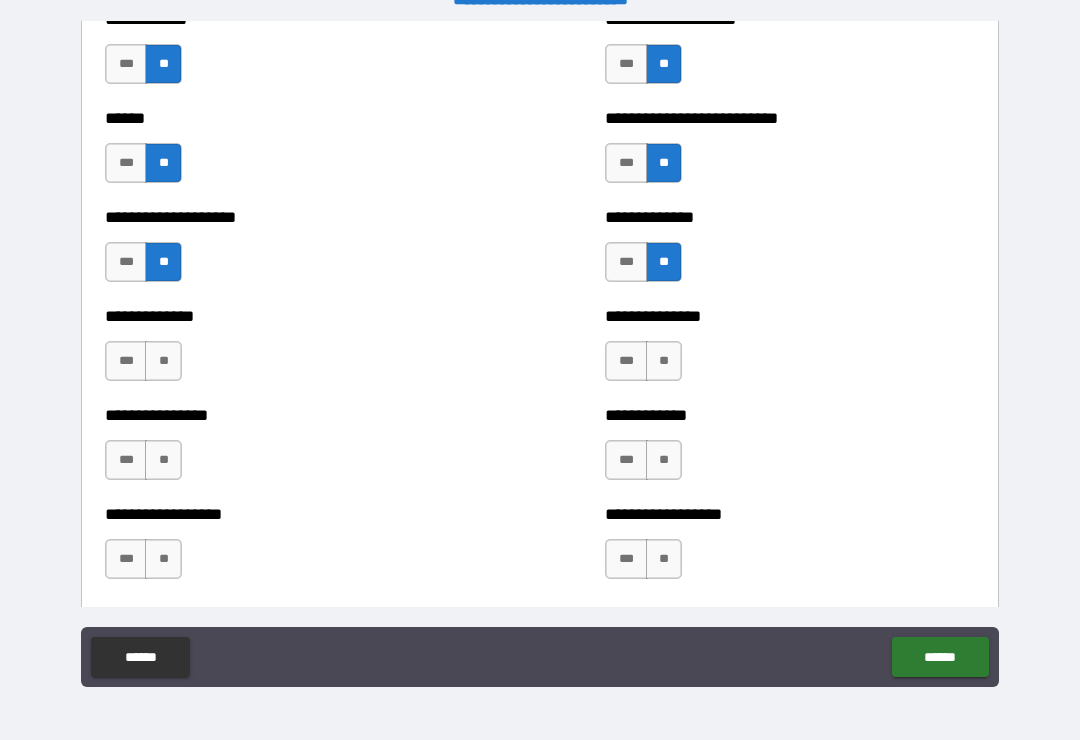 click on "**" at bounding box center [163, 361] 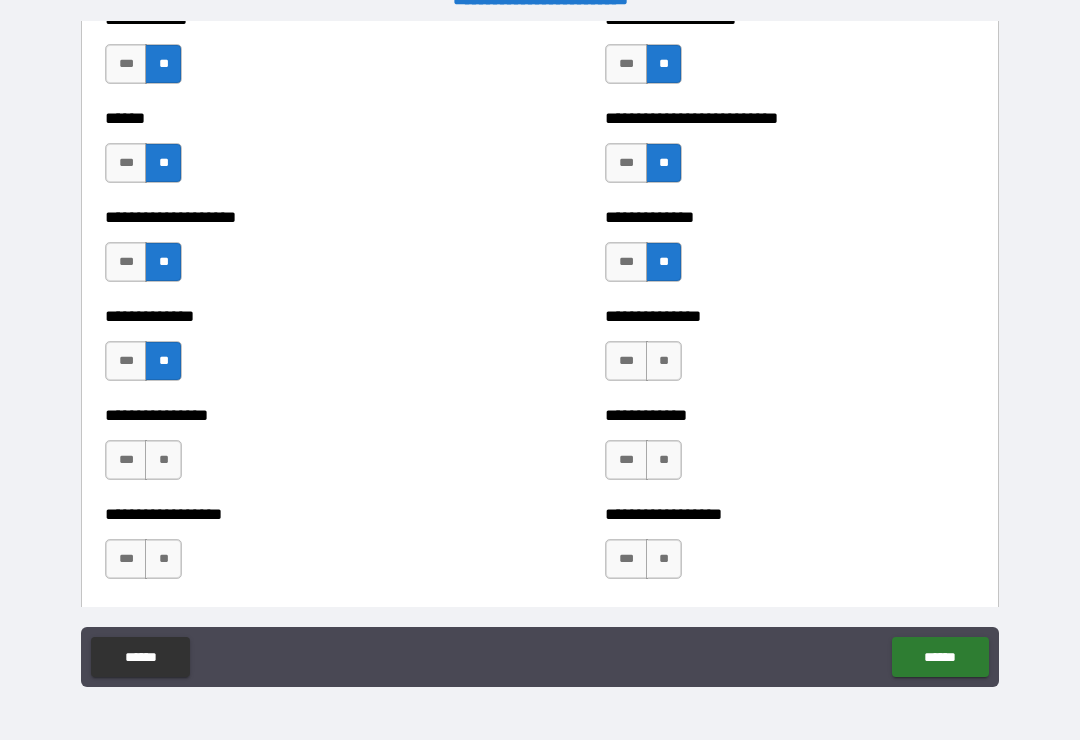 click on "**" at bounding box center [664, 361] 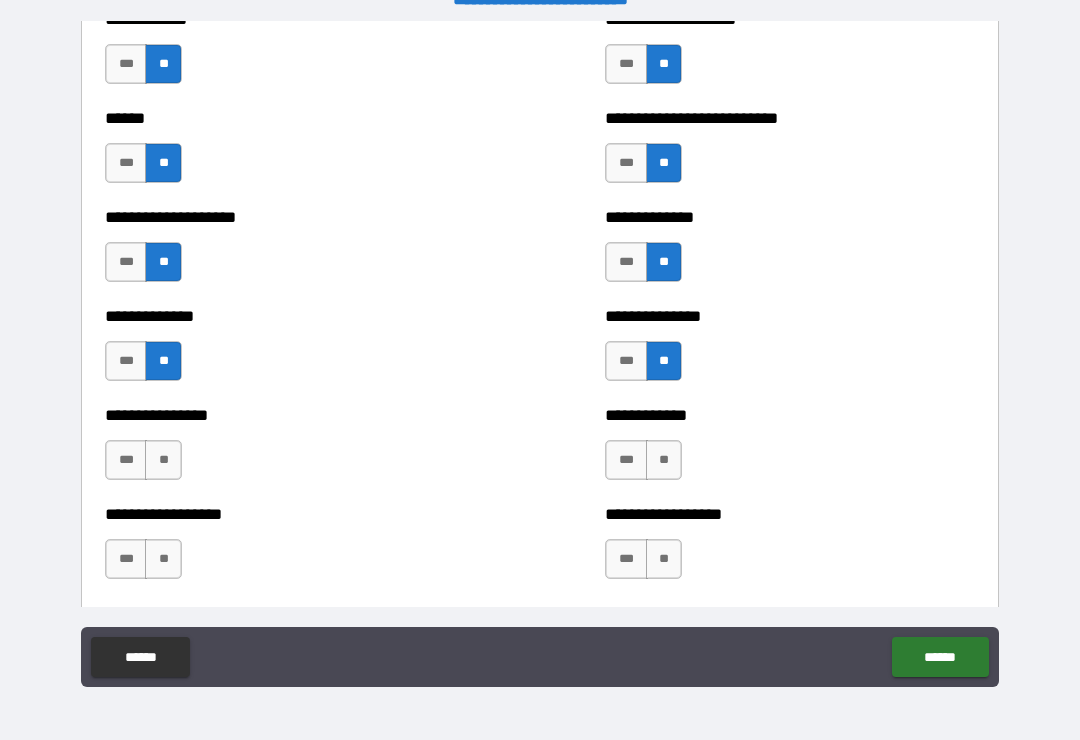 click on "**" at bounding box center (163, 460) 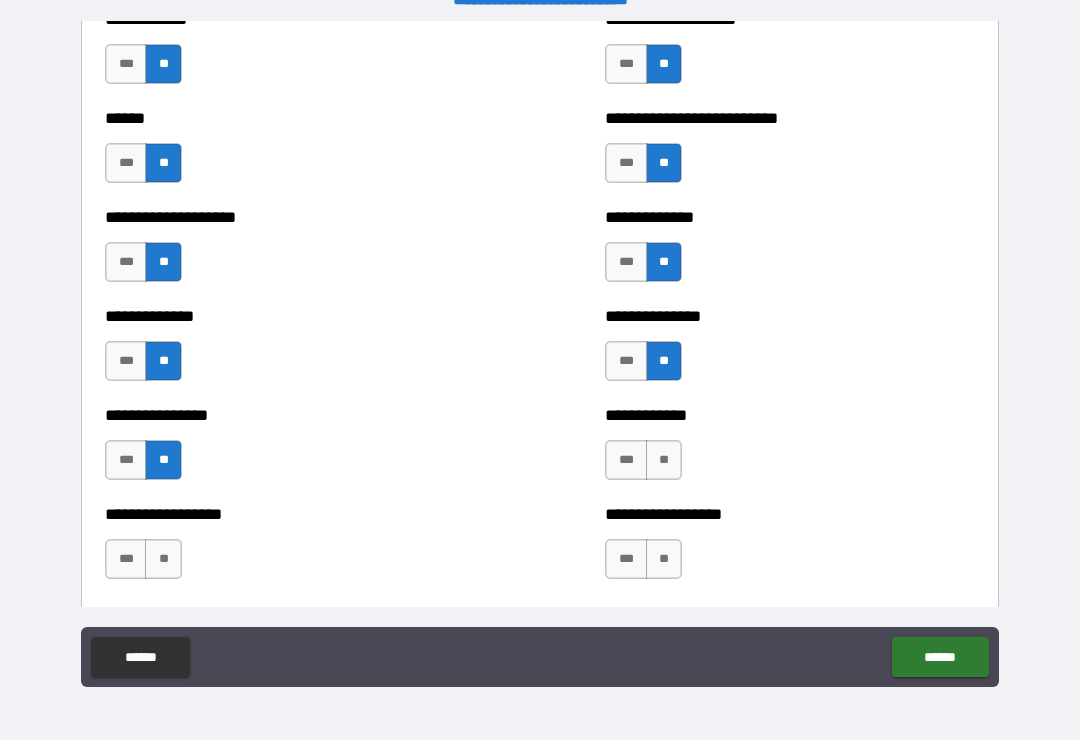 click on "**" at bounding box center [664, 460] 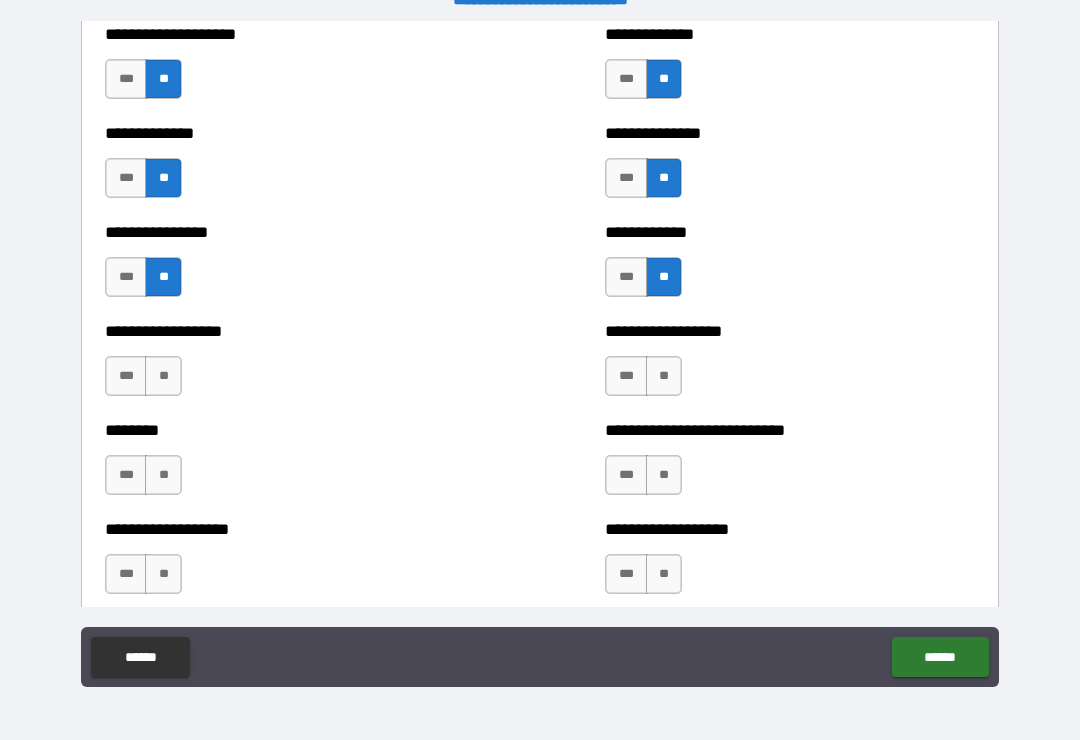 scroll, scrollTop: 4101, scrollLeft: 0, axis: vertical 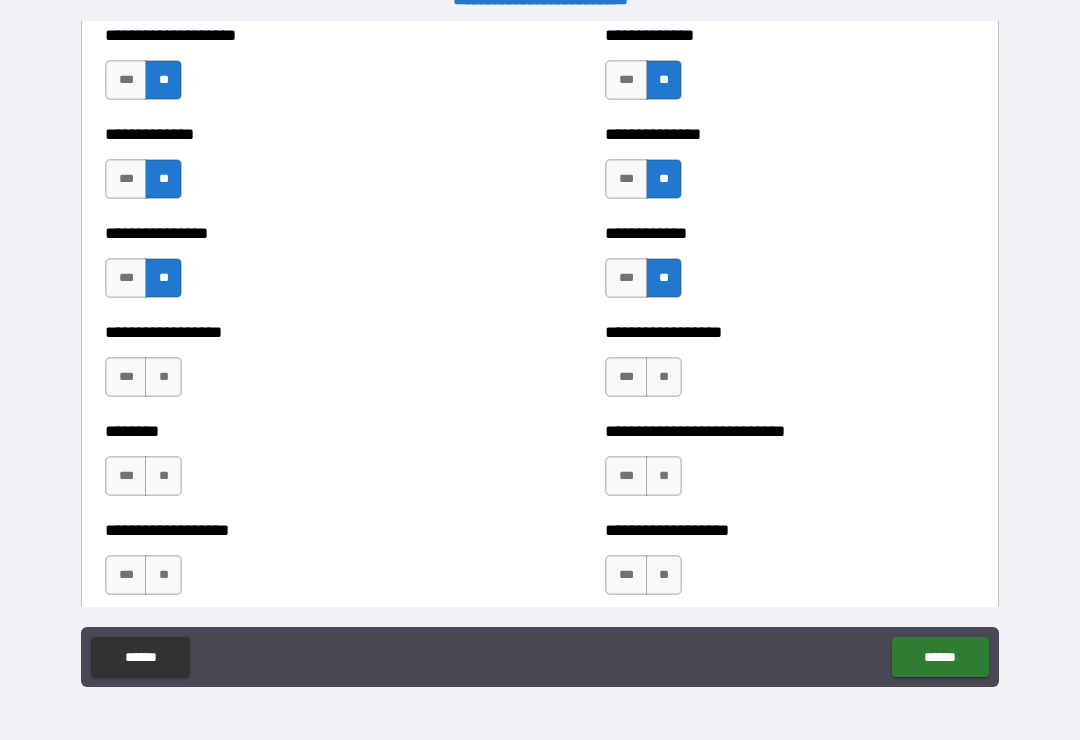 click on "**" at bounding box center [163, 377] 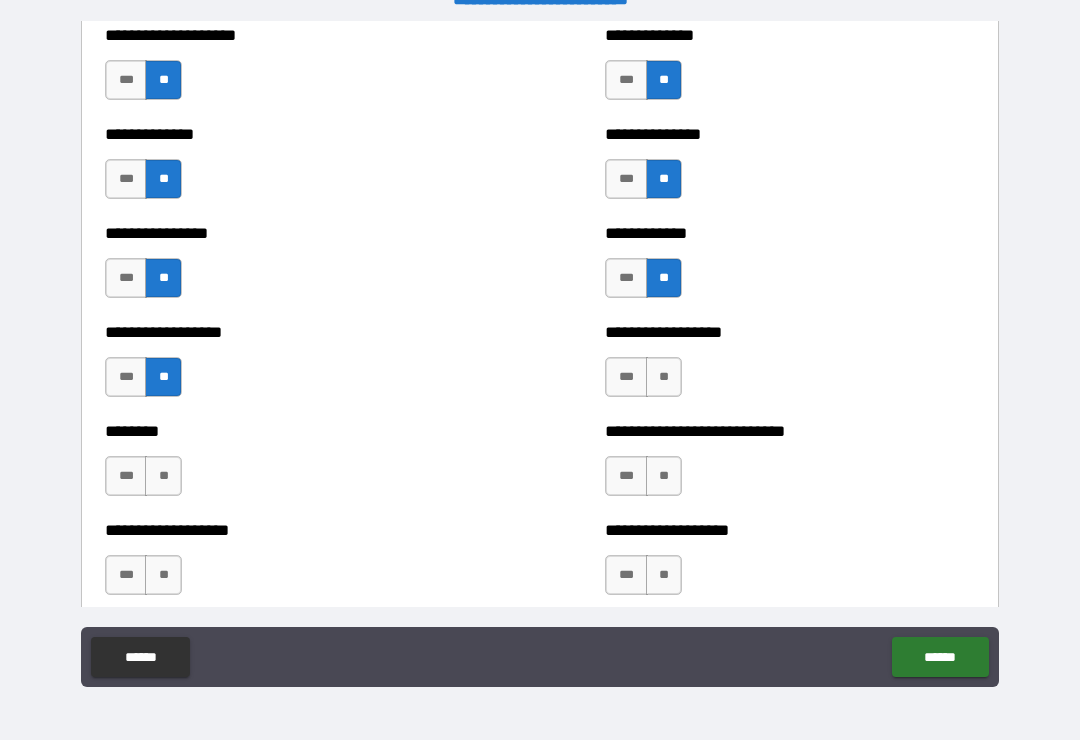 click on "**" at bounding box center [664, 377] 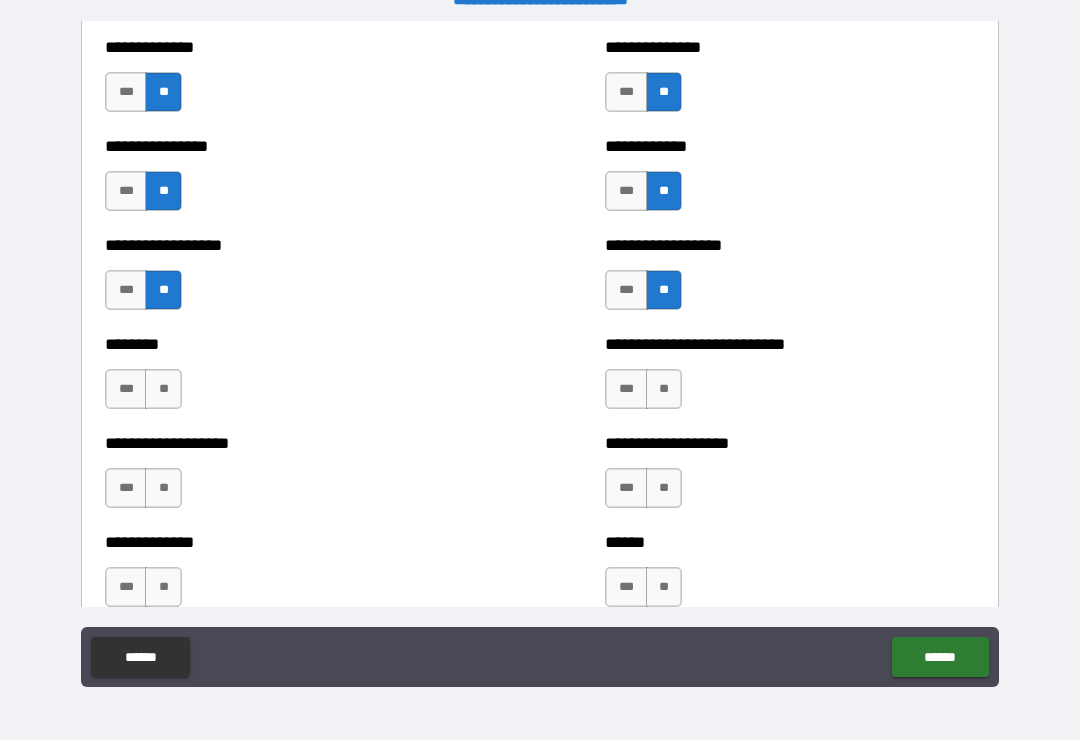 scroll, scrollTop: 4191, scrollLeft: 0, axis: vertical 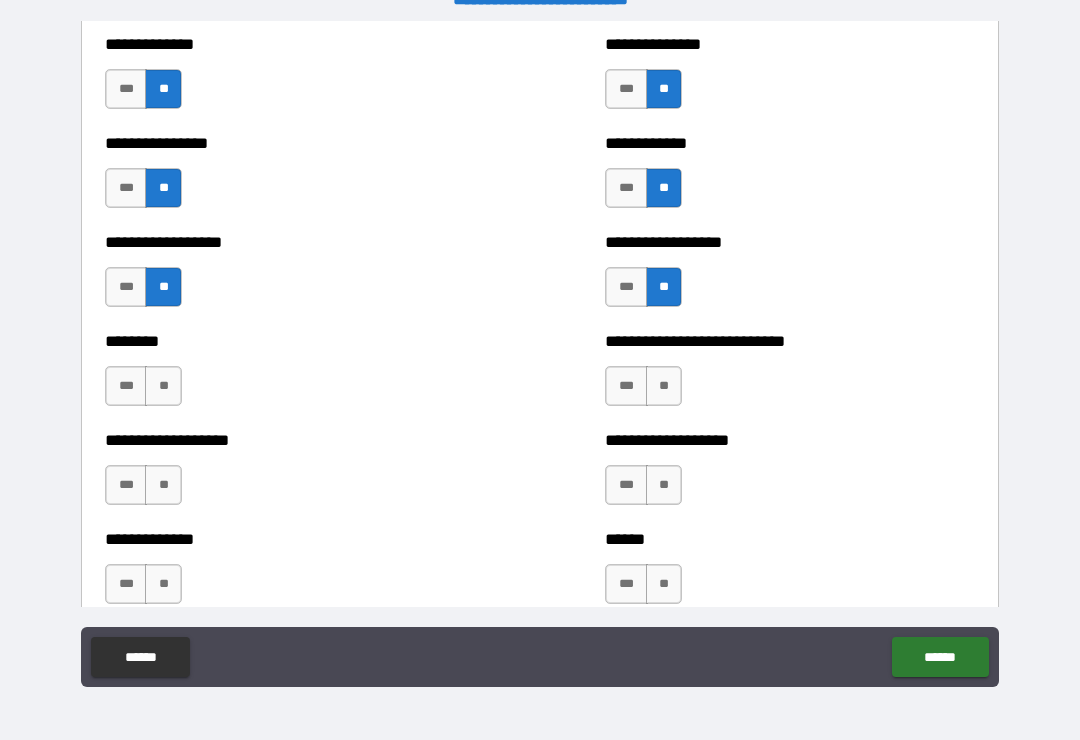 click on "**" at bounding box center (163, 386) 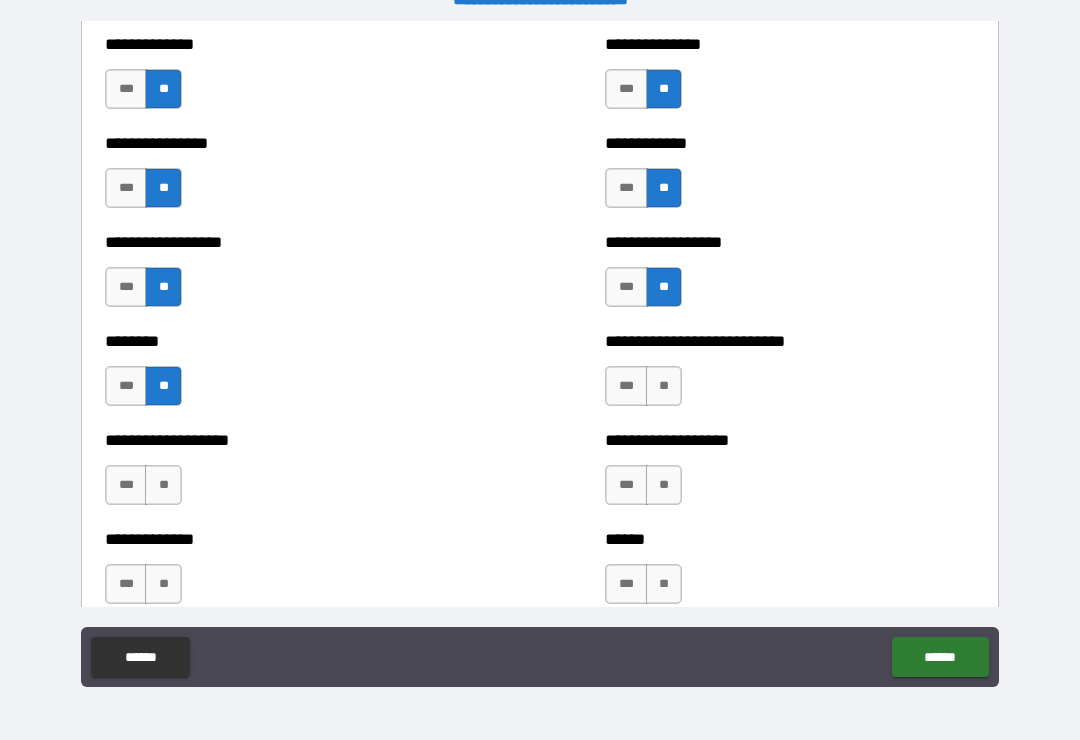 click on "**" at bounding box center (664, 386) 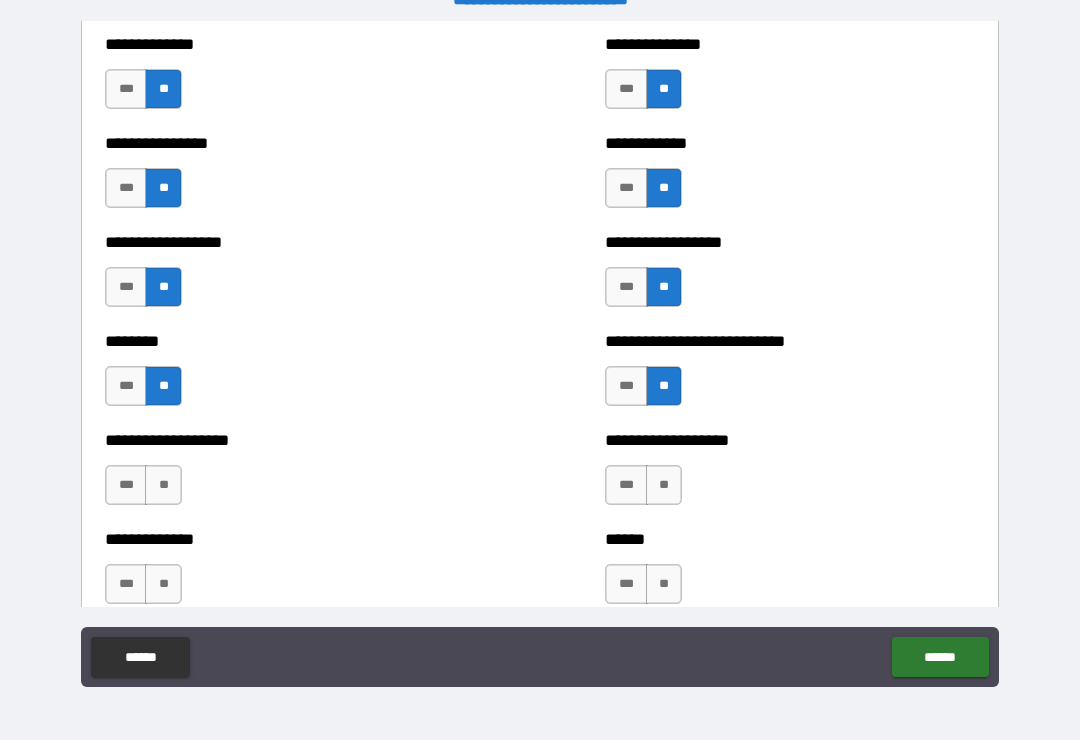 click on "**" at bounding box center [163, 485] 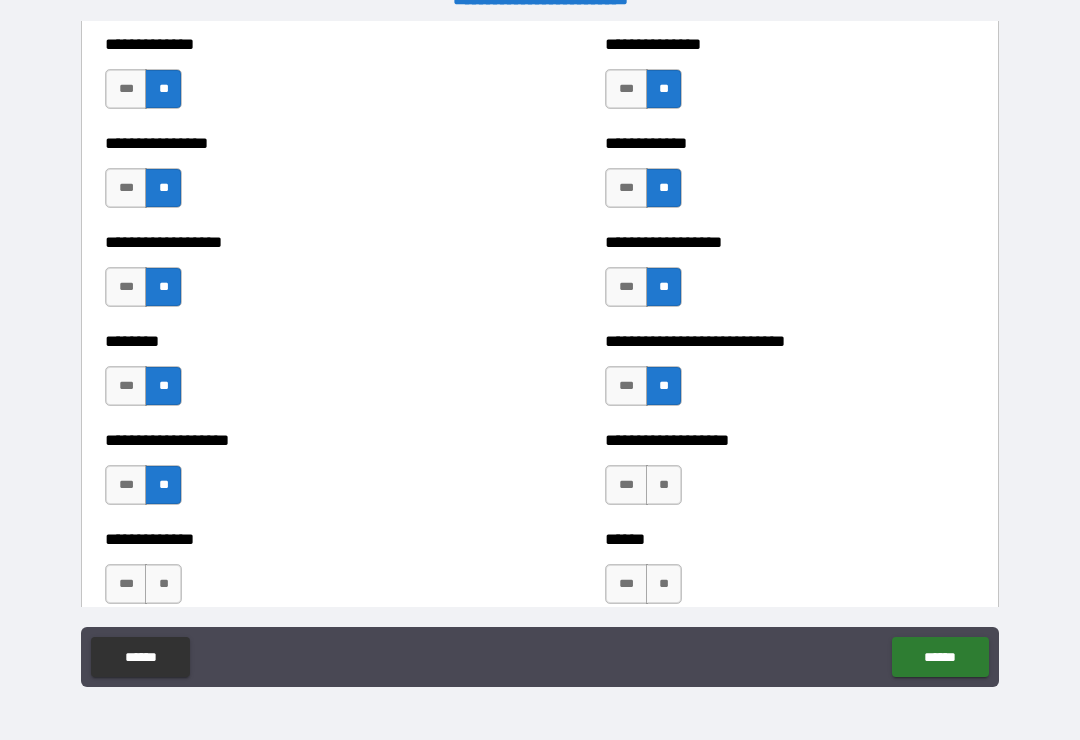 click on "**" at bounding box center (664, 485) 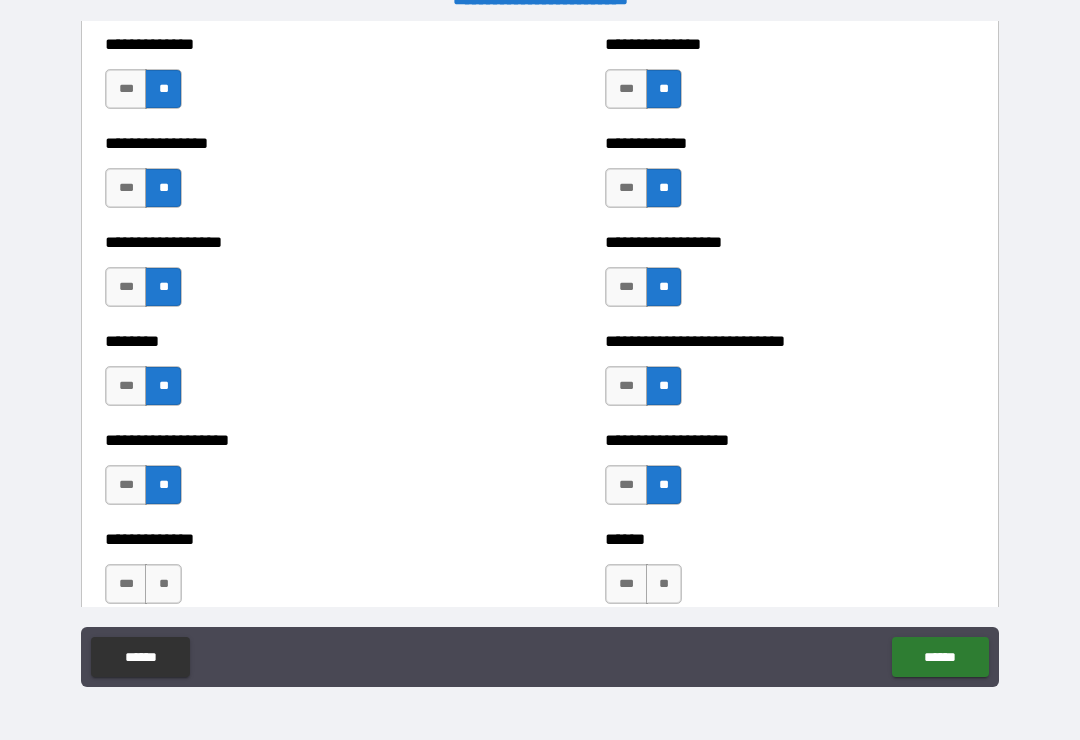 click on "**" at bounding box center (163, 584) 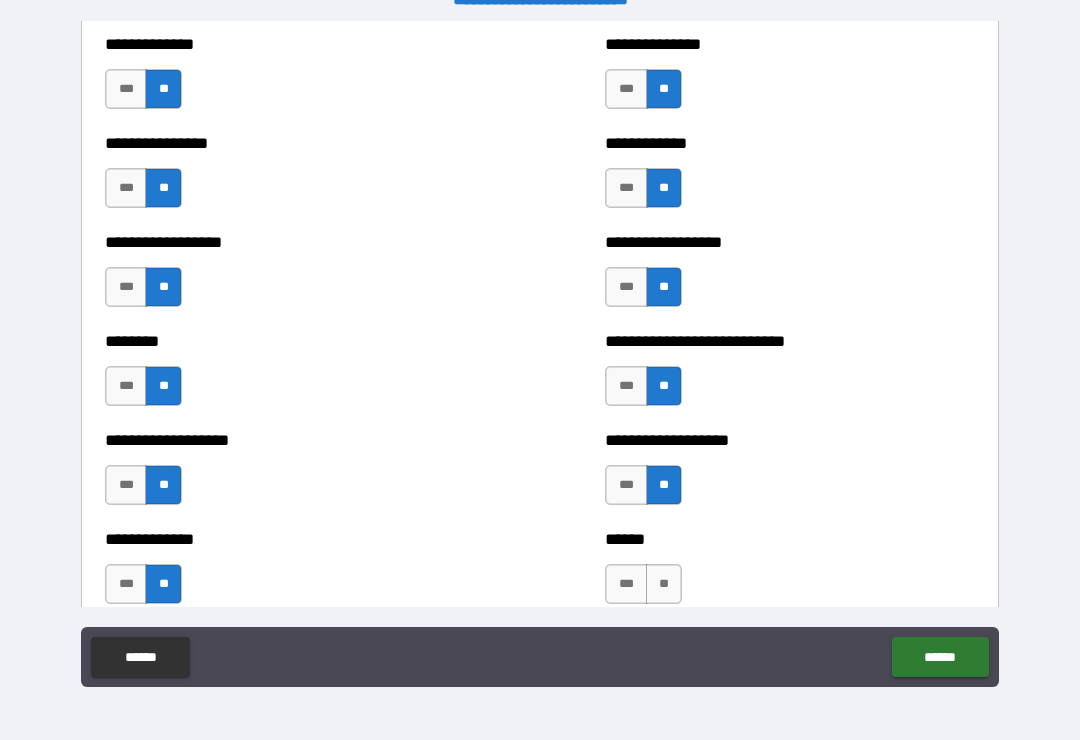 click on "**" at bounding box center (664, 584) 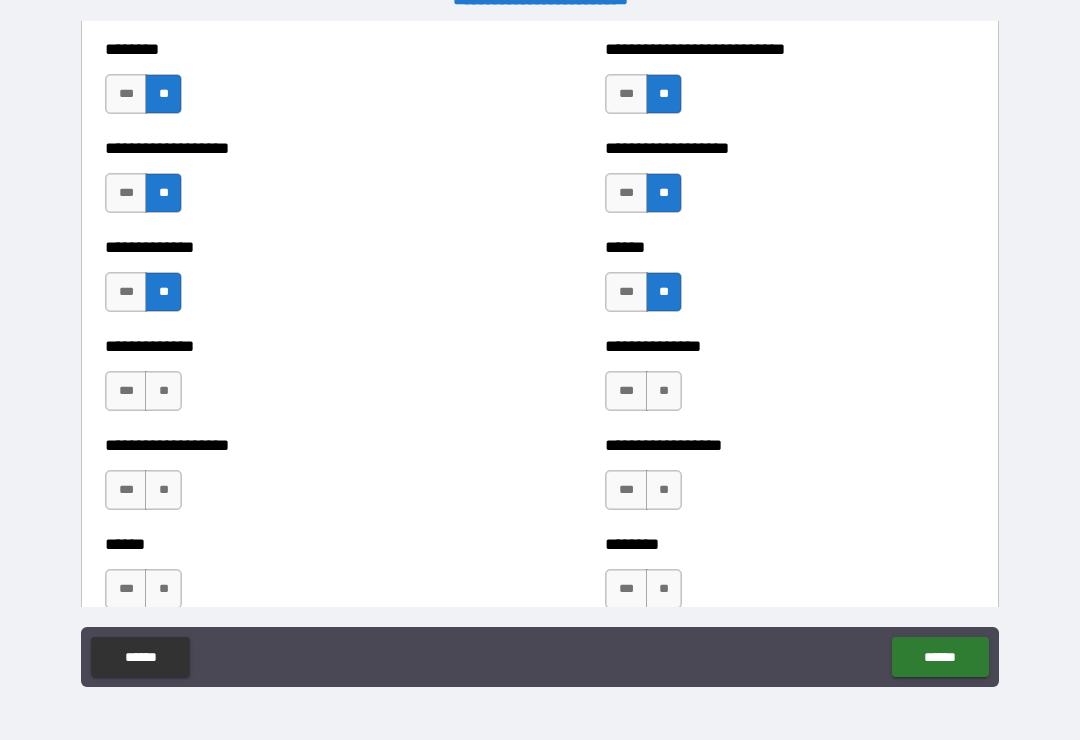 scroll, scrollTop: 4526, scrollLeft: 0, axis: vertical 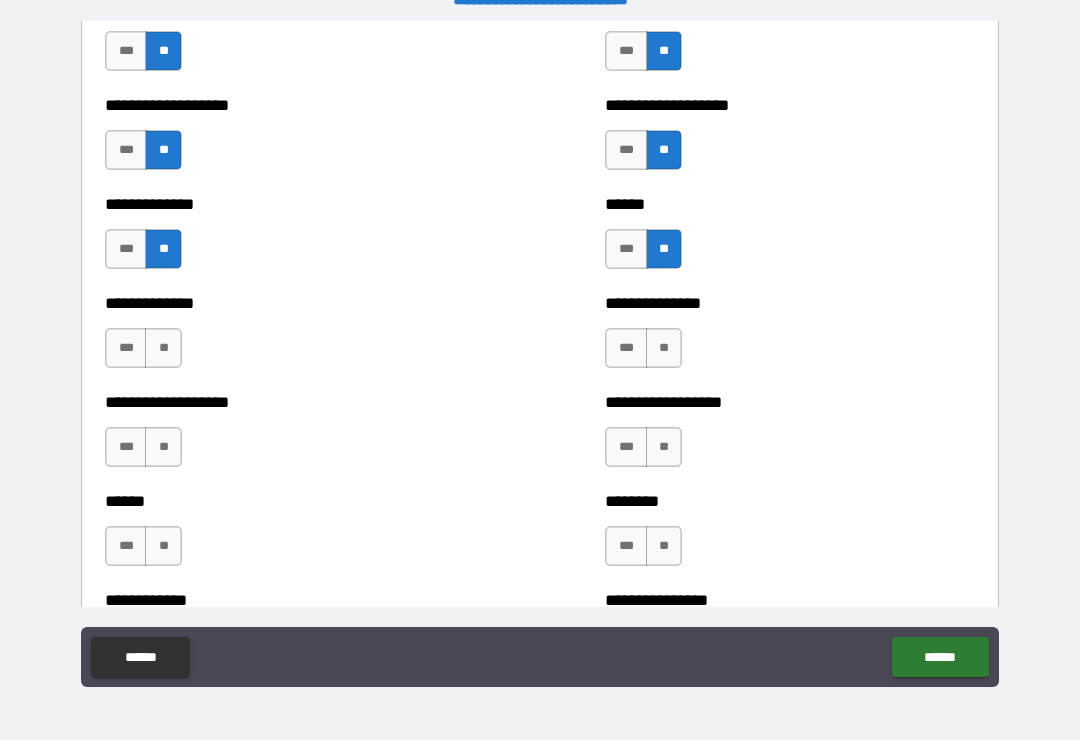 click on "**" at bounding box center (163, 348) 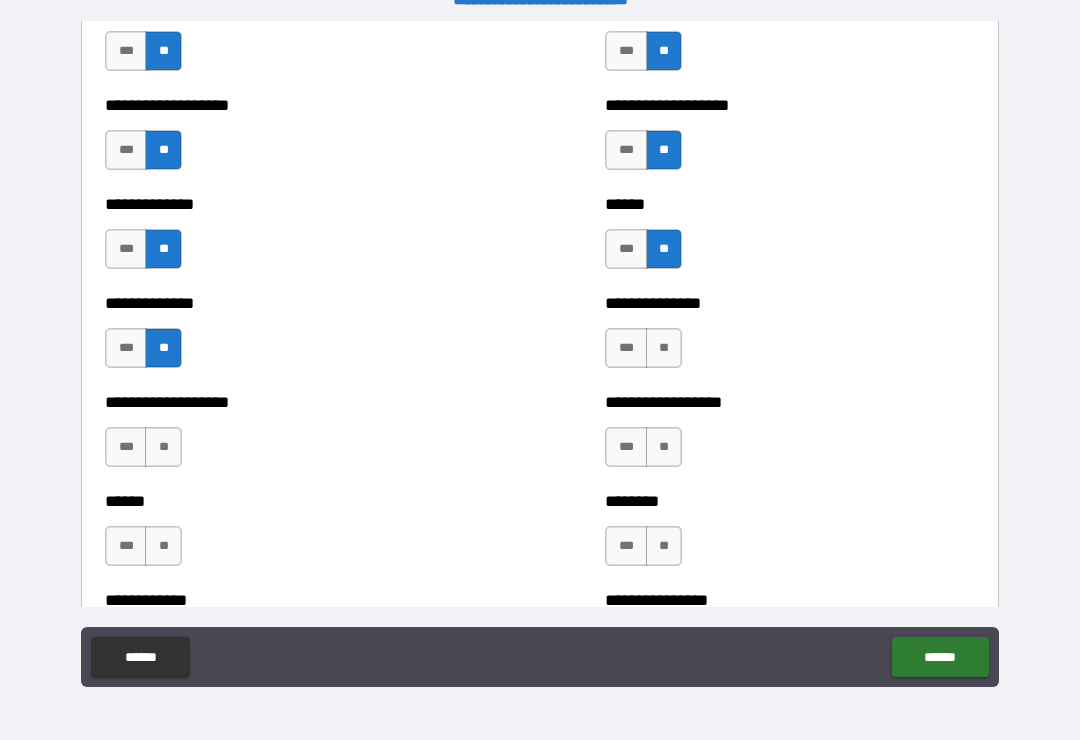 click on "**" at bounding box center (664, 348) 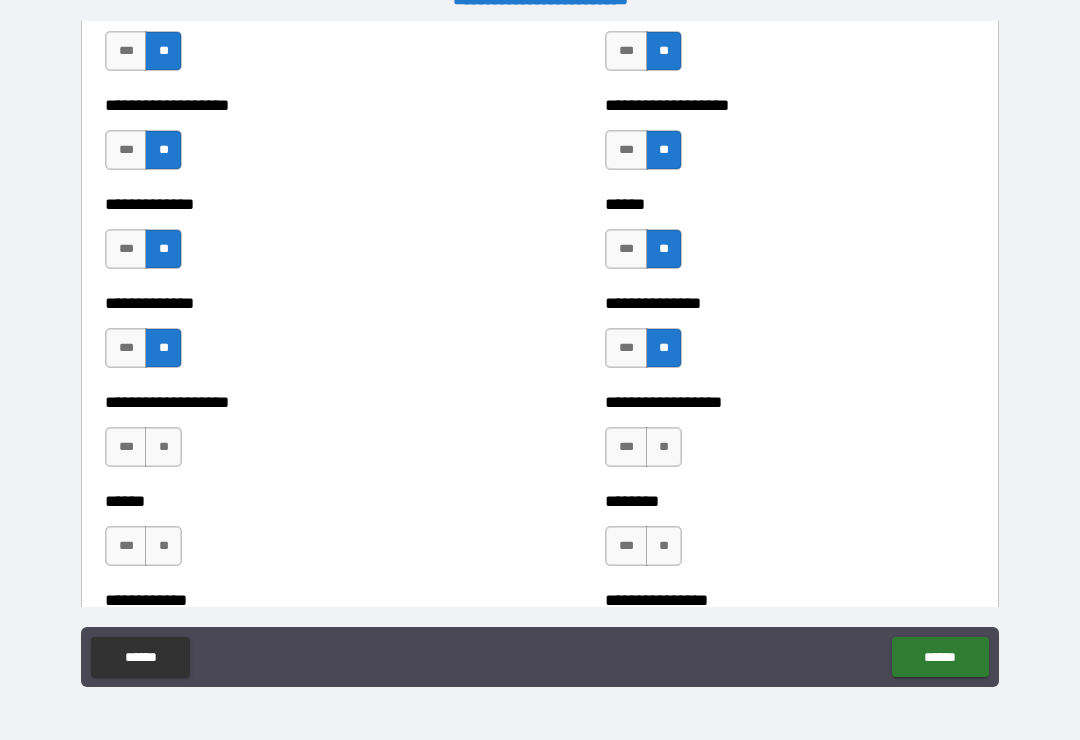 click on "**" at bounding box center (163, 447) 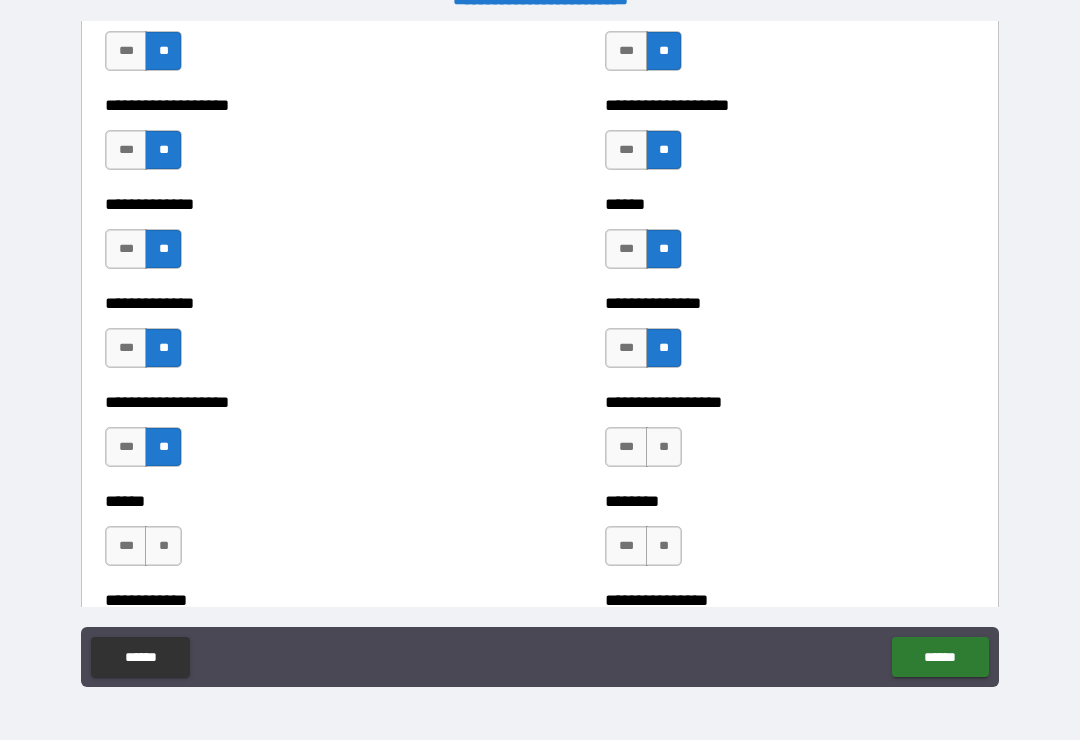 click on "**" at bounding box center [664, 447] 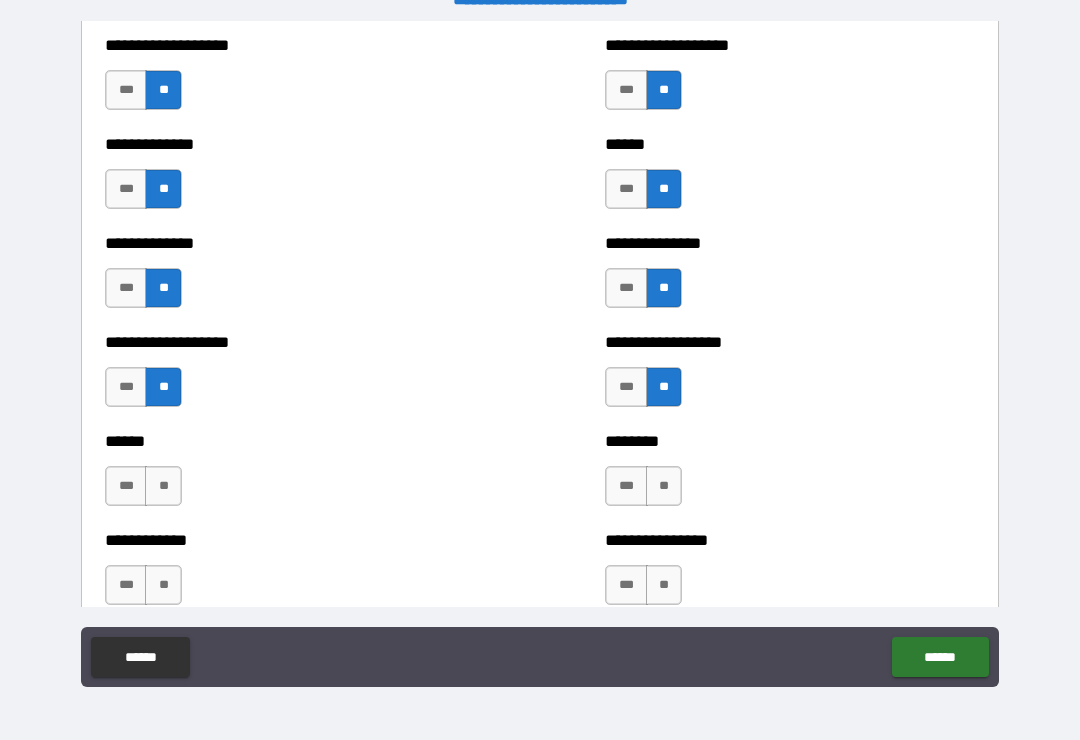 scroll, scrollTop: 4713, scrollLeft: 0, axis: vertical 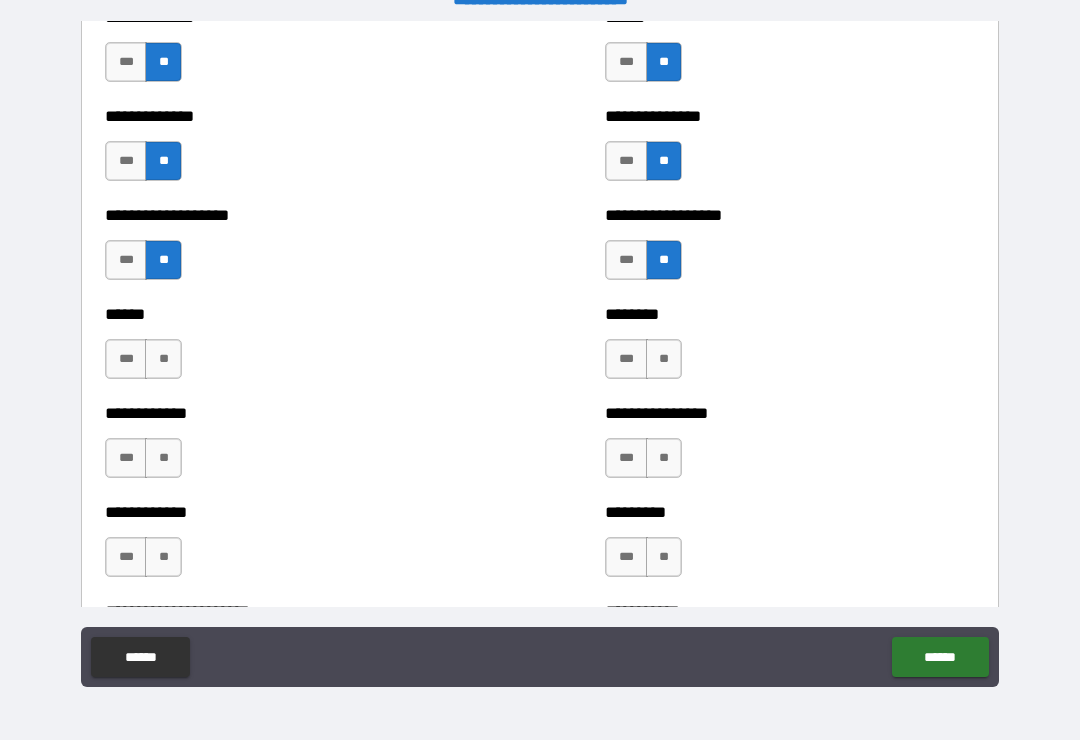 click on "***" at bounding box center [126, 359] 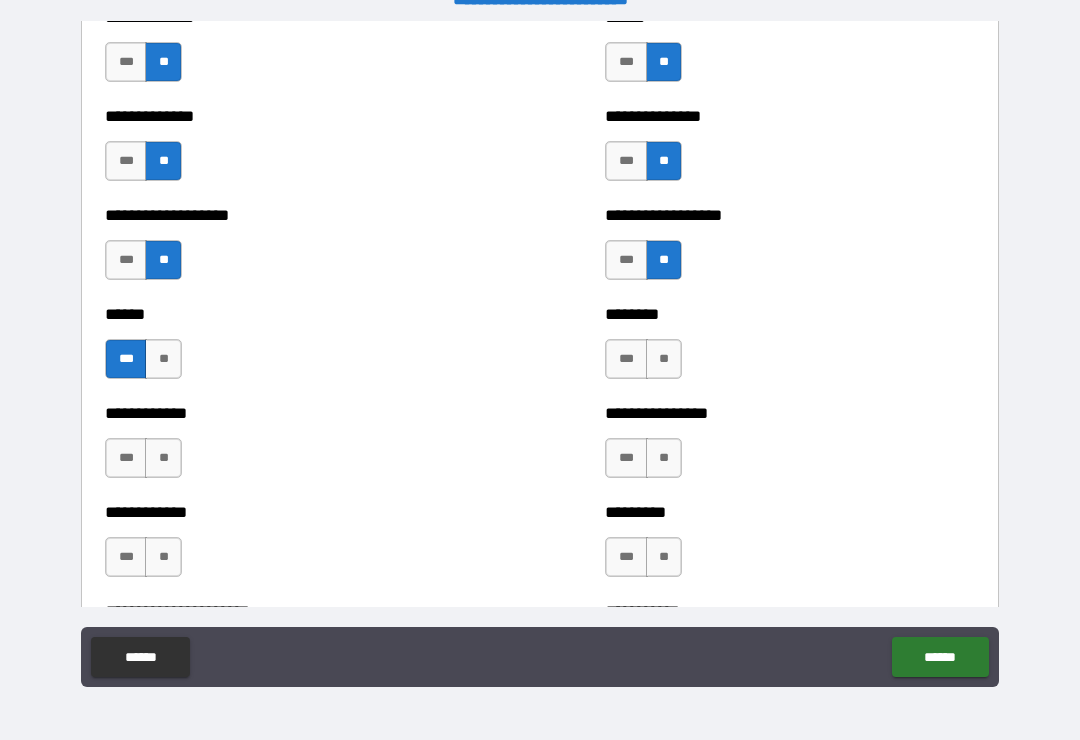 click on "***" at bounding box center [626, 359] 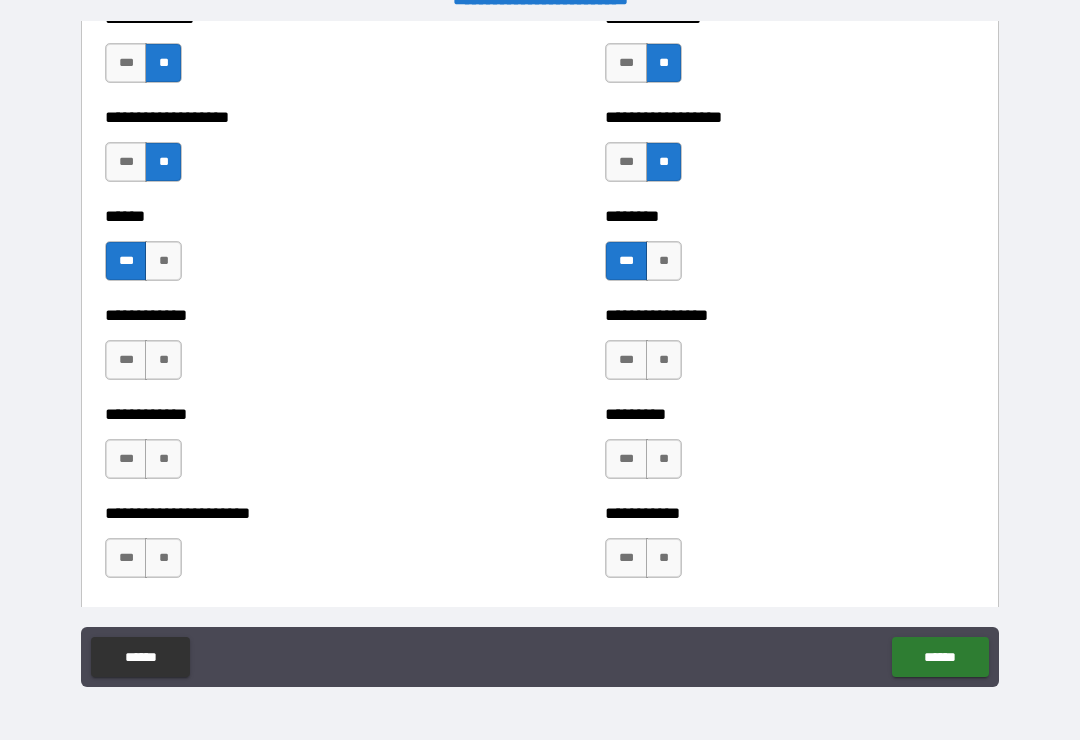 scroll, scrollTop: 4812, scrollLeft: 0, axis: vertical 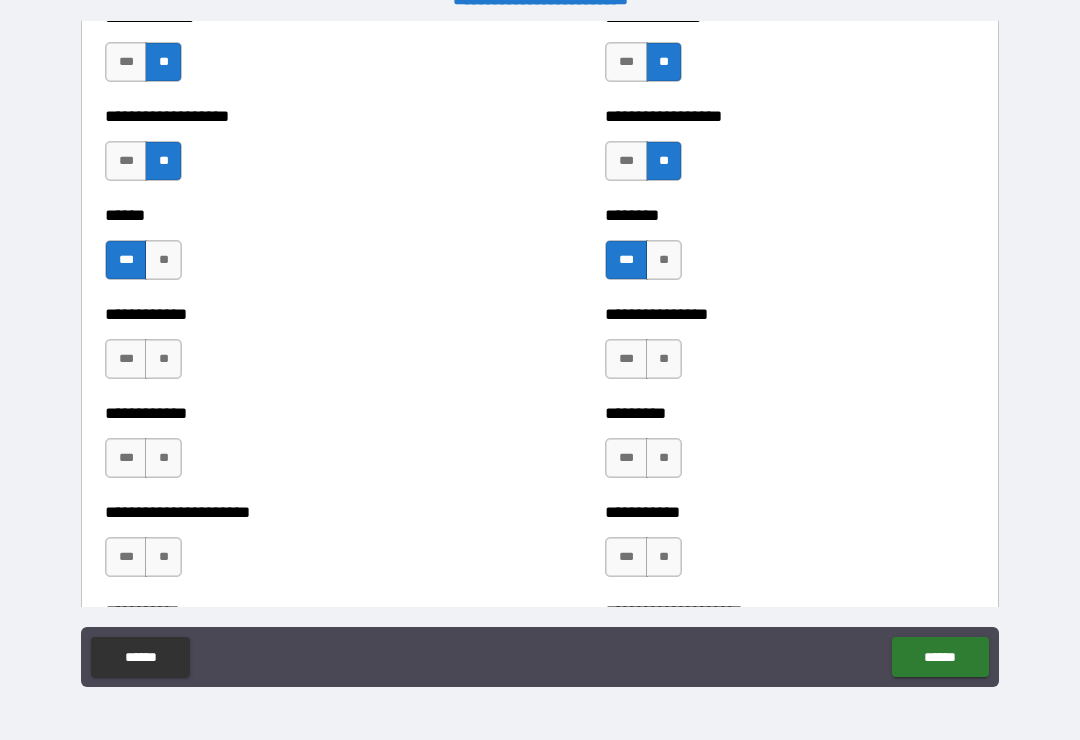 click on "**" at bounding box center [163, 359] 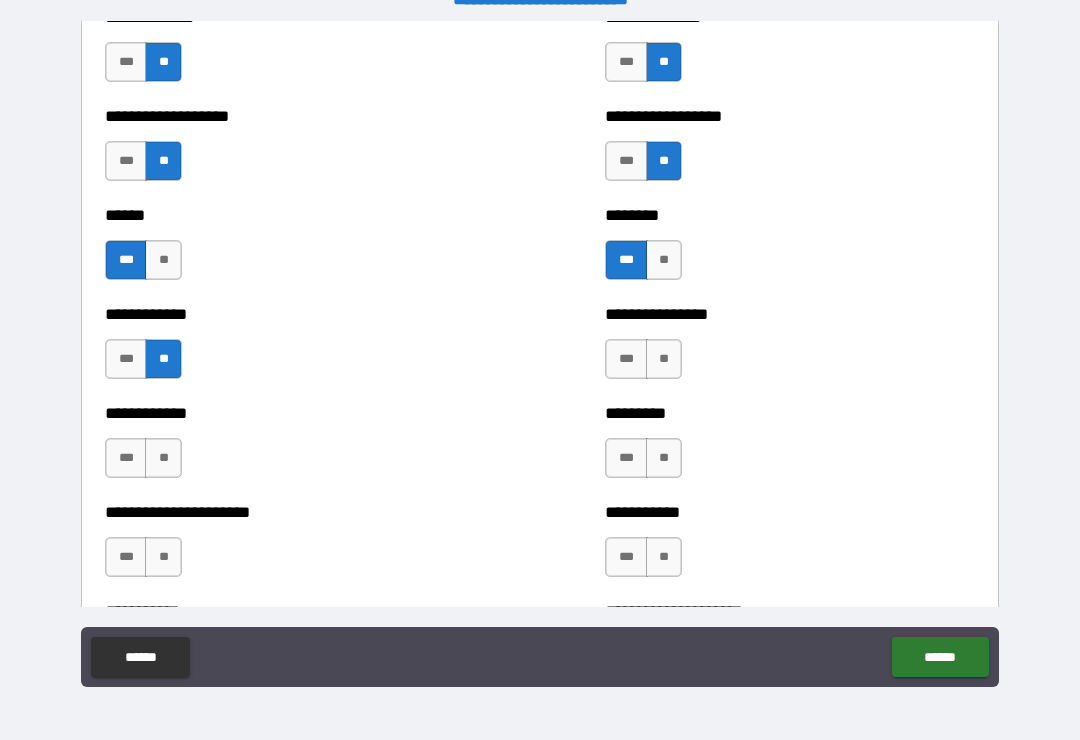click on "**" at bounding box center (664, 359) 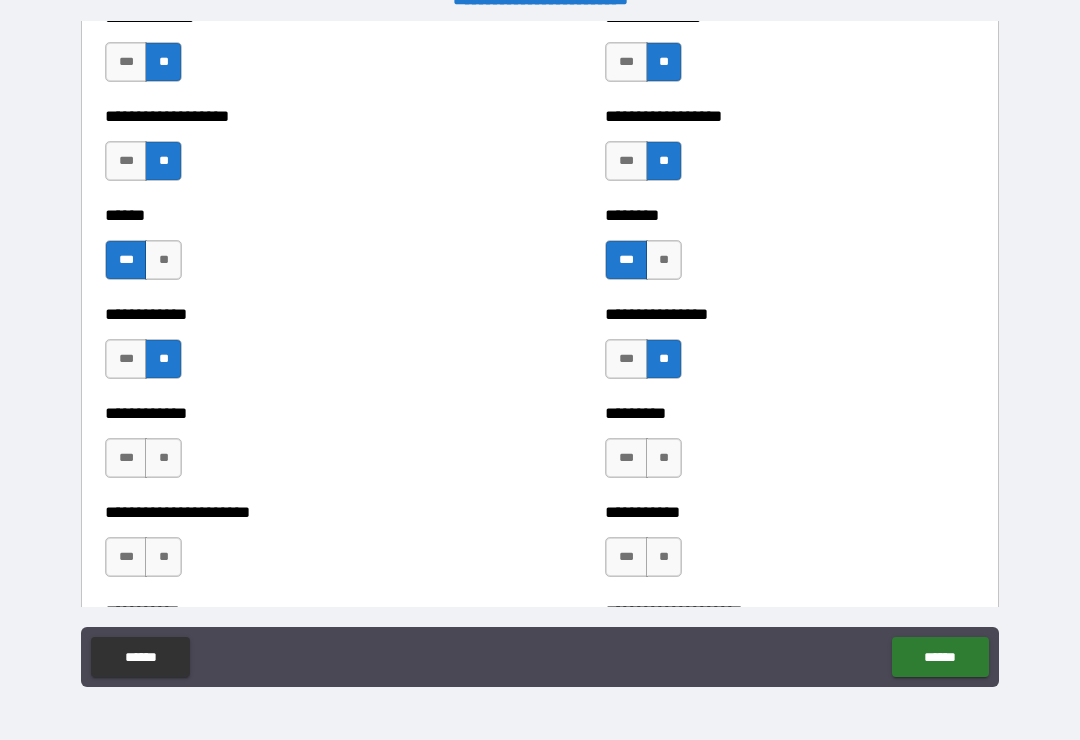 click on "**" at bounding box center (163, 458) 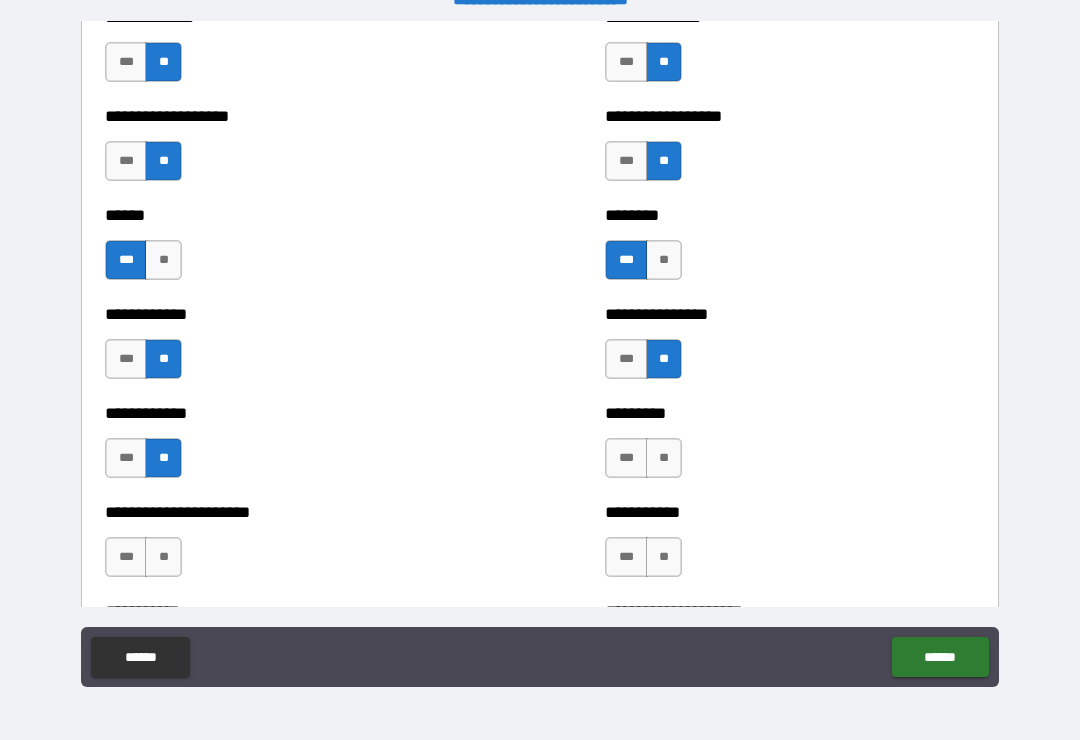 click on "**" at bounding box center [664, 458] 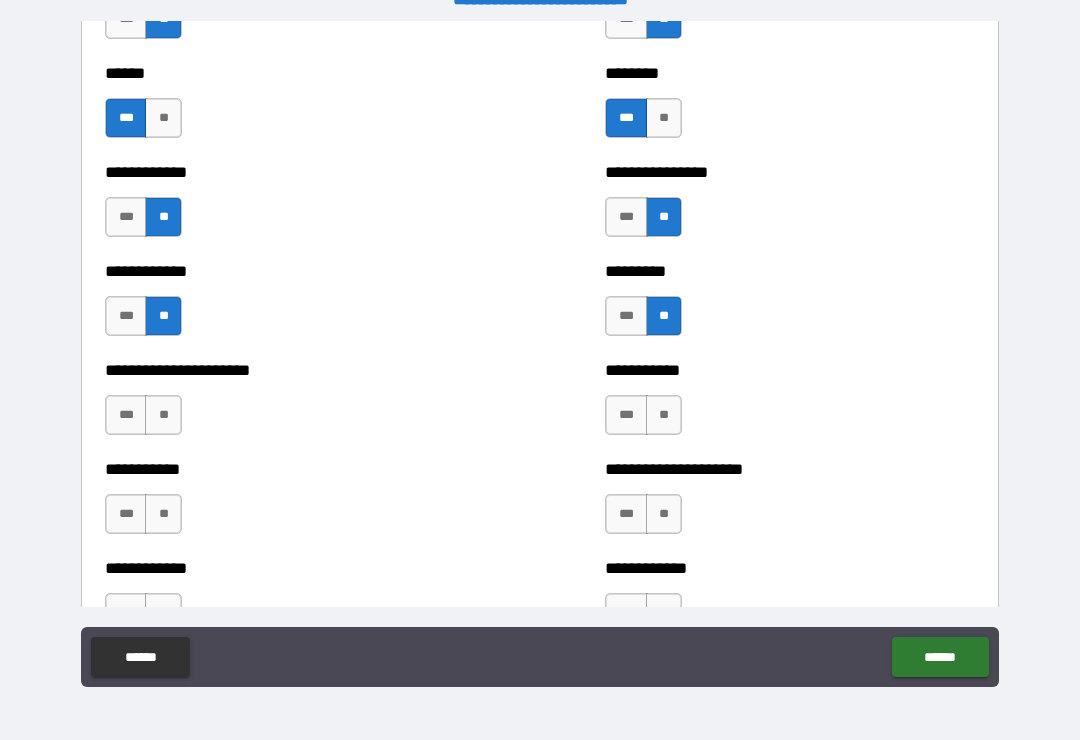 scroll, scrollTop: 4956, scrollLeft: 0, axis: vertical 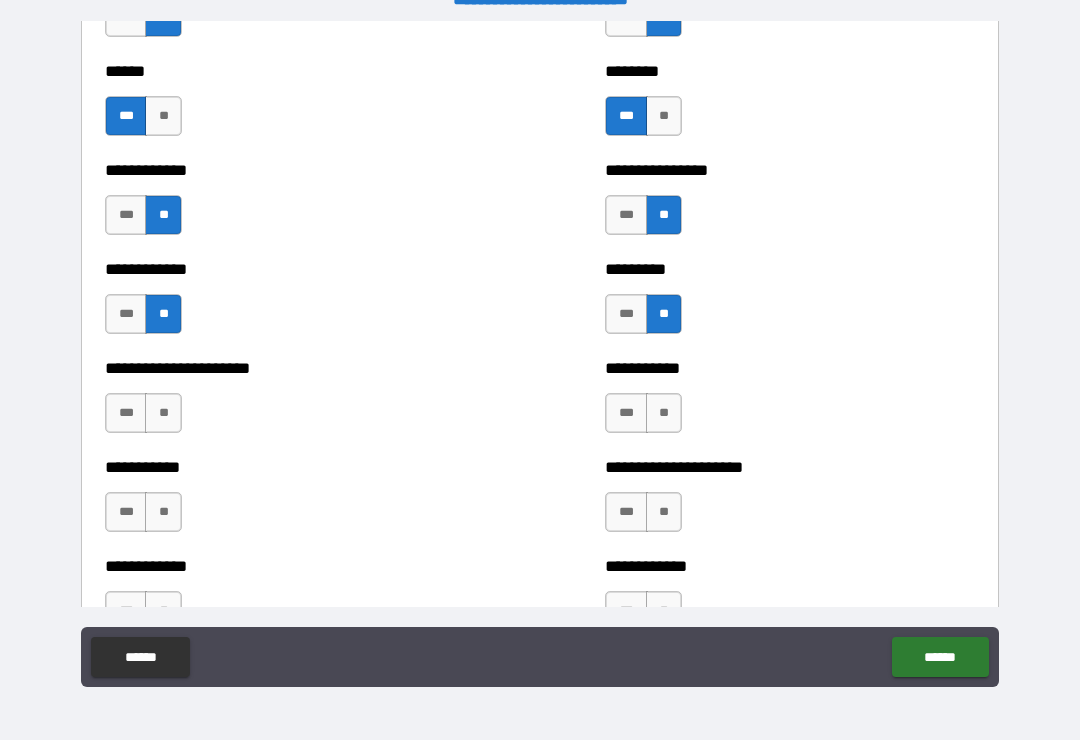 click on "**" at bounding box center (163, 413) 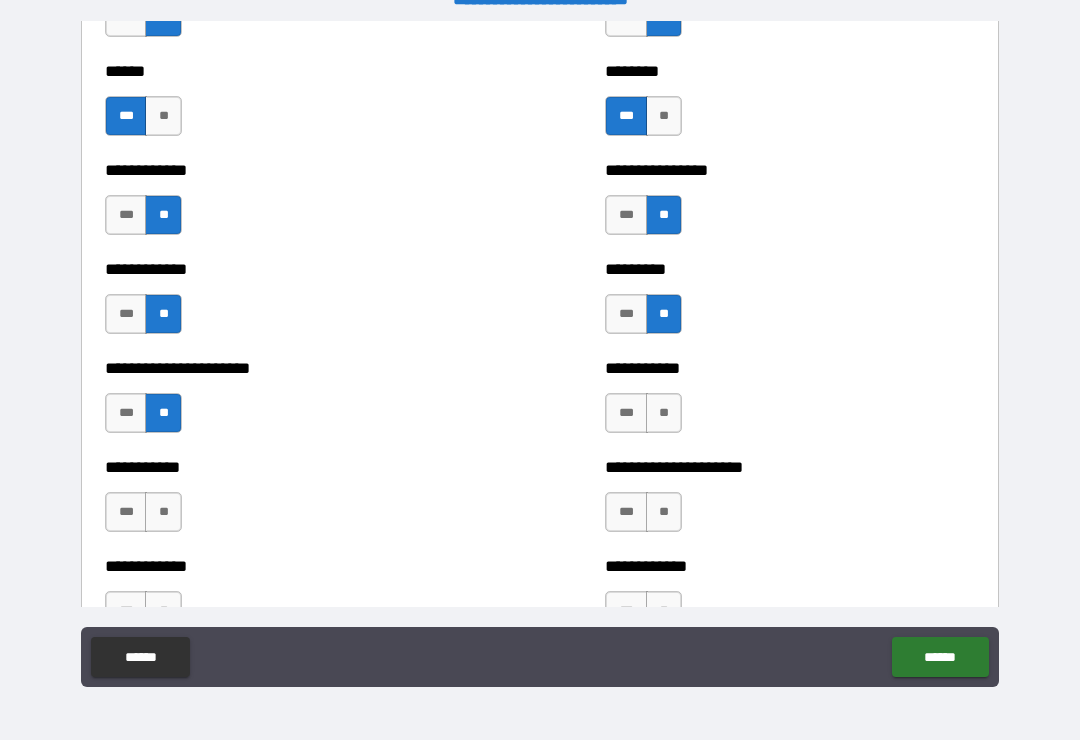 click on "**" at bounding box center [664, 413] 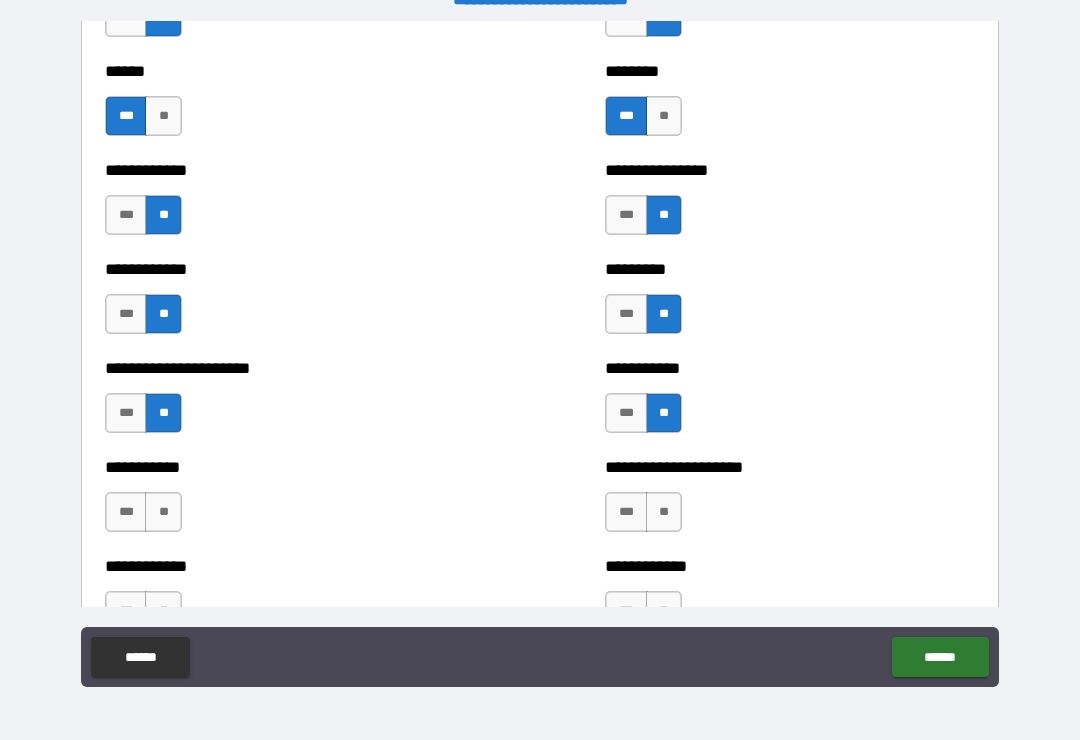 click on "***" at bounding box center [626, 413] 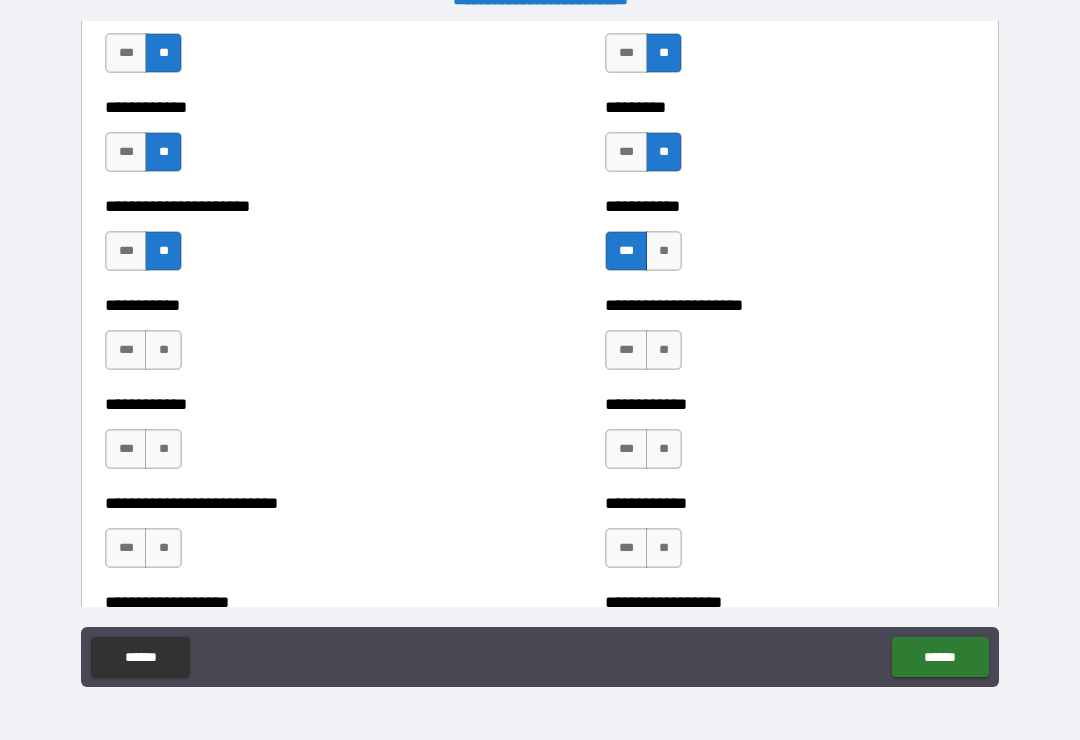 scroll, scrollTop: 5117, scrollLeft: 0, axis: vertical 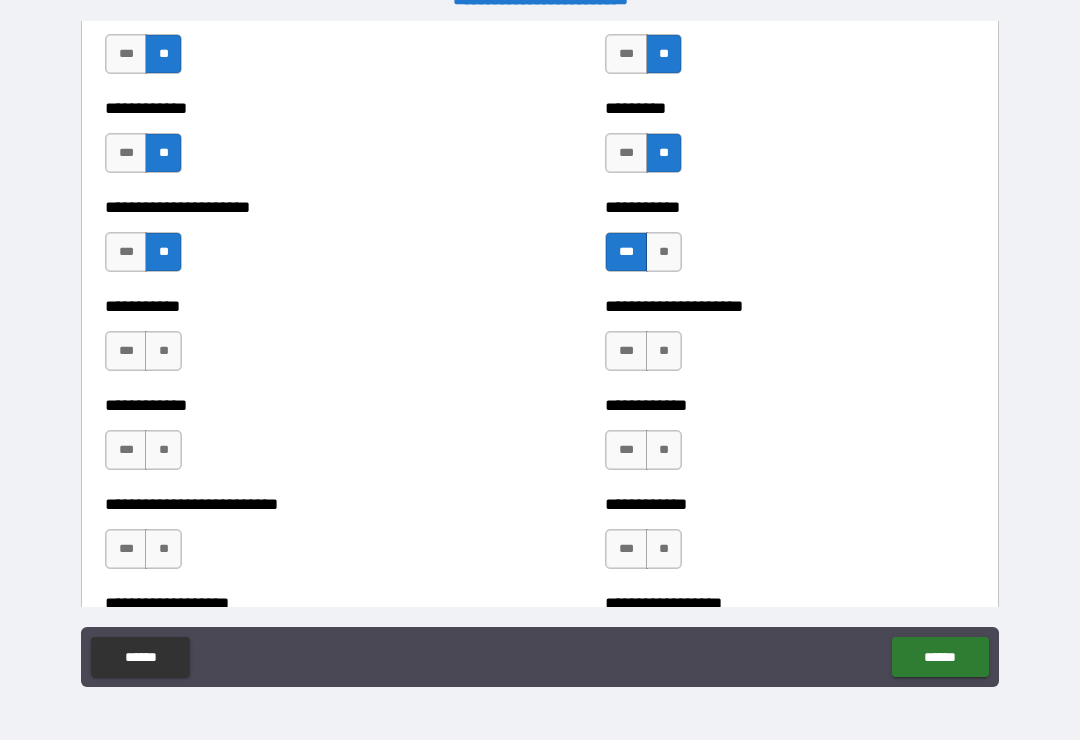 click on "**" at bounding box center [163, 351] 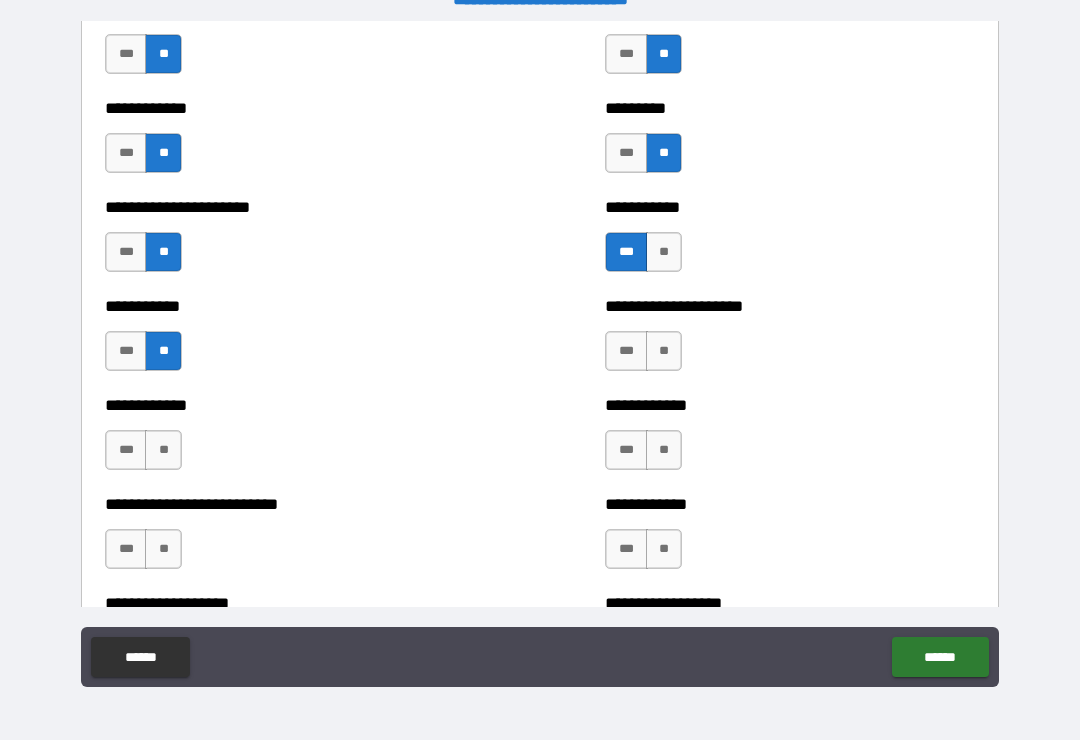 click on "**" at bounding box center [664, 351] 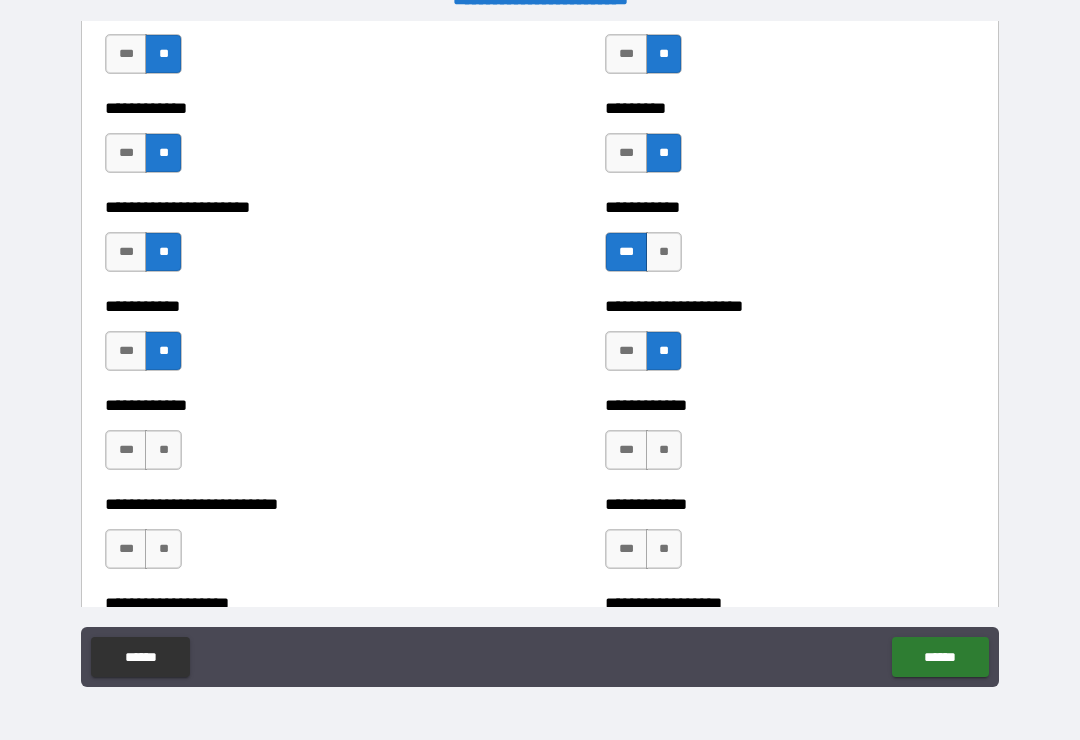 click on "**" at bounding box center (163, 450) 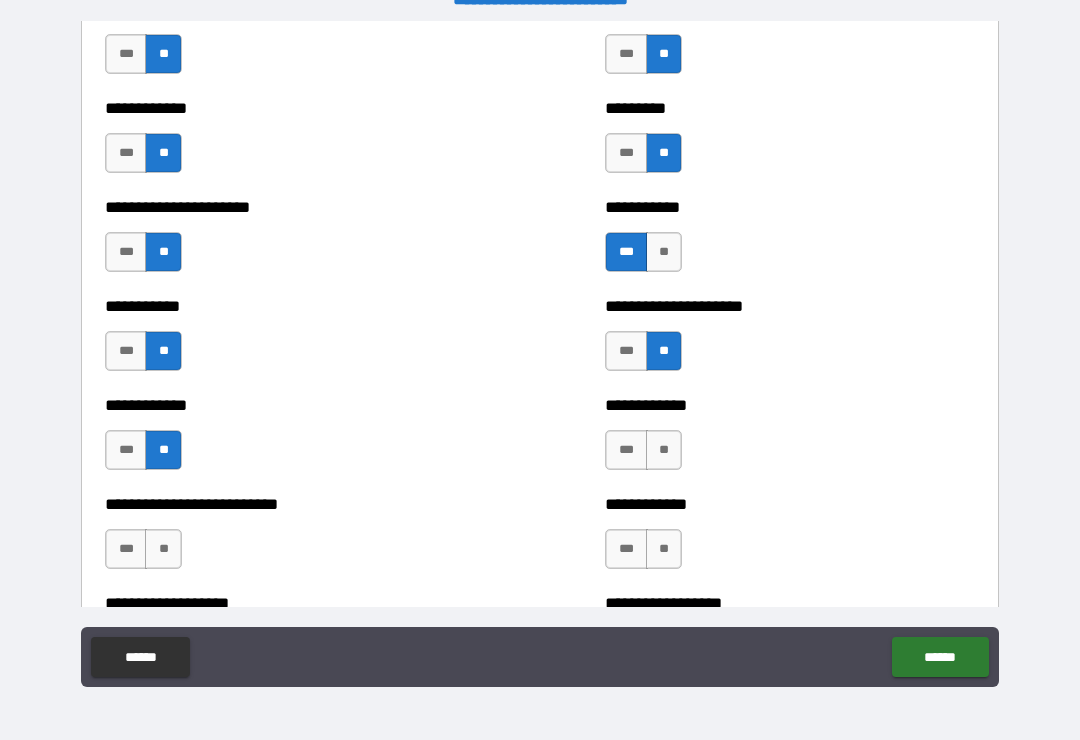 click on "**" at bounding box center (664, 450) 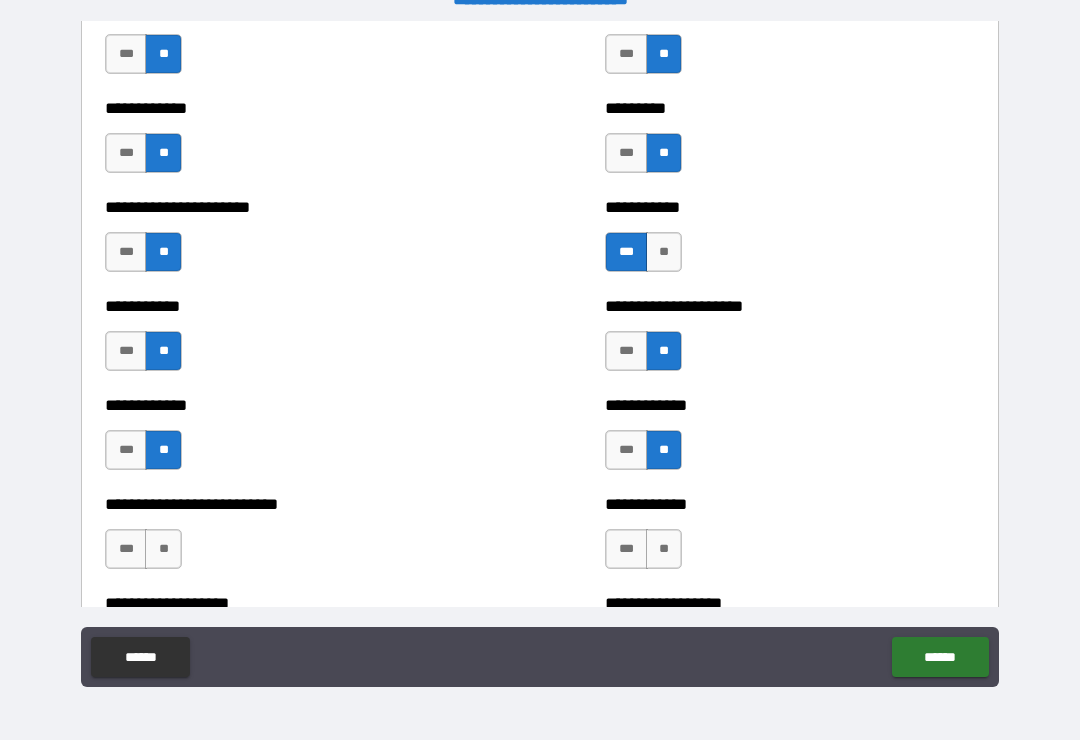 click on "**" at bounding box center [163, 549] 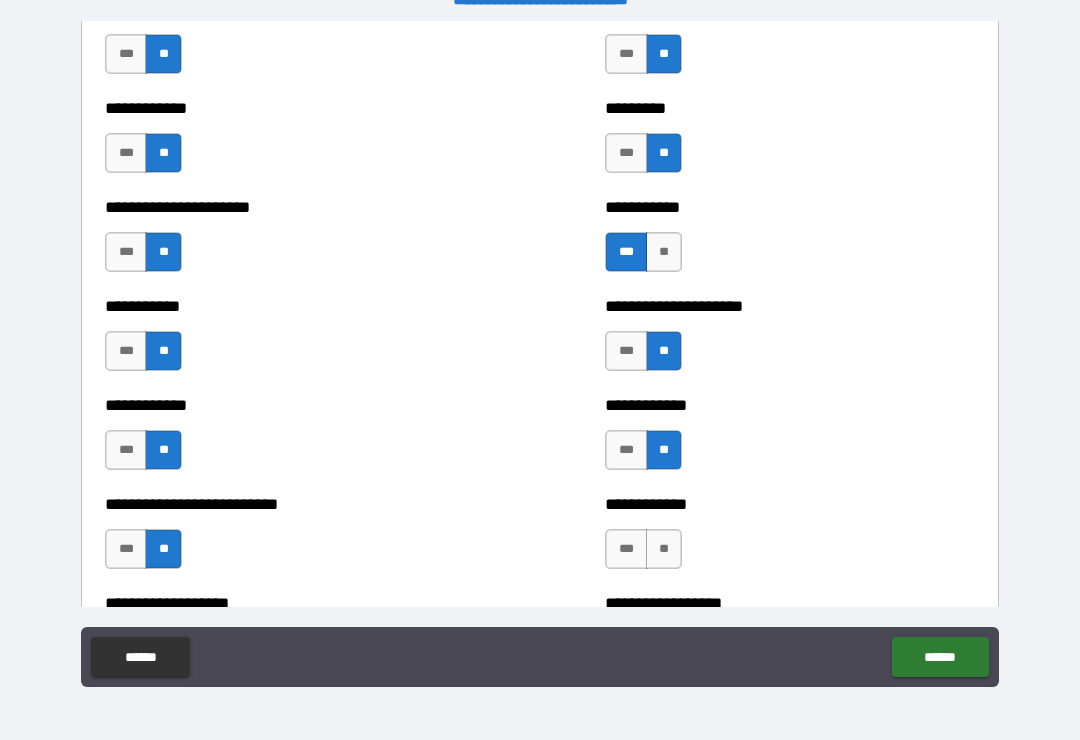 click on "**" at bounding box center (664, 549) 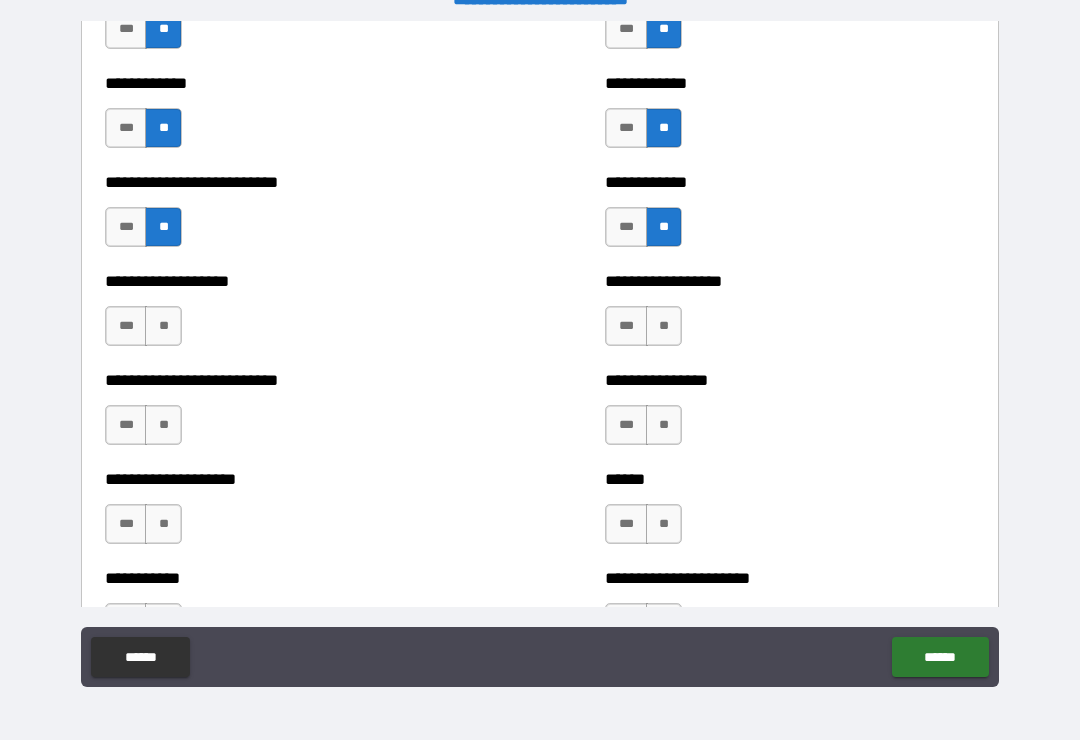 scroll, scrollTop: 5451, scrollLeft: 0, axis: vertical 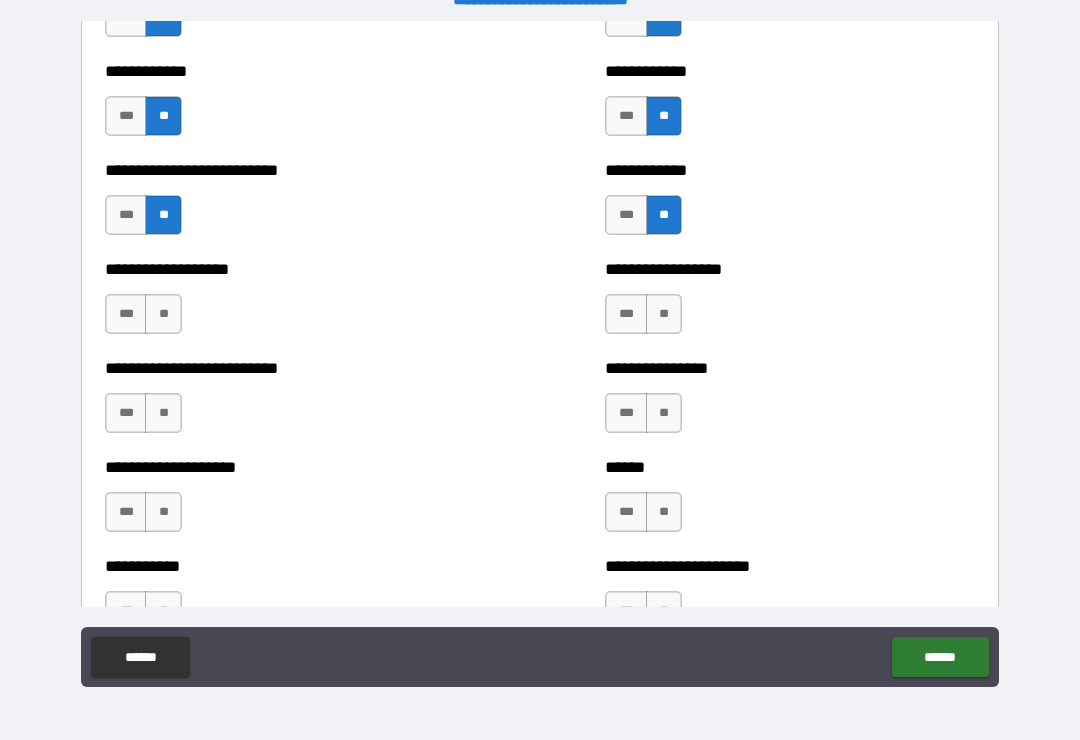 click on "**" at bounding box center [163, 314] 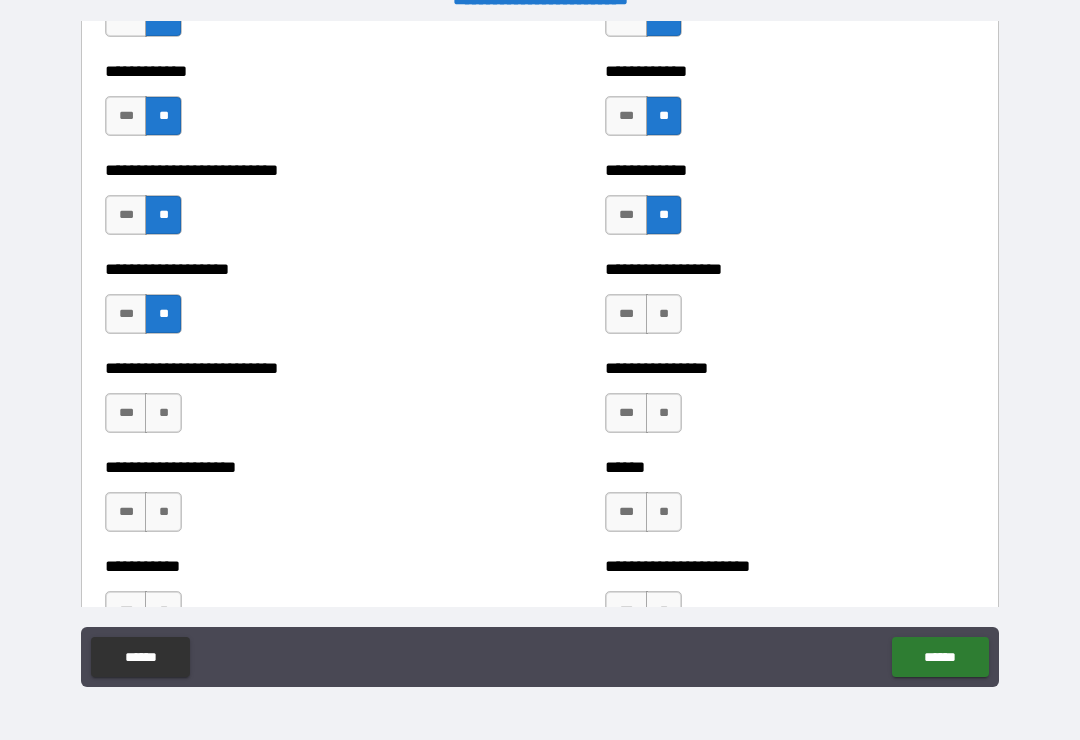 click on "***" at bounding box center [626, 314] 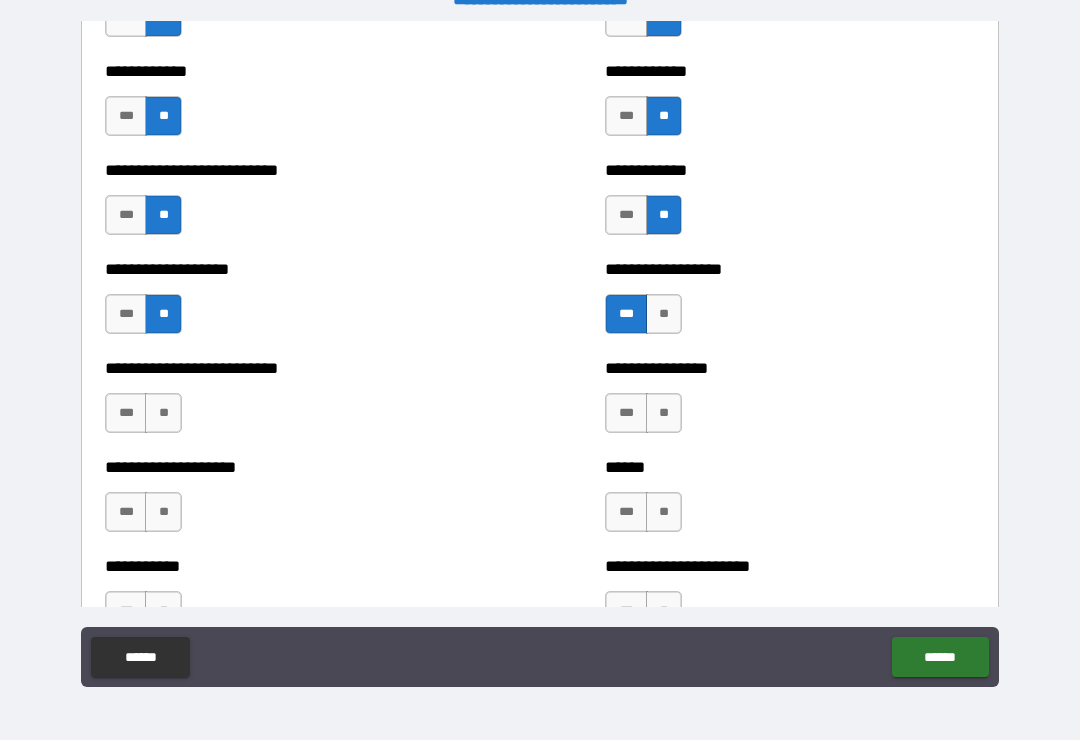 click on "**" at bounding box center (163, 413) 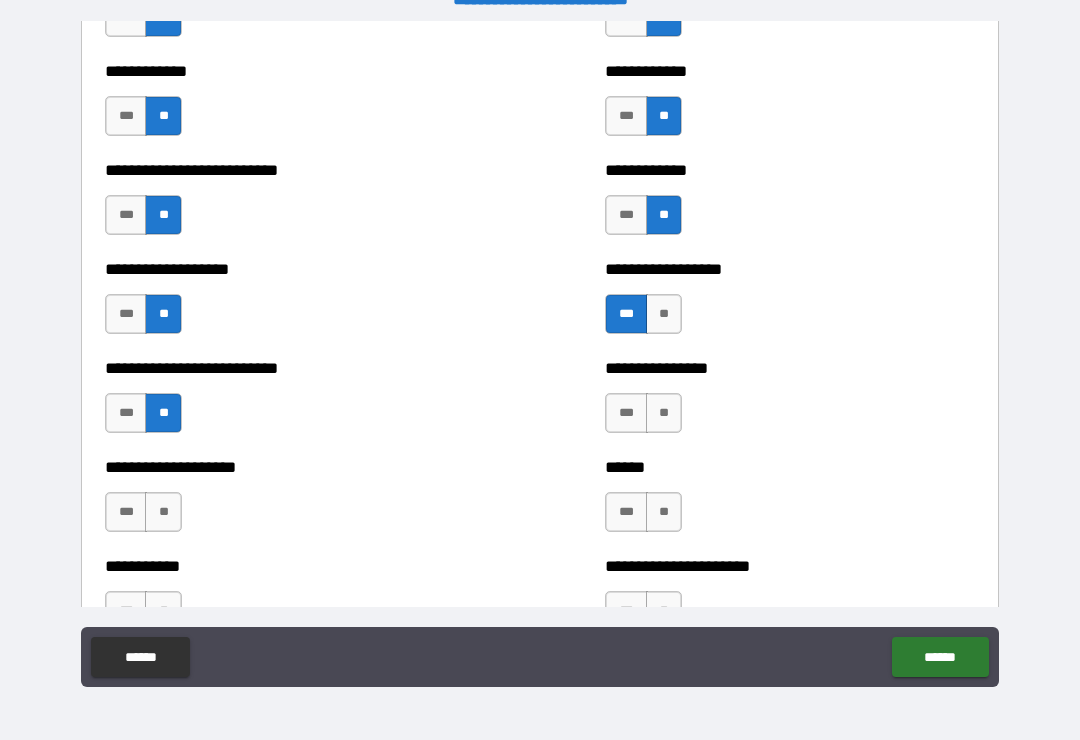 click on "**" at bounding box center [664, 413] 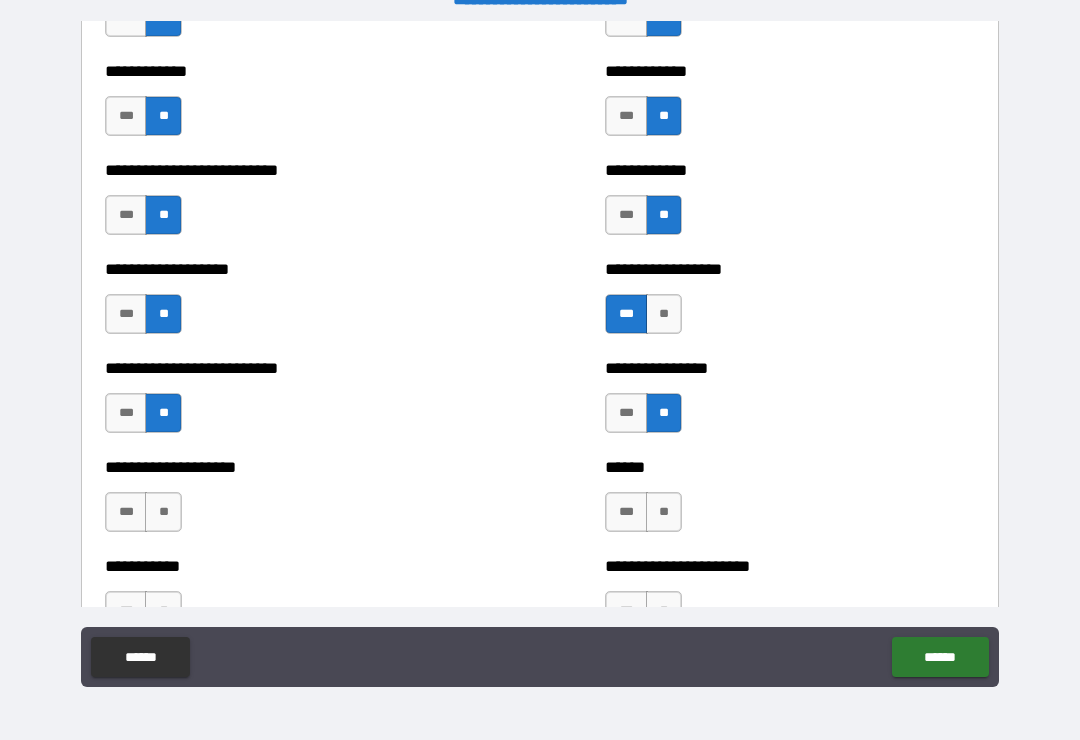 click on "**" at bounding box center (163, 512) 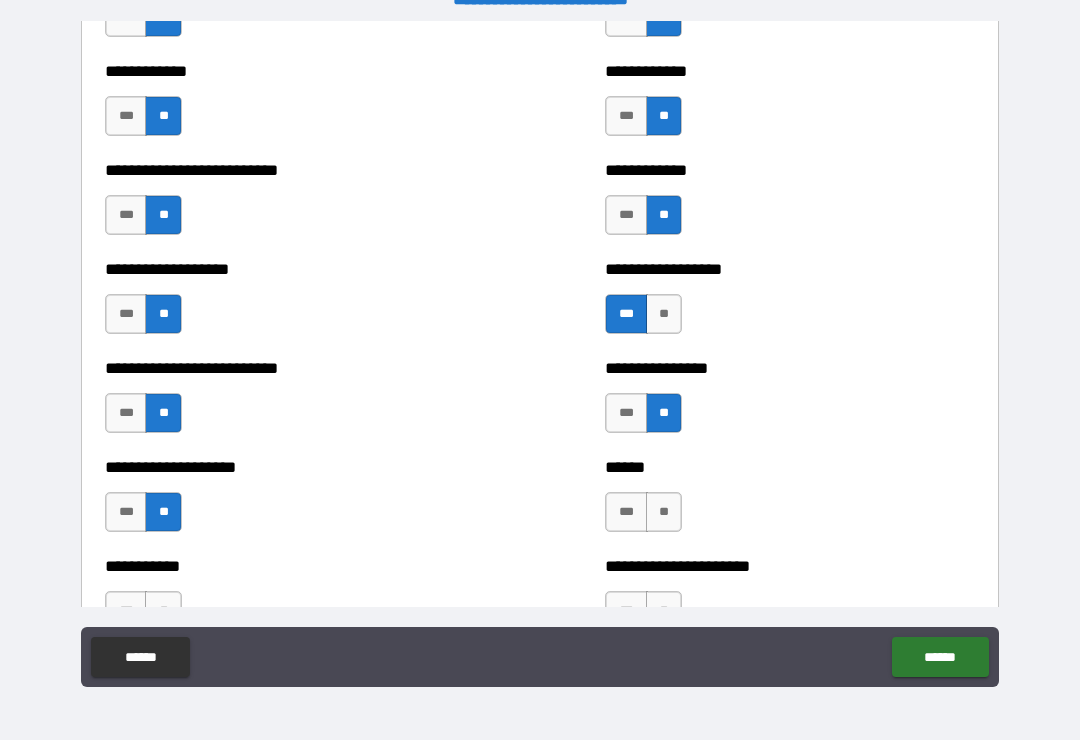 click on "**" at bounding box center [664, 512] 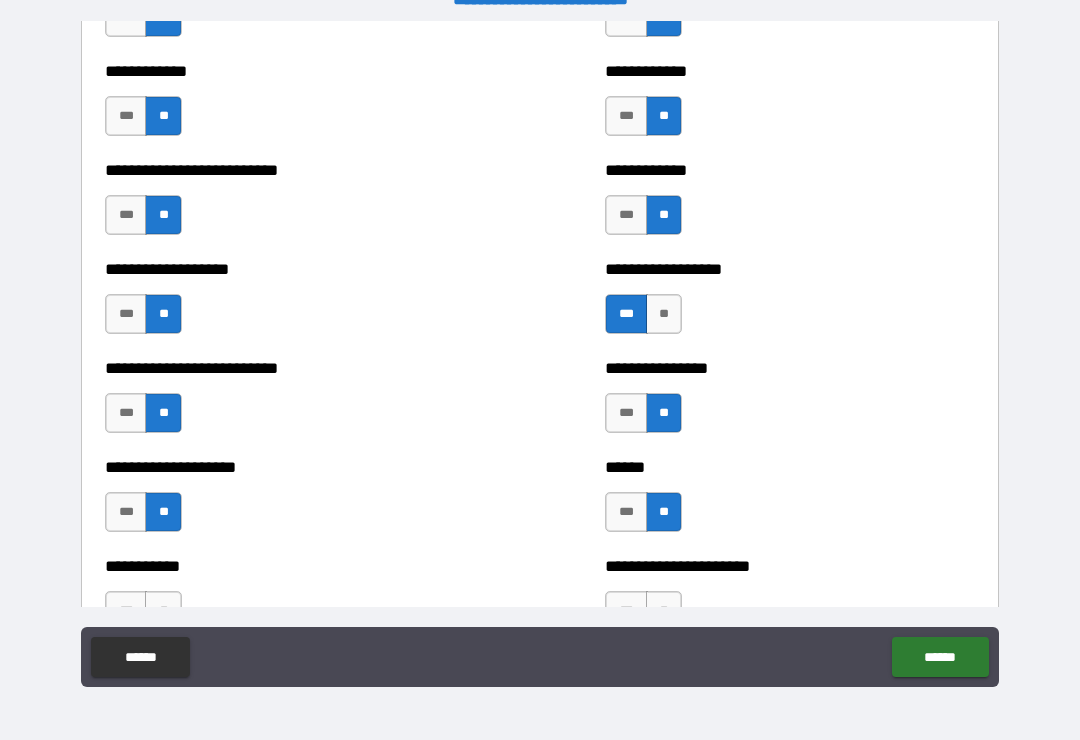 click on "***" at bounding box center [626, 512] 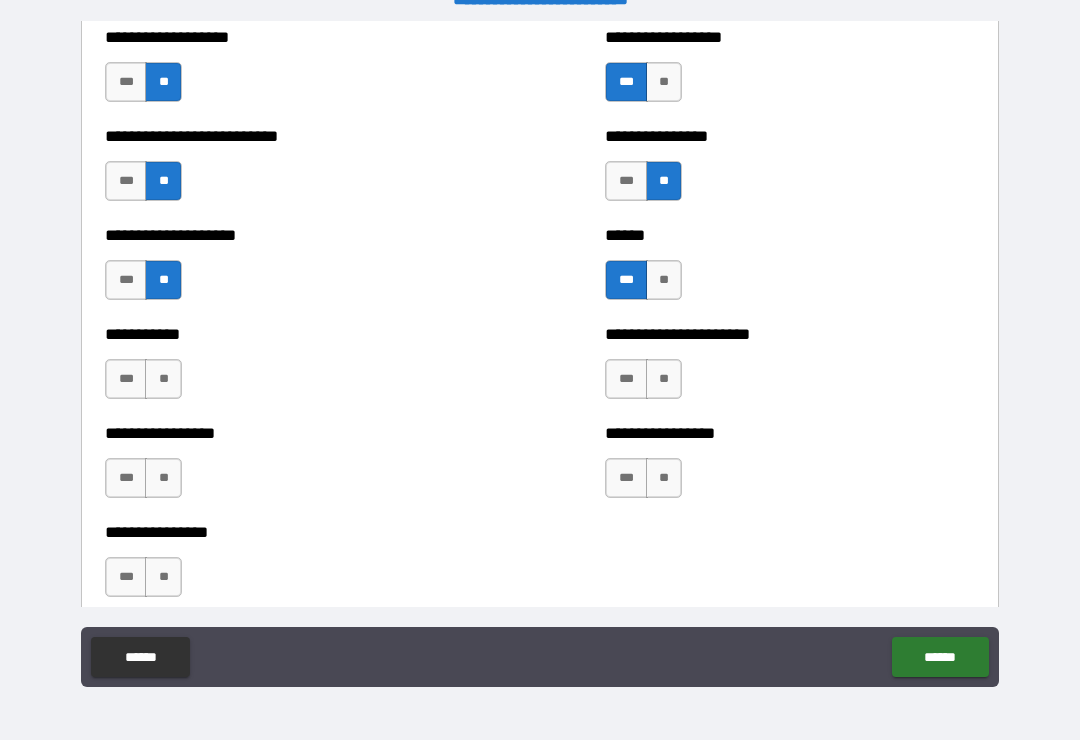 scroll, scrollTop: 5690, scrollLeft: 0, axis: vertical 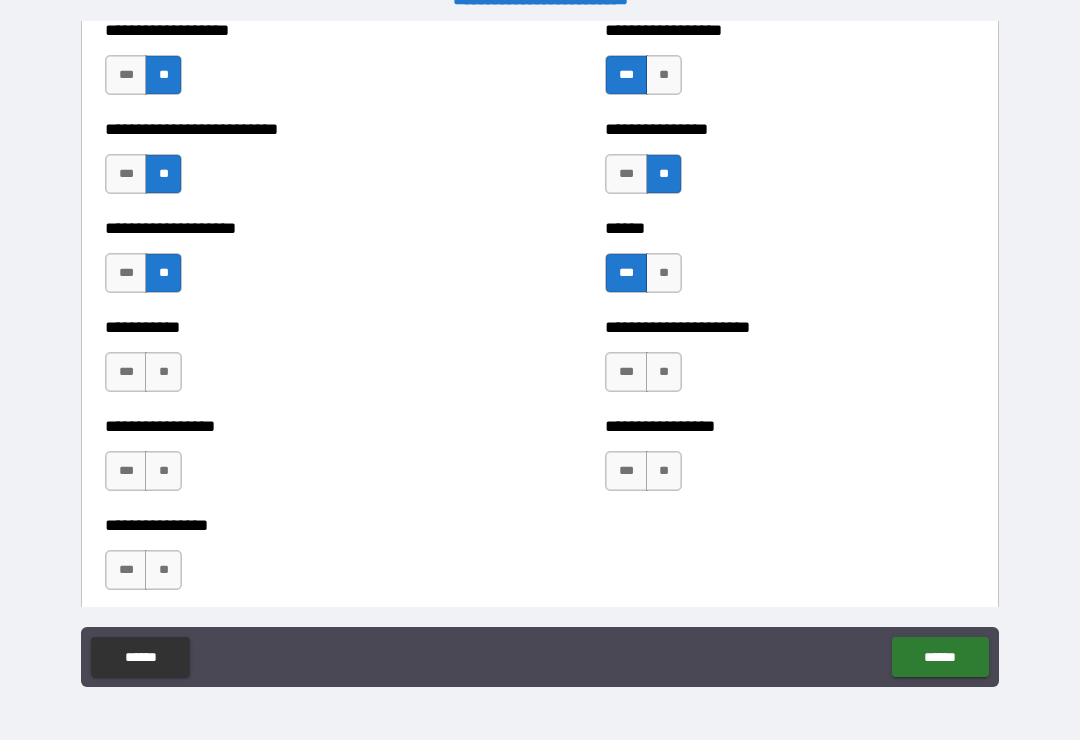 click on "**" at bounding box center (163, 372) 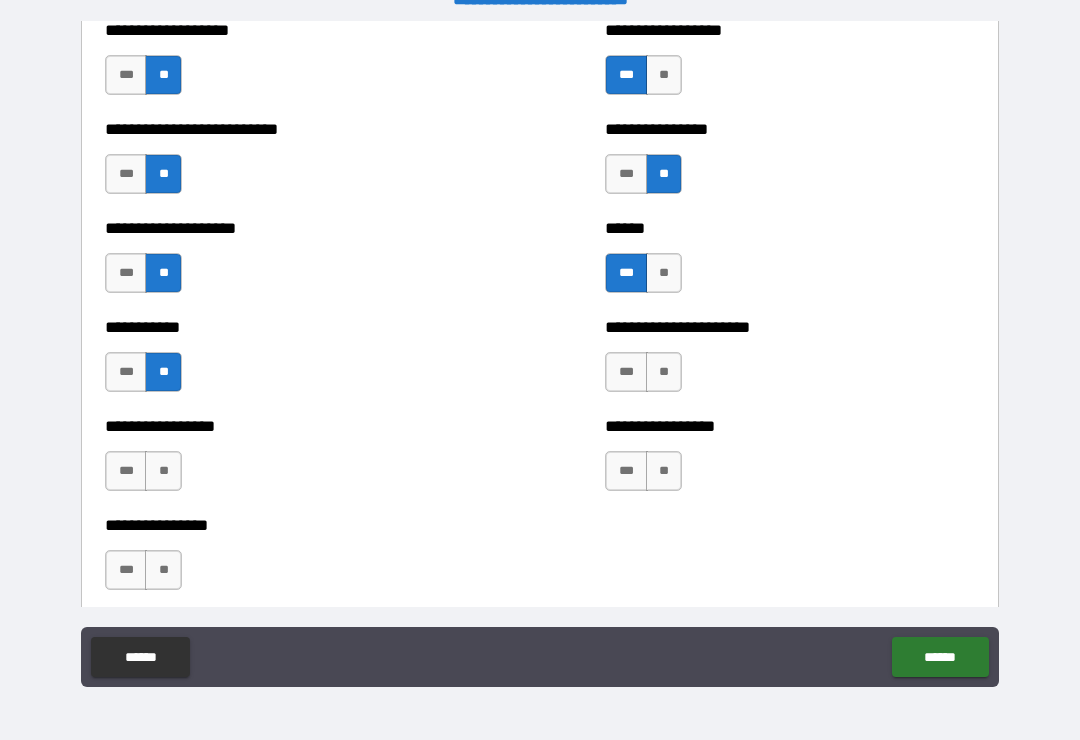 click on "**" at bounding box center [664, 372] 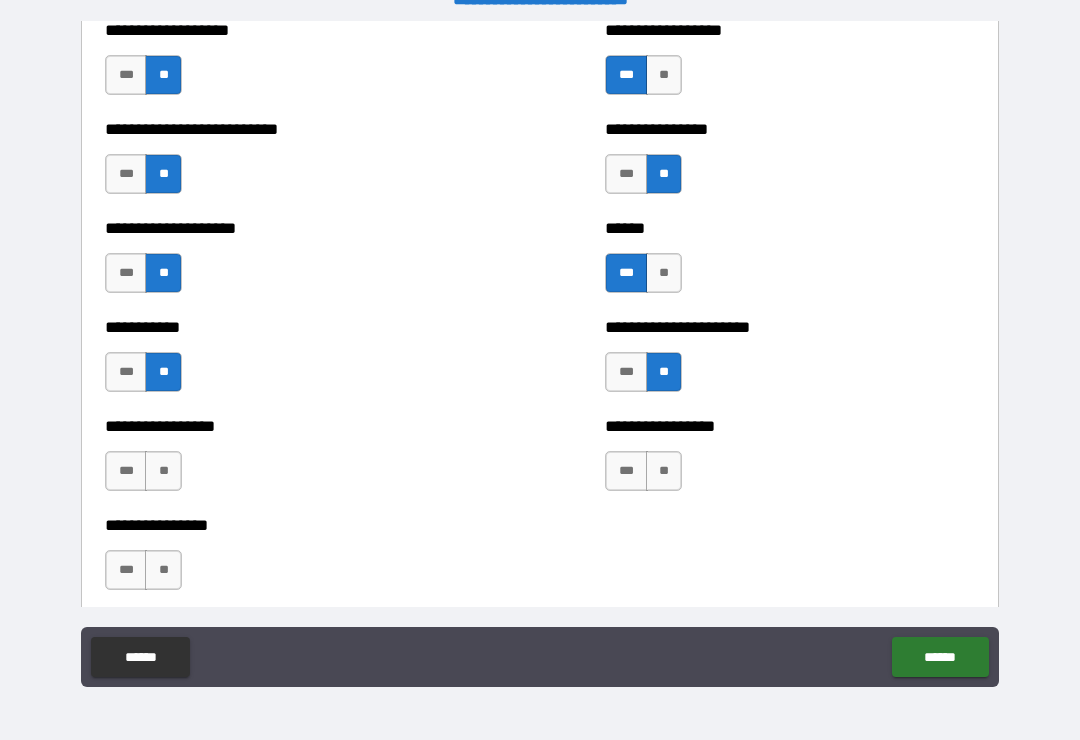 click on "**" at bounding box center (163, 471) 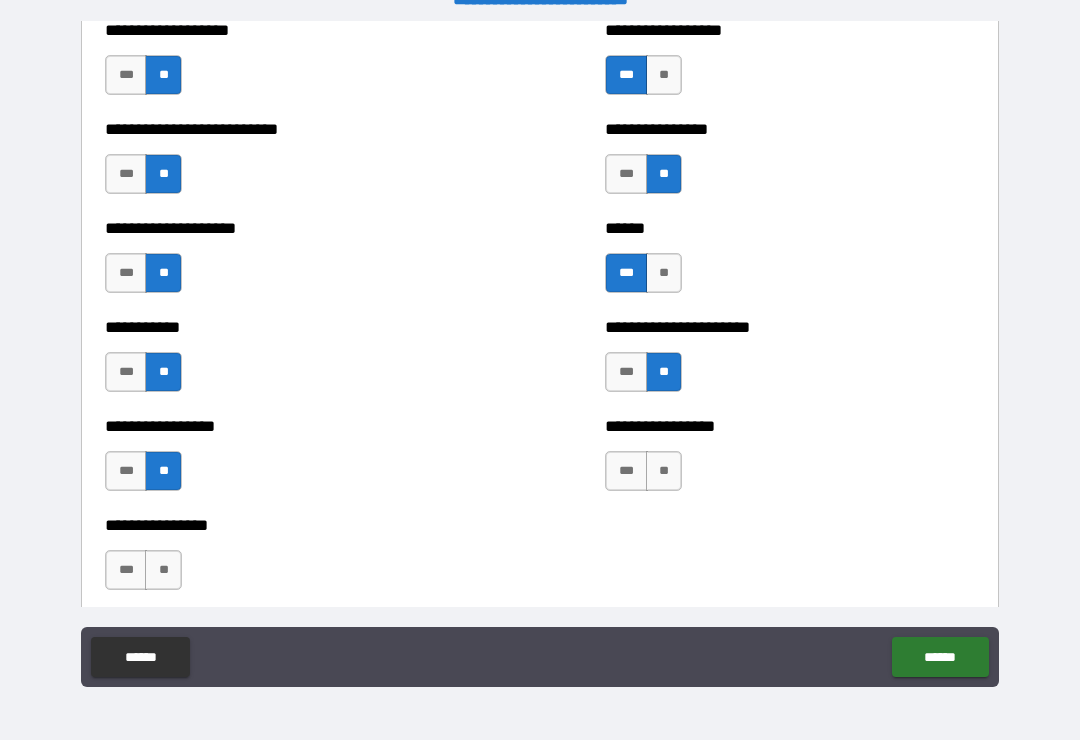 click on "**" at bounding box center (664, 471) 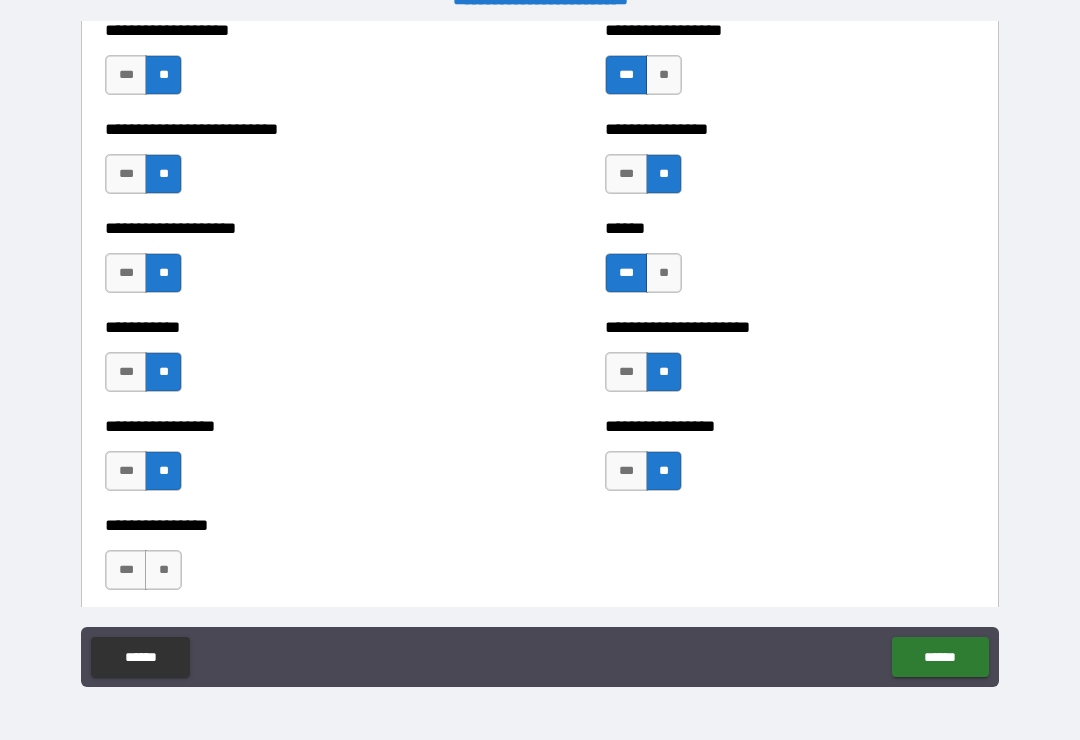 click on "**" at bounding box center (163, 570) 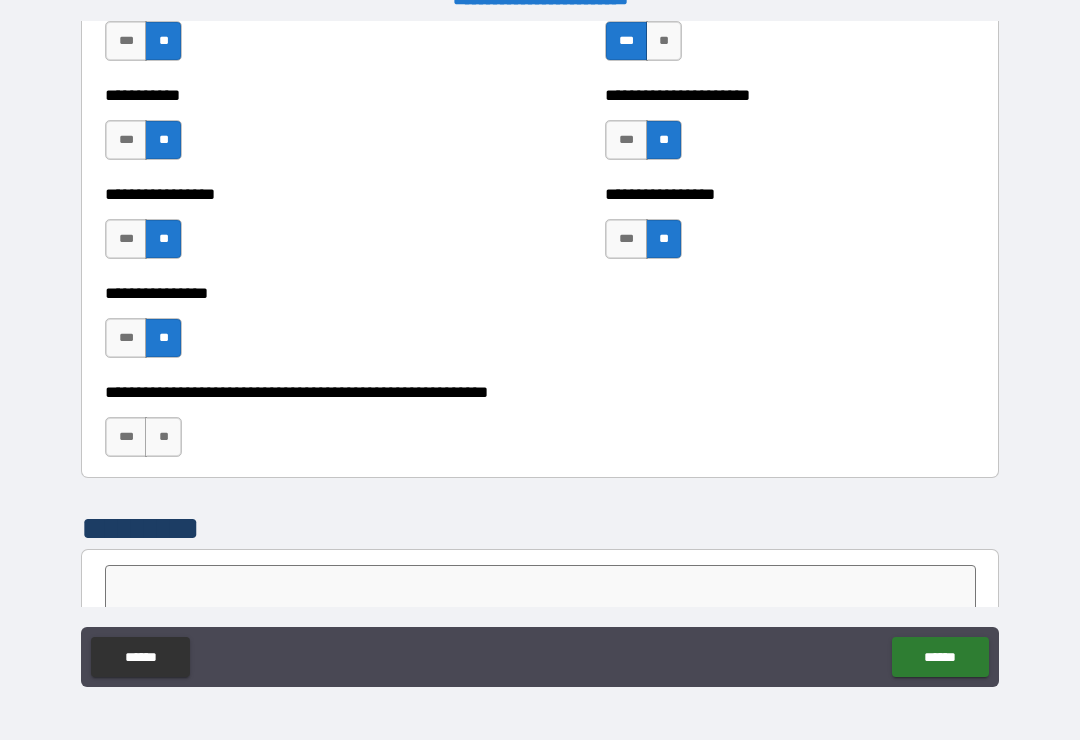 scroll, scrollTop: 5939, scrollLeft: 0, axis: vertical 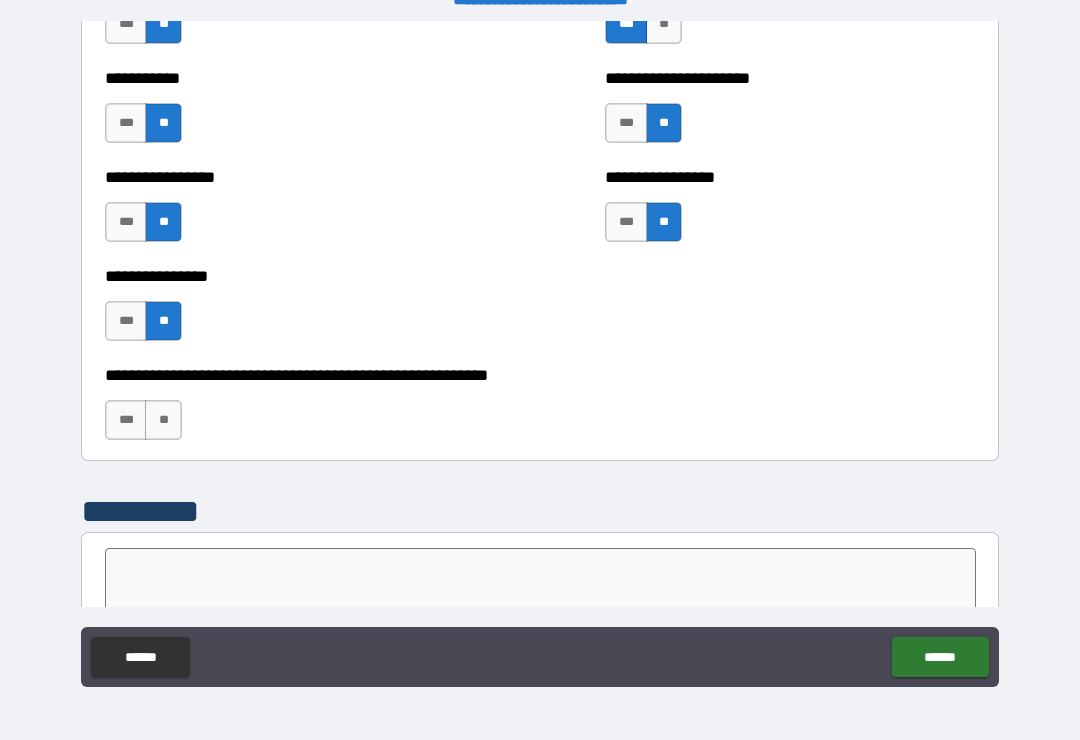 click on "**" at bounding box center (163, 420) 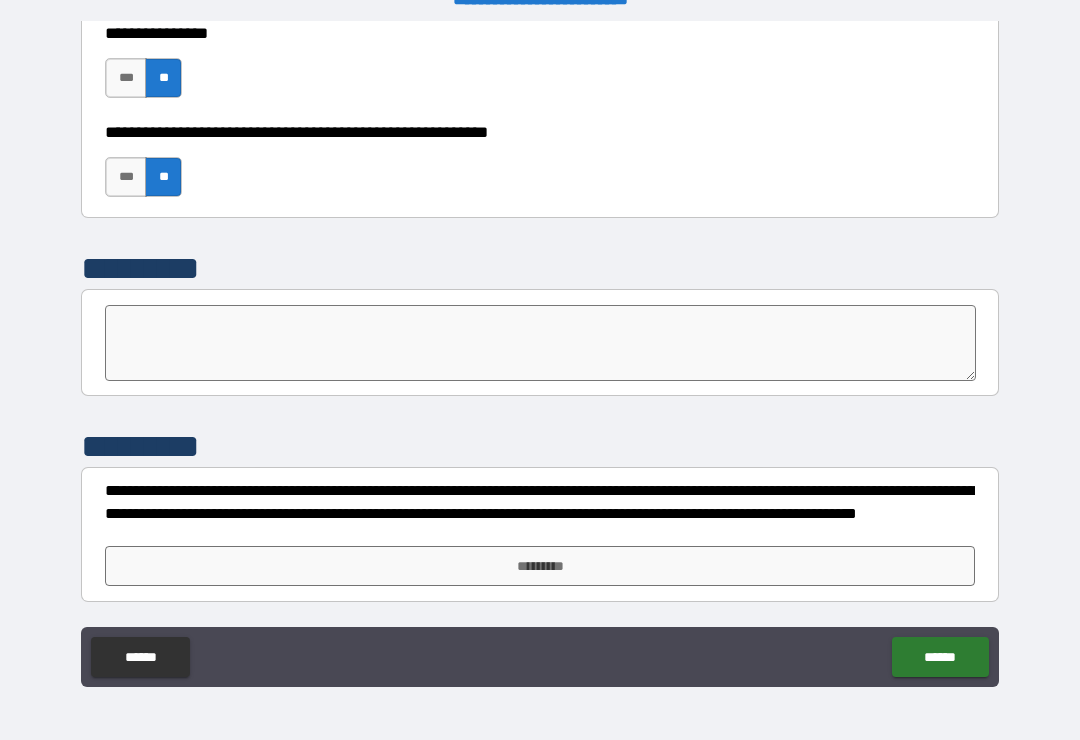 scroll, scrollTop: 6182, scrollLeft: 0, axis: vertical 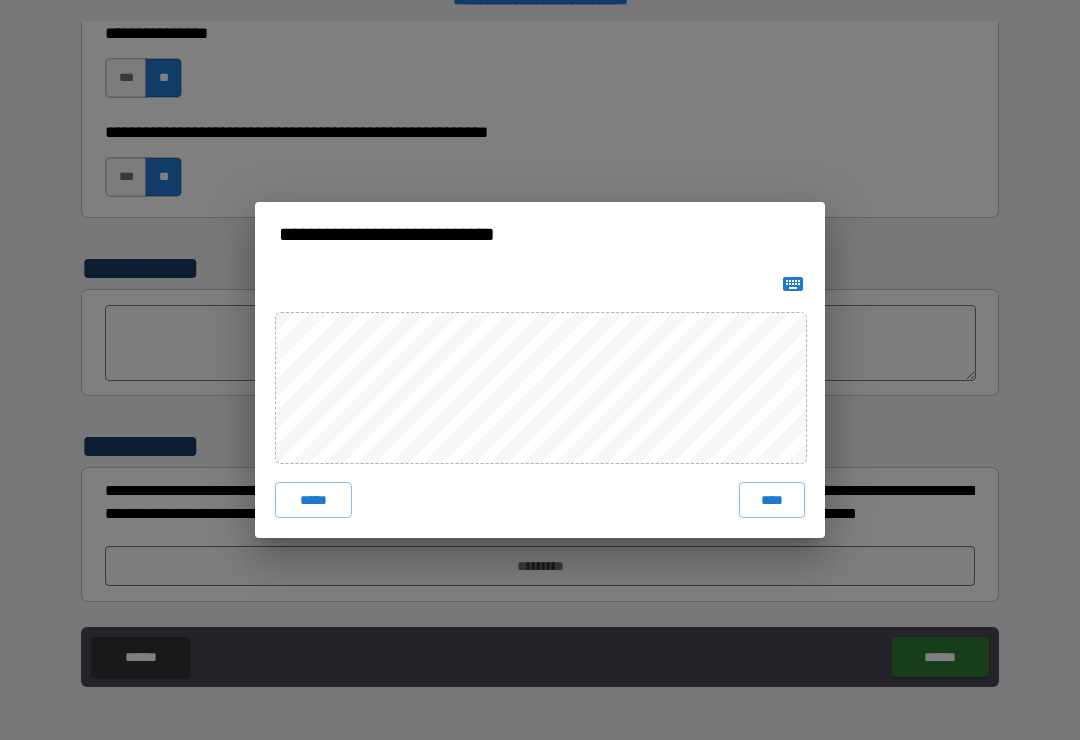 click on "****" at bounding box center (772, 500) 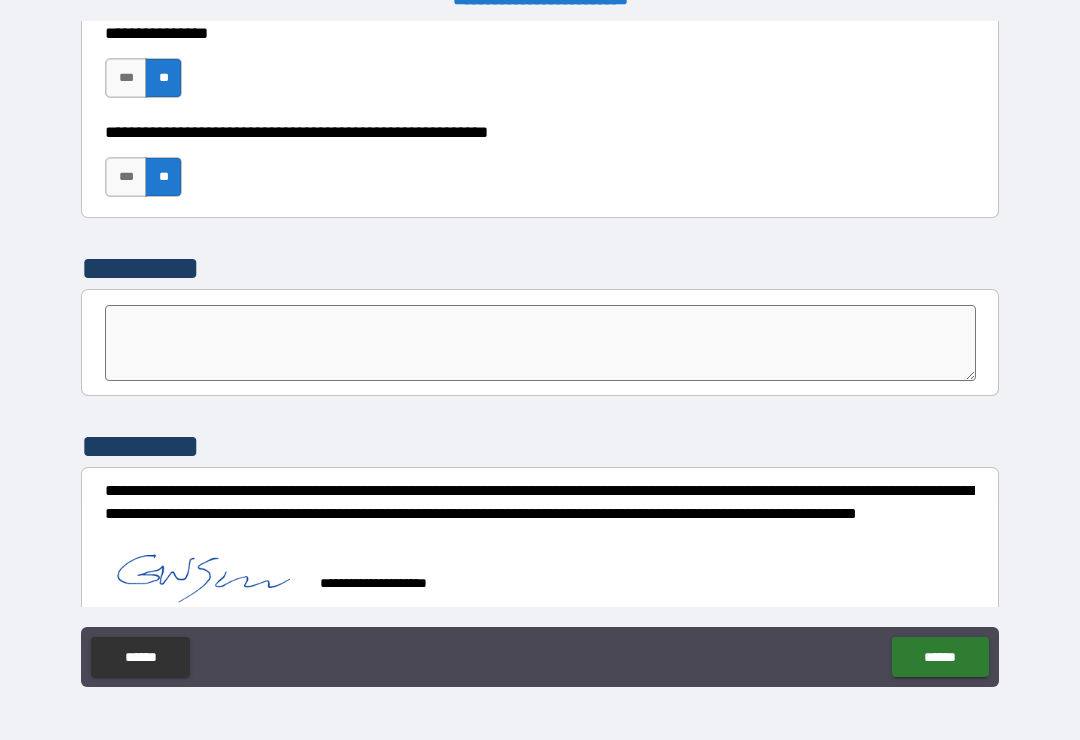 scroll, scrollTop: 6172, scrollLeft: 0, axis: vertical 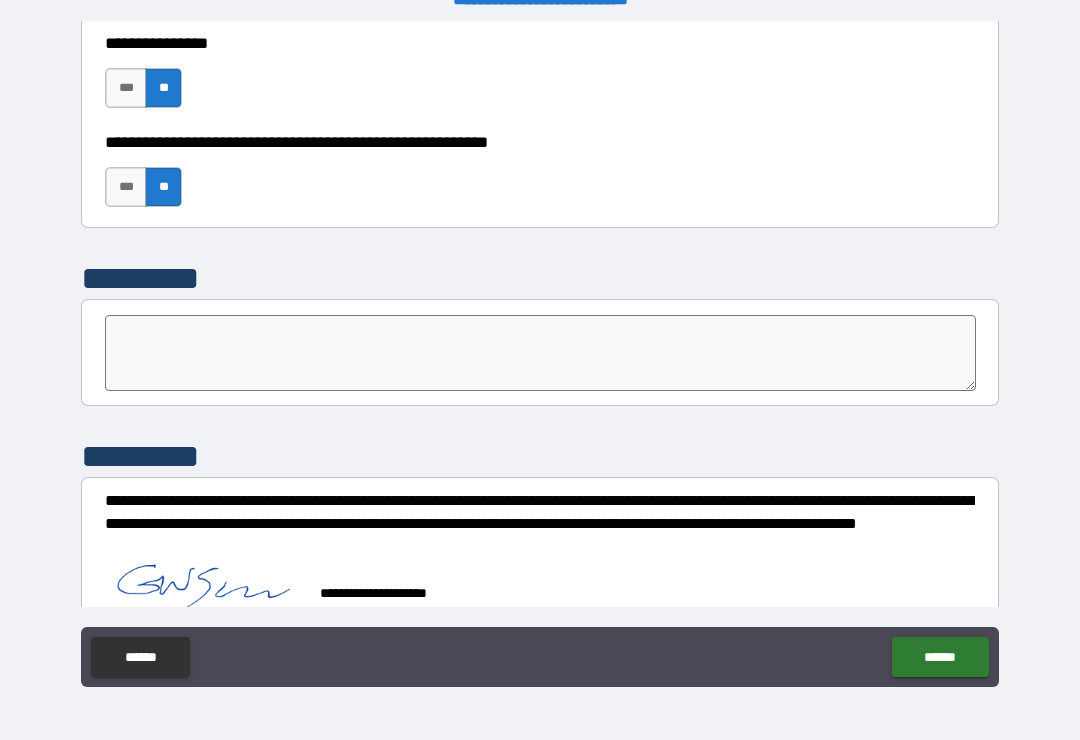 click on "******" at bounding box center [940, 657] 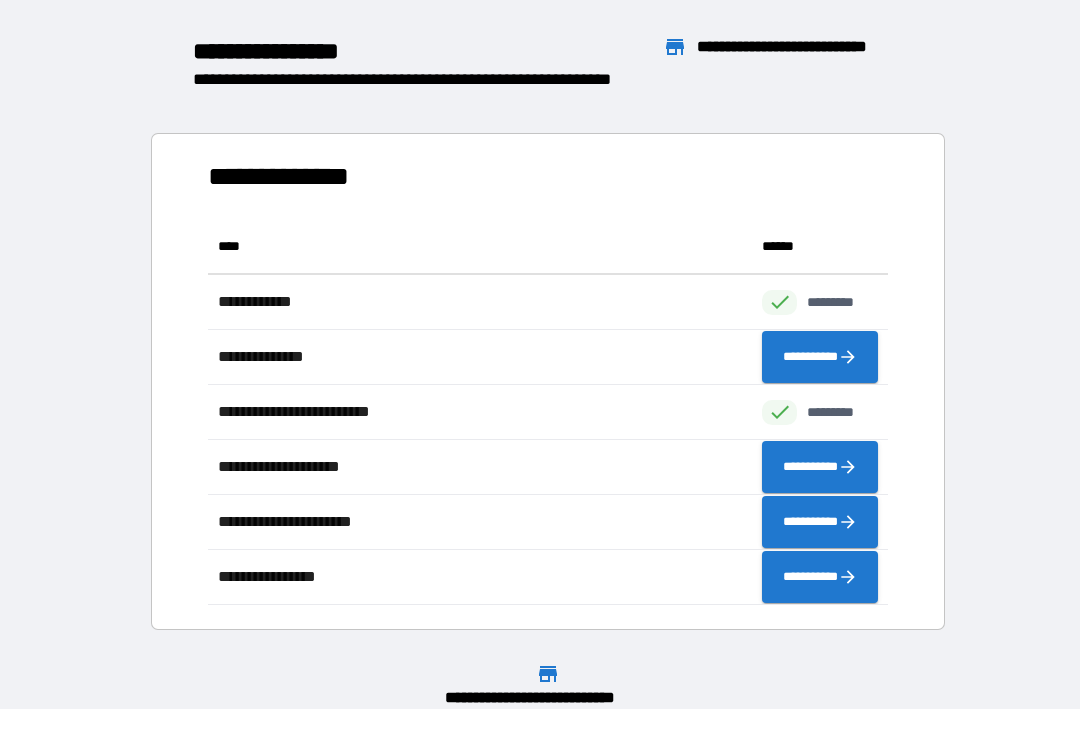 scroll, scrollTop: 386, scrollLeft: 680, axis: both 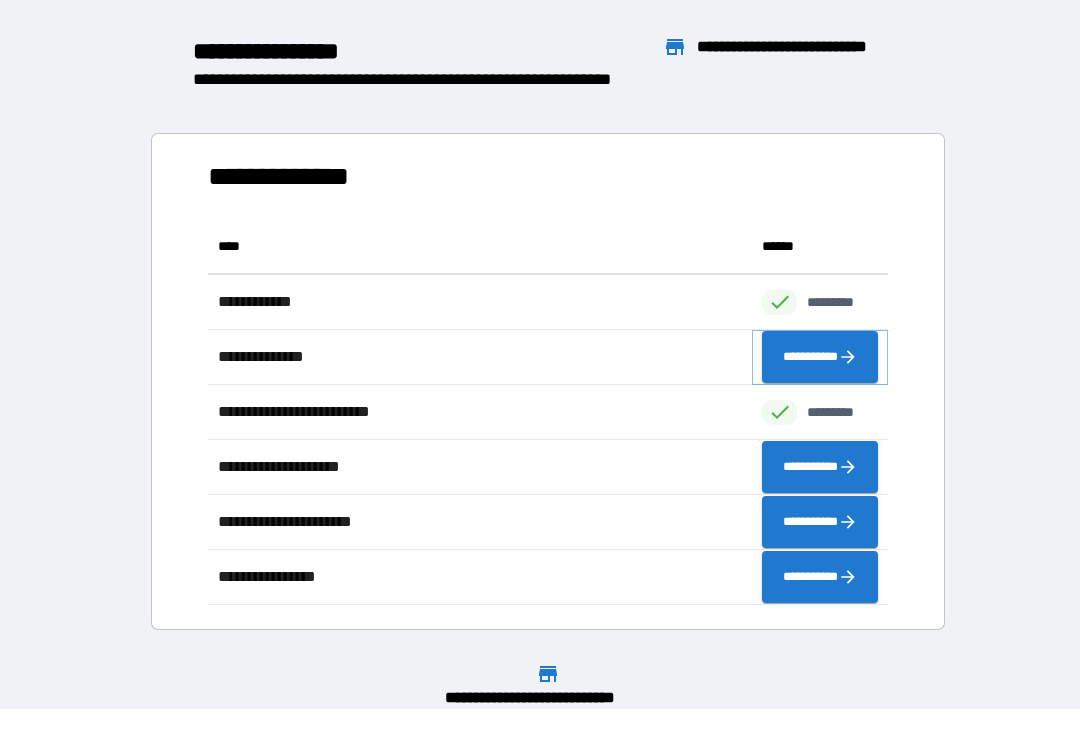 click on "**********" at bounding box center (820, 357) 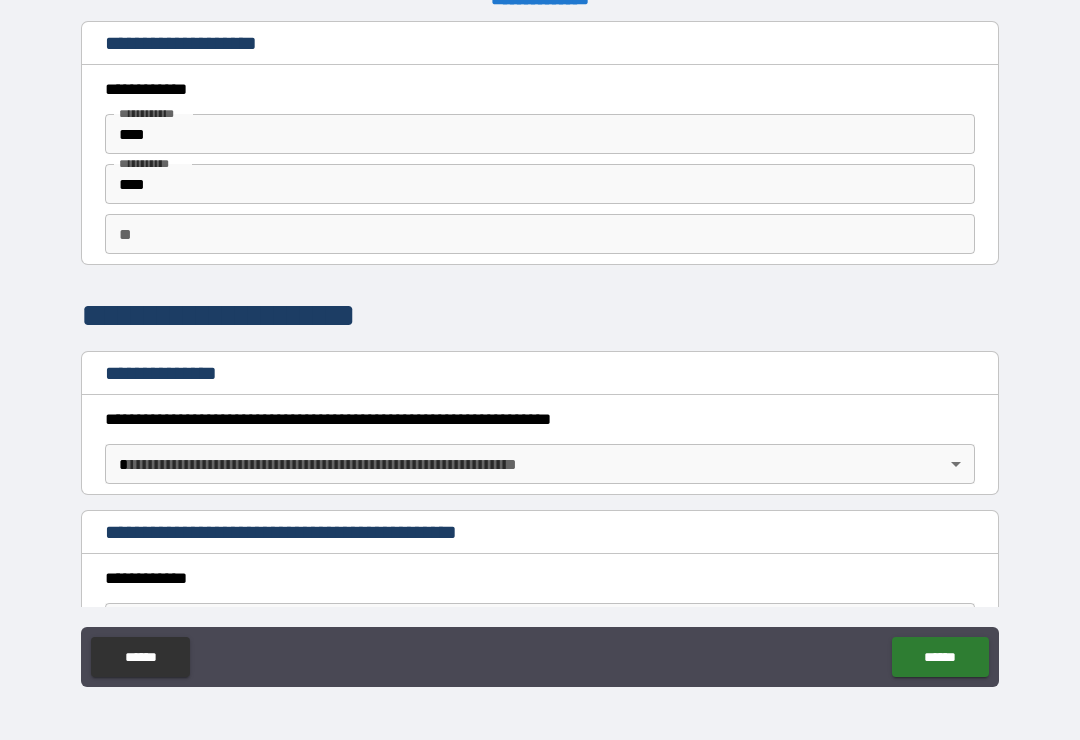 click on "**" at bounding box center [540, 234] 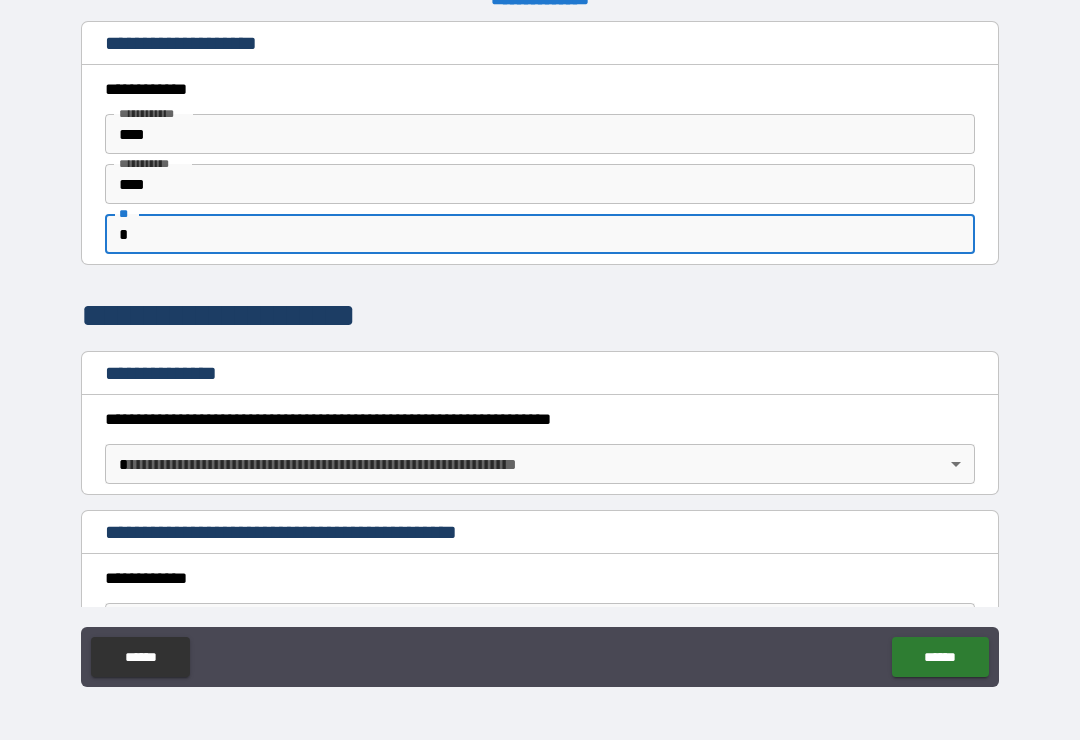 type on "*" 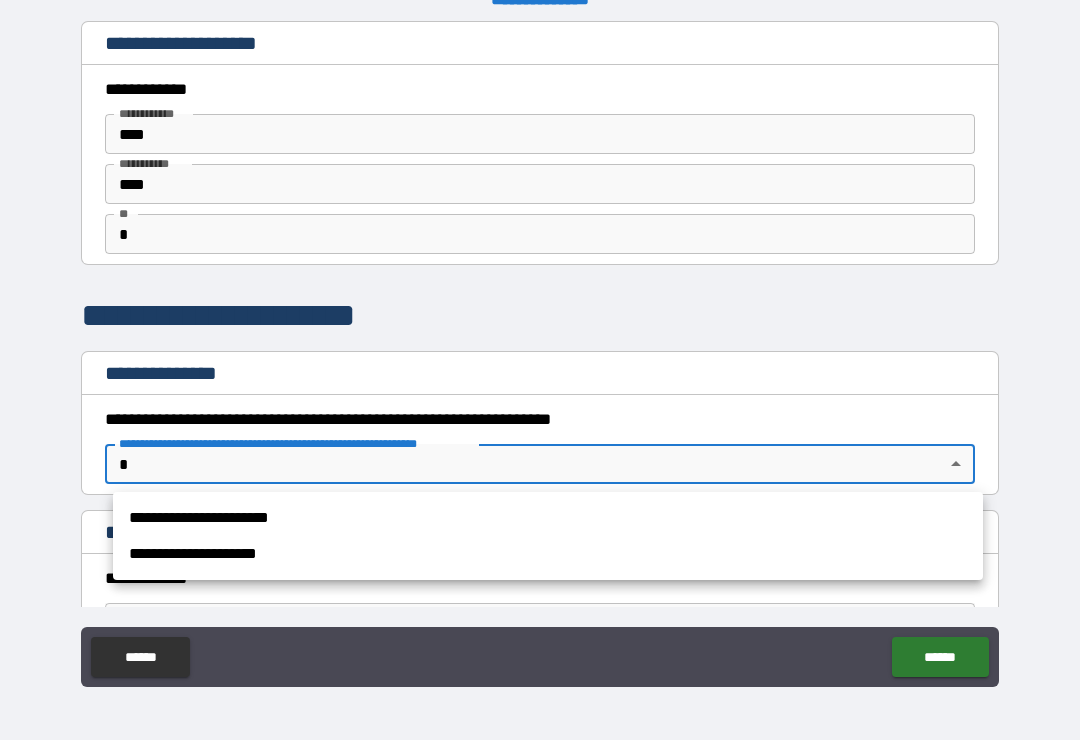 click on "**********" at bounding box center (548, 554) 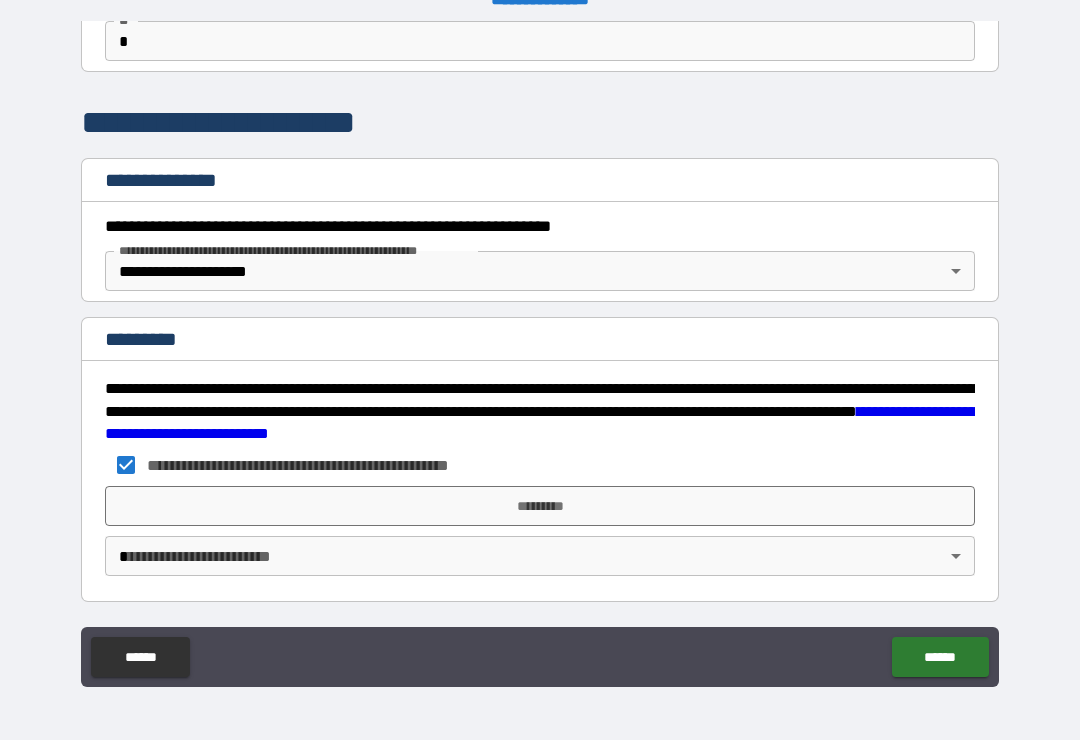 scroll, scrollTop: 193, scrollLeft: 0, axis: vertical 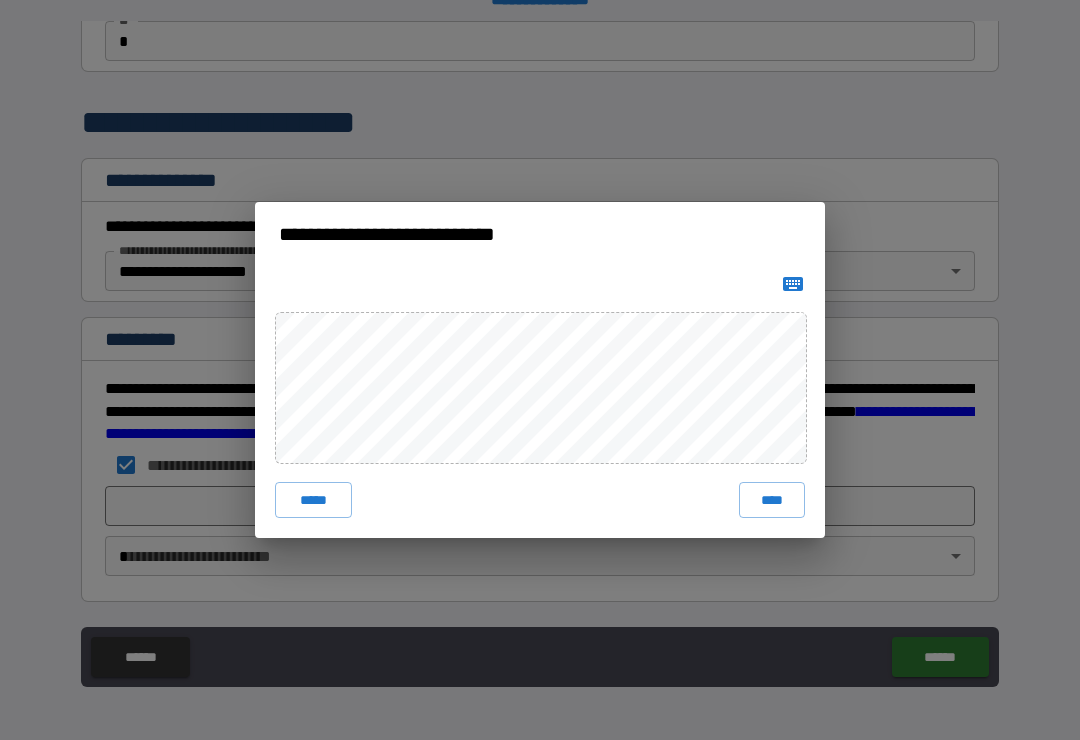 click on "****" at bounding box center [772, 500] 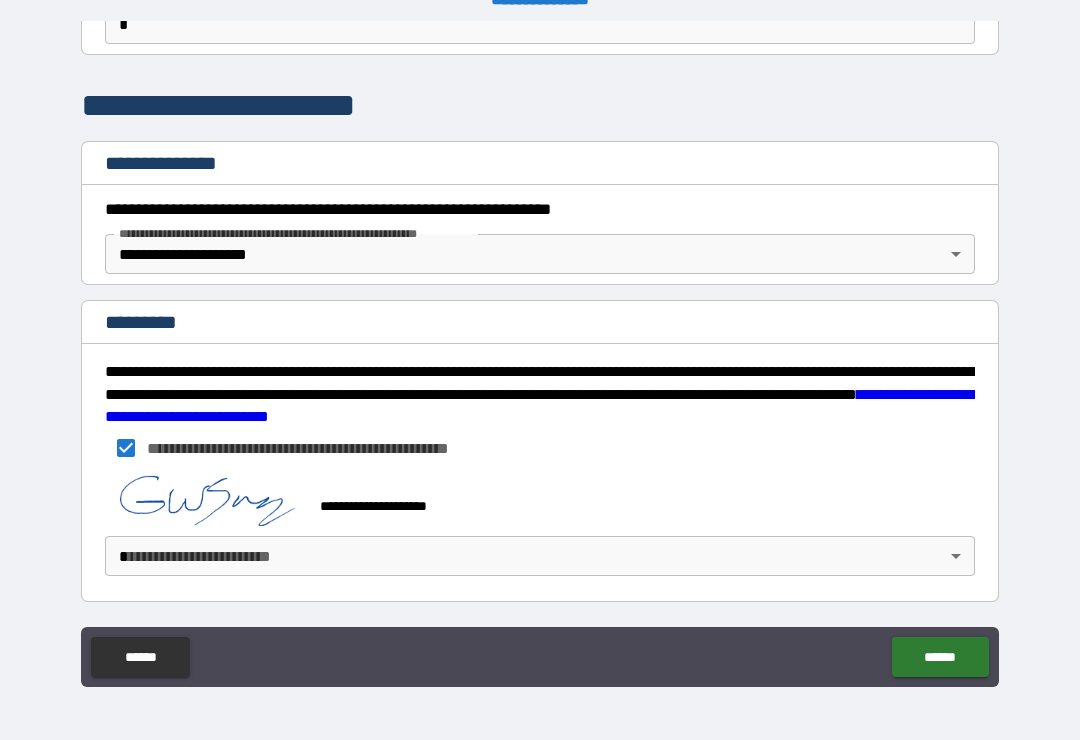 scroll, scrollTop: 210, scrollLeft: 0, axis: vertical 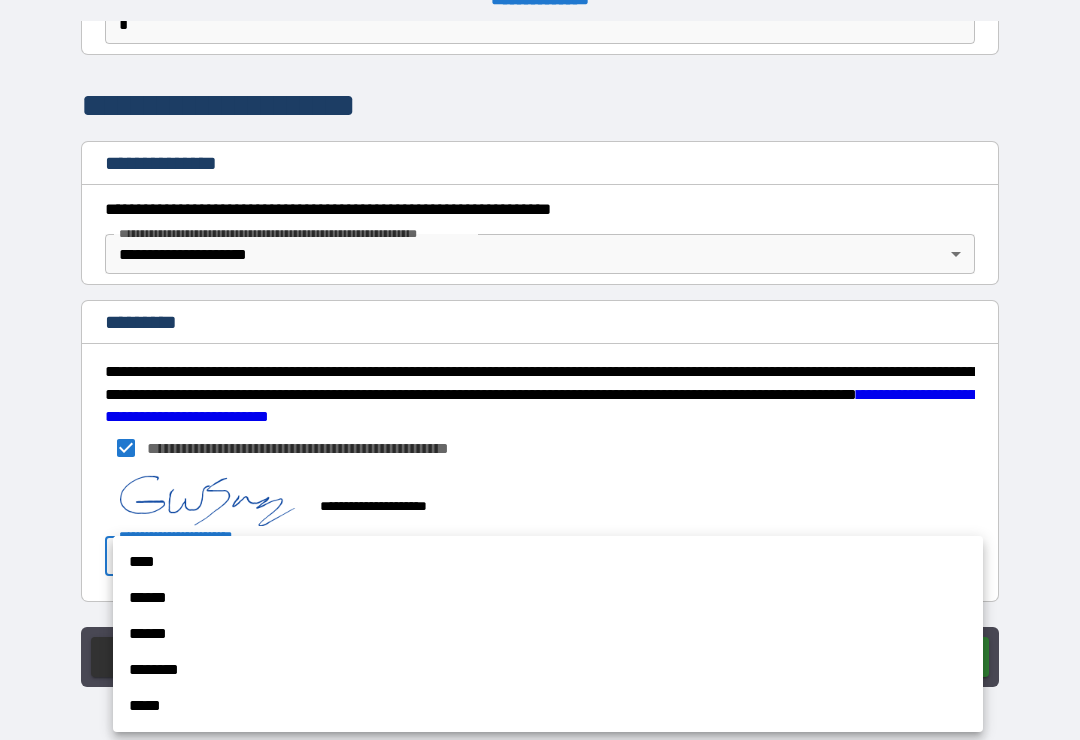 click on "****" at bounding box center (548, 562) 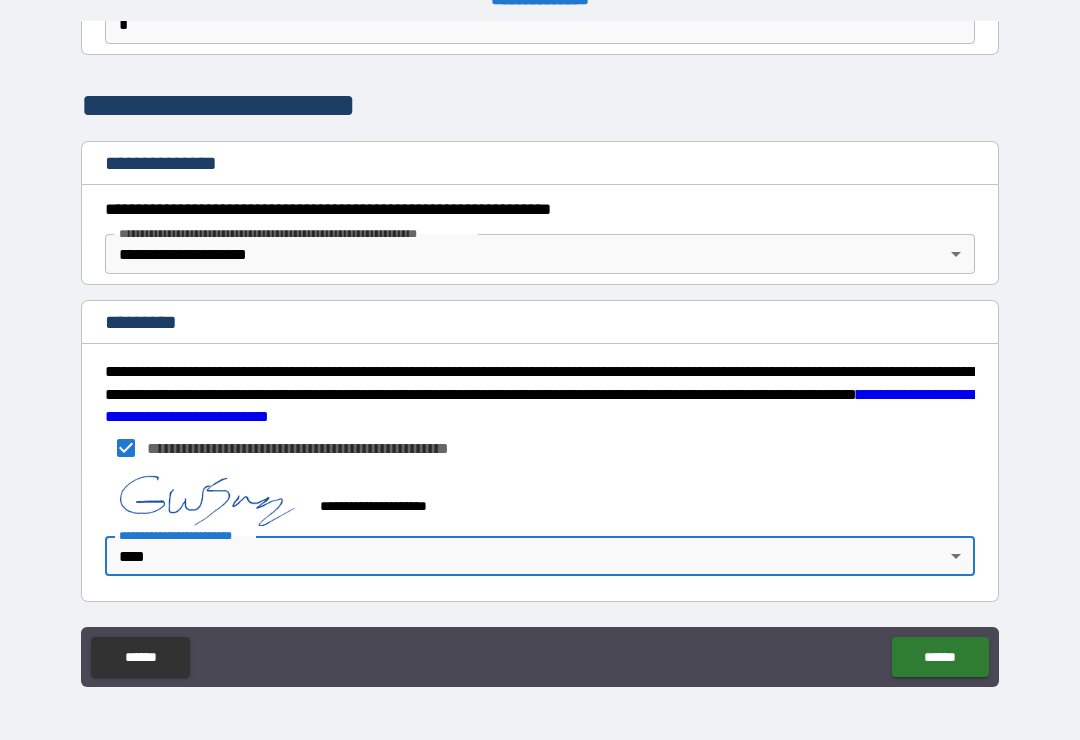 click on "******" at bounding box center (940, 657) 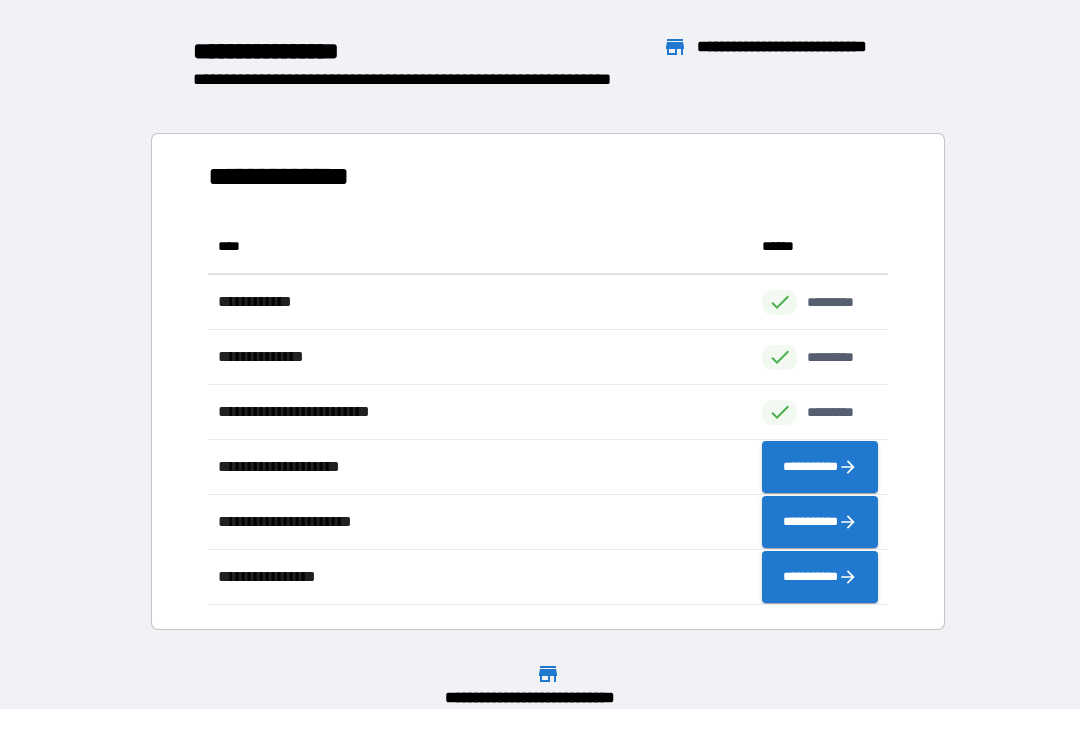 scroll, scrollTop: 1, scrollLeft: 1, axis: both 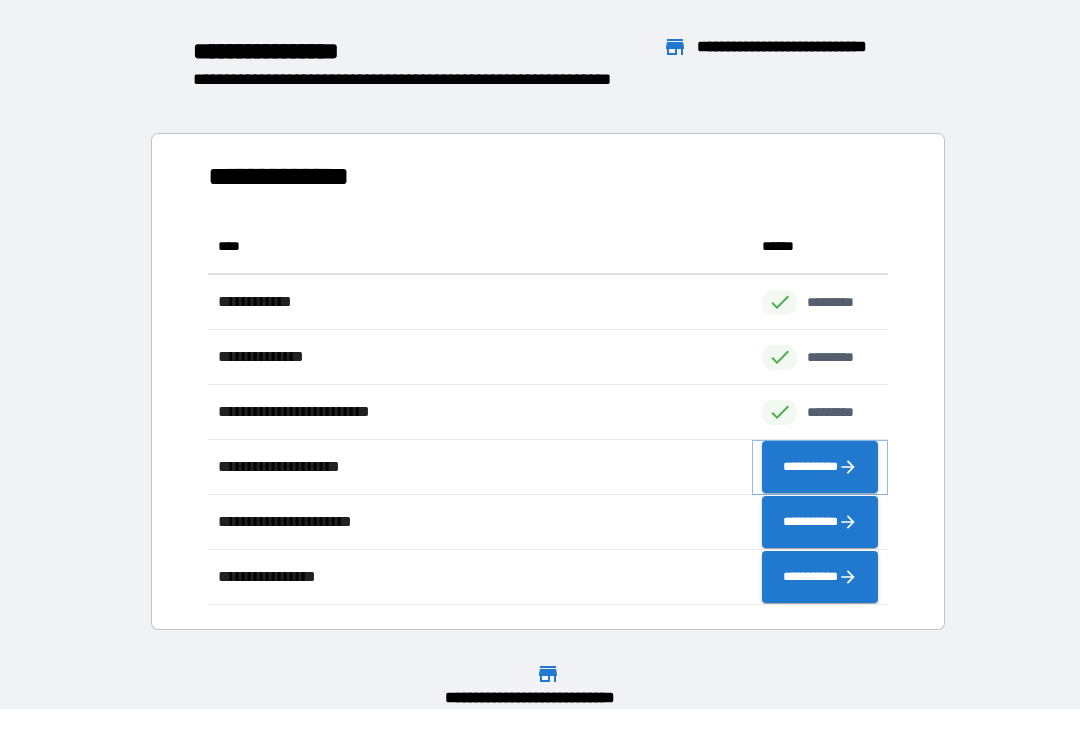 click on "**********" at bounding box center [820, 467] 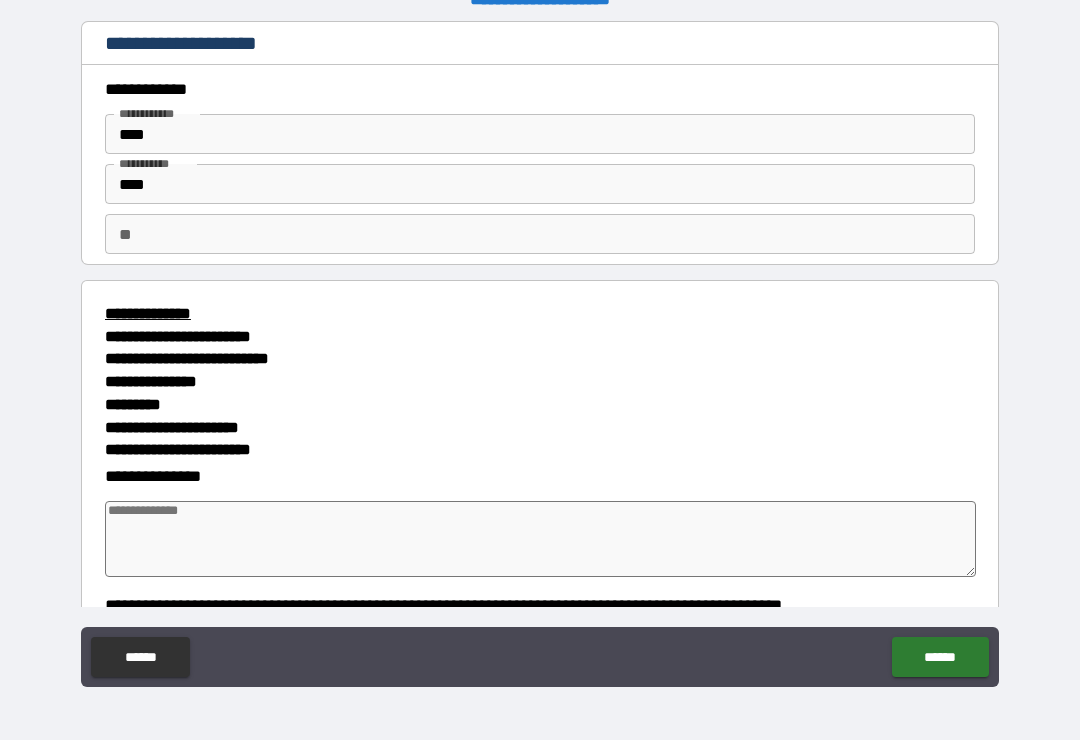 type on "*" 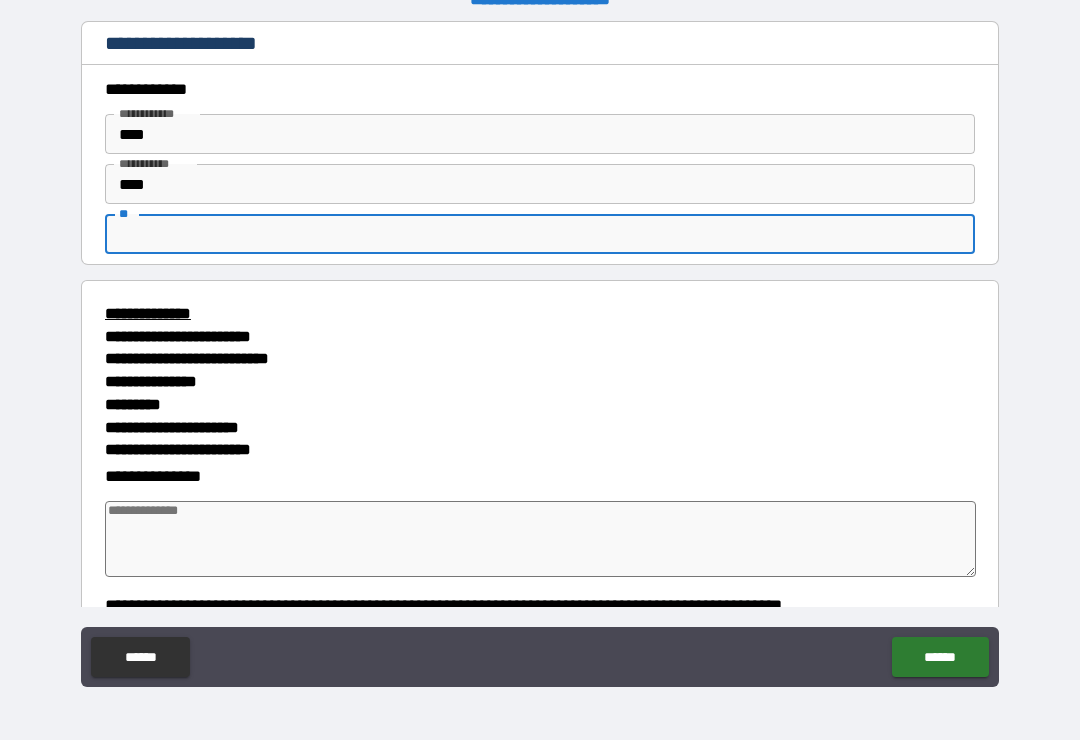 type on "*" 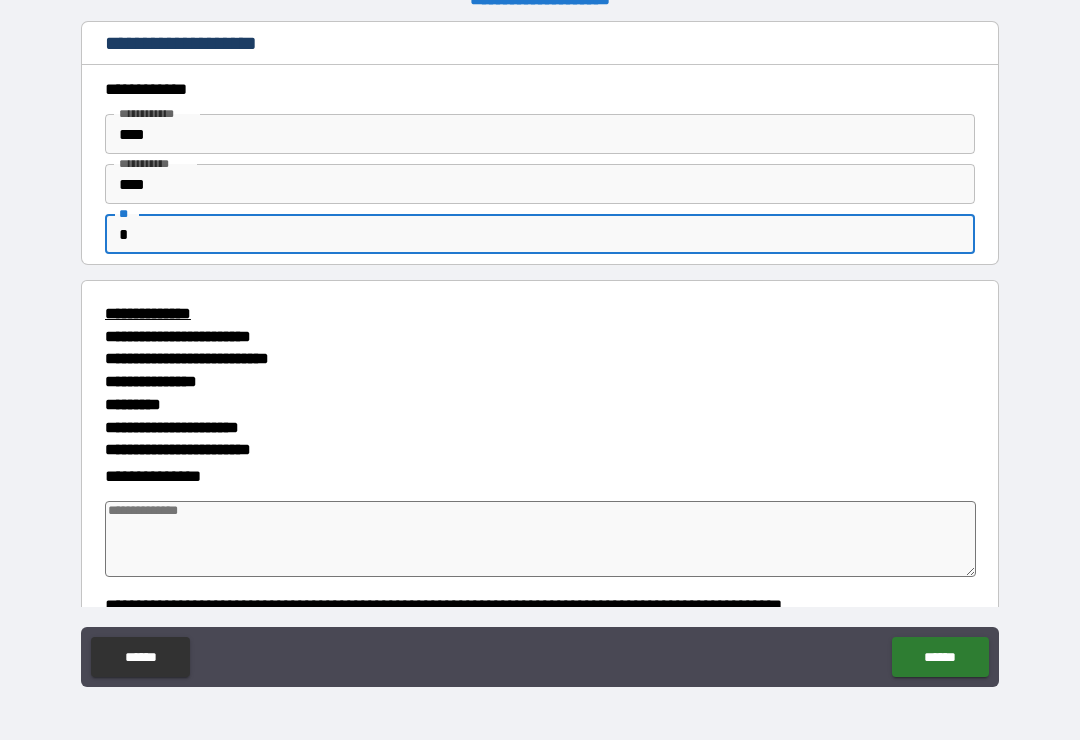 type on "*" 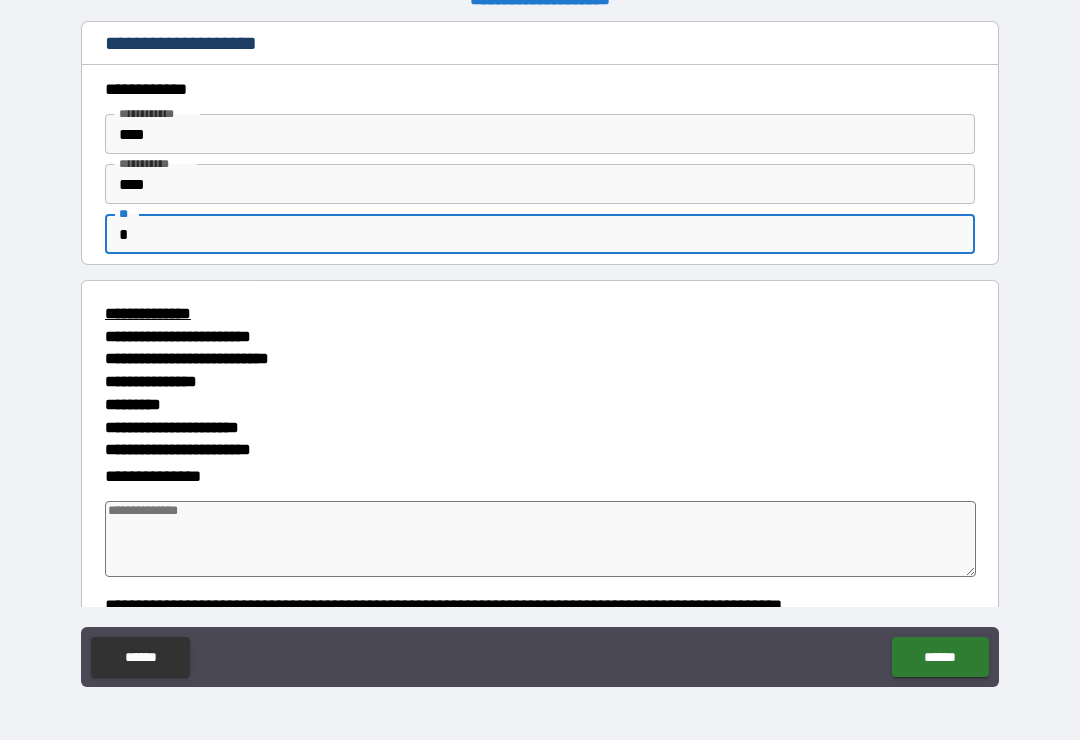 type on "*" 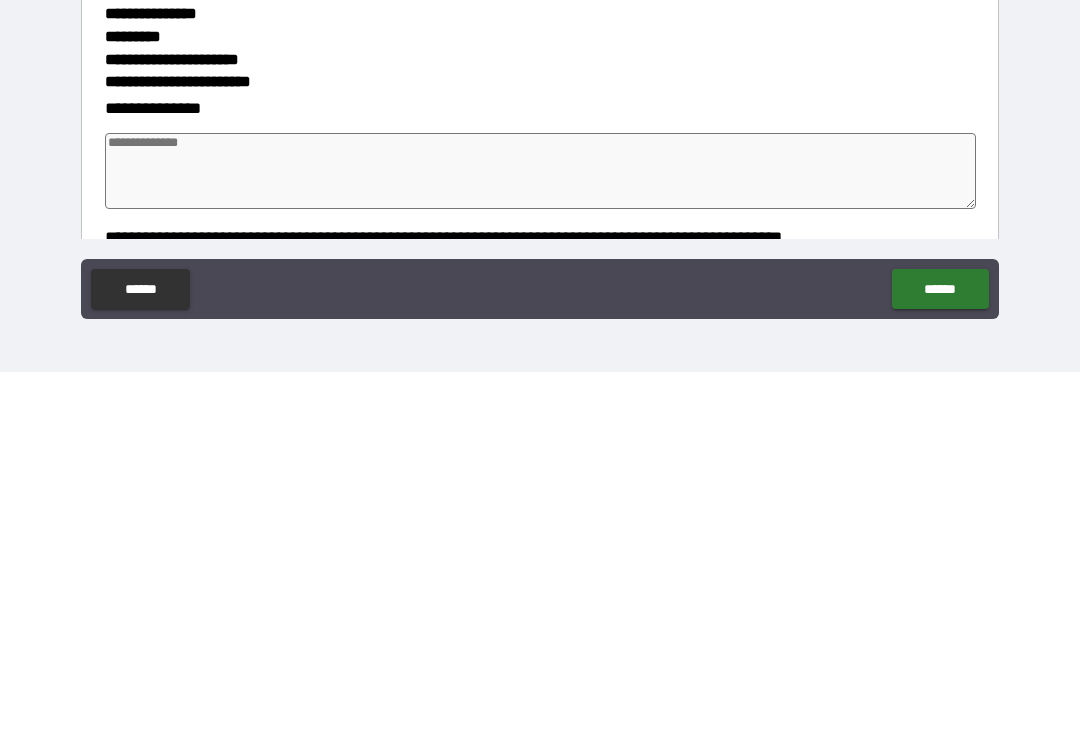 type on "*" 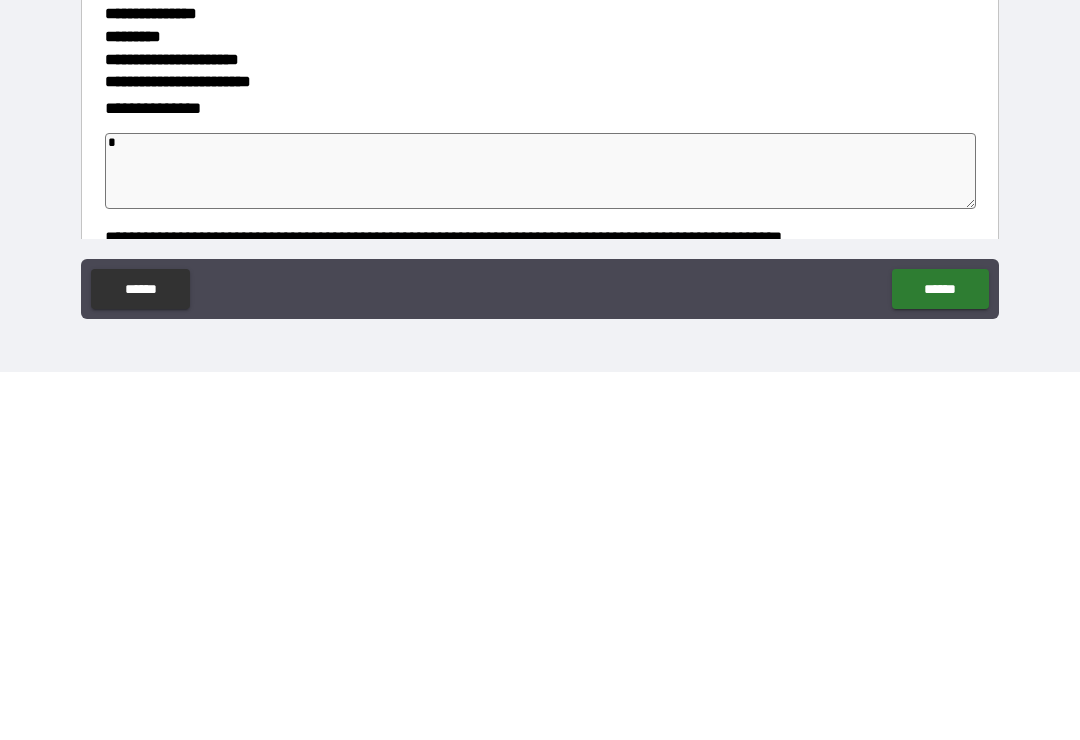type on "*" 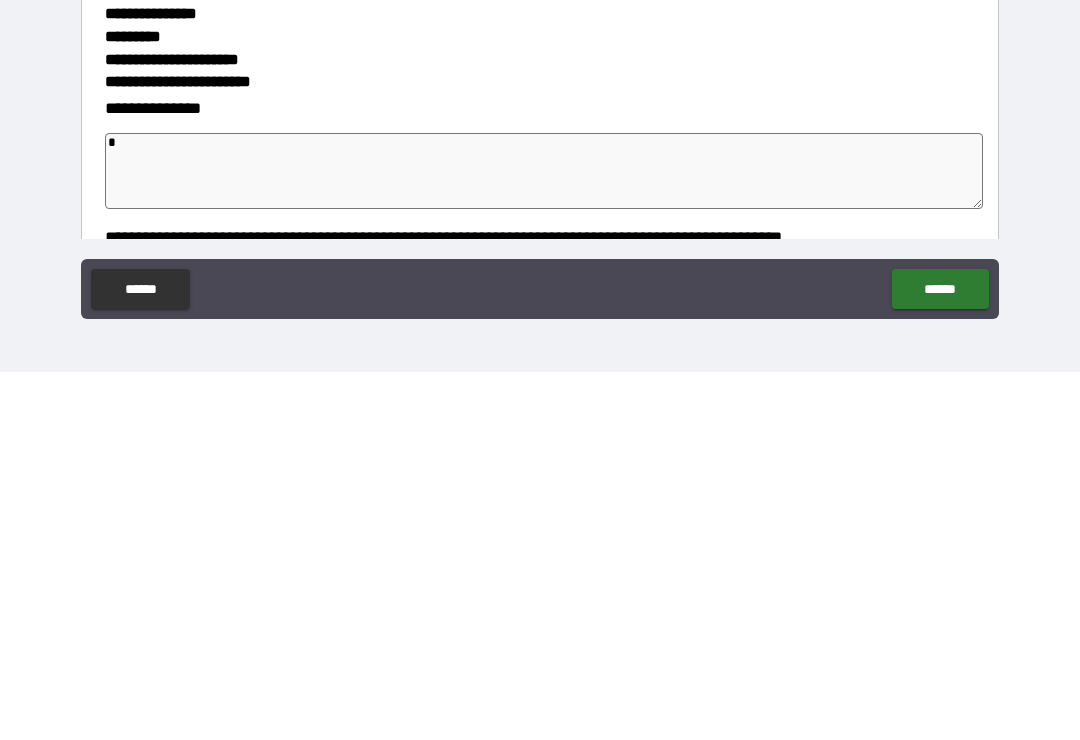 type on "**" 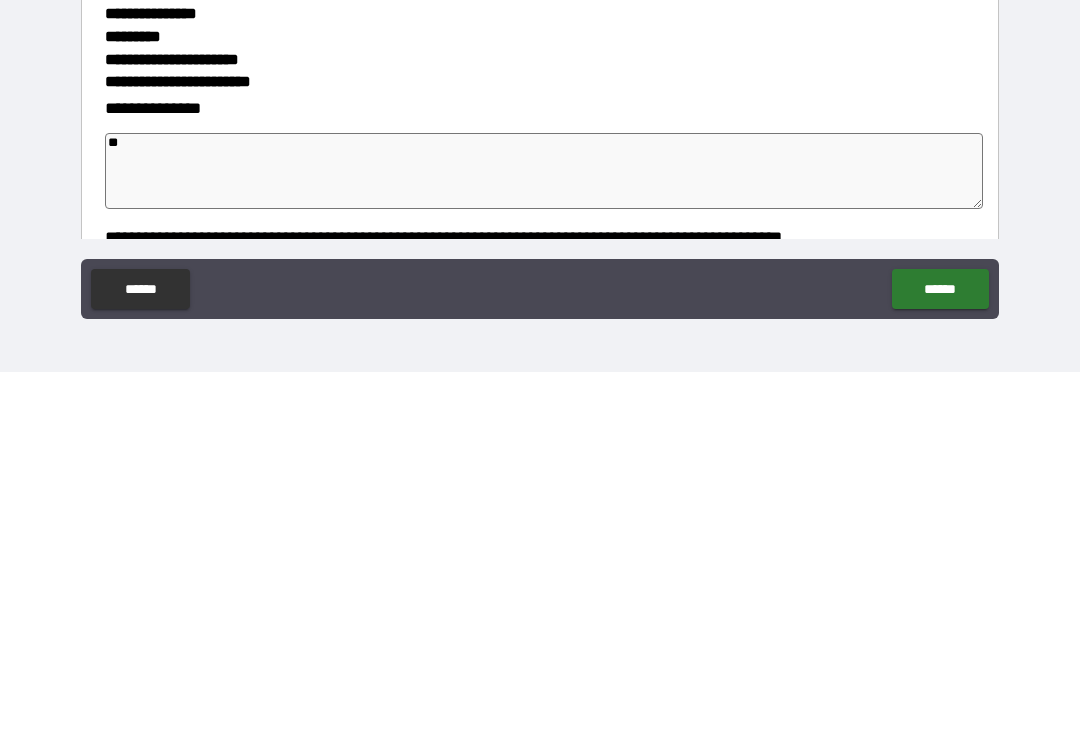 type on "*" 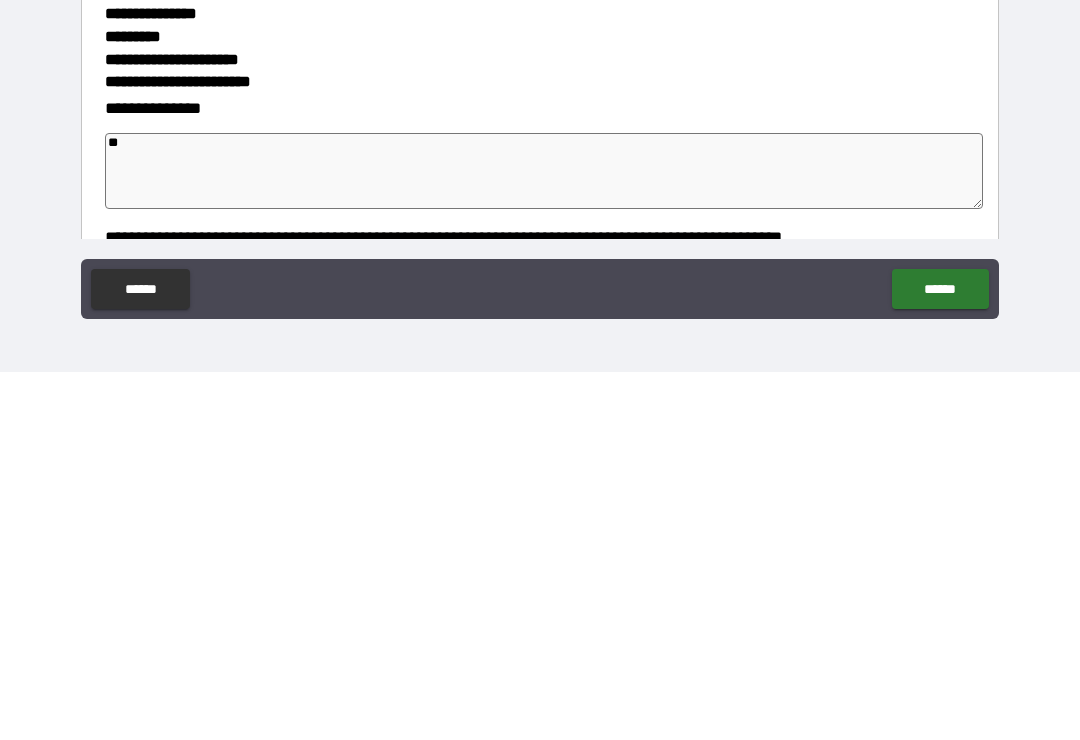 type on "***" 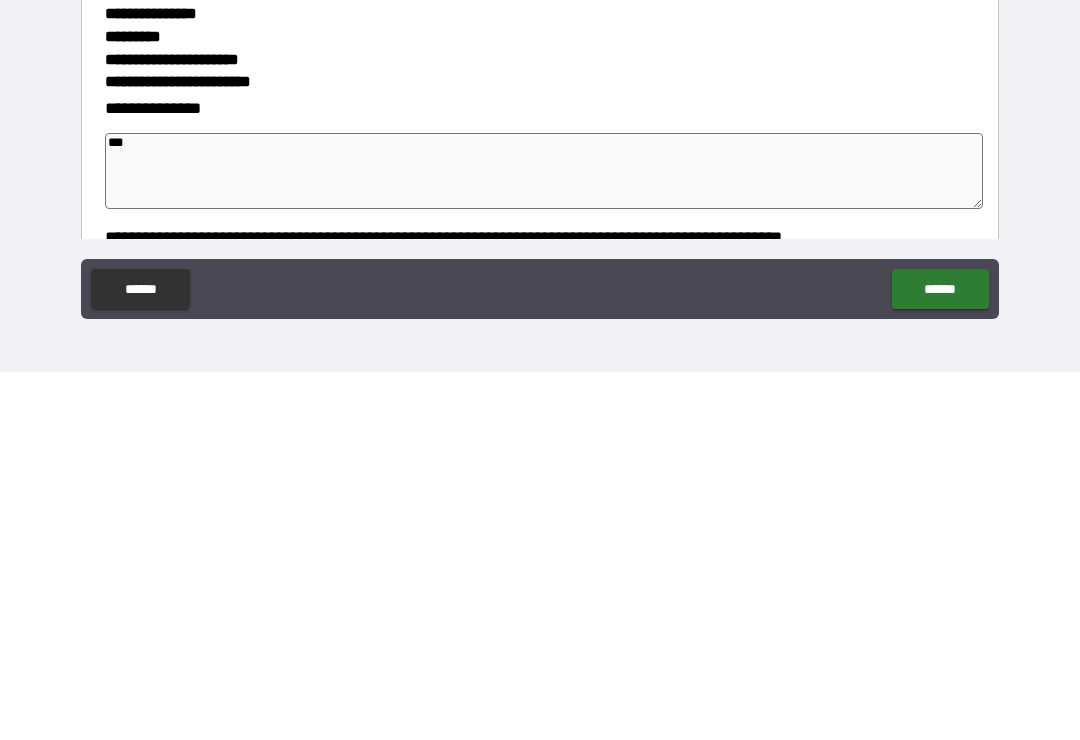 type on "*" 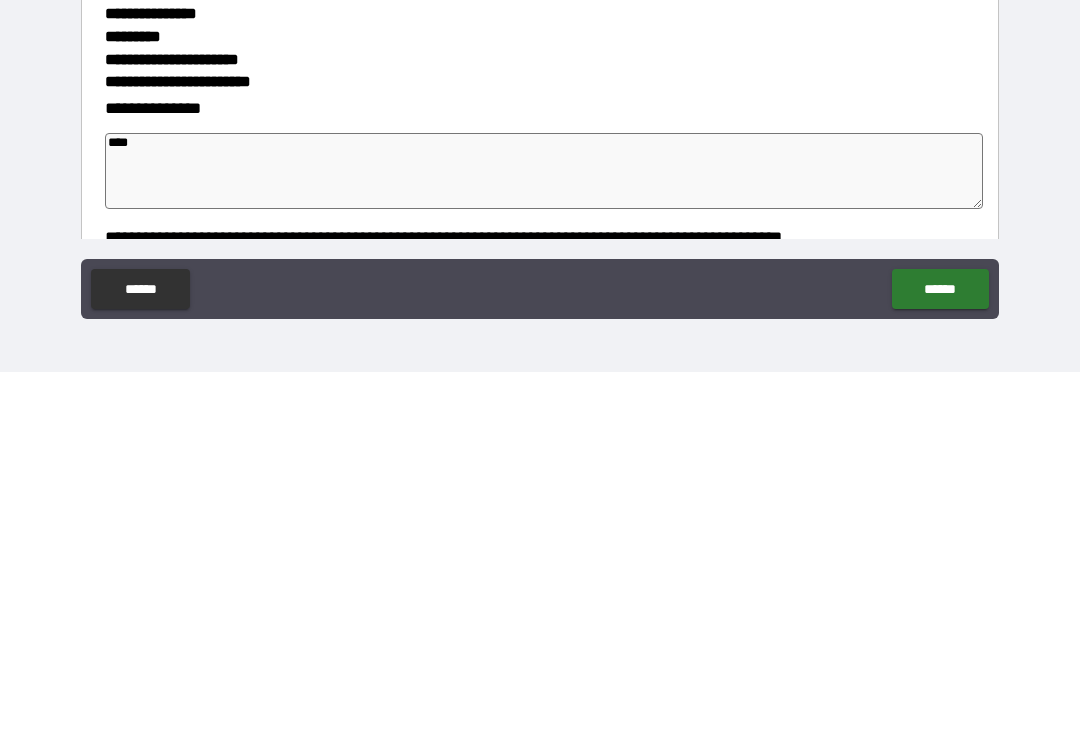 type on "*" 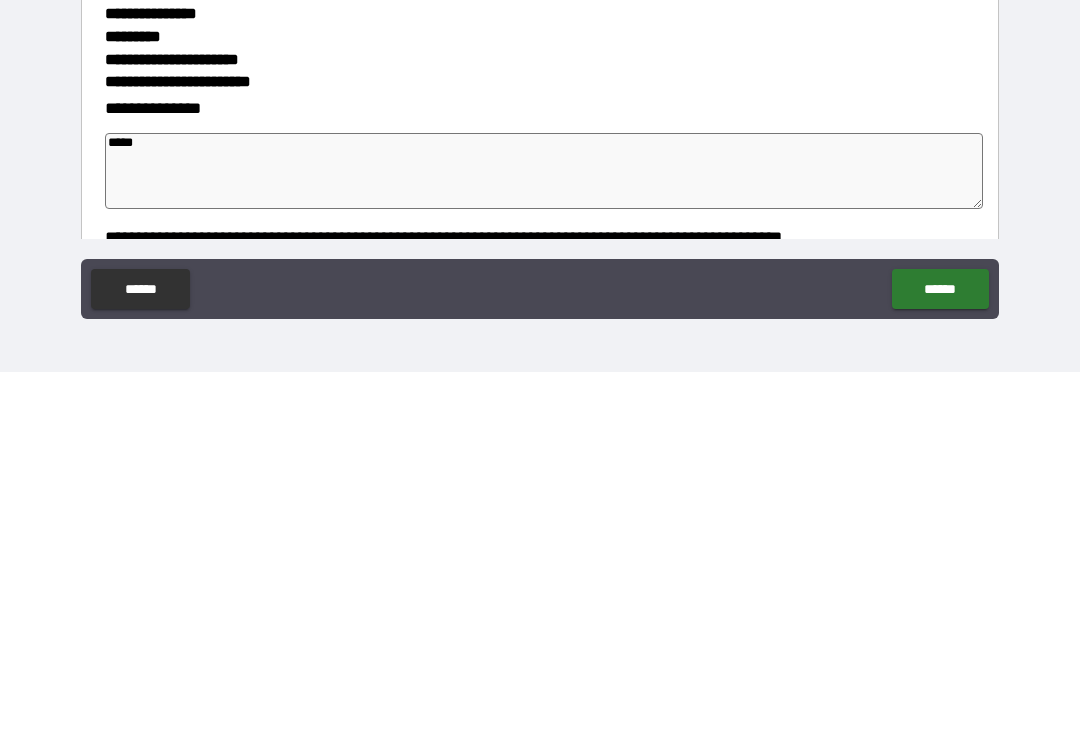 type on "*" 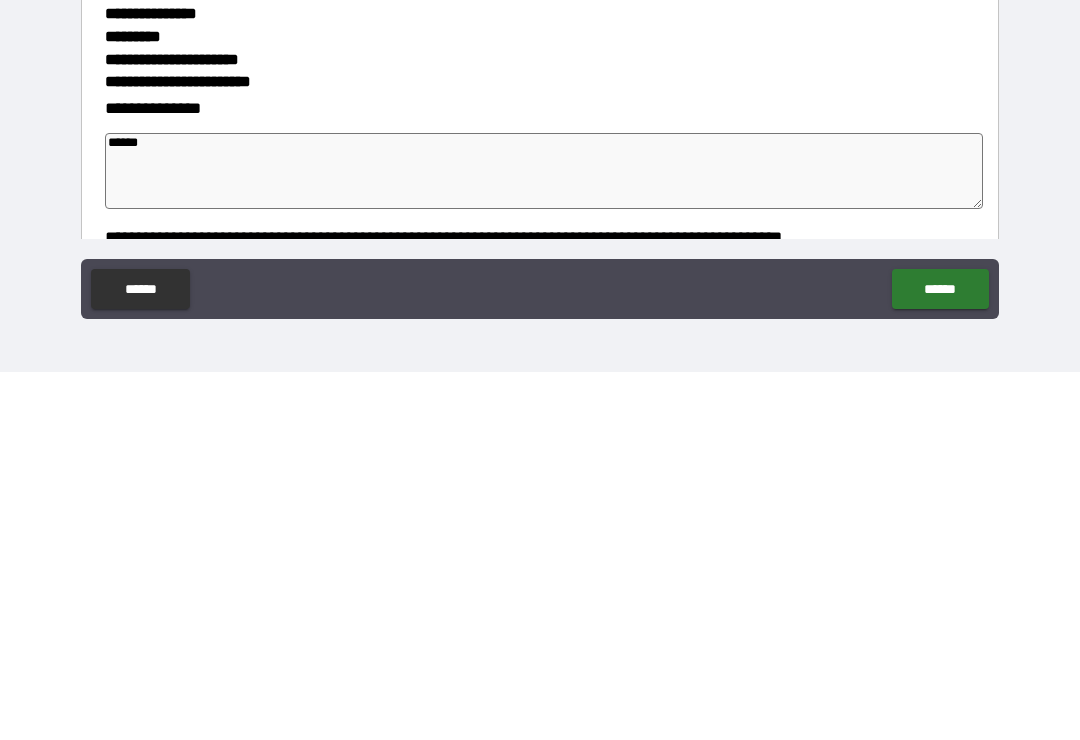 type on "*" 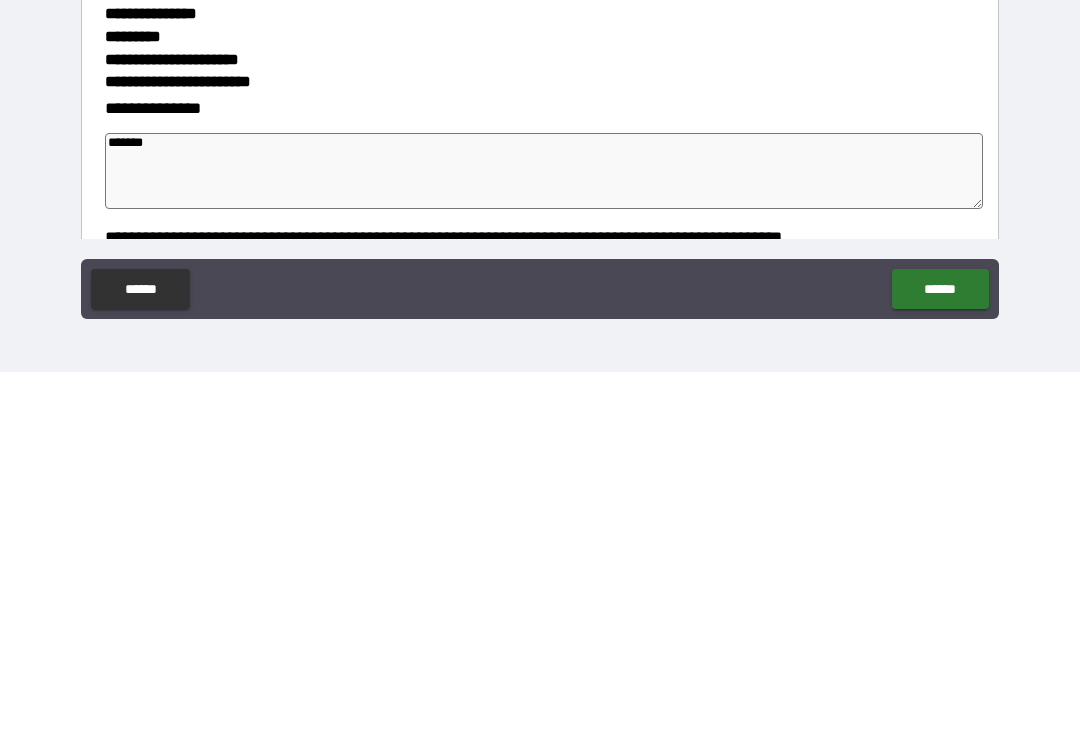 type on "*" 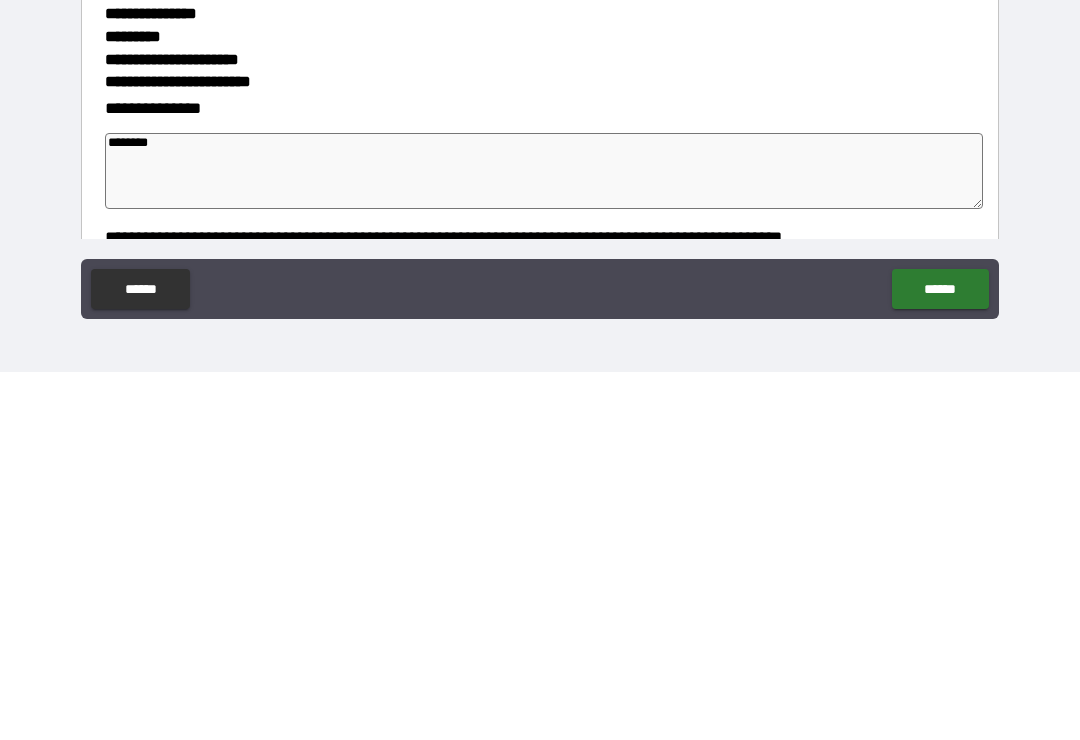 type on "*" 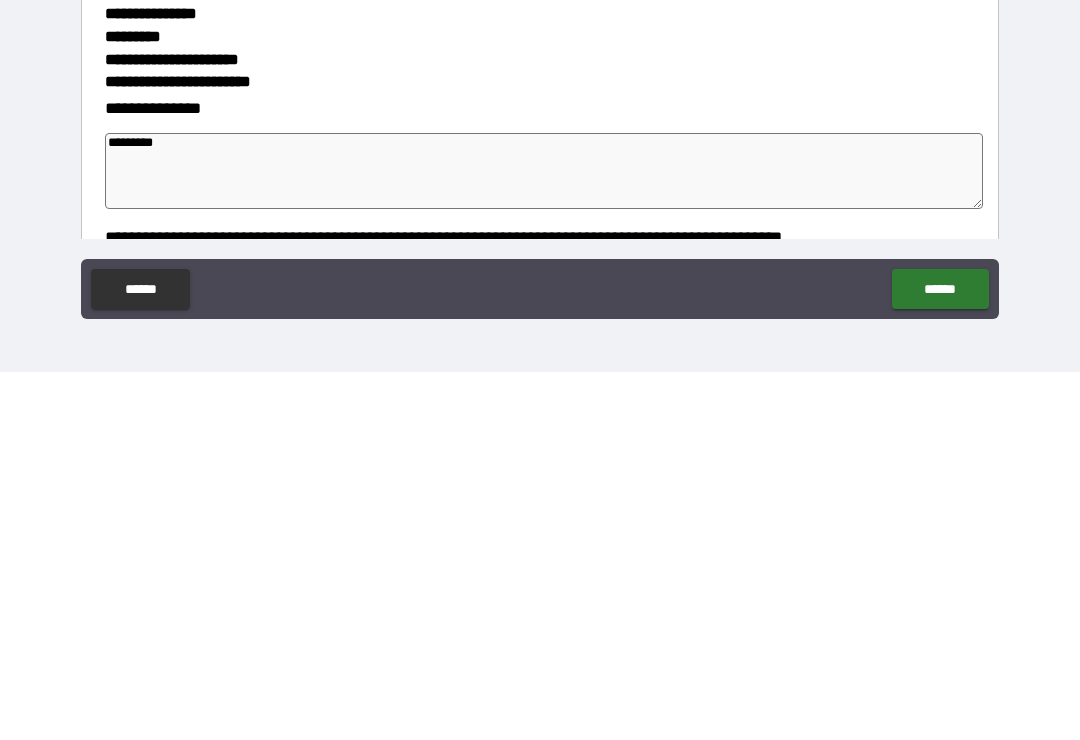 type on "*" 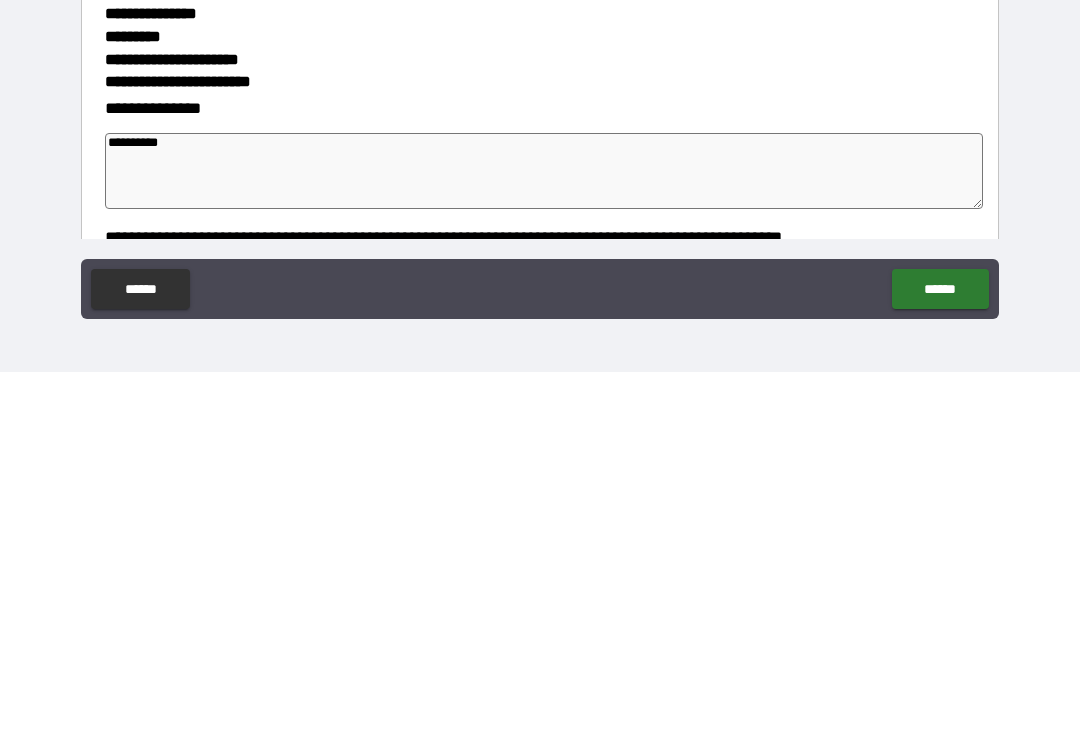 type on "*" 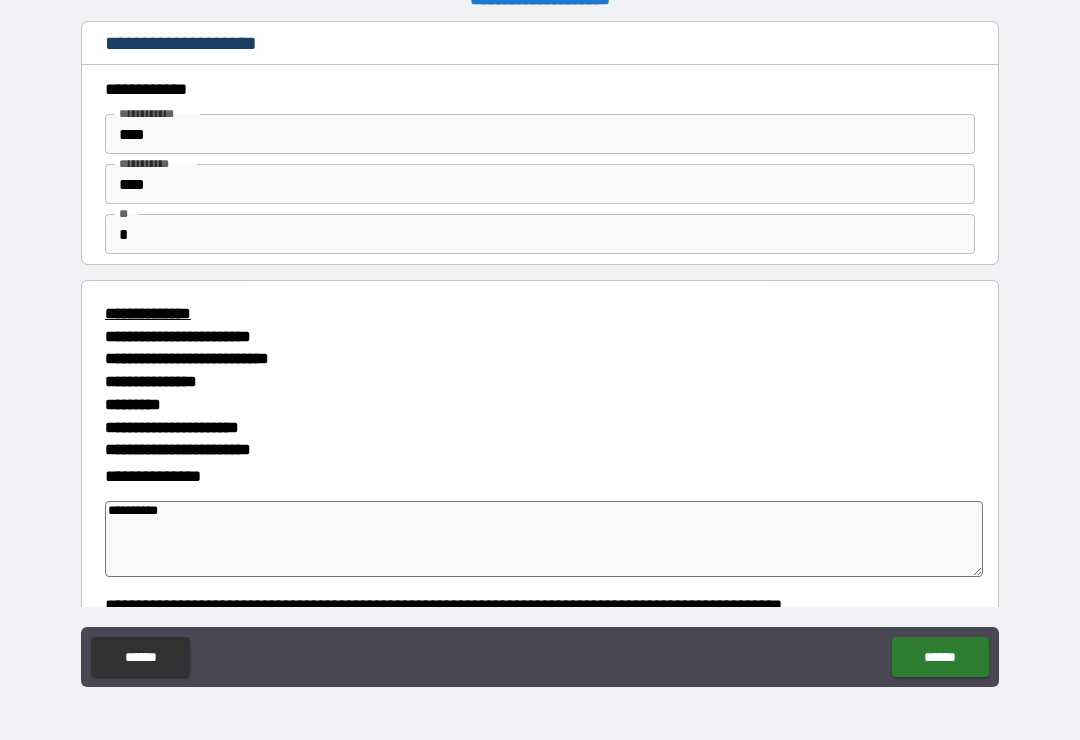 click on "**********" at bounding box center (540, 605) 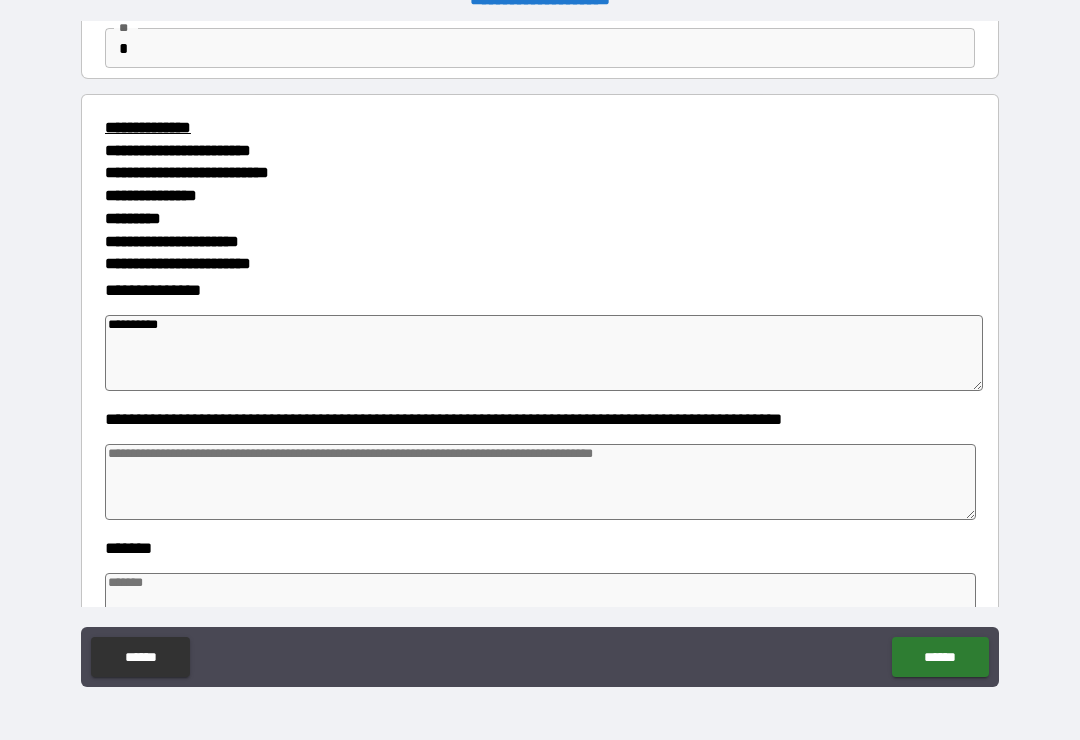 scroll, scrollTop: 191, scrollLeft: 0, axis: vertical 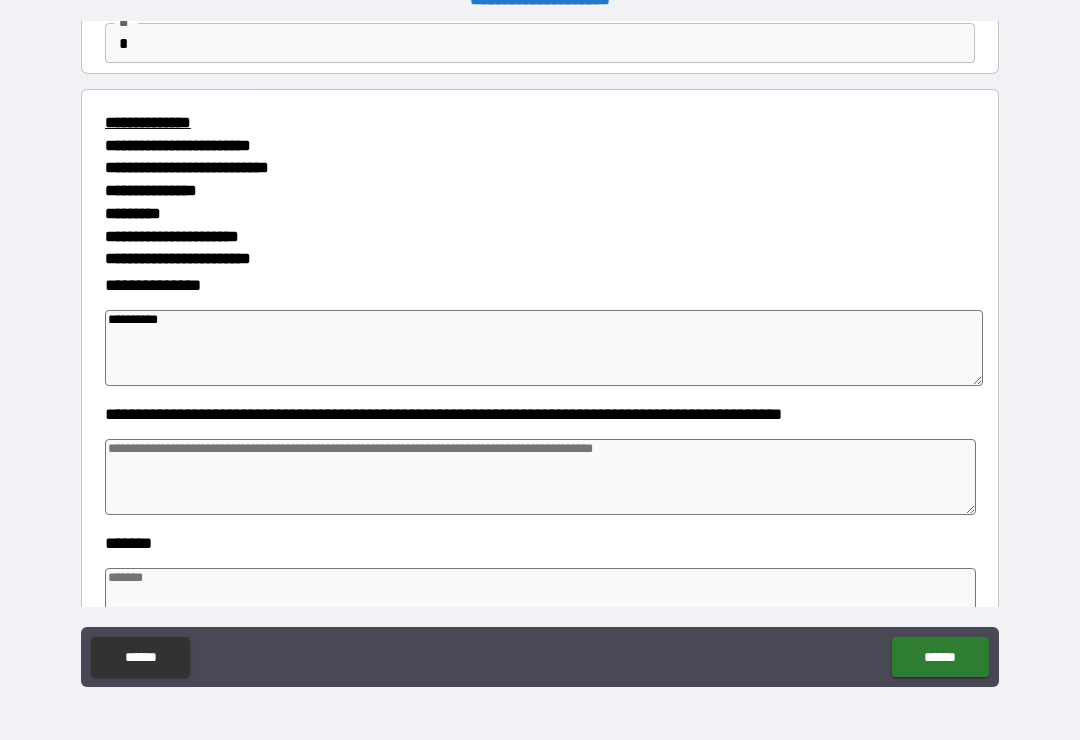 click at bounding box center (540, 477) 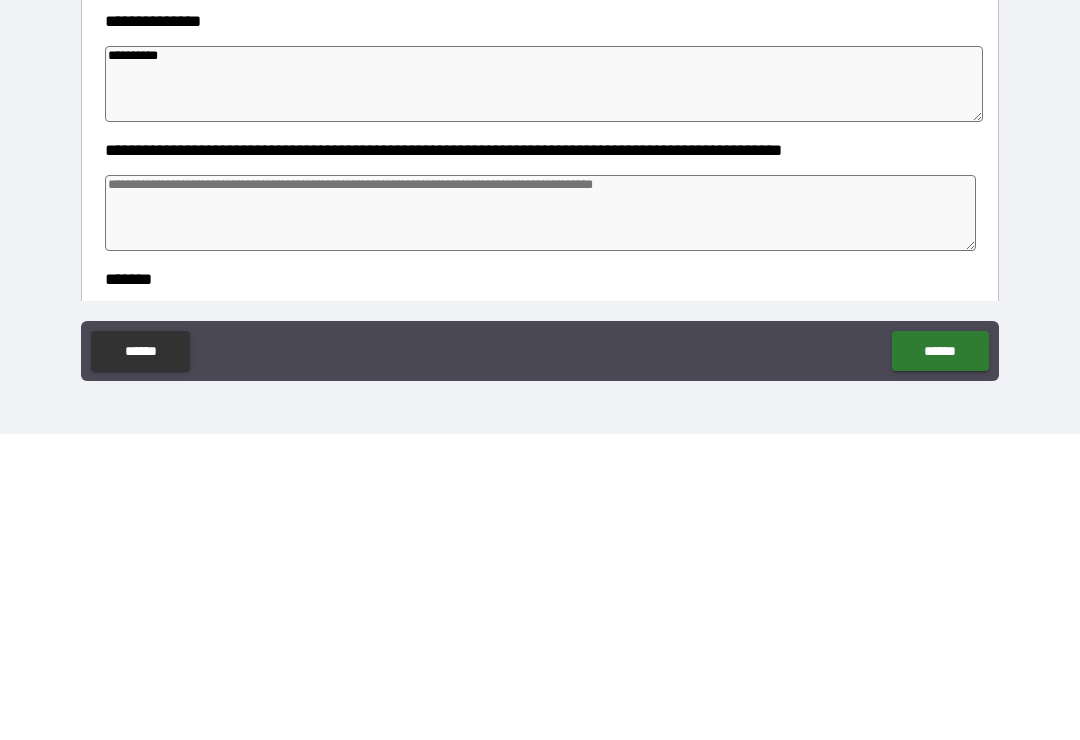 scroll, scrollTop: 143, scrollLeft: 0, axis: vertical 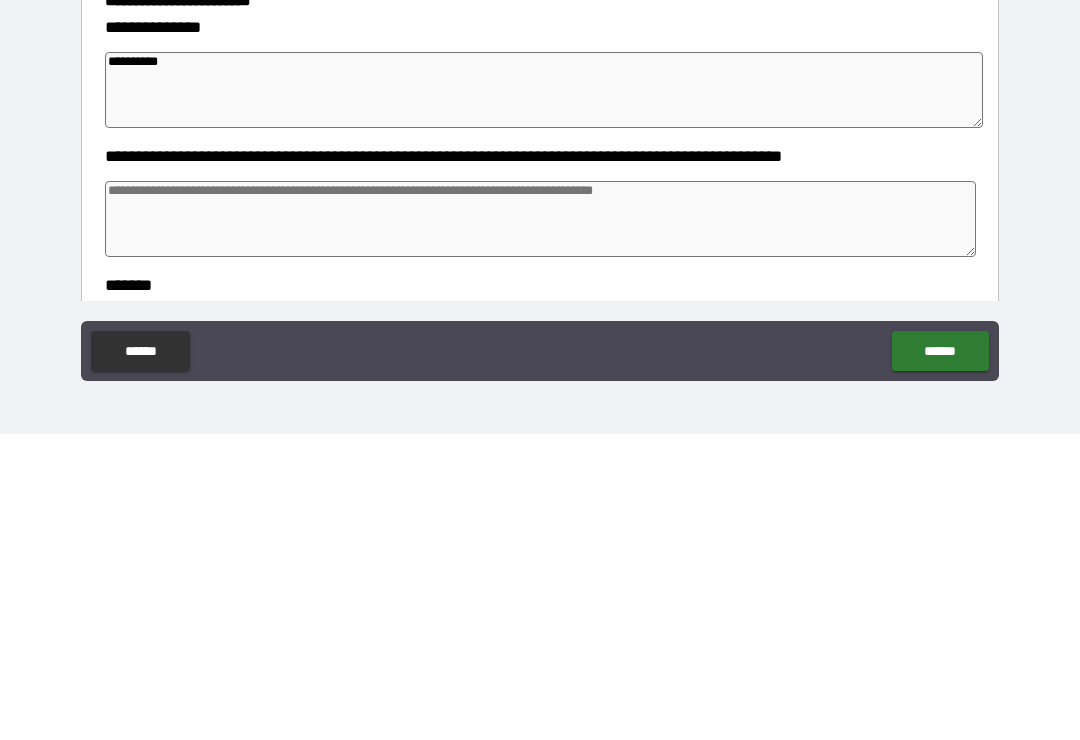 type on "*" 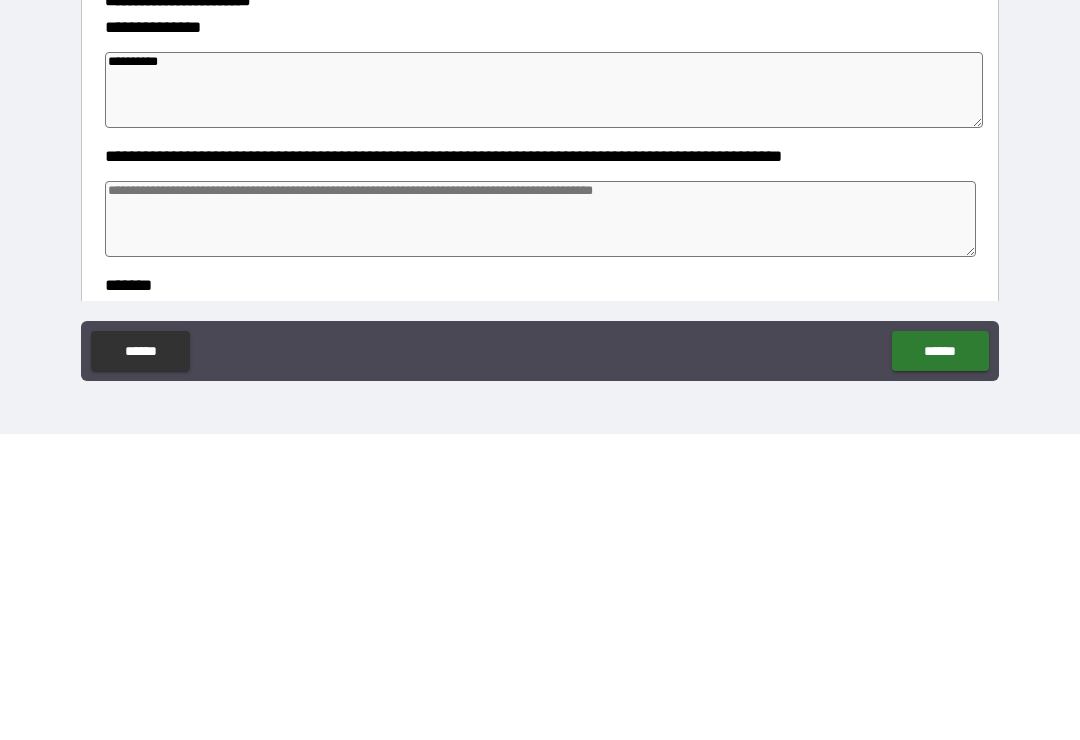 type on "*" 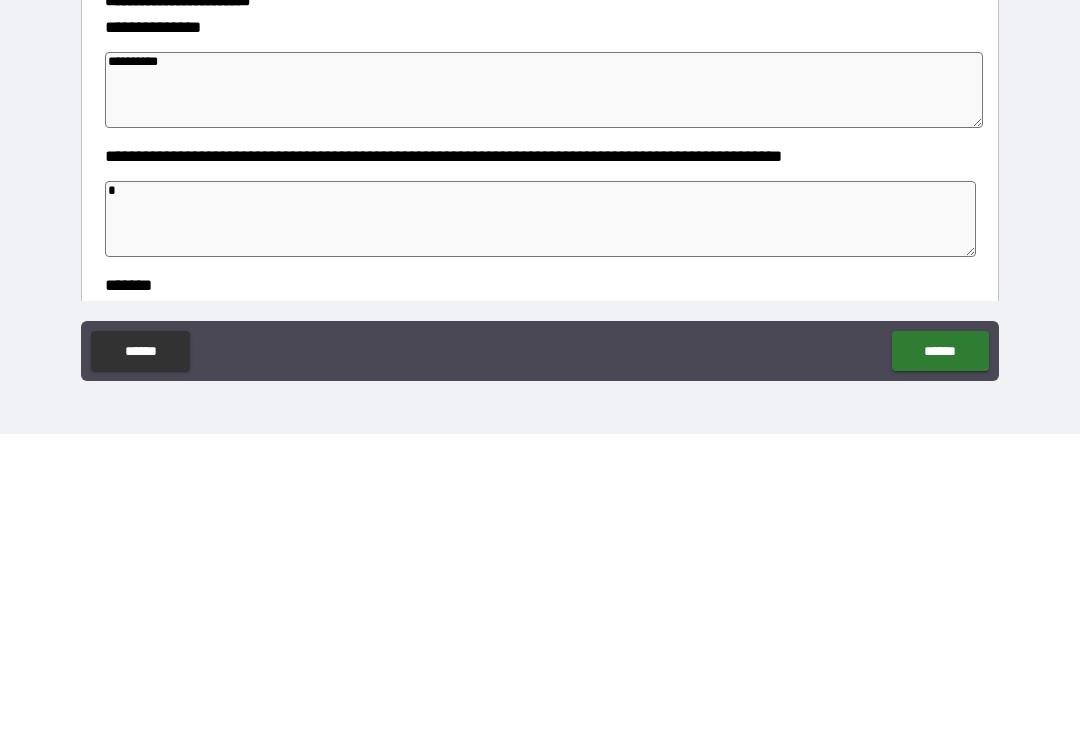 type on "*" 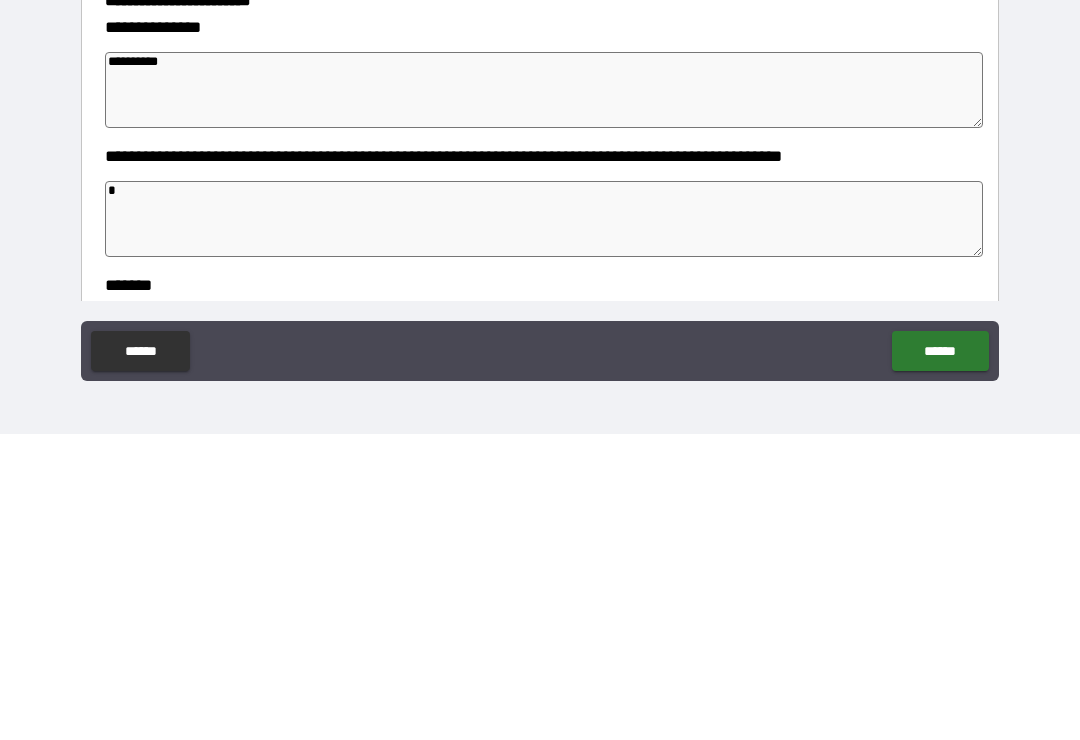 type on "**" 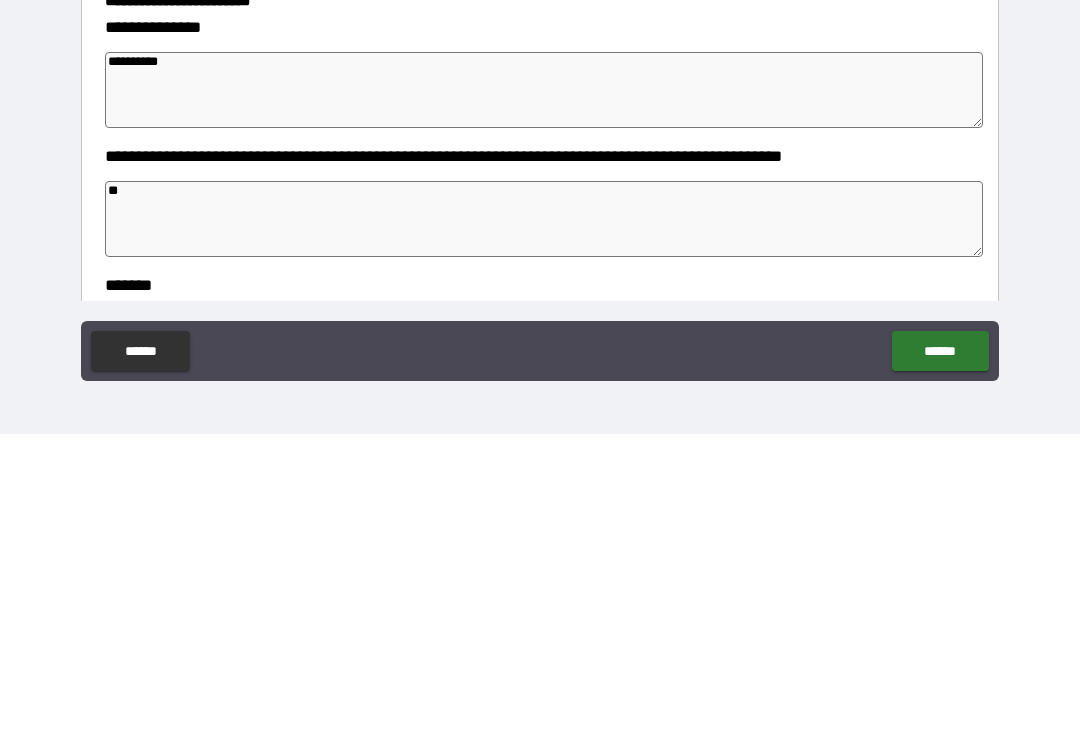 type on "*" 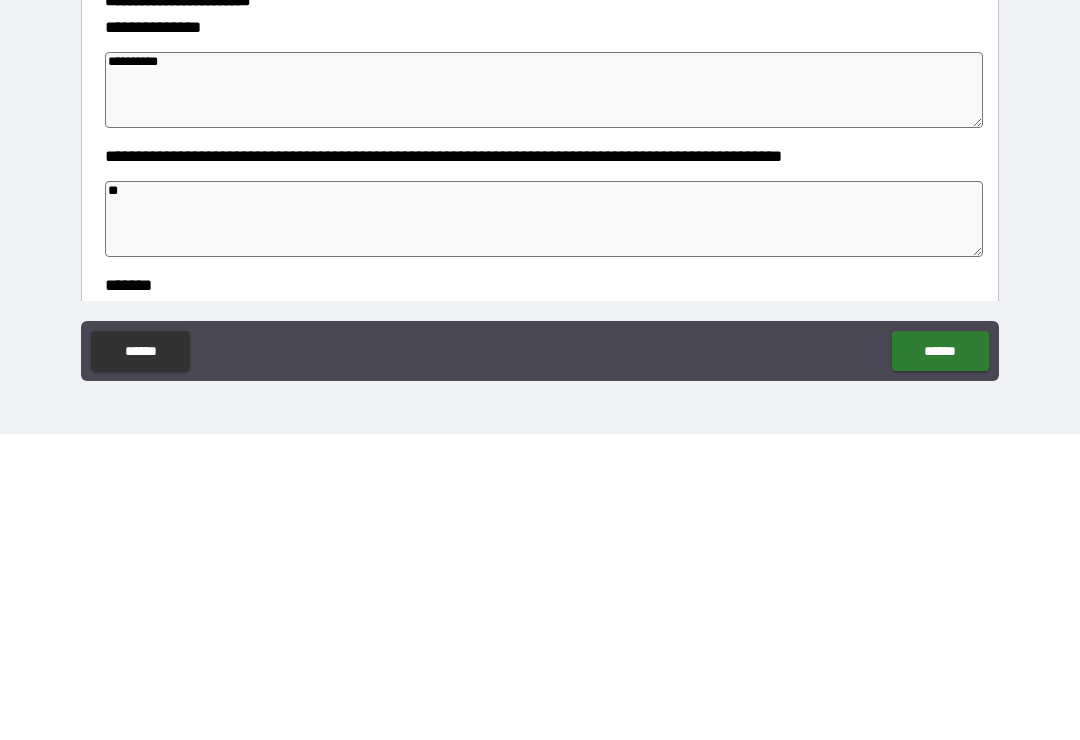 type on "*" 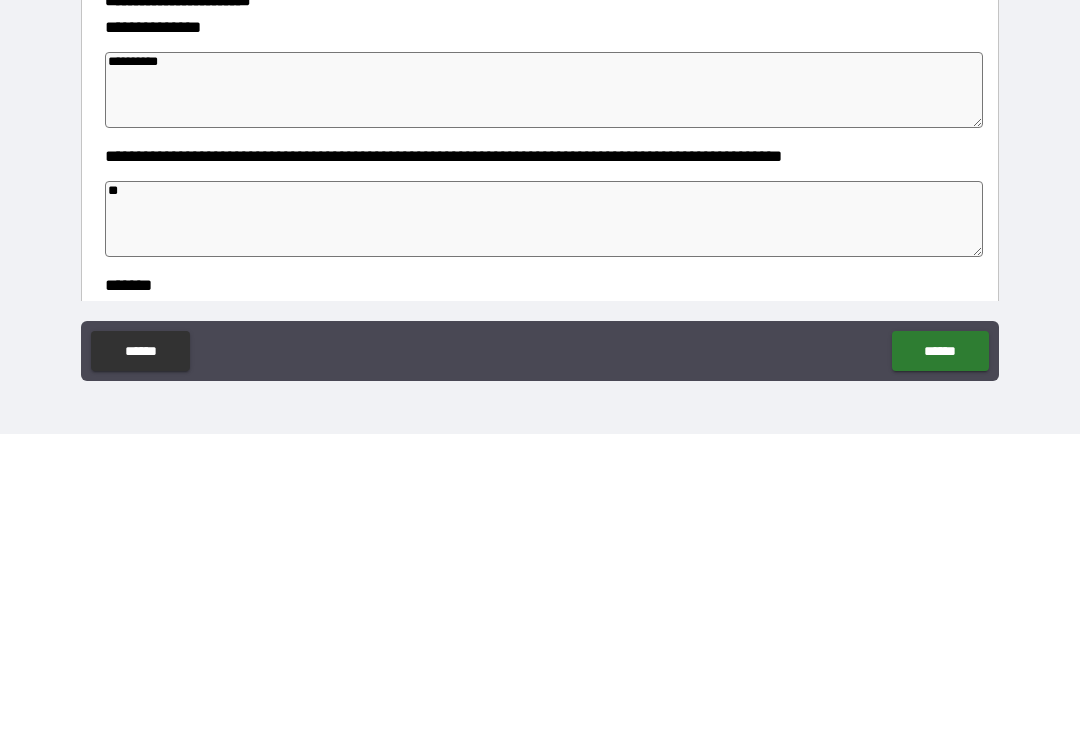 type on "*" 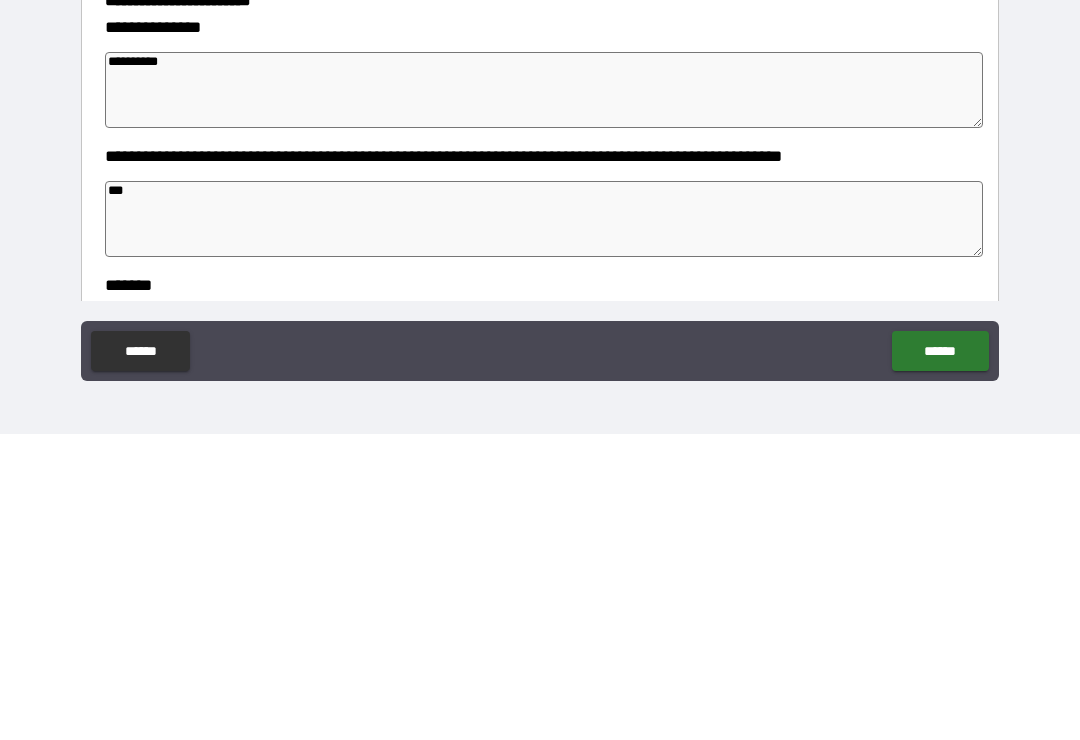 type on "*" 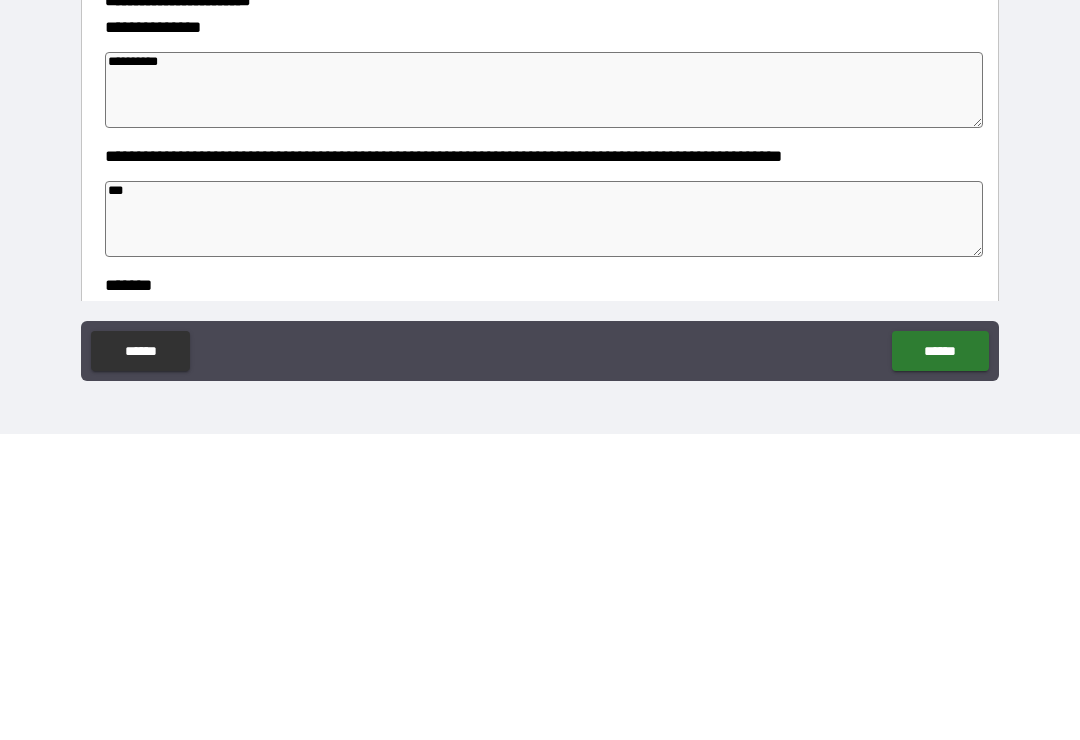 type on "*" 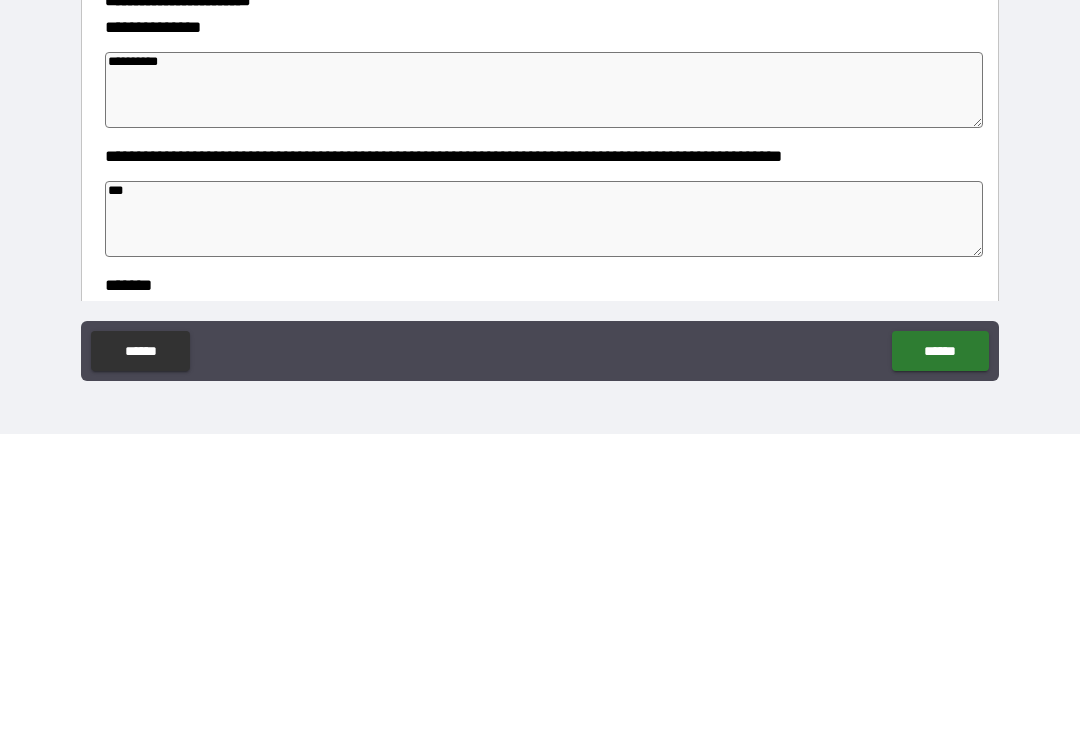 type on "*" 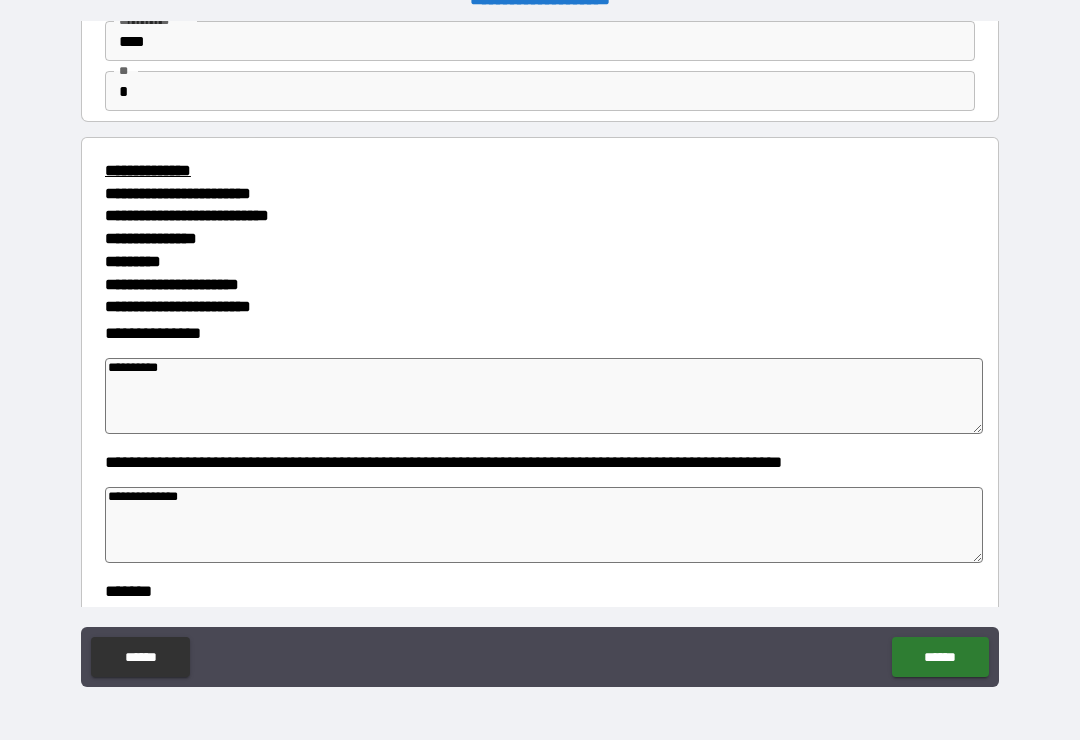 click on "******" at bounding box center [940, 657] 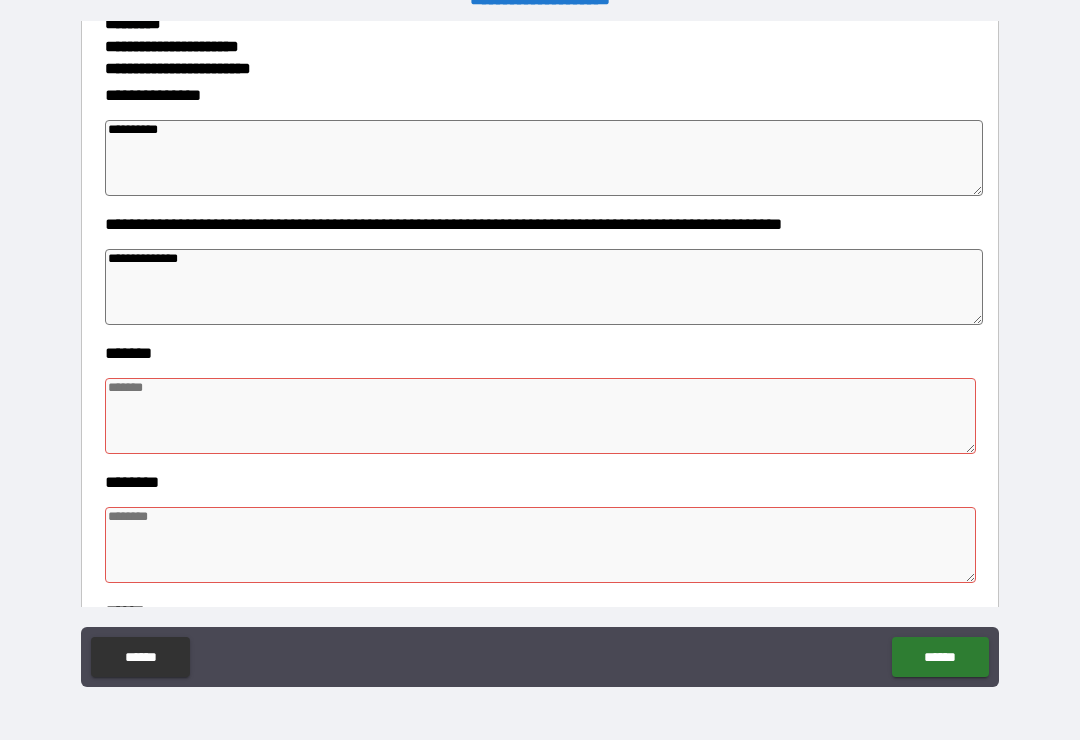 scroll, scrollTop: 383, scrollLeft: 0, axis: vertical 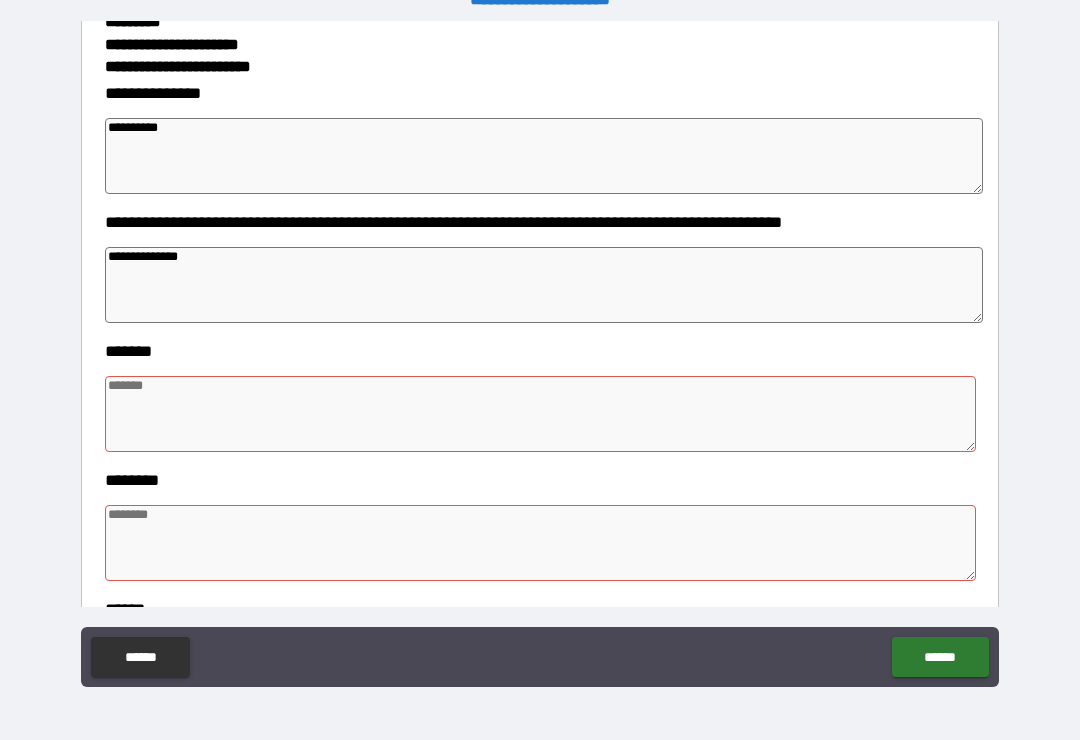 click on "**********" at bounding box center [544, 285] 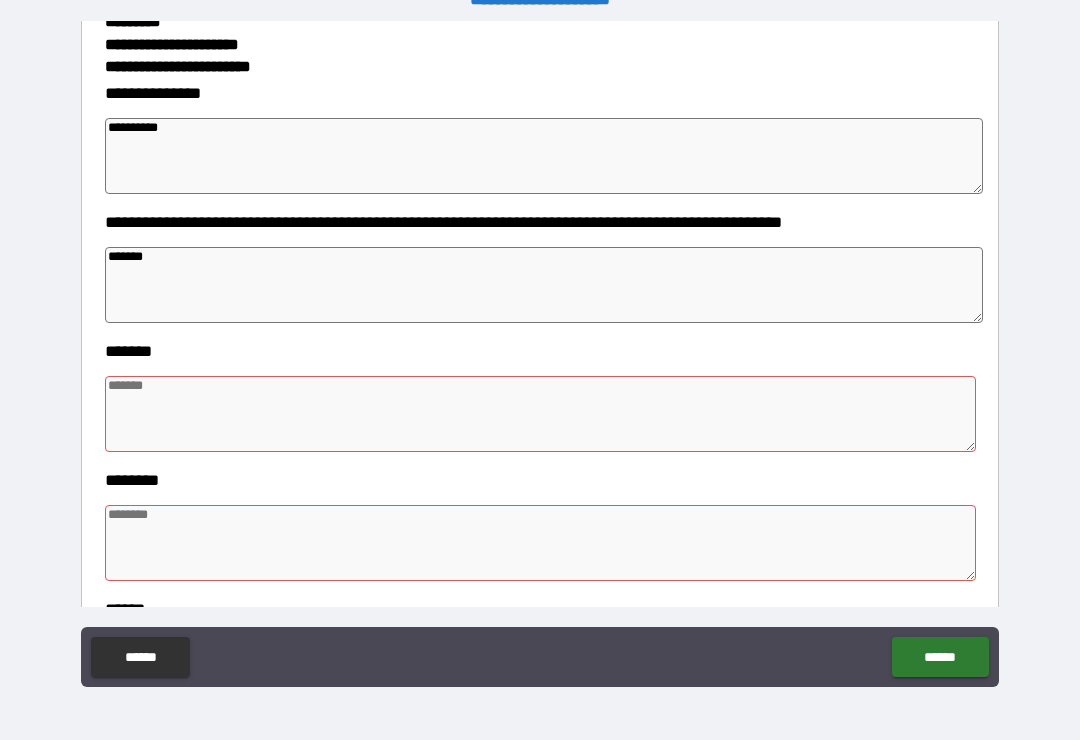 click on "****" at bounding box center [544, 285] 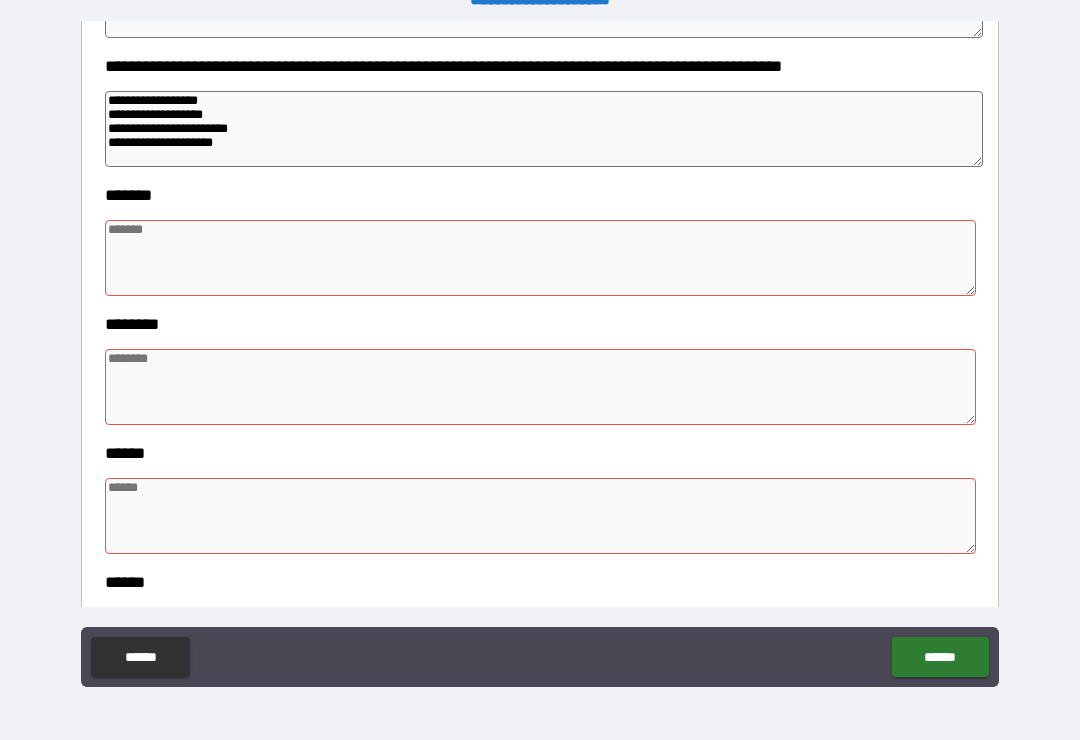 scroll, scrollTop: 528, scrollLeft: 0, axis: vertical 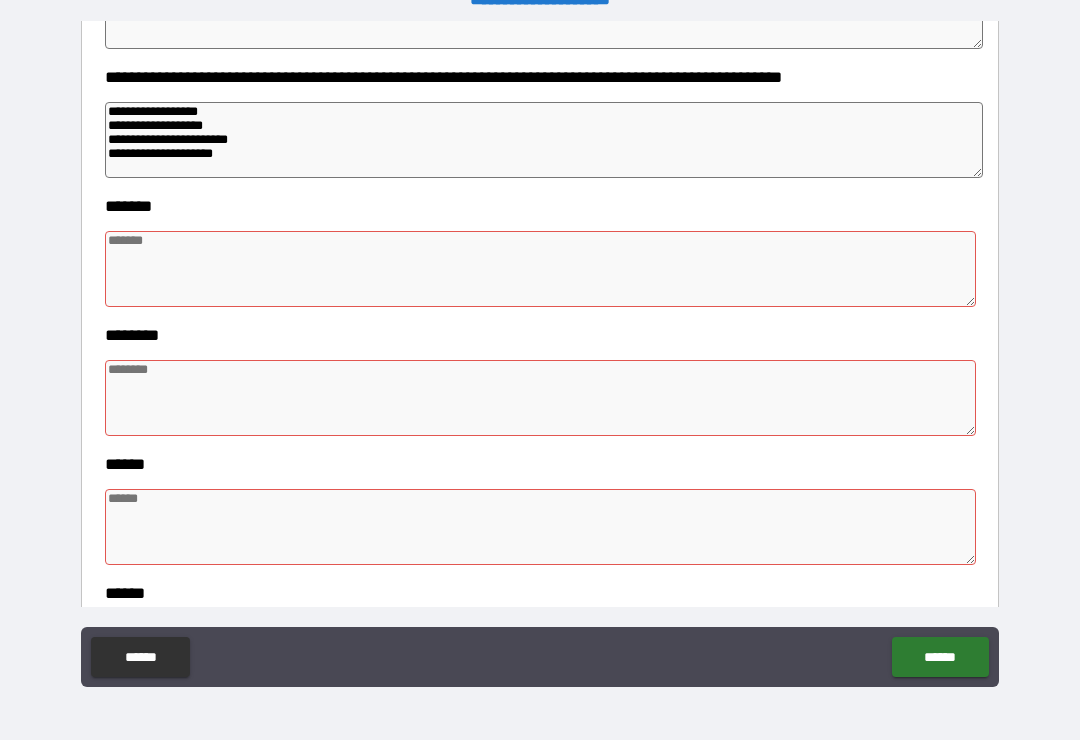 click on "**********" at bounding box center [540, 77] 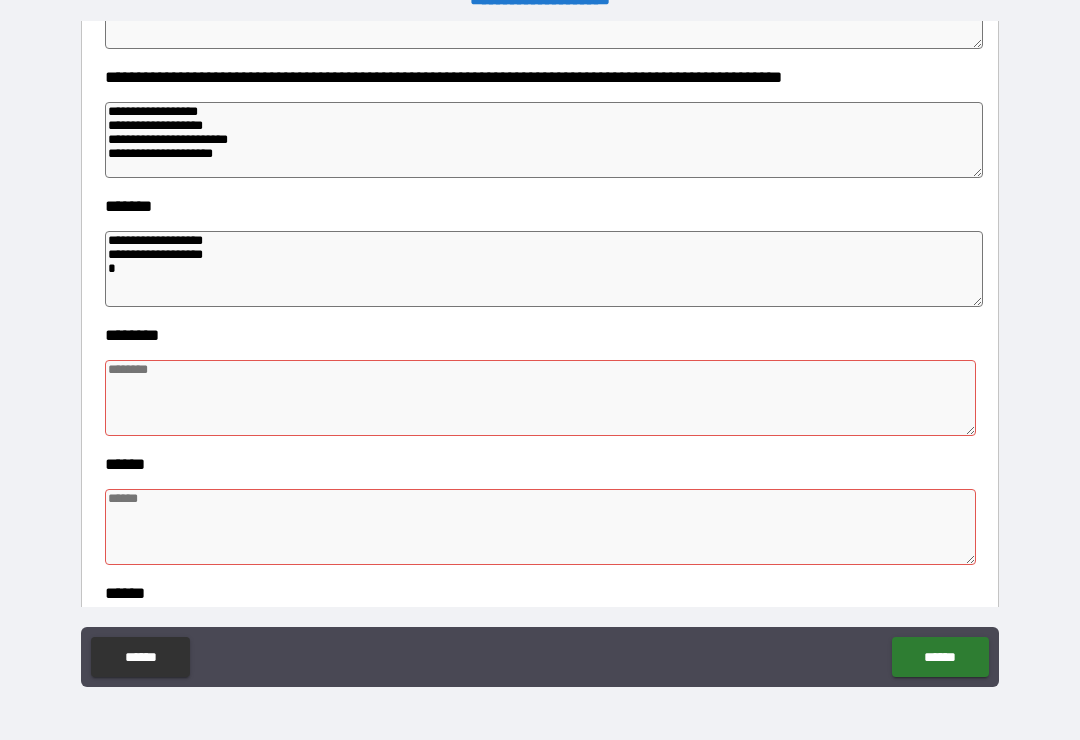 click on "**********" at bounding box center [544, 269] 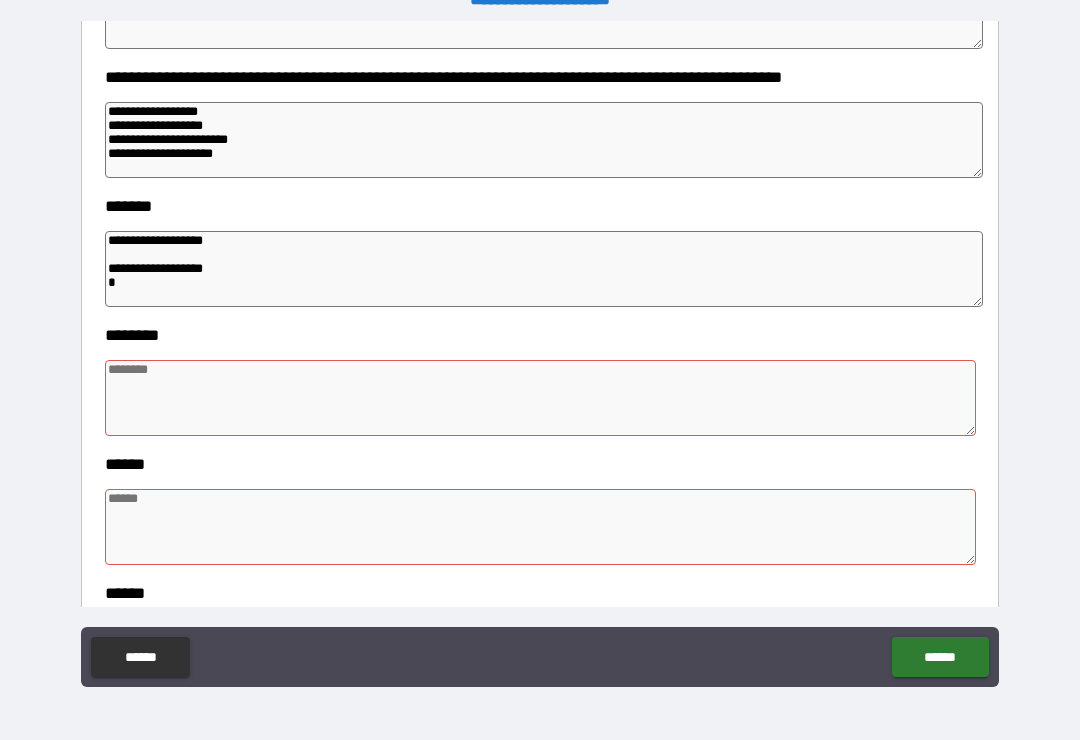 click on "**********" at bounding box center [544, 269] 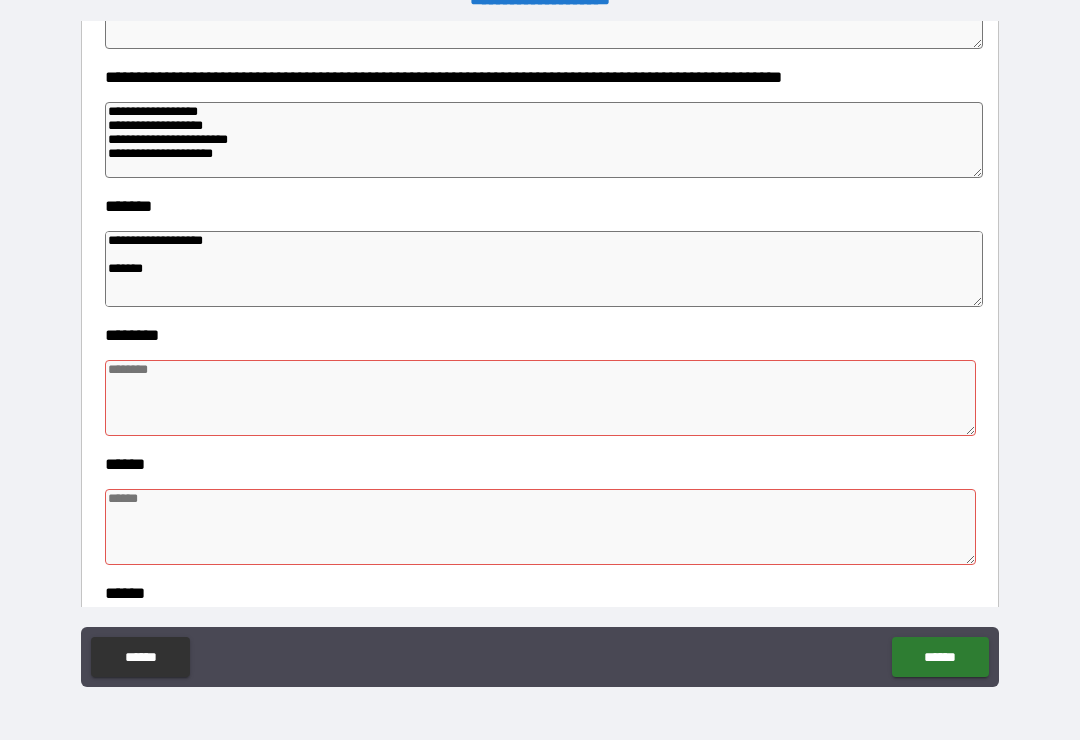scroll, scrollTop: 0, scrollLeft: 0, axis: both 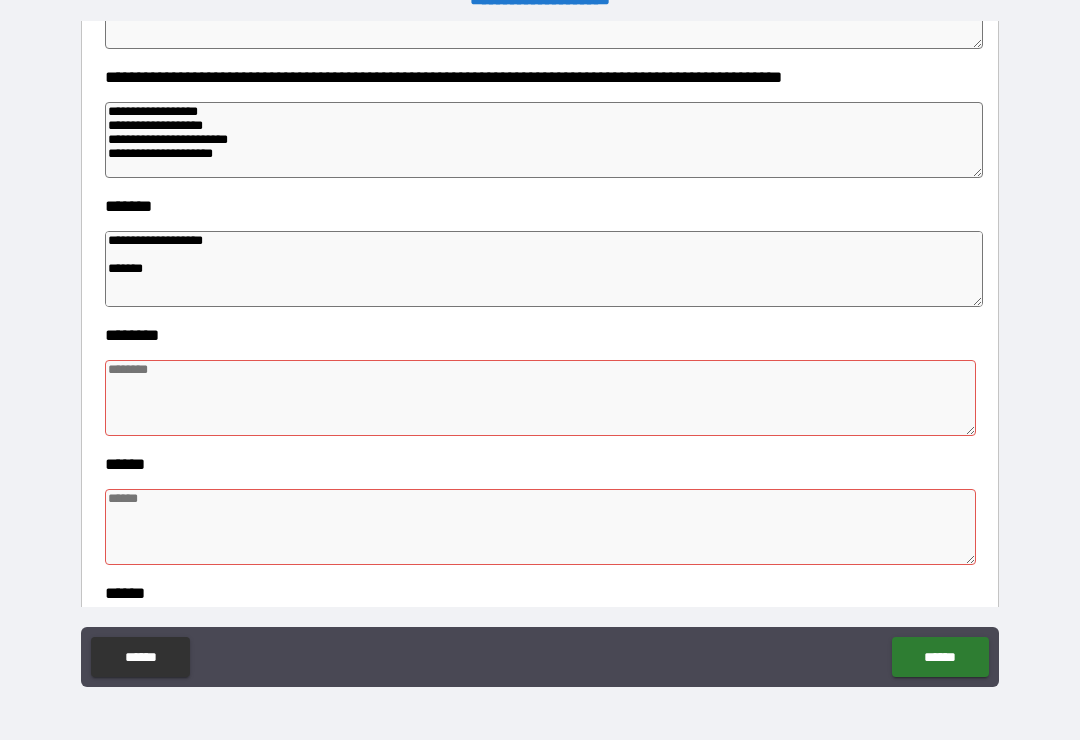click on "**********" at bounding box center [544, 269] 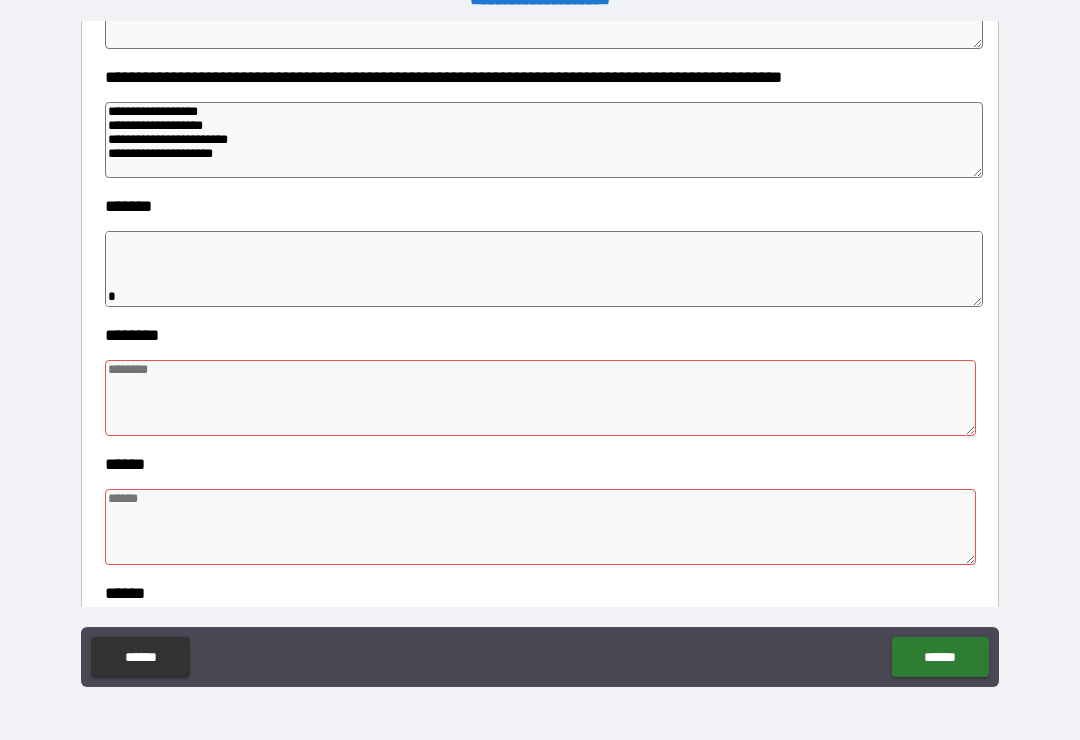 scroll, scrollTop: 42, scrollLeft: 0, axis: vertical 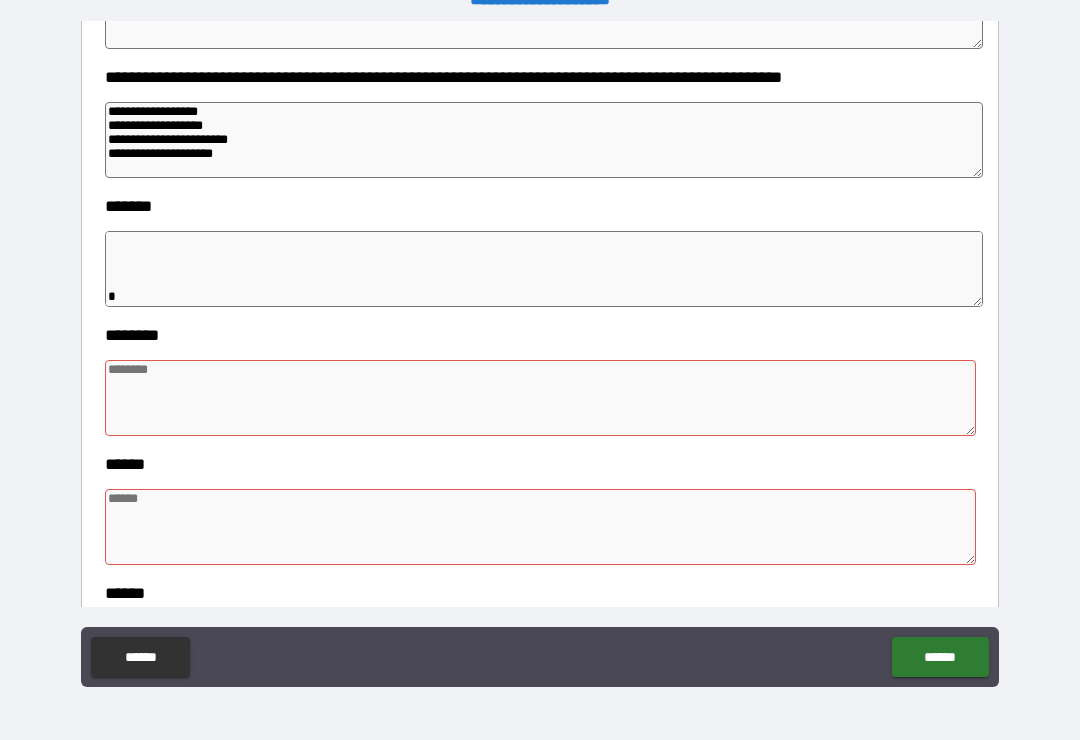click on "**********" at bounding box center (544, 269) 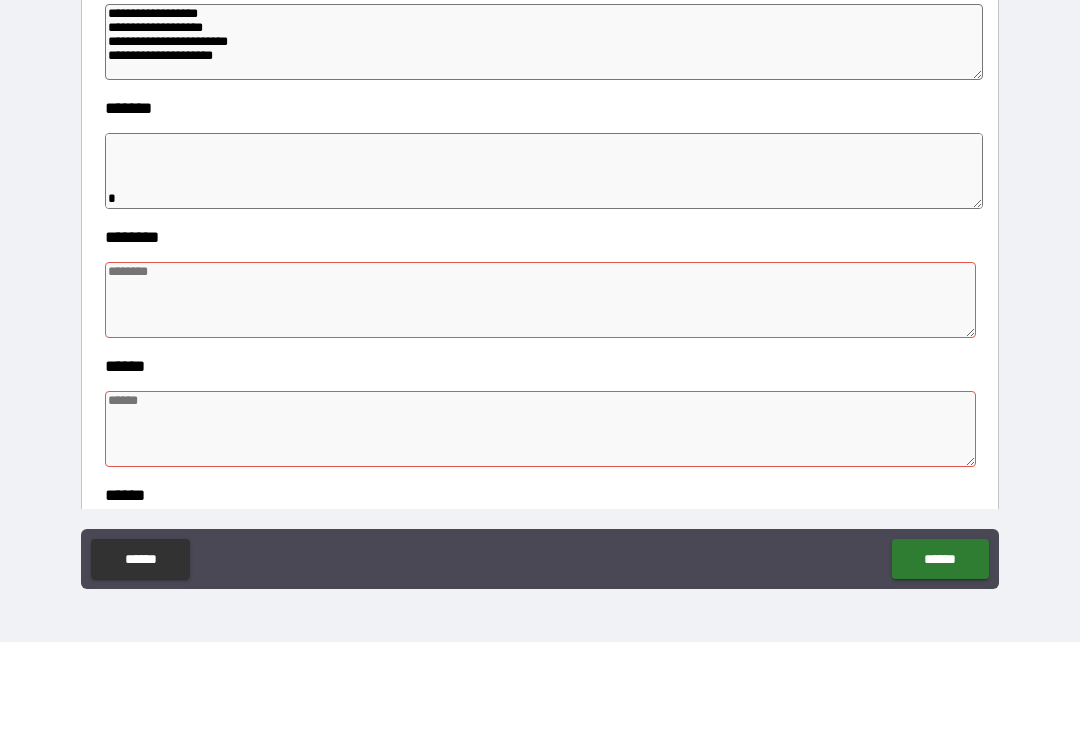 click on "**********" at bounding box center (544, 269) 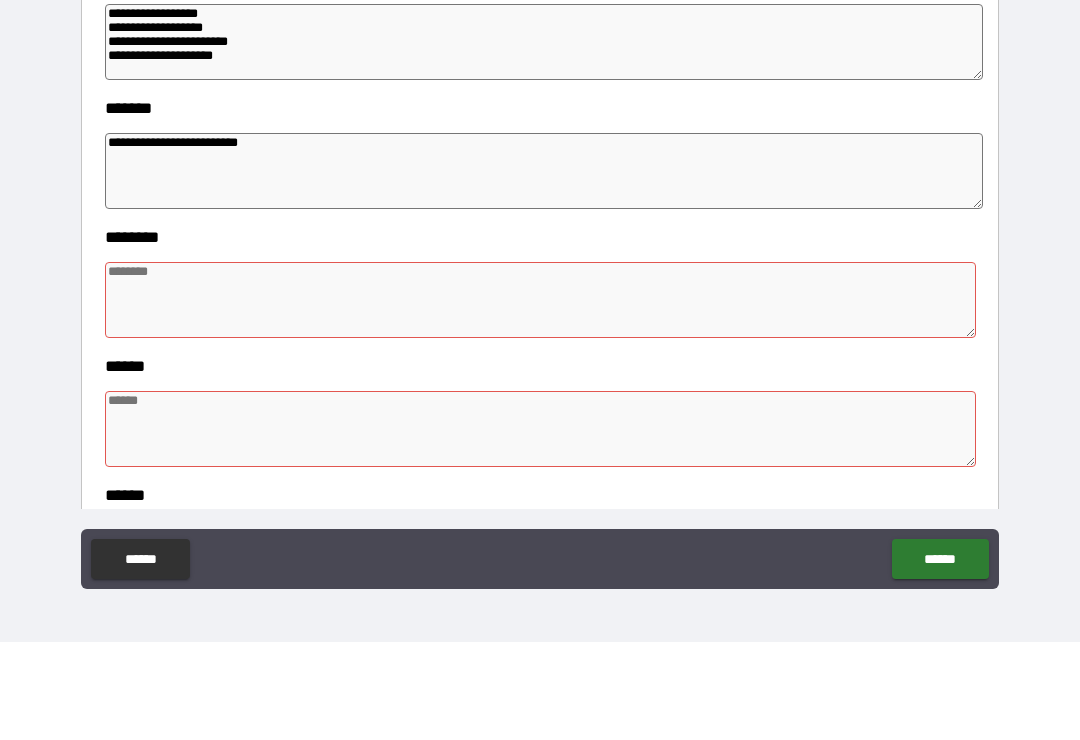 scroll, scrollTop: 40, scrollLeft: 0, axis: vertical 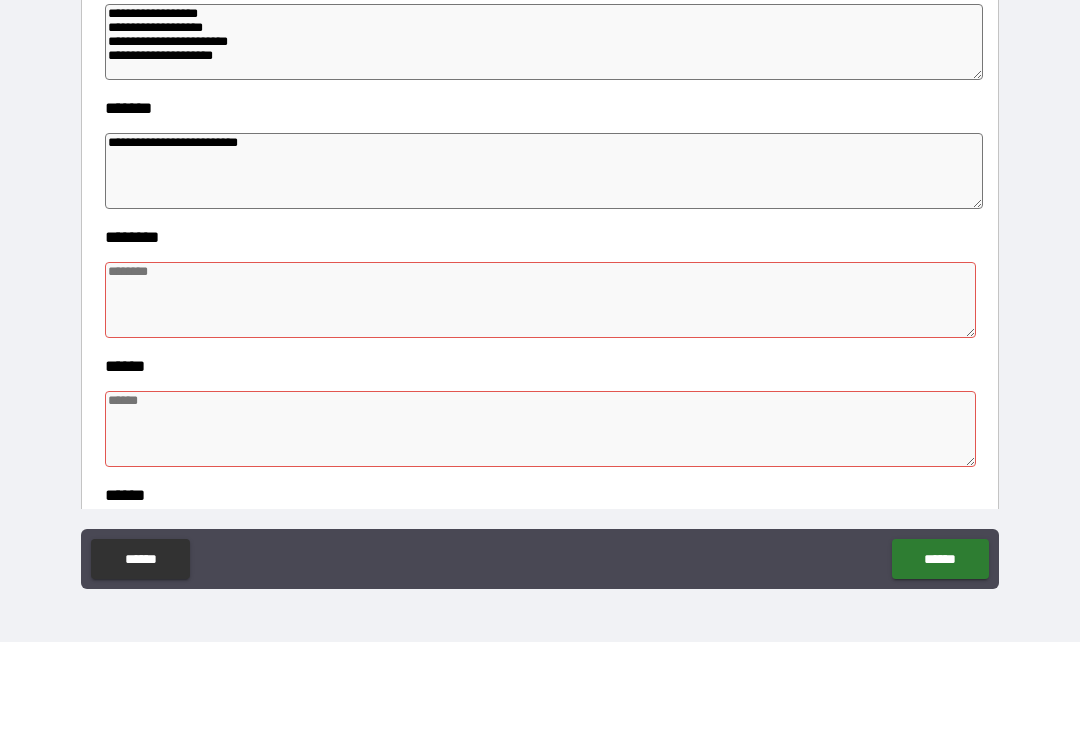 click on "**********" at bounding box center [544, 269] 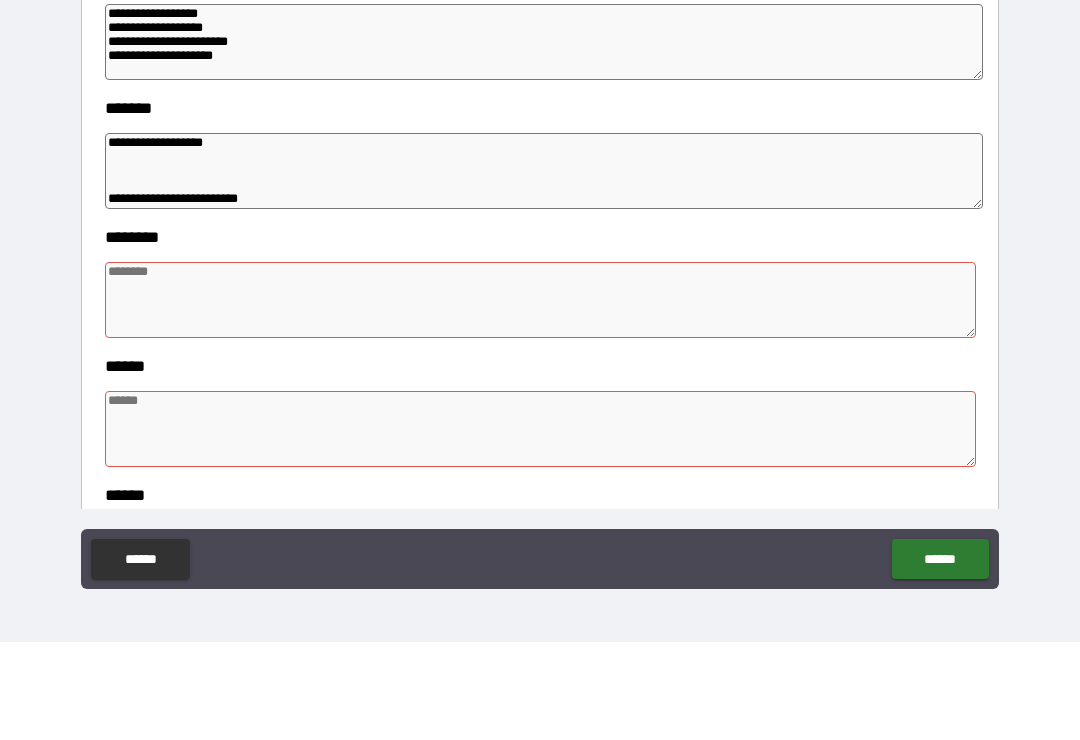 scroll, scrollTop: 42, scrollLeft: 0, axis: vertical 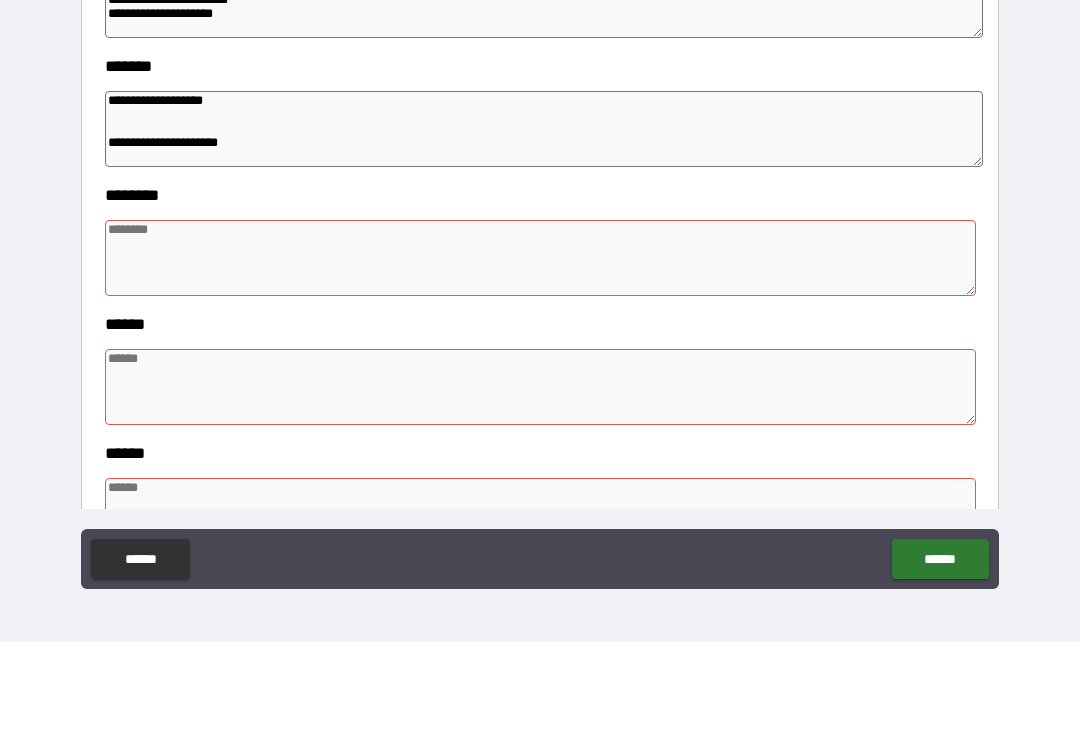 click at bounding box center [540, 356] 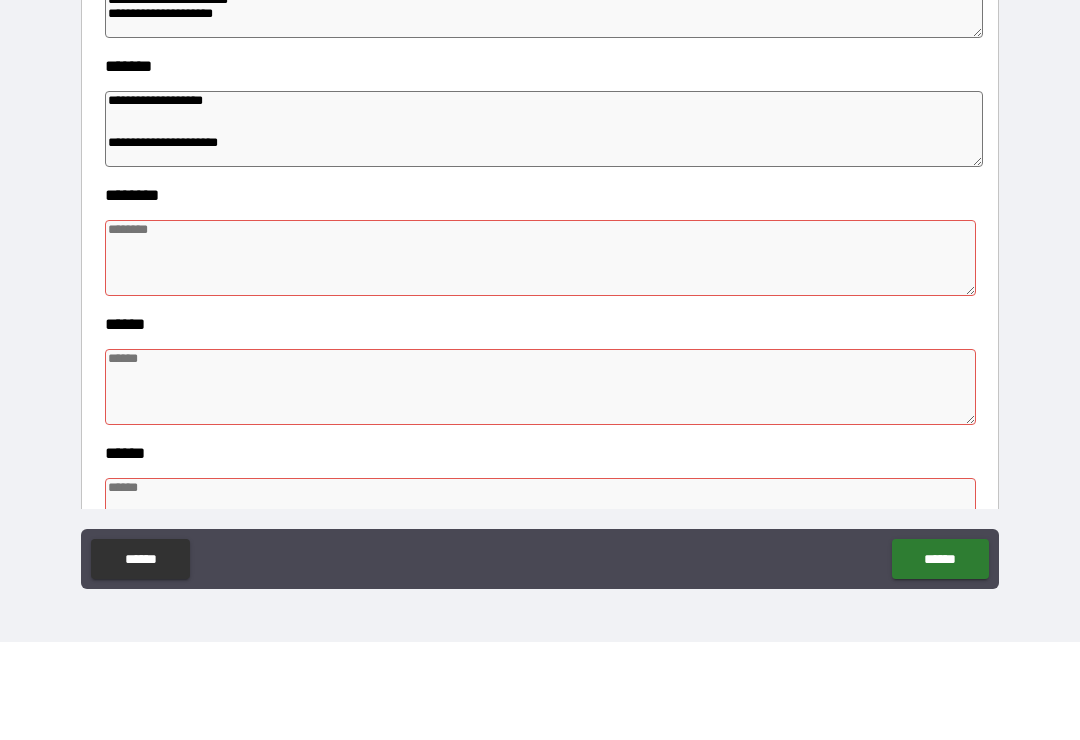 scroll, scrollTop: -1, scrollLeft: 0, axis: vertical 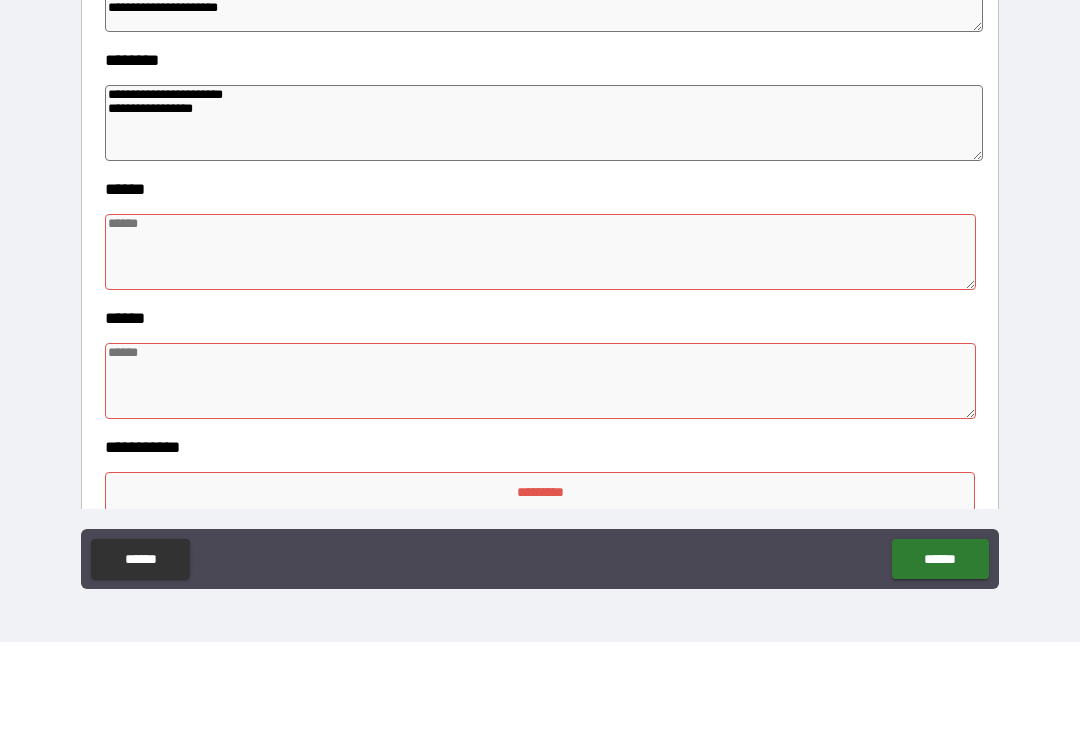 click at bounding box center (540, 350) 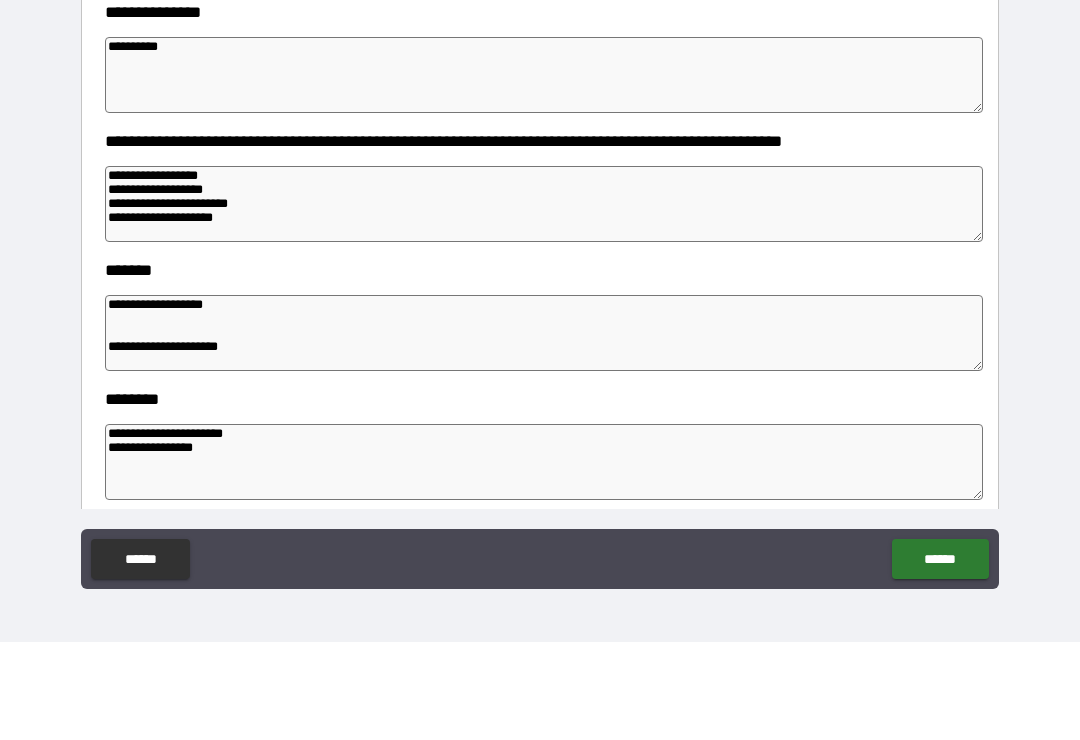 scroll, scrollTop: 367, scrollLeft: 0, axis: vertical 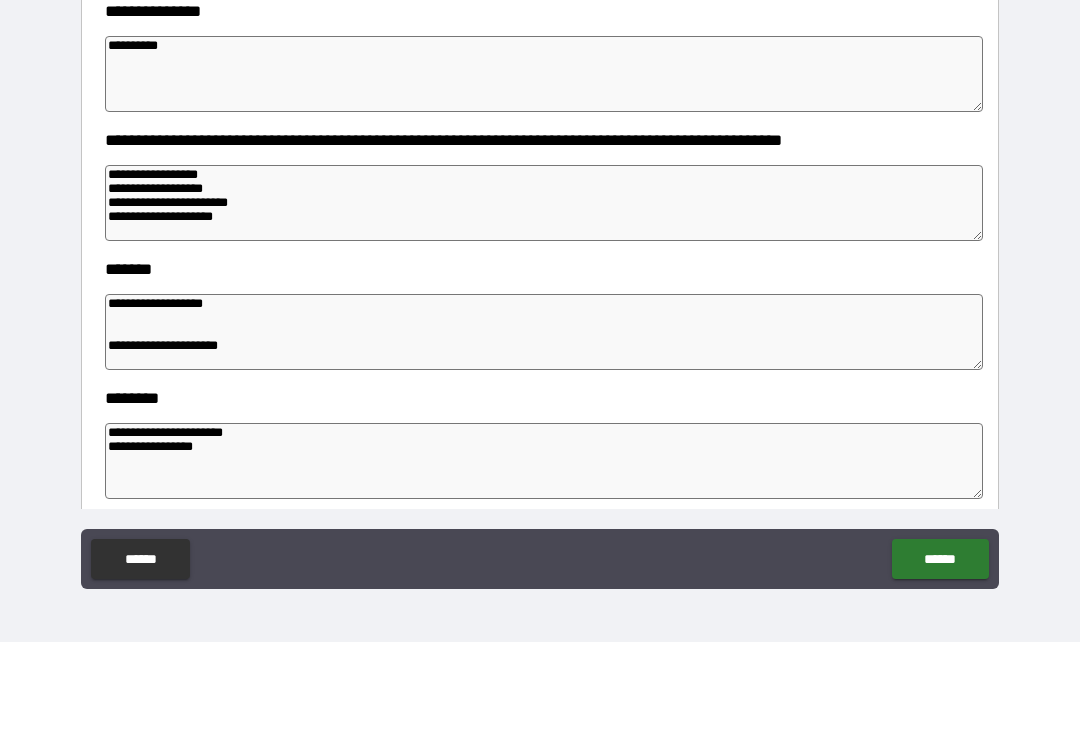 click on "**********" at bounding box center (540, 238) 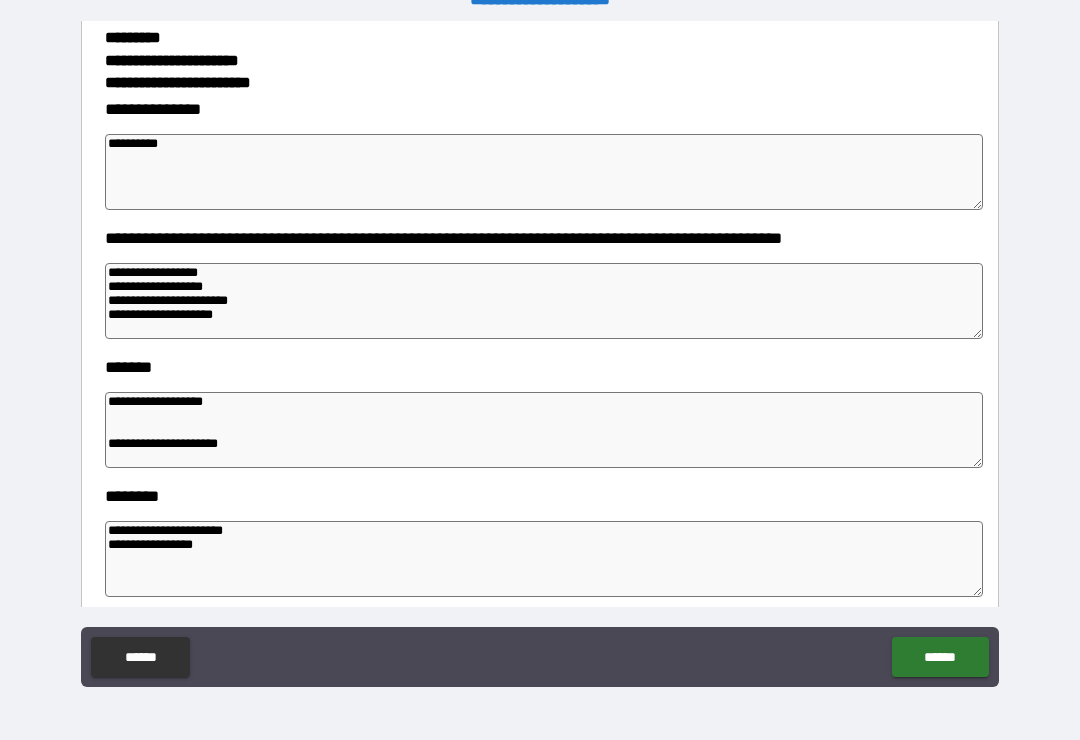 click on "**********" at bounding box center [544, 301] 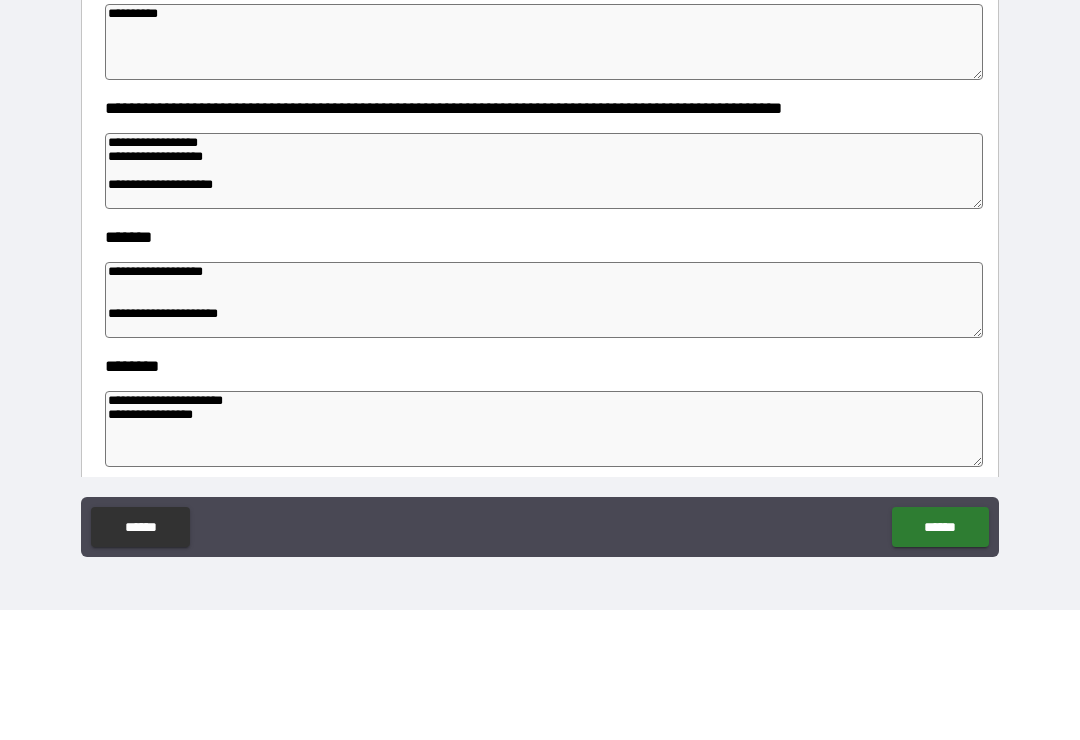 click on "**********" at bounding box center (544, 301) 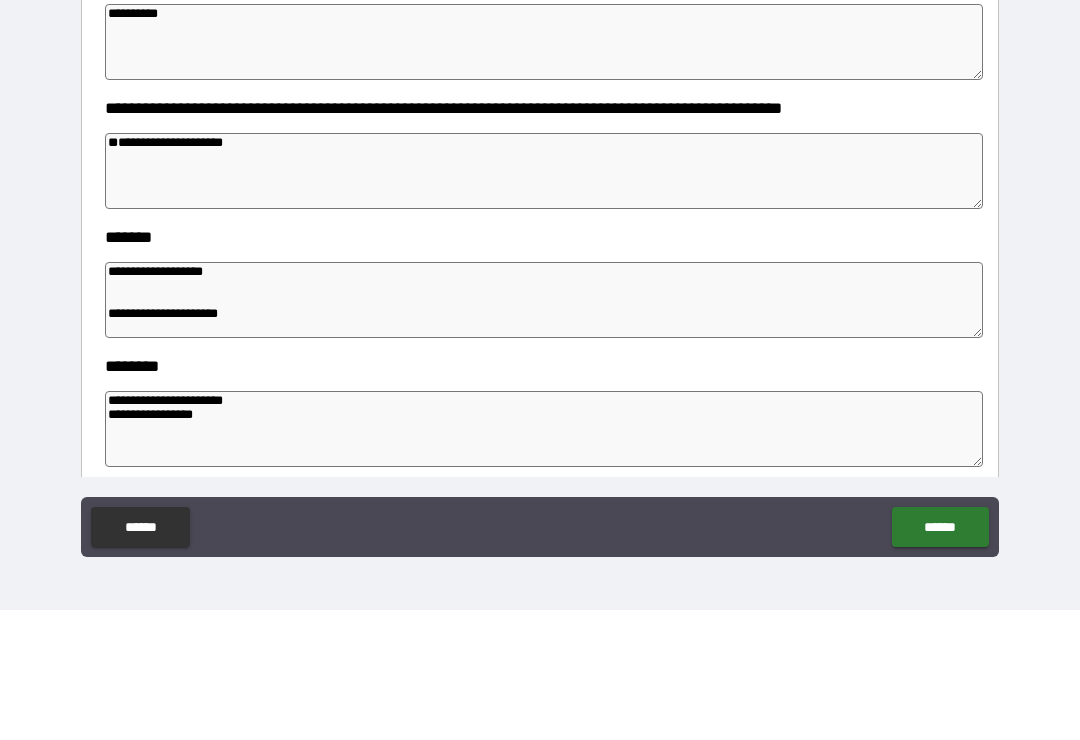 click on "**********" at bounding box center [544, 301] 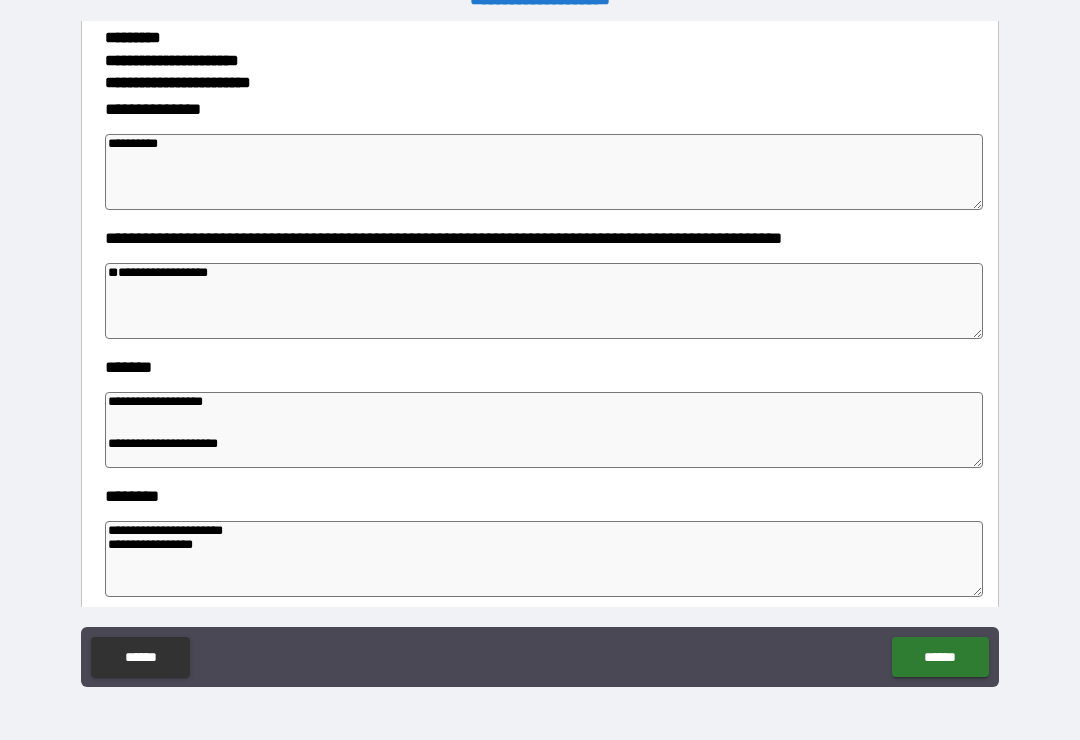 click on "**********" at bounding box center (544, 430) 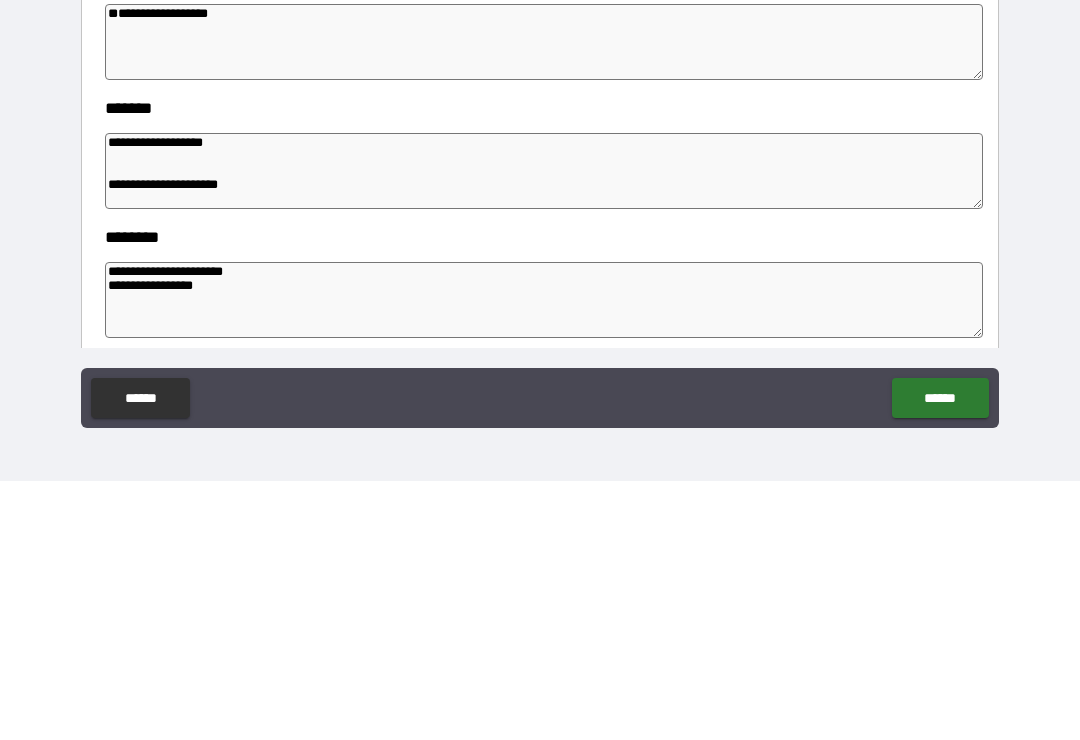 click on "**********" at bounding box center [544, 430] 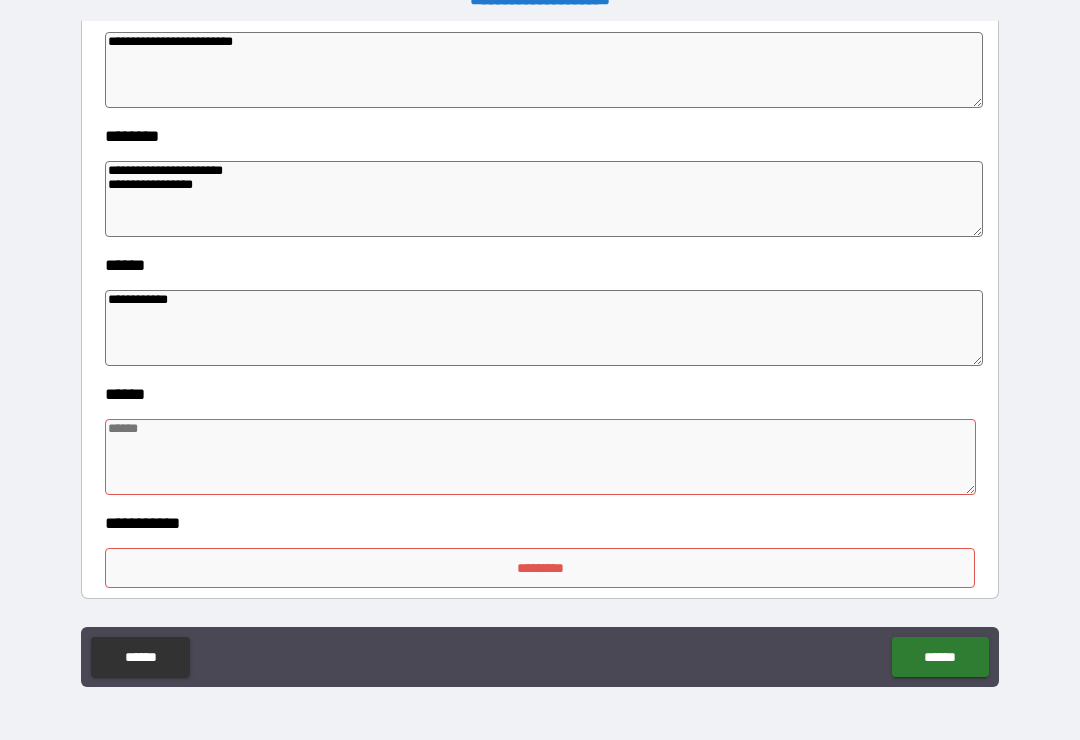 scroll, scrollTop: 734, scrollLeft: 0, axis: vertical 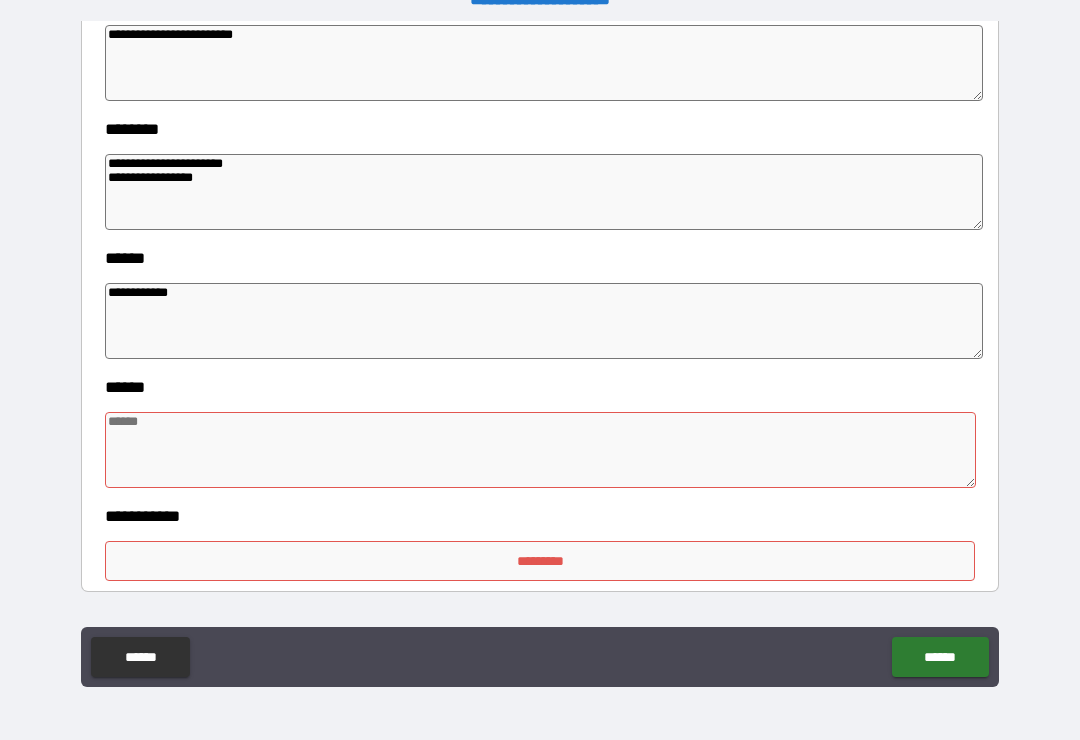 click at bounding box center (540, 450) 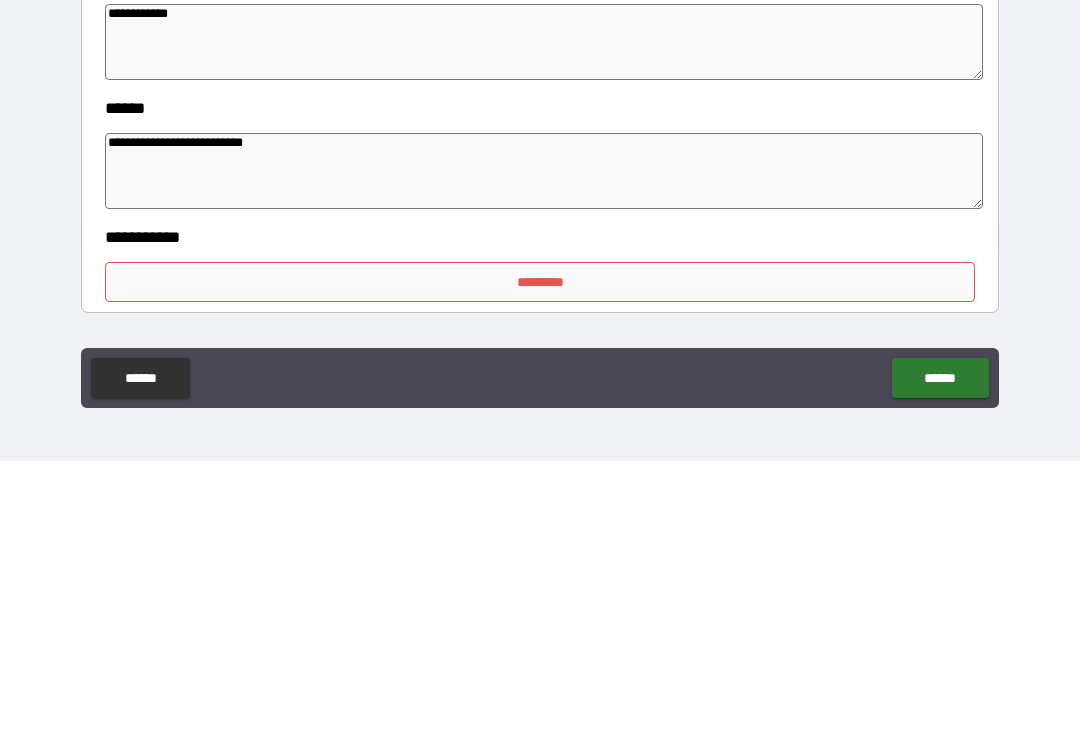 click on "*********" at bounding box center [540, 561] 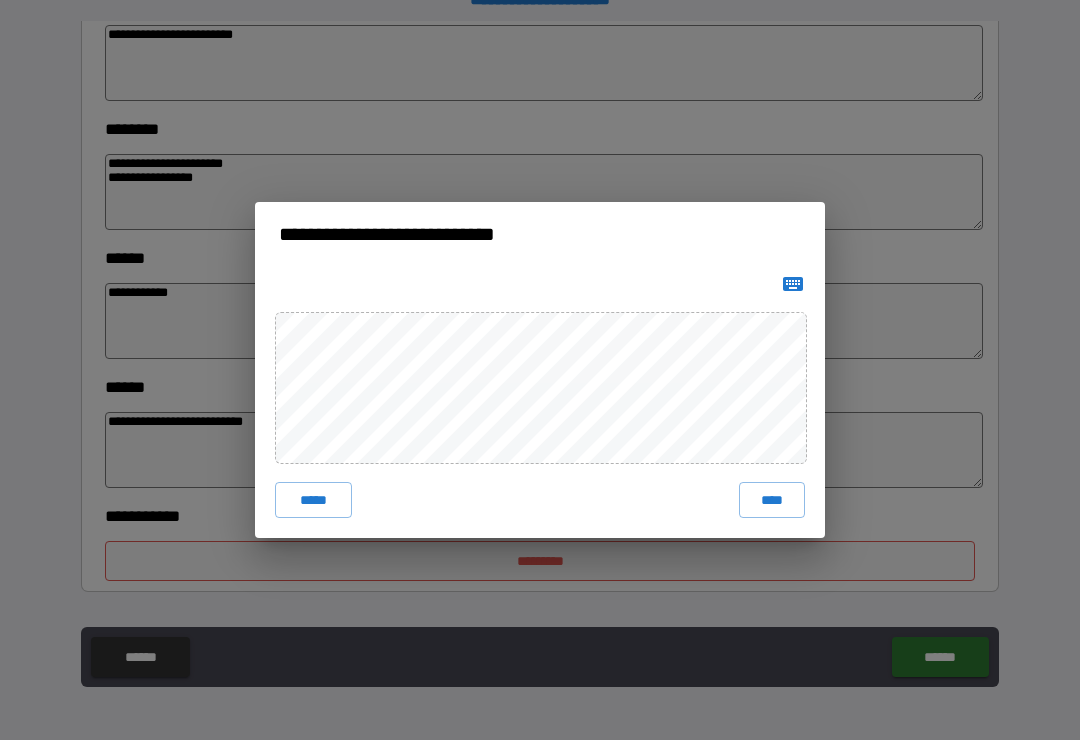 click on "****" at bounding box center [772, 500] 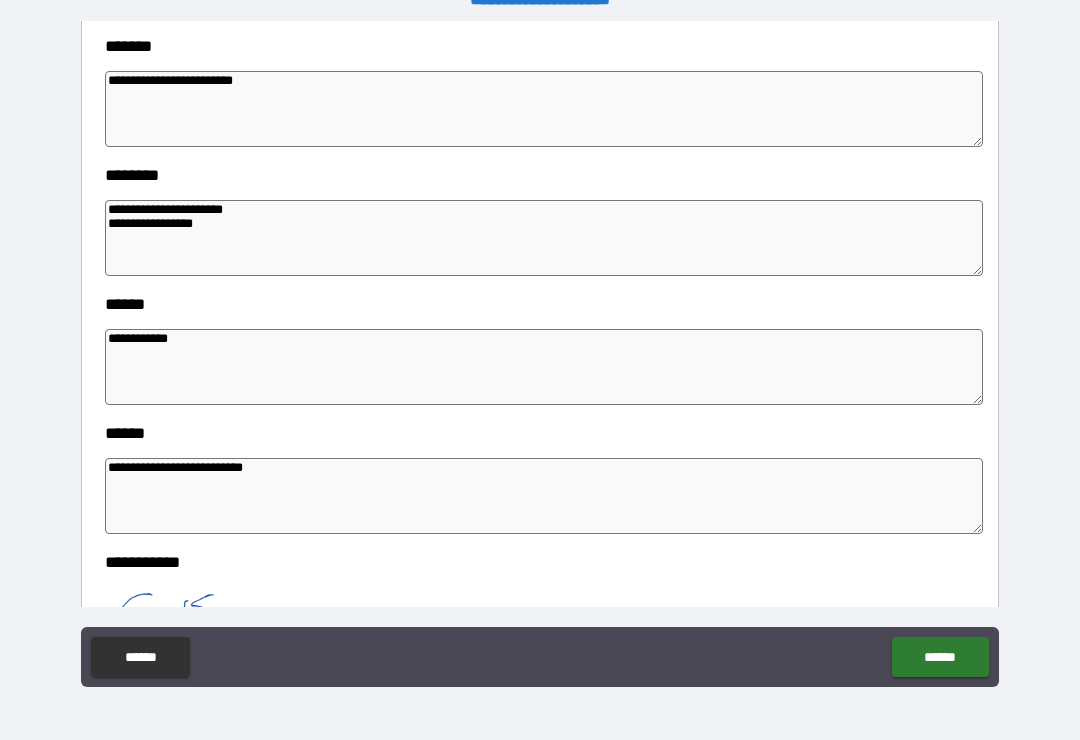 scroll, scrollTop: 680, scrollLeft: 0, axis: vertical 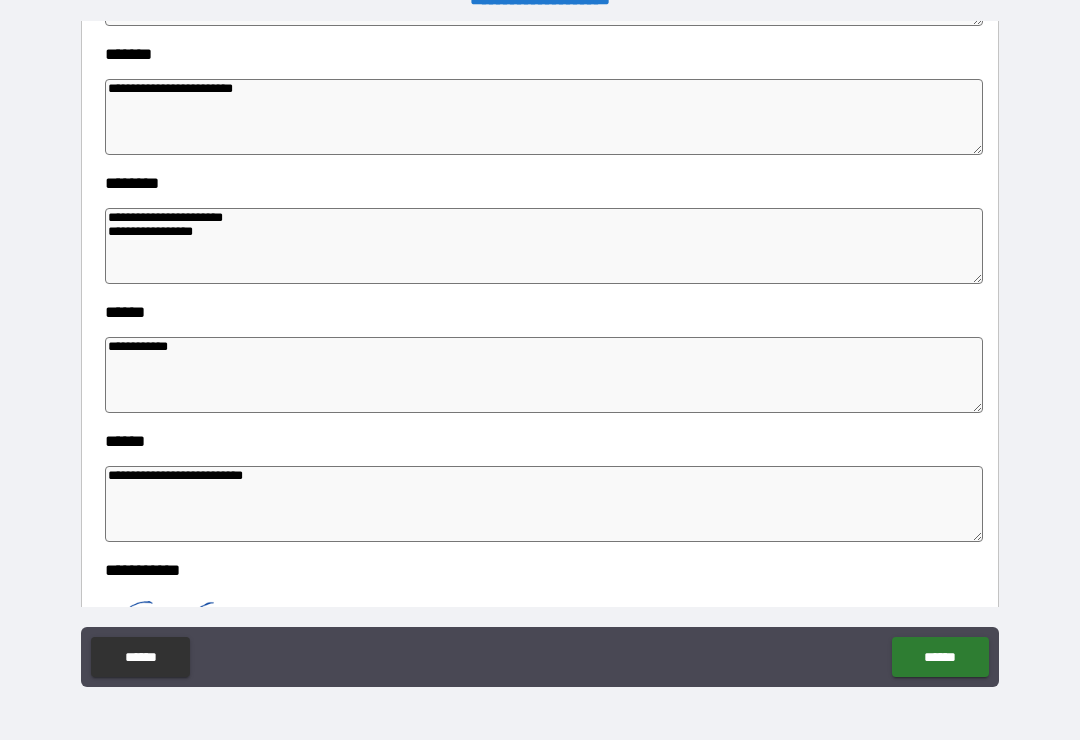 click on "**********" at bounding box center [544, 117] 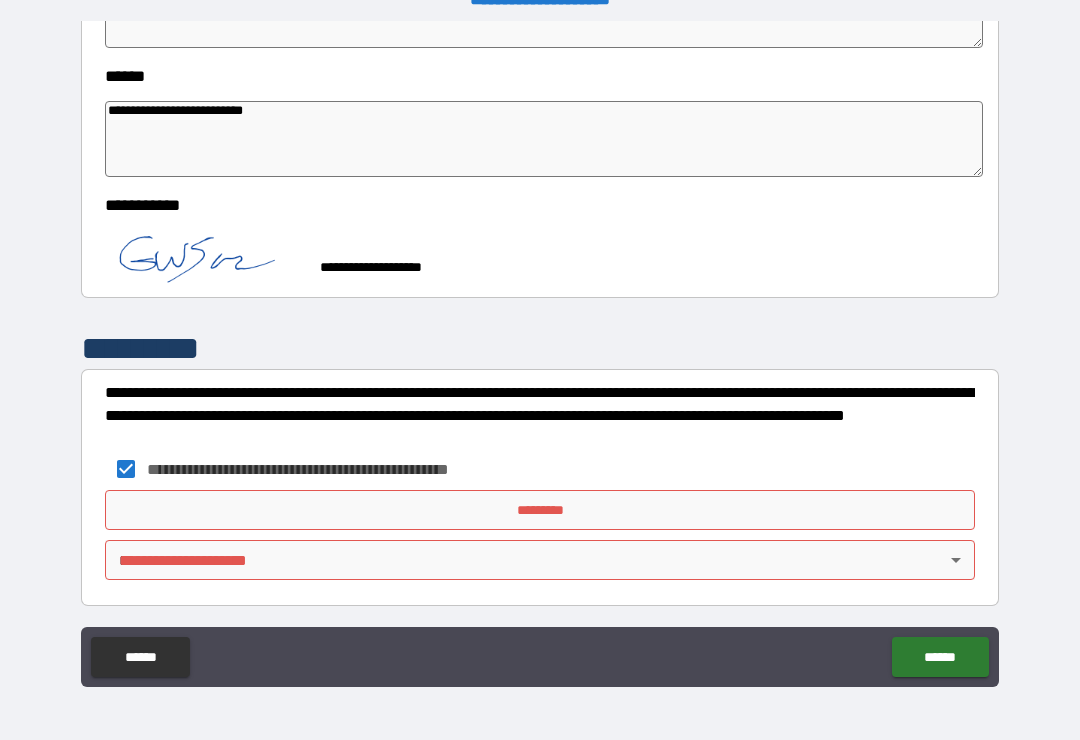 scroll, scrollTop: 1044, scrollLeft: 0, axis: vertical 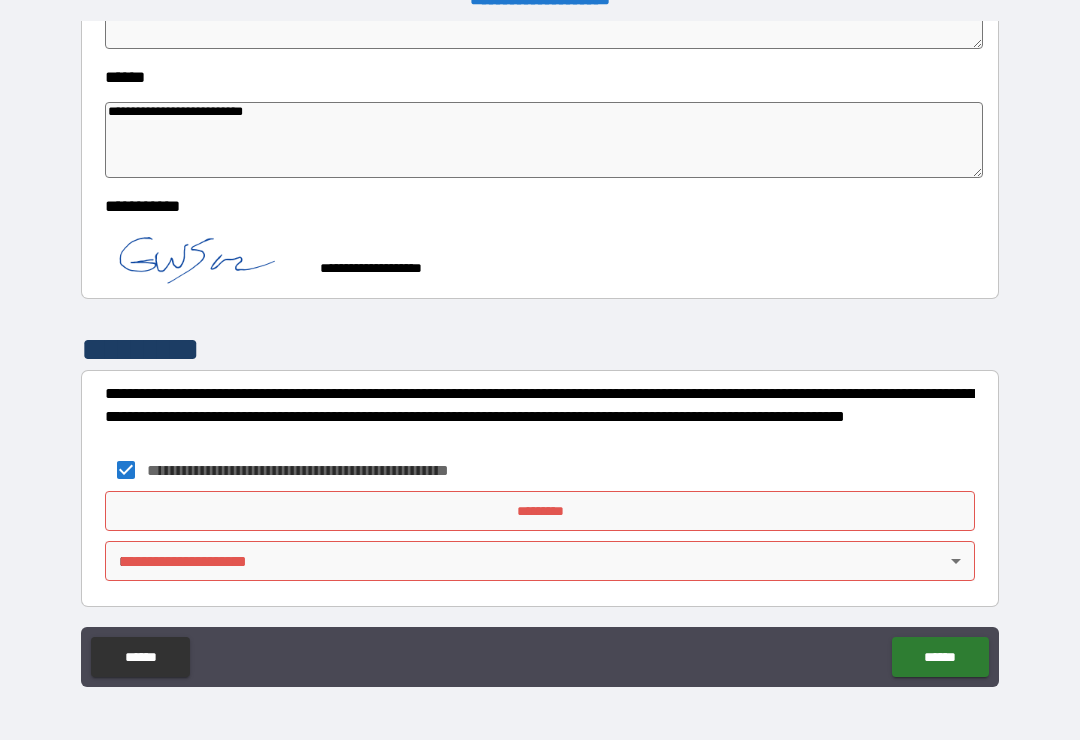 click on "**********" at bounding box center [540, 354] 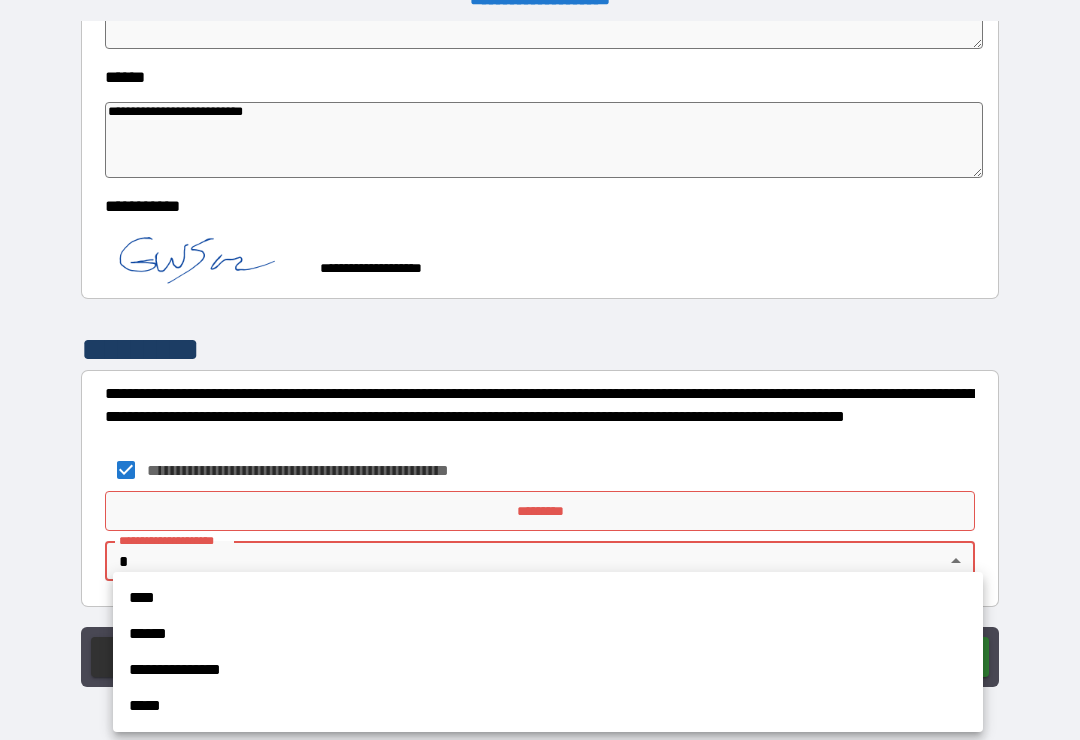 click on "****" at bounding box center [548, 598] 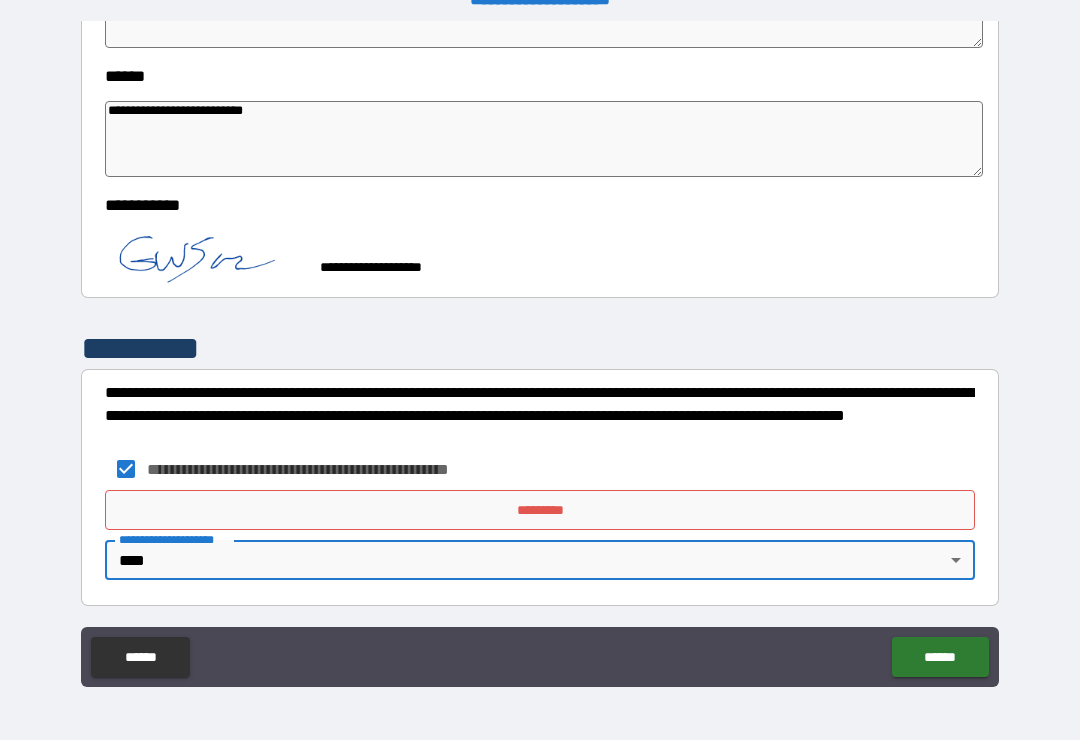 scroll, scrollTop: 1044, scrollLeft: 0, axis: vertical 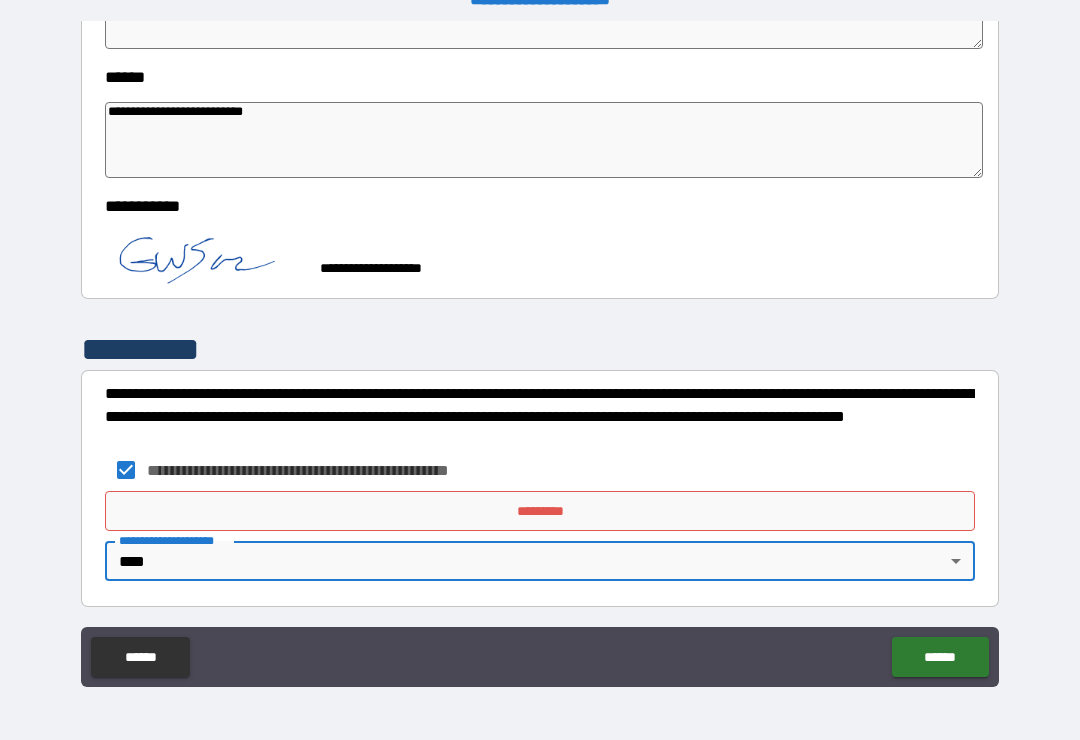 click on "******" at bounding box center [940, 657] 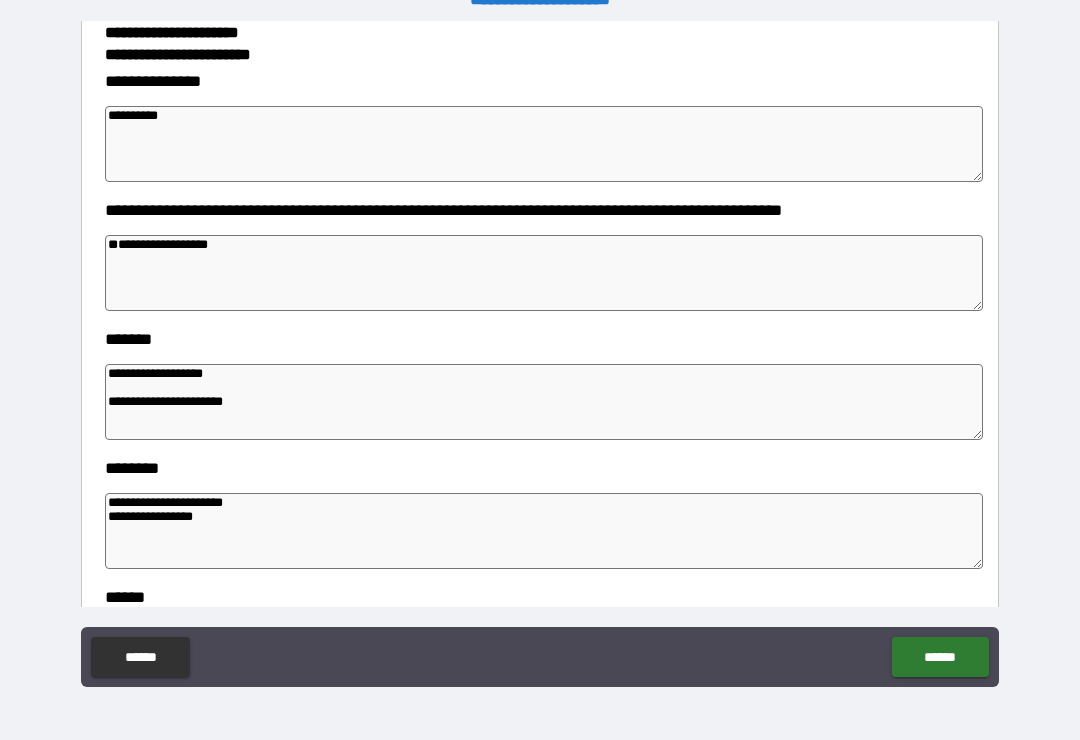 scroll, scrollTop: 394, scrollLeft: 0, axis: vertical 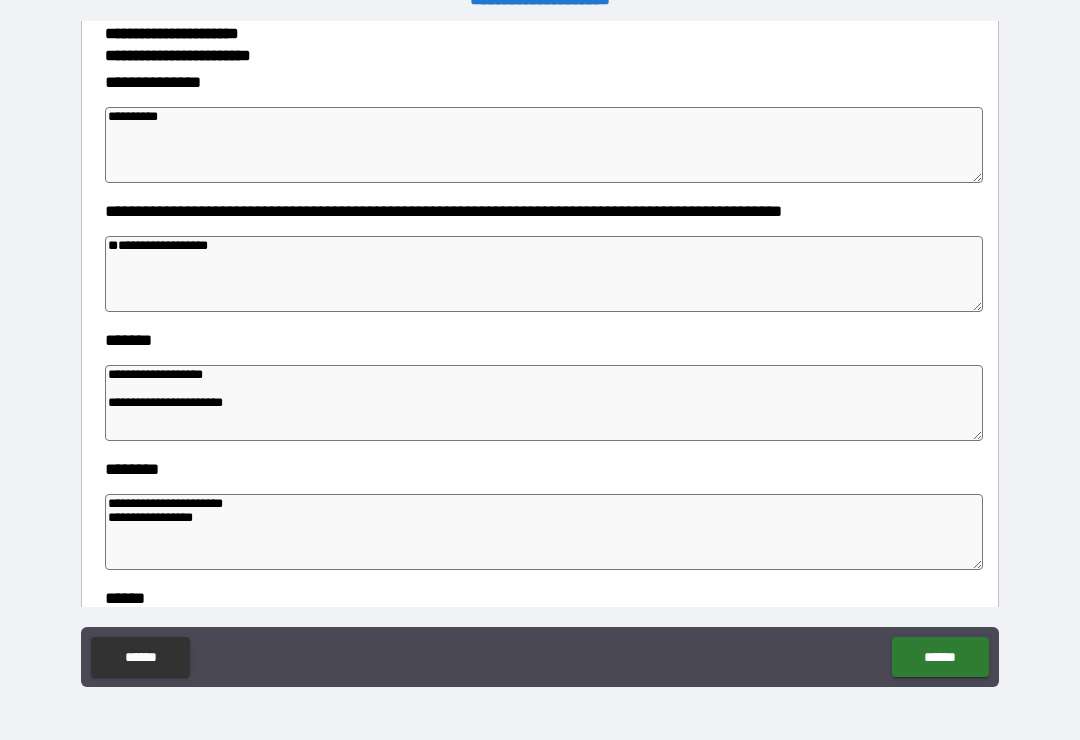 click on "**********" at bounding box center (540, 211) 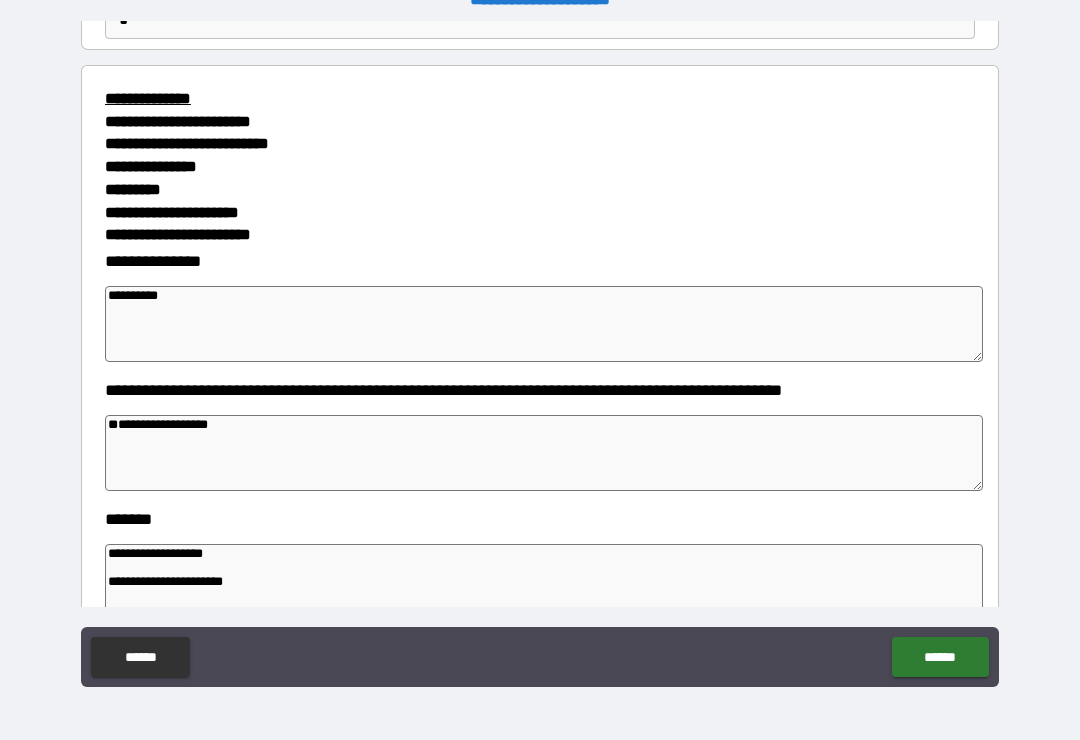scroll, scrollTop: 217, scrollLeft: 0, axis: vertical 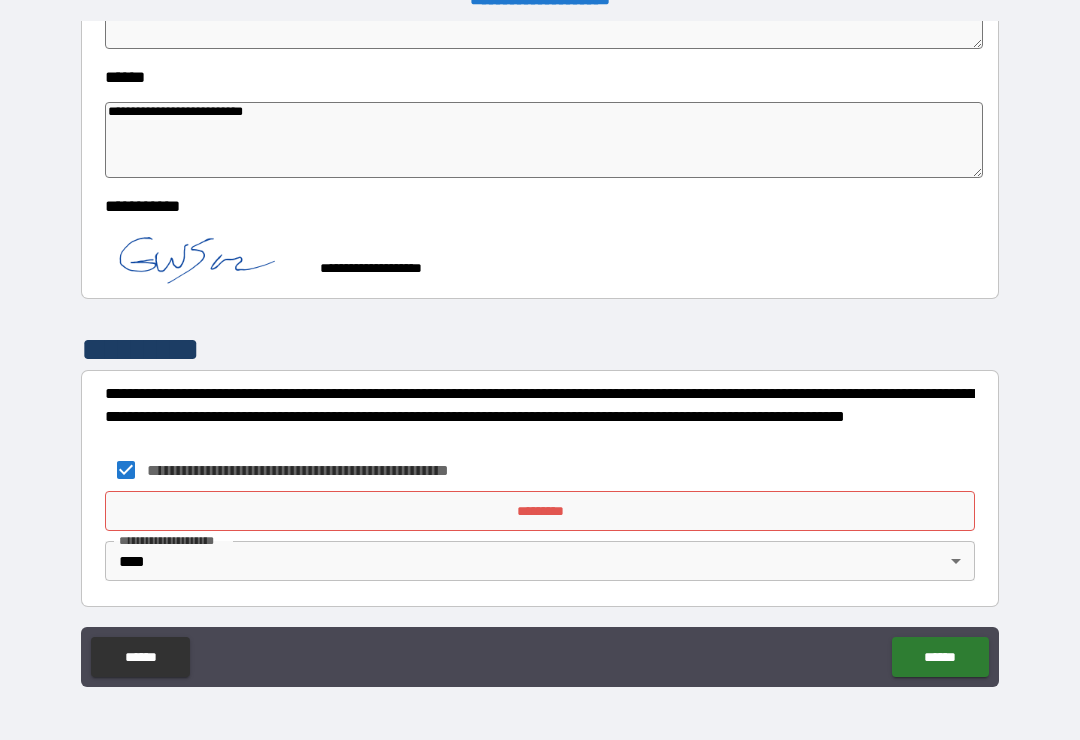 click on "*********" at bounding box center (540, 511) 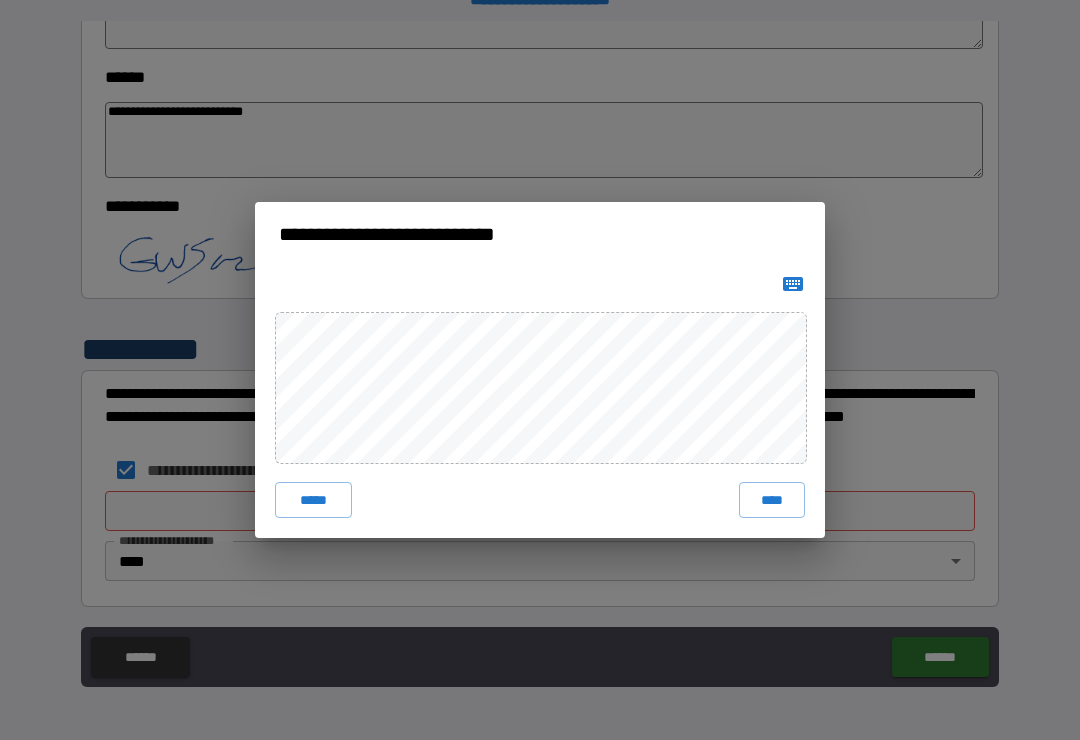 click on "****" at bounding box center [772, 500] 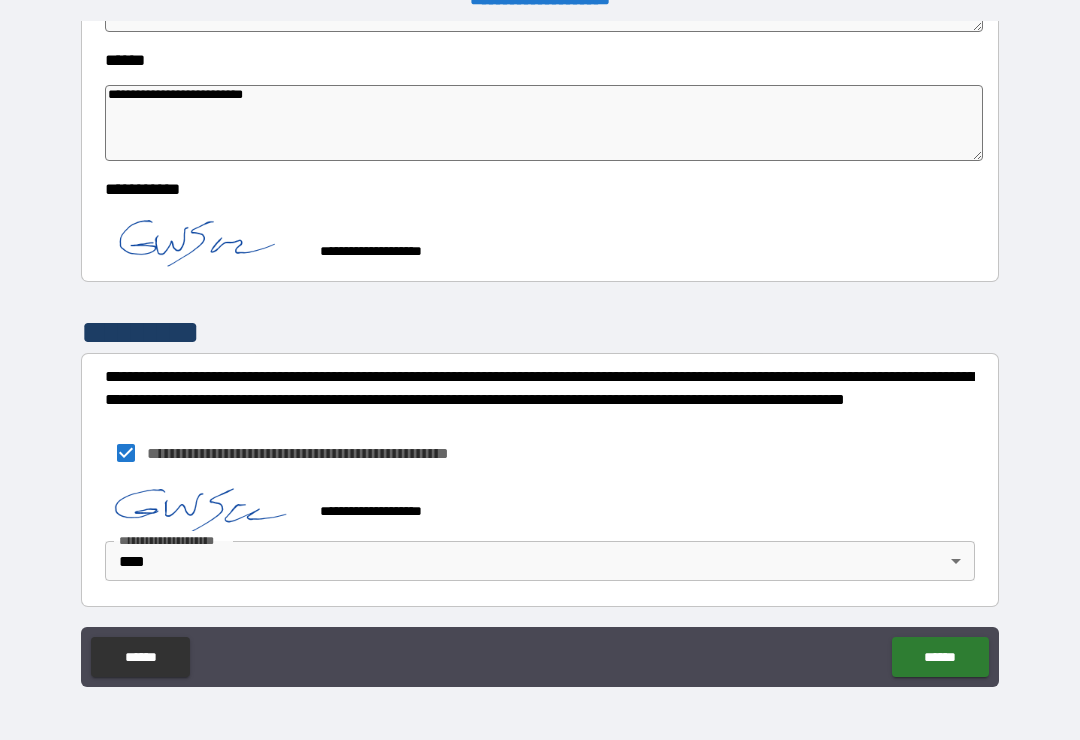 scroll, scrollTop: 1061, scrollLeft: 0, axis: vertical 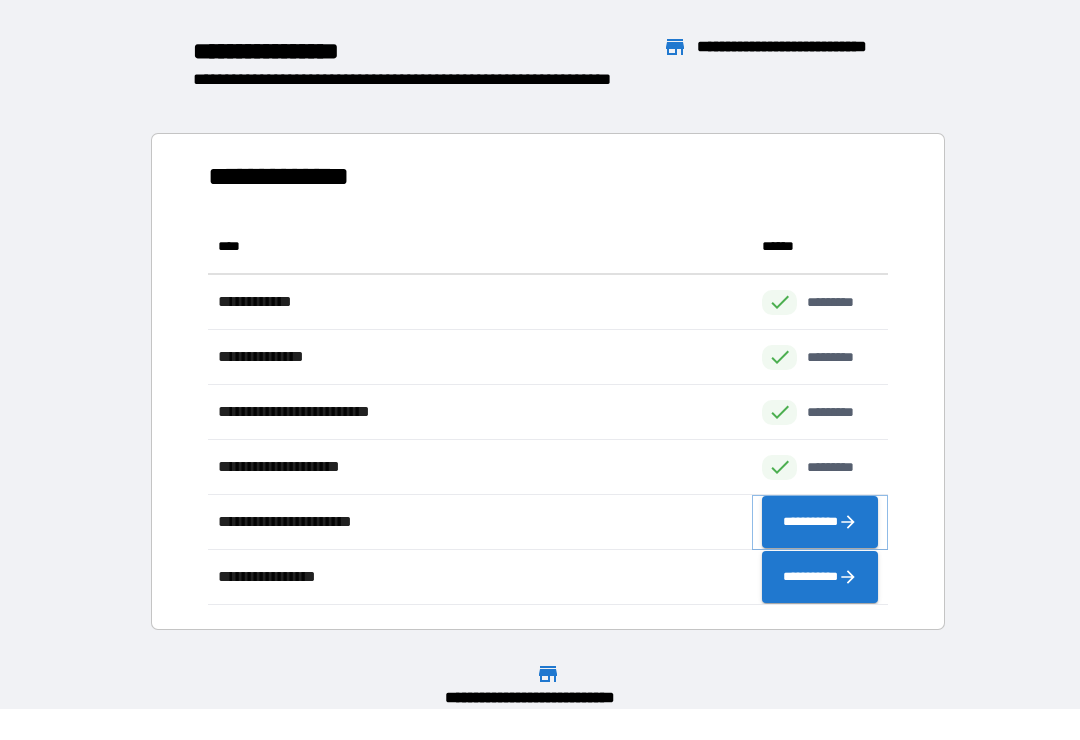 click on "**********" at bounding box center (820, 522) 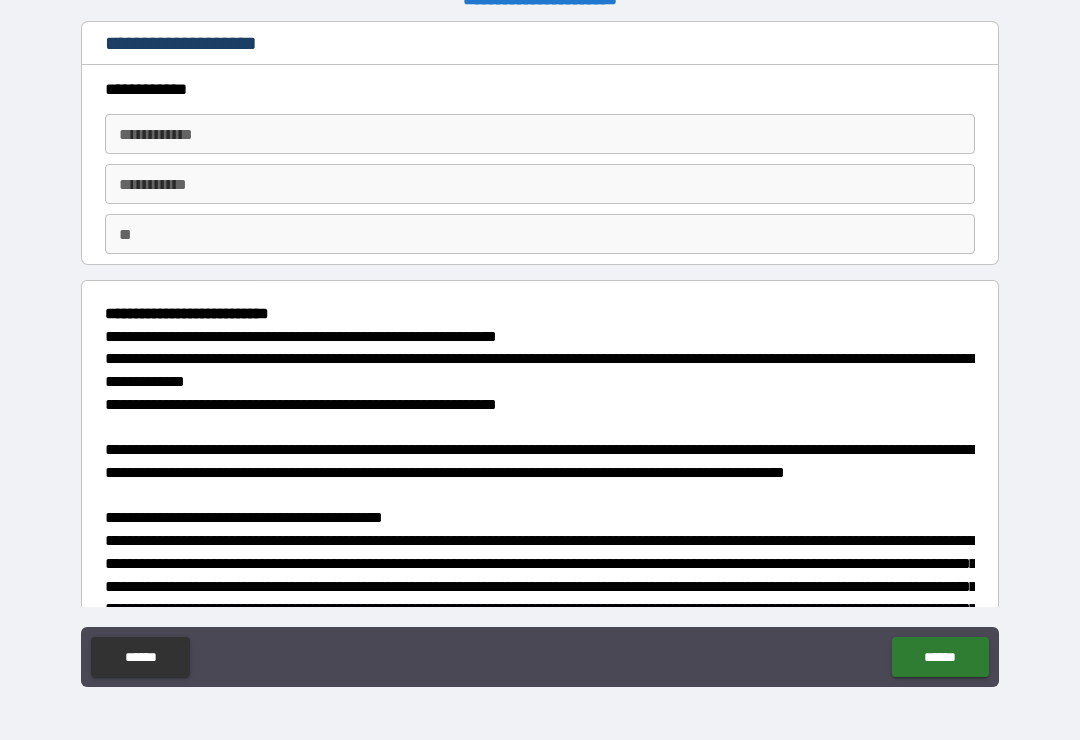 scroll, scrollTop: 0, scrollLeft: 0, axis: both 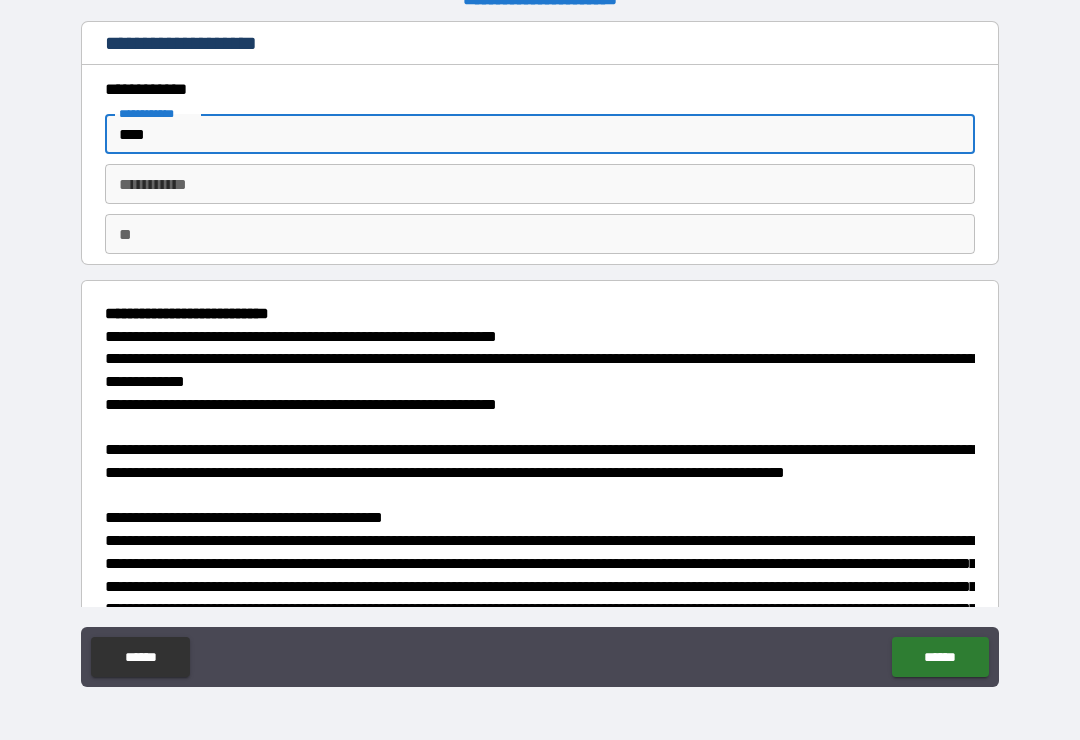 click on "*********   *" at bounding box center [540, 184] 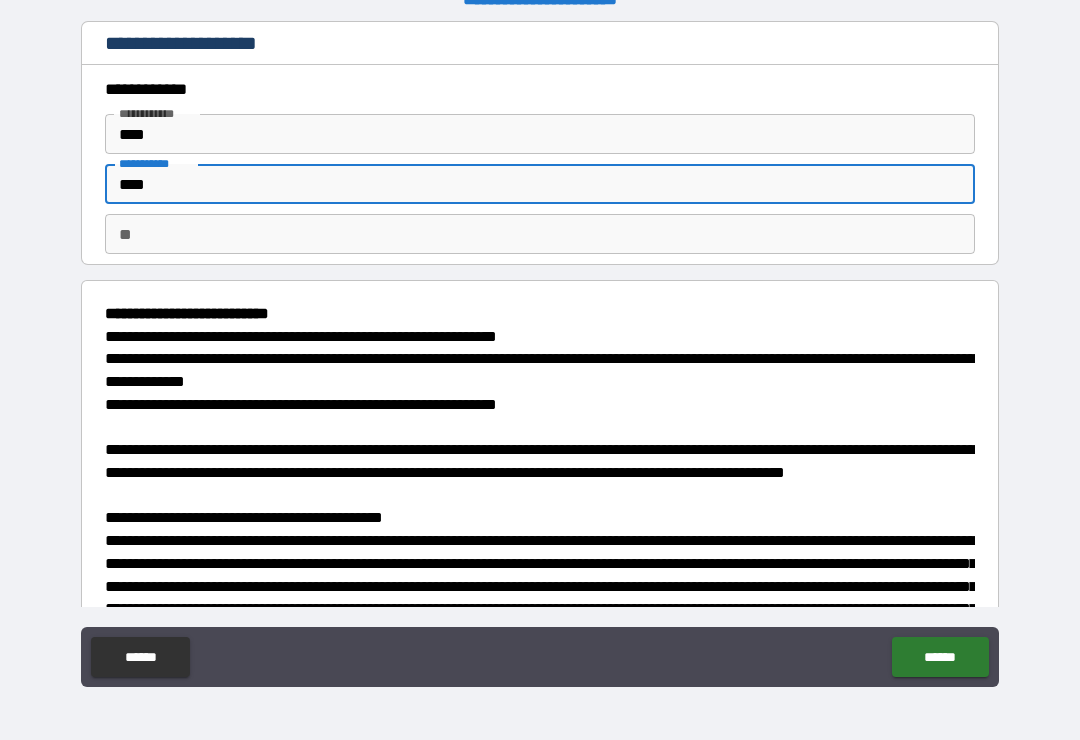 click on "**" at bounding box center (540, 234) 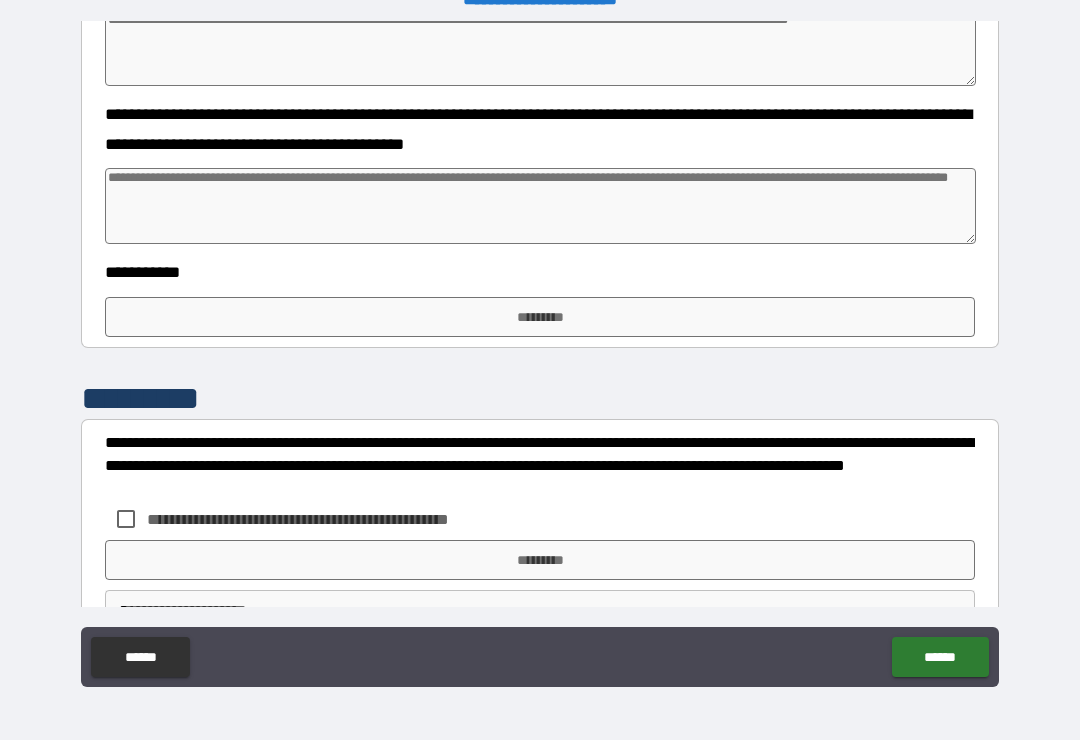 scroll, scrollTop: 3218, scrollLeft: 0, axis: vertical 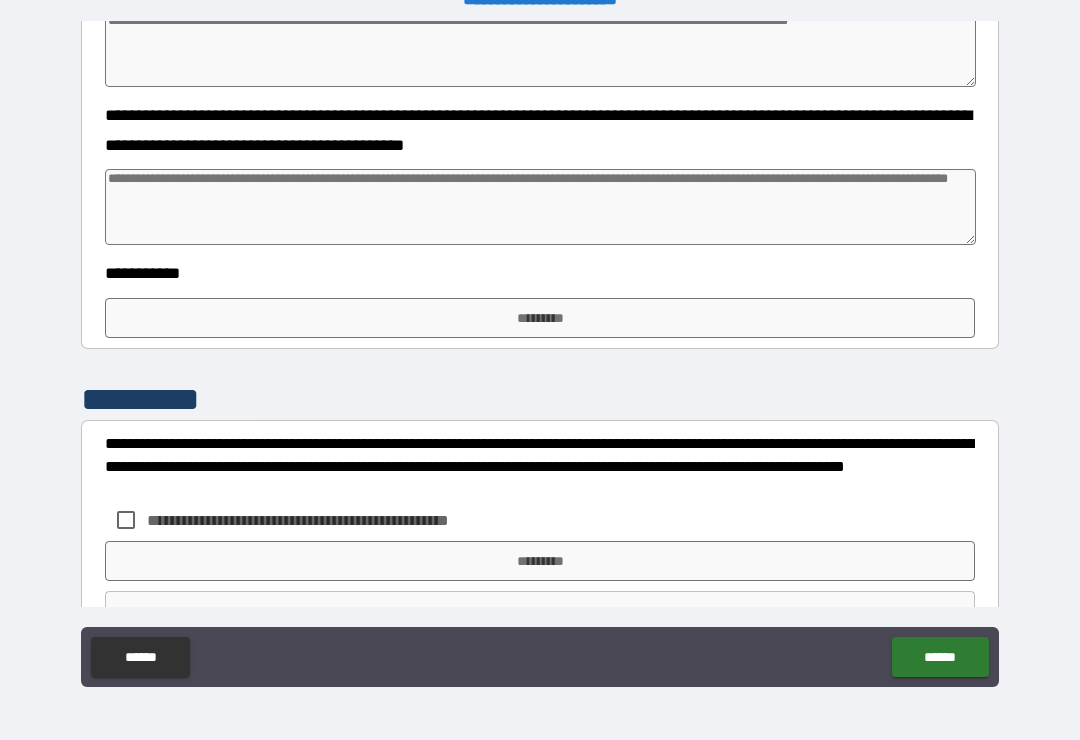 click at bounding box center (540, 207) 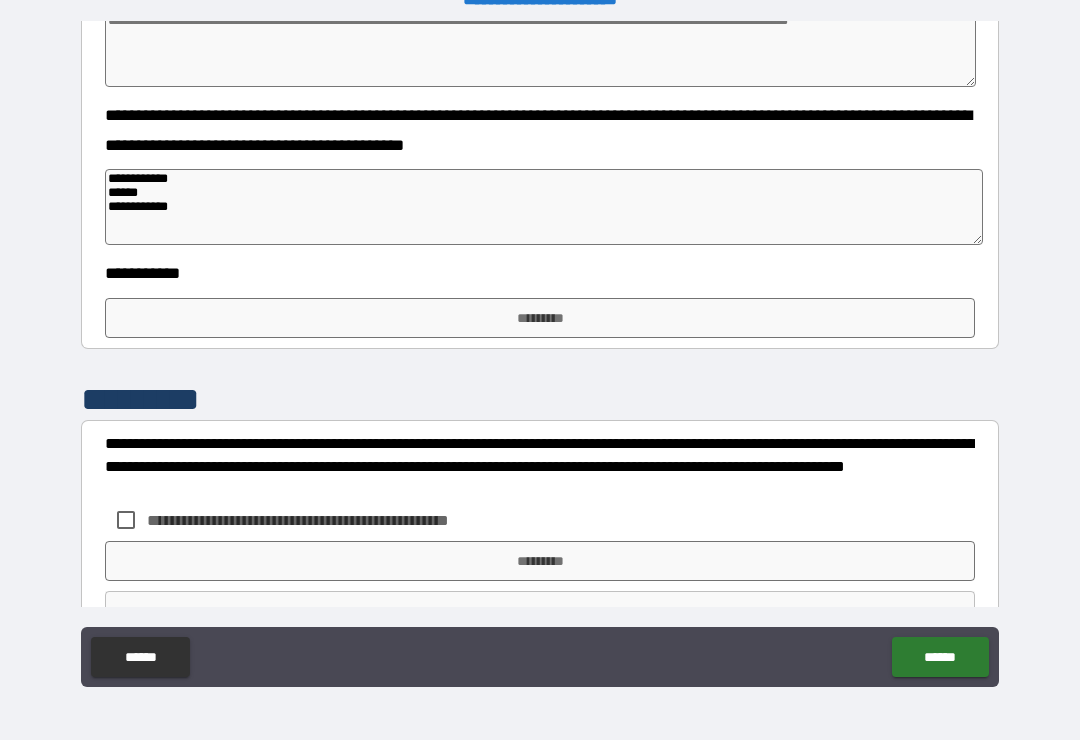 click on "*********" at bounding box center [540, 318] 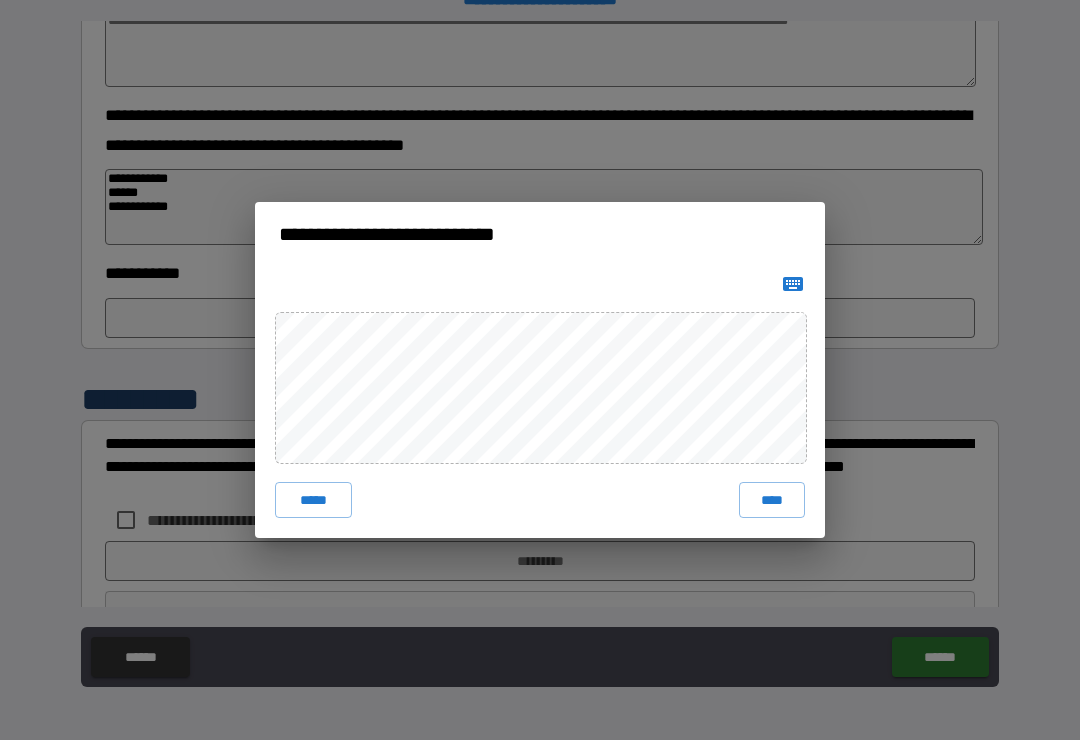 click on "****" at bounding box center (772, 500) 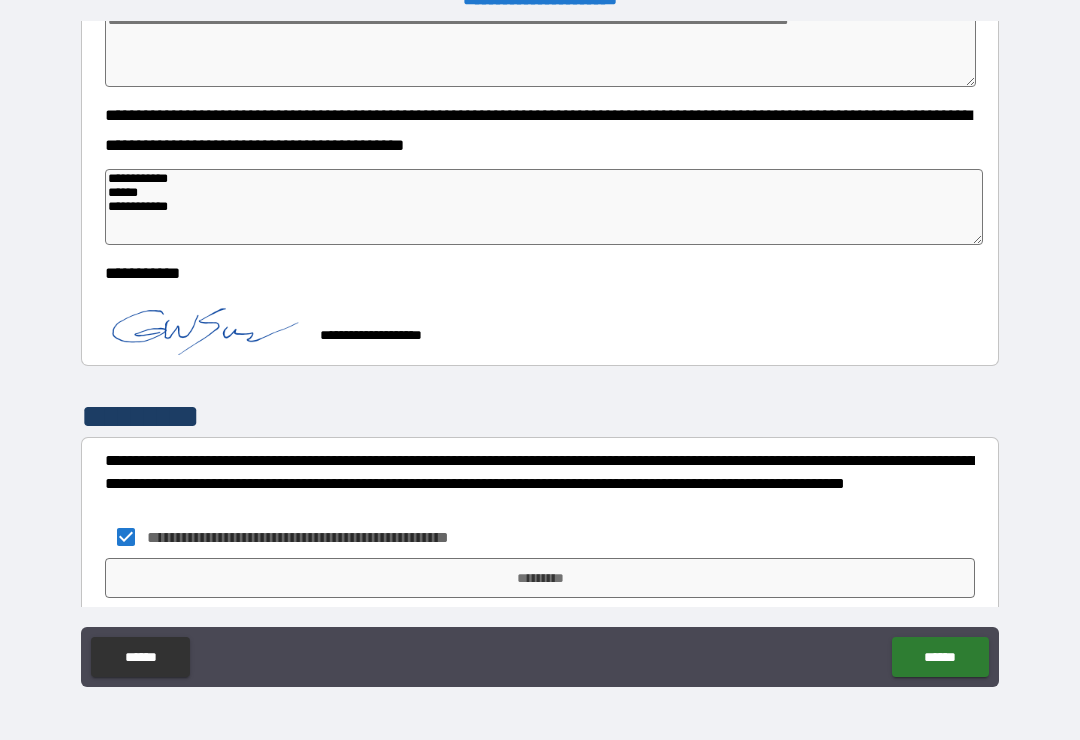 click on "*********" at bounding box center (540, 578) 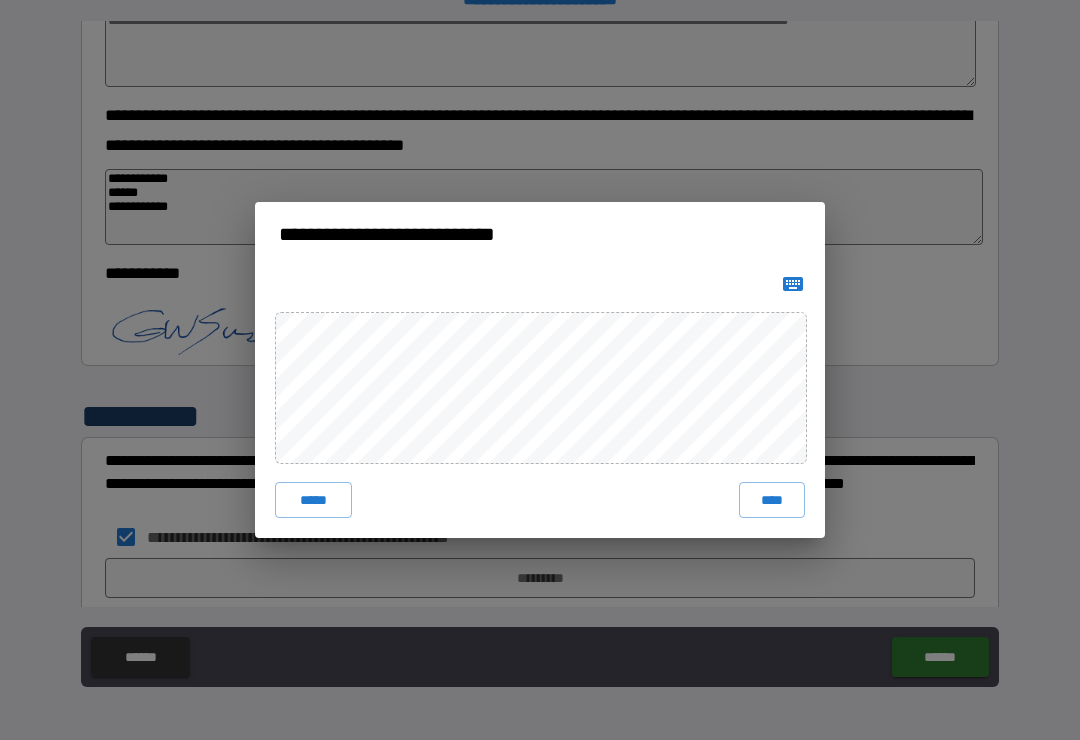 click on "****" at bounding box center (772, 500) 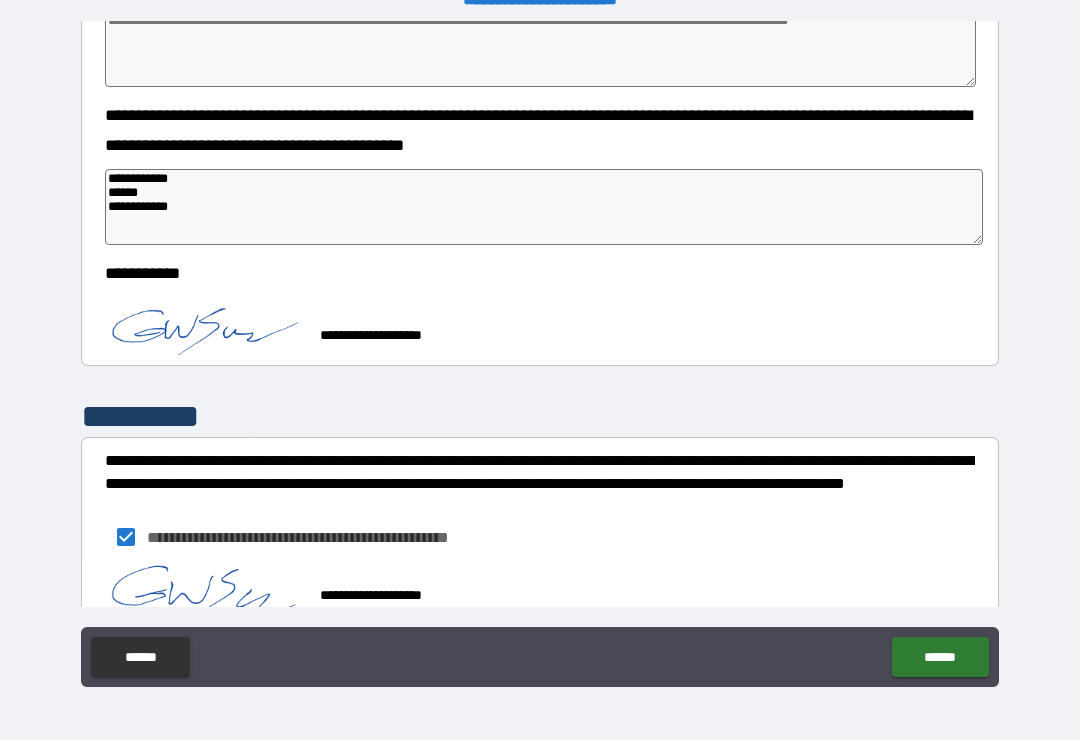 click on "******" at bounding box center (940, 657) 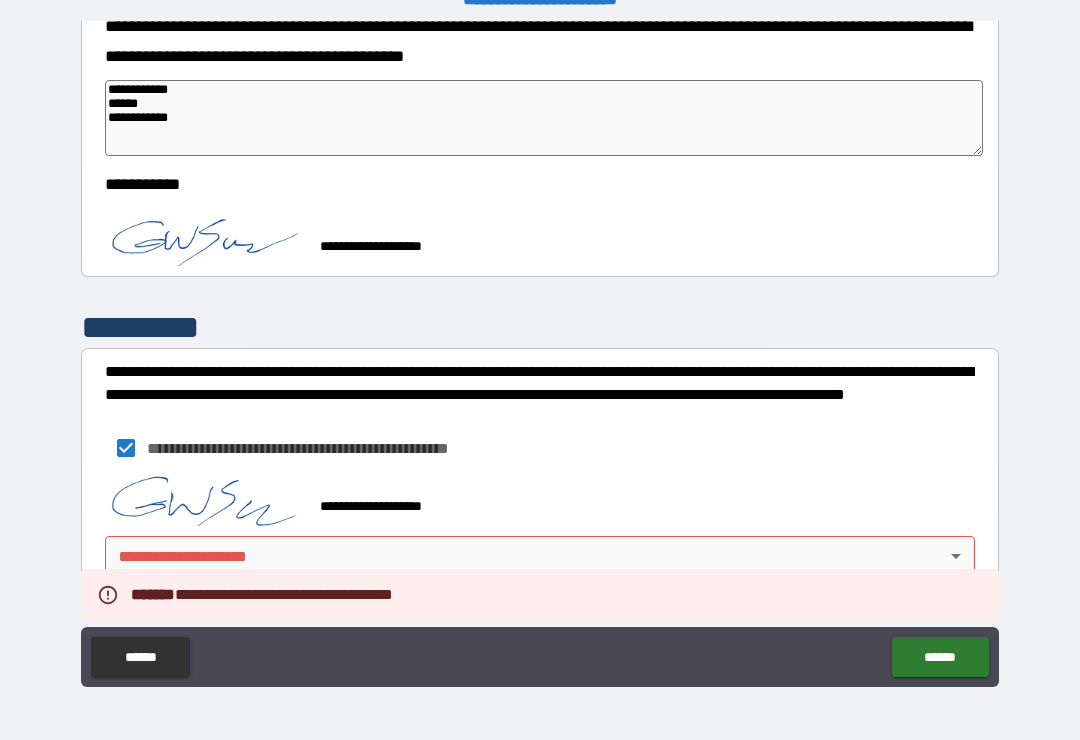 scroll, scrollTop: 3307, scrollLeft: 0, axis: vertical 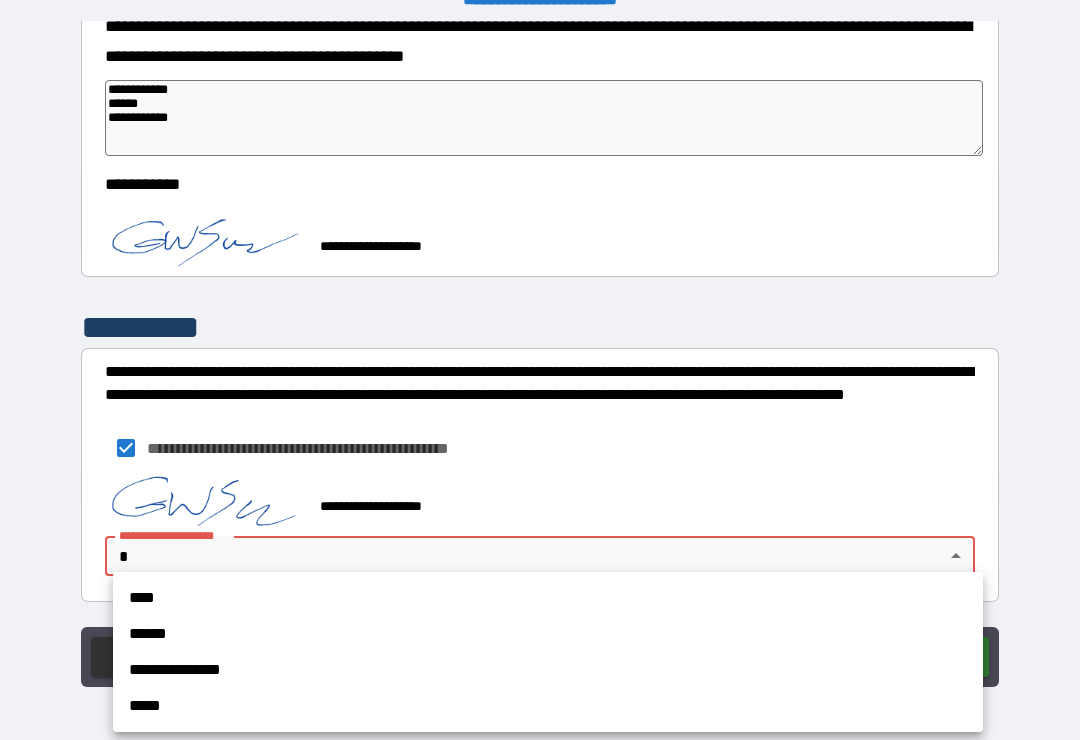 click on "****" at bounding box center (548, 598) 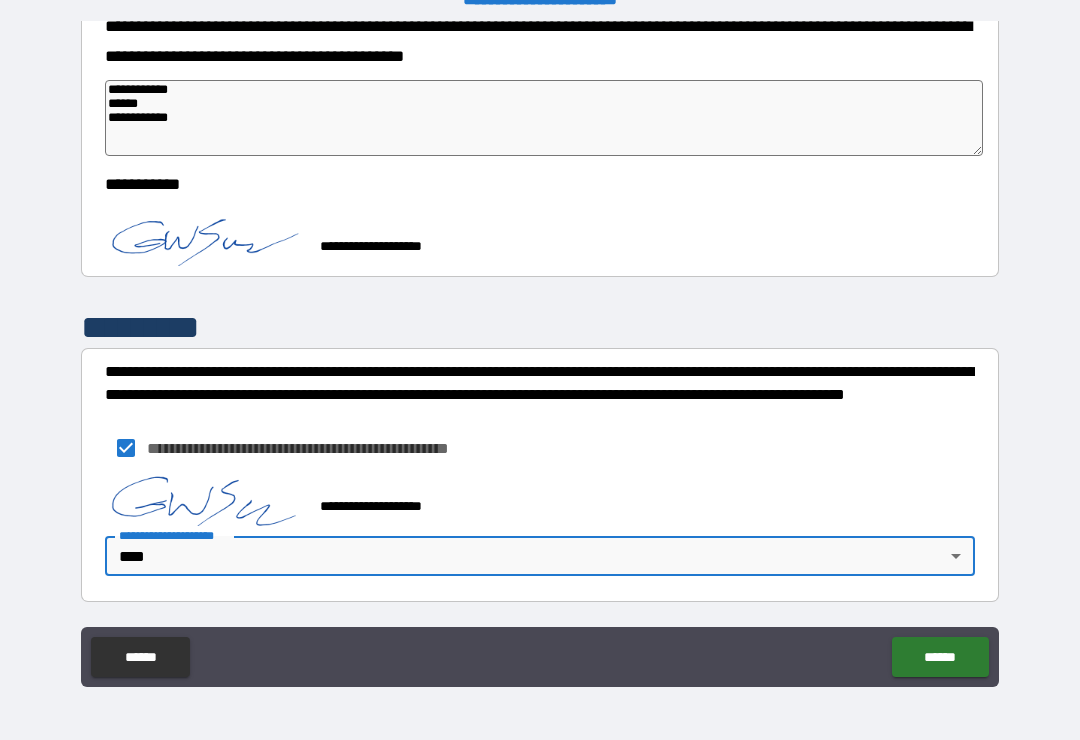 click on "******" at bounding box center (940, 657) 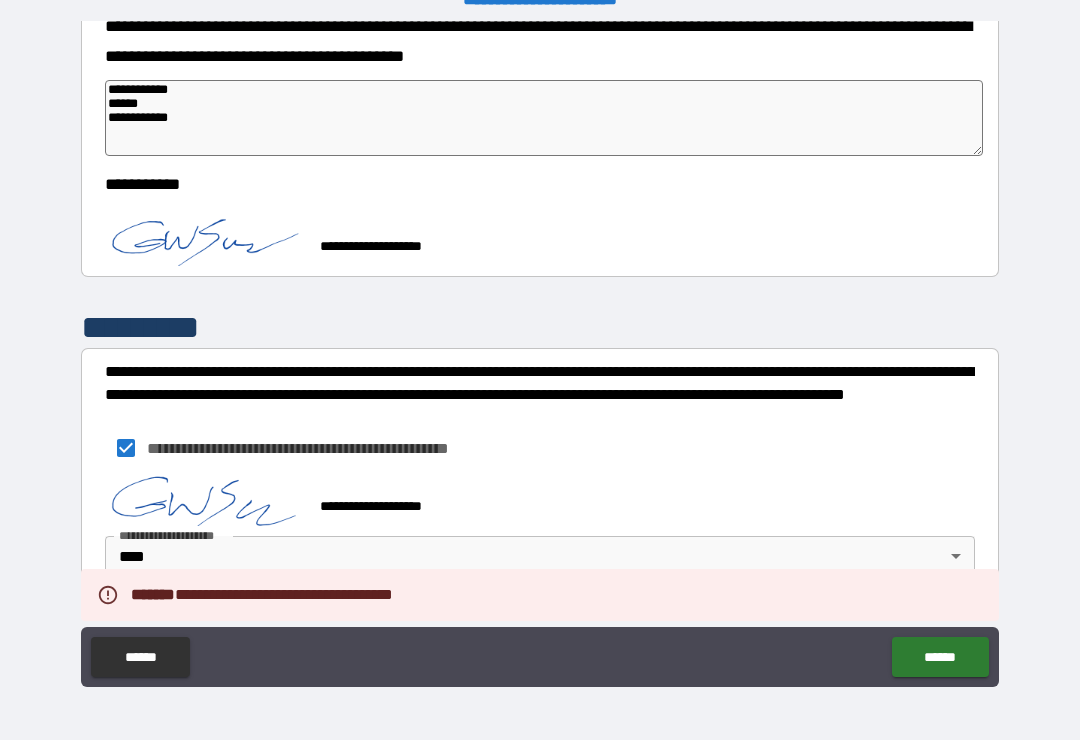 scroll, scrollTop: 3307, scrollLeft: 0, axis: vertical 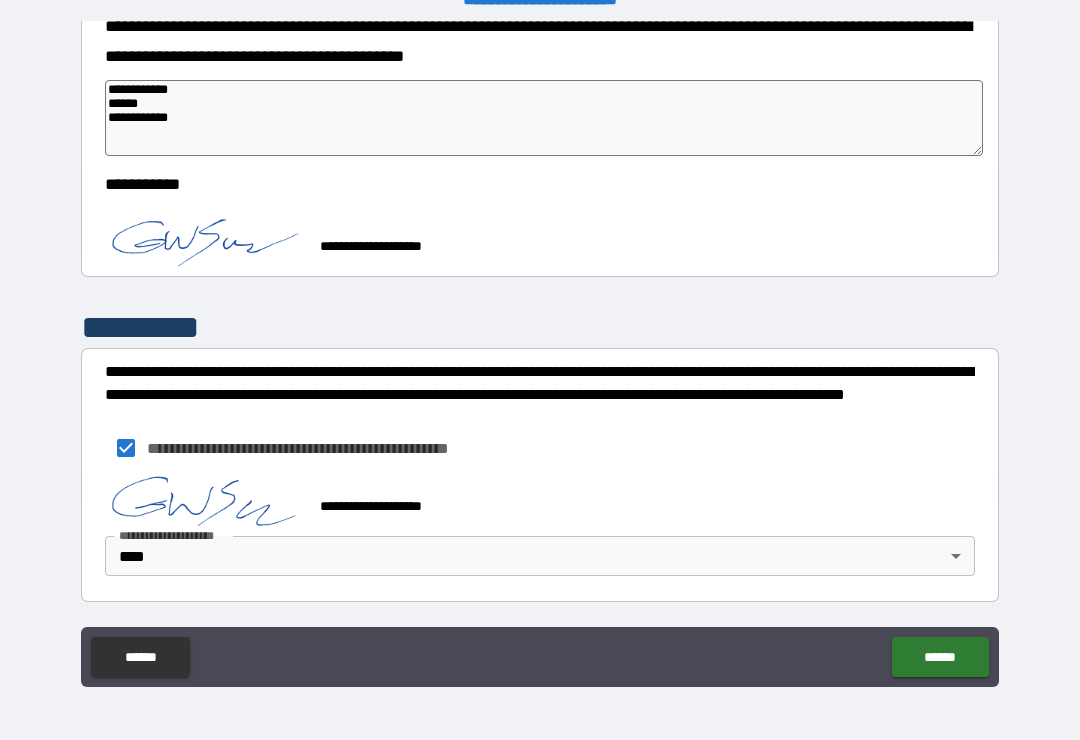 click on "******   ******" at bounding box center (540, 659) 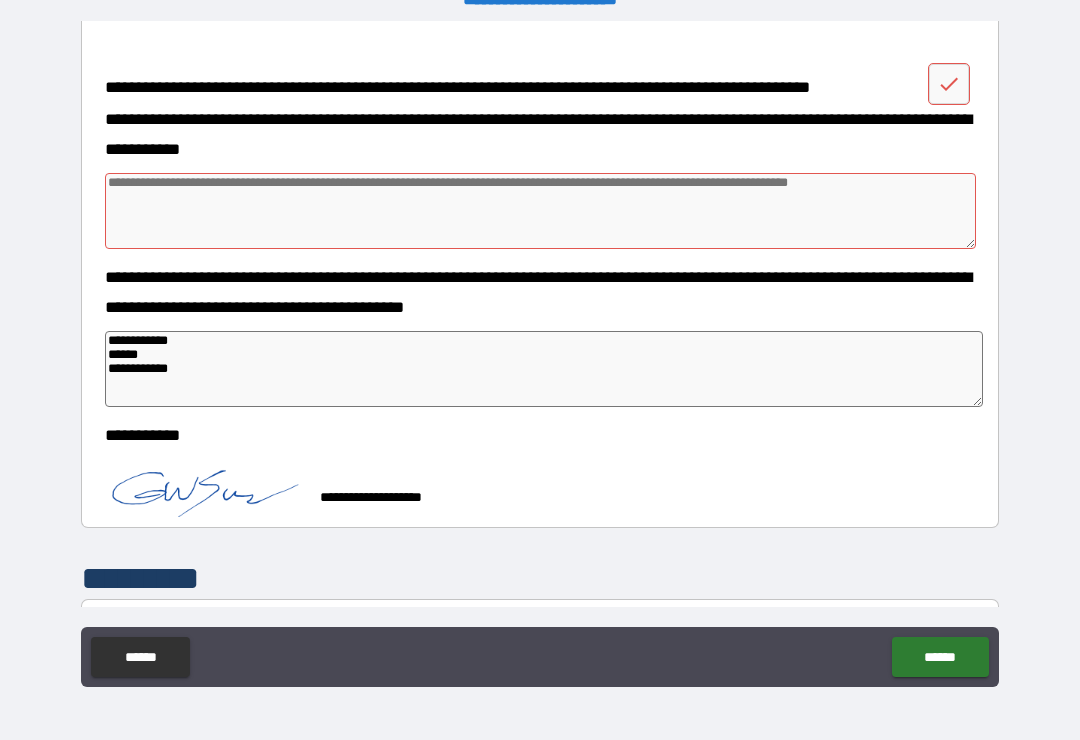 scroll, scrollTop: 3051, scrollLeft: 0, axis: vertical 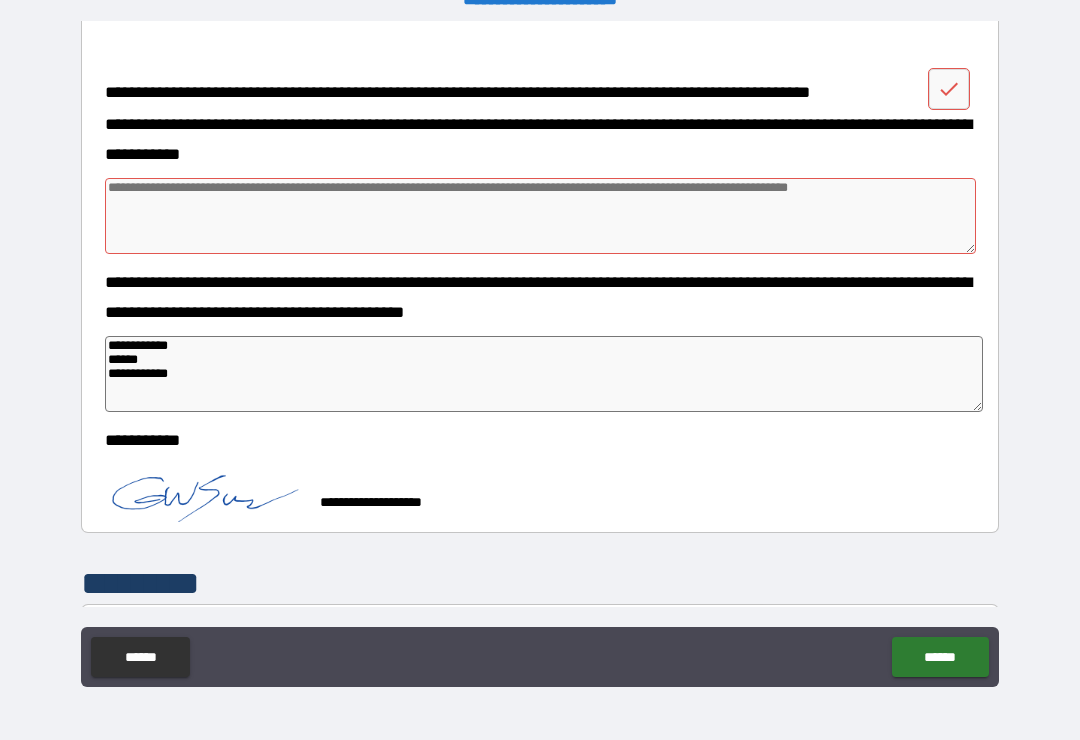 click at bounding box center [540, 216] 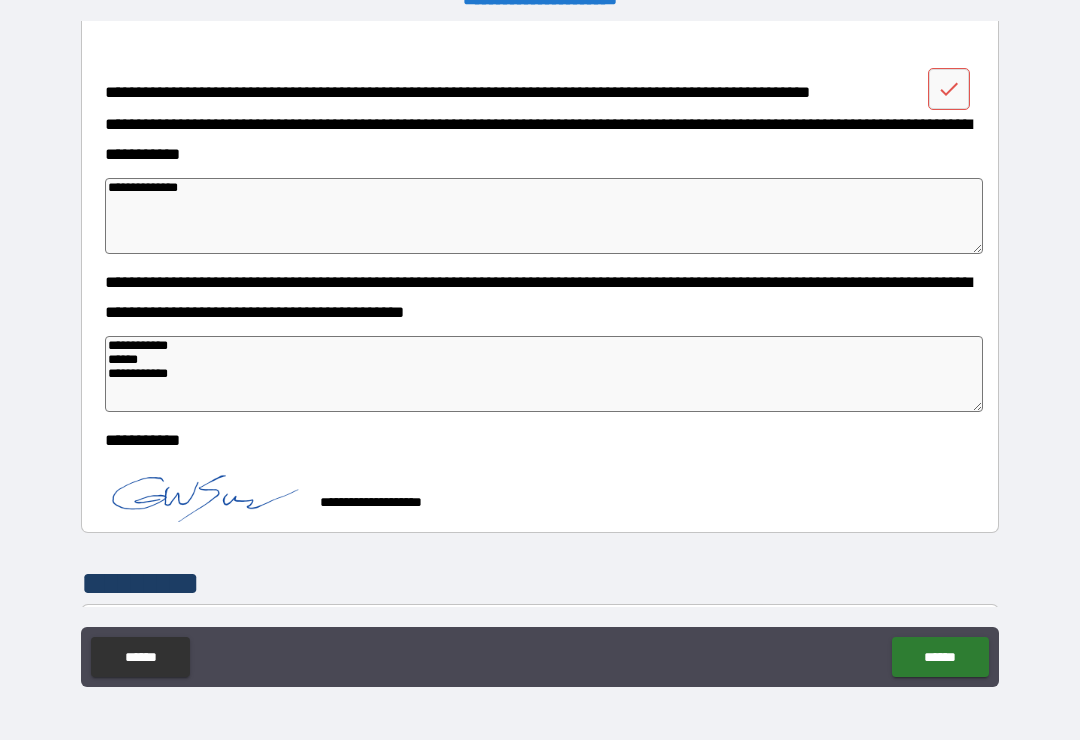 click on "******" at bounding box center (940, 657) 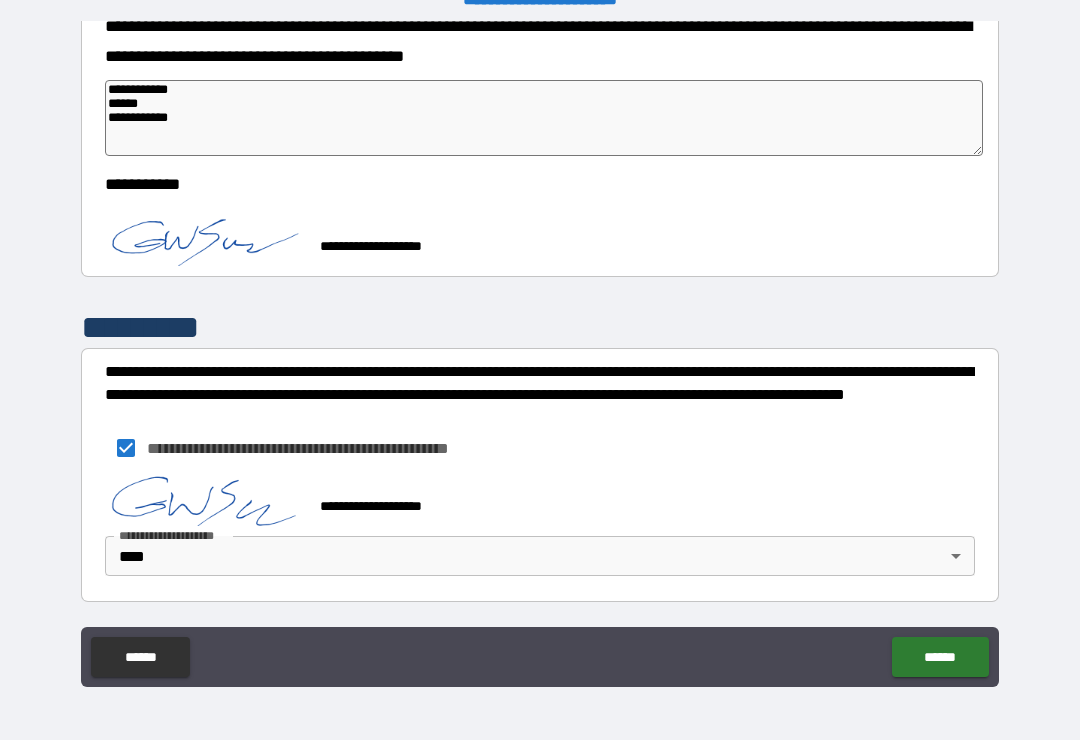 scroll, scrollTop: 3307, scrollLeft: 0, axis: vertical 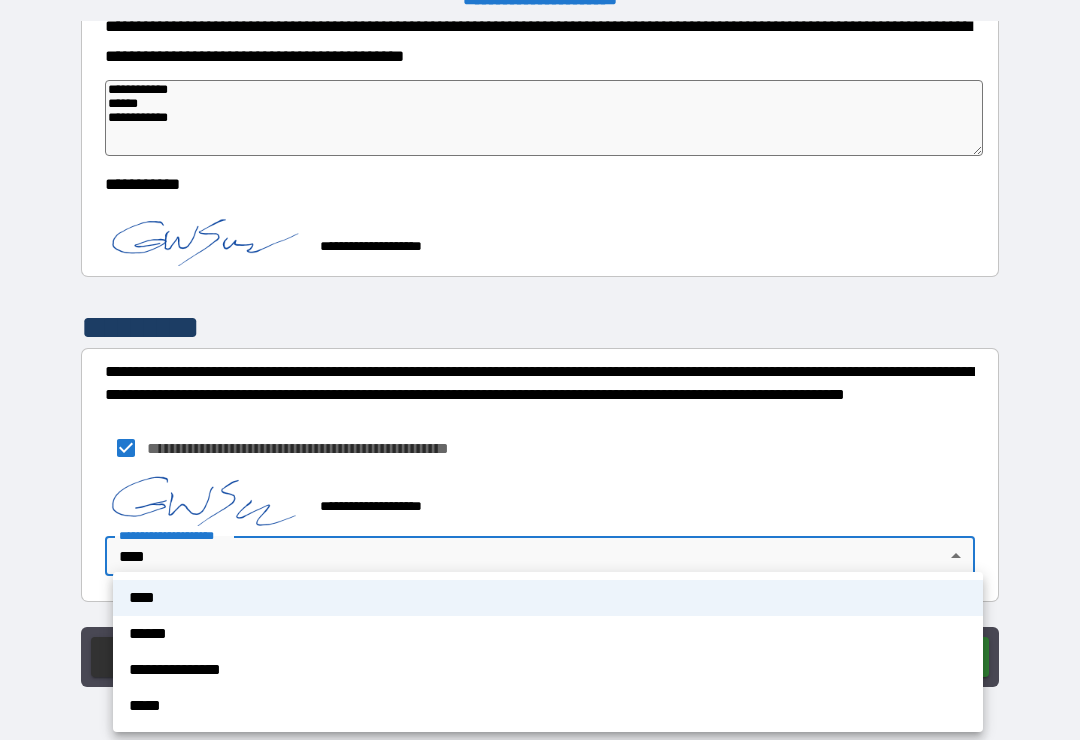 click on "****" at bounding box center (548, 598) 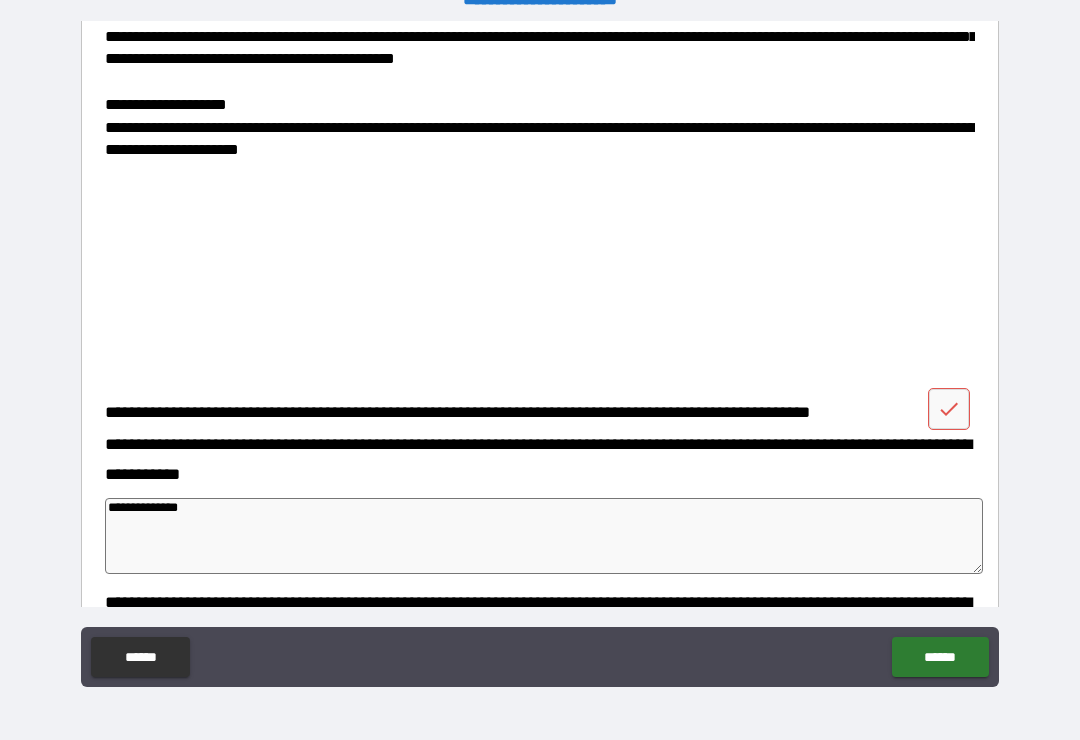 scroll, scrollTop: 2728, scrollLeft: 0, axis: vertical 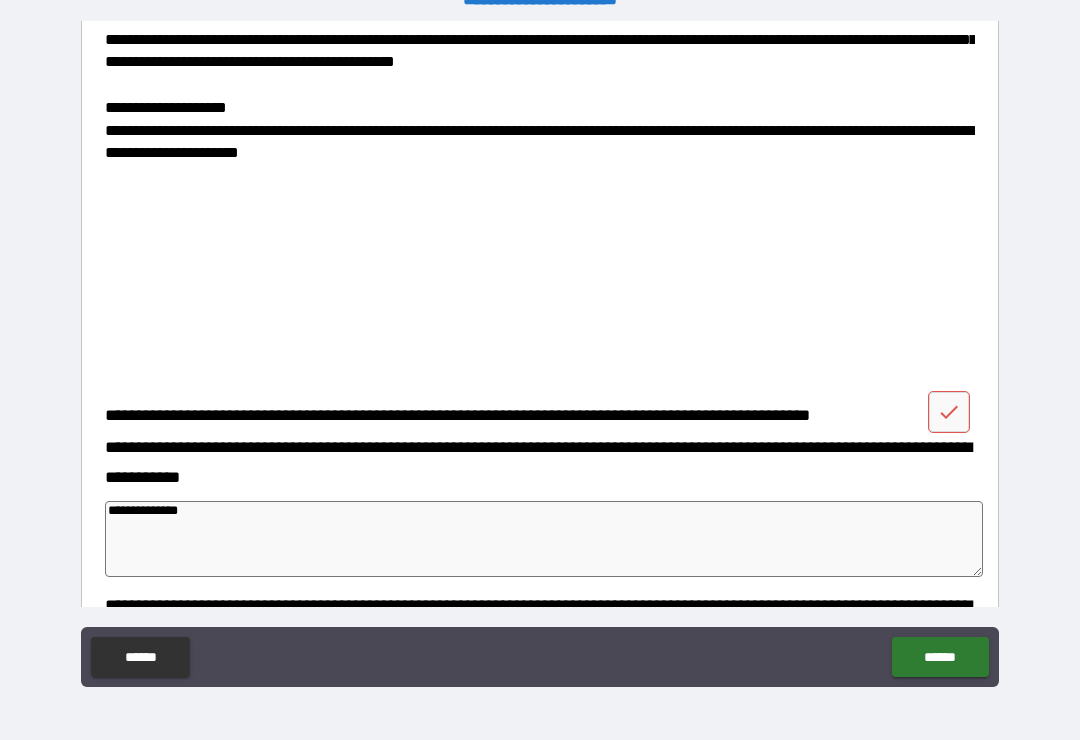 click at bounding box center [949, 412] 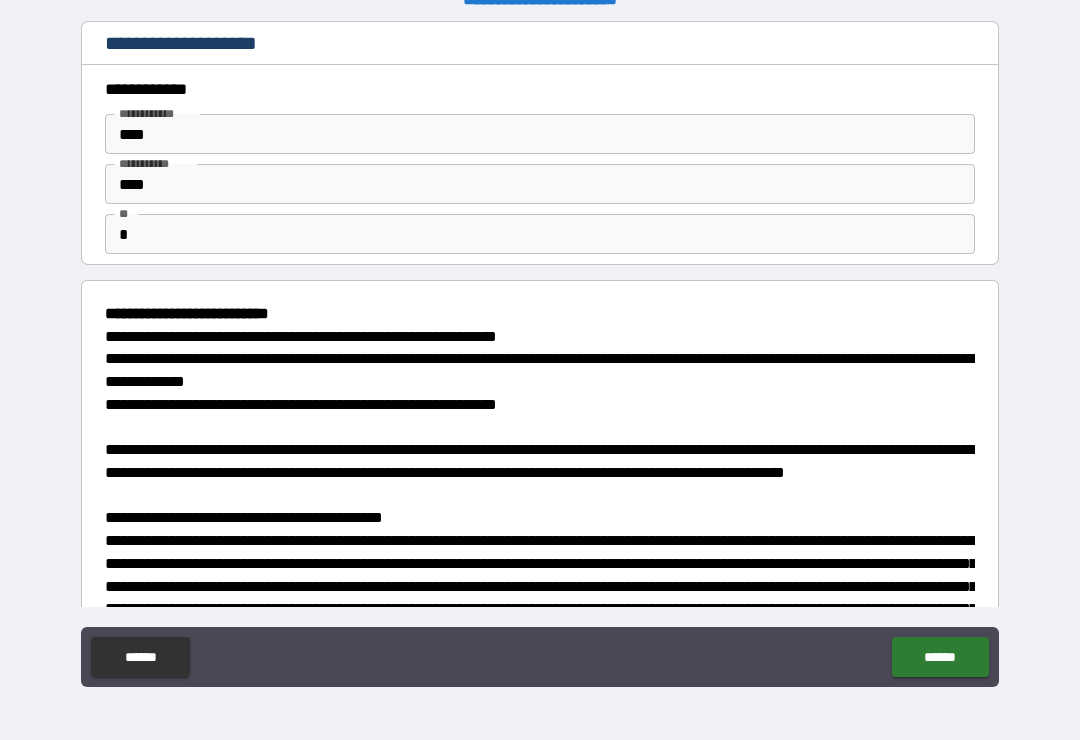 scroll, scrollTop: 0, scrollLeft: 0, axis: both 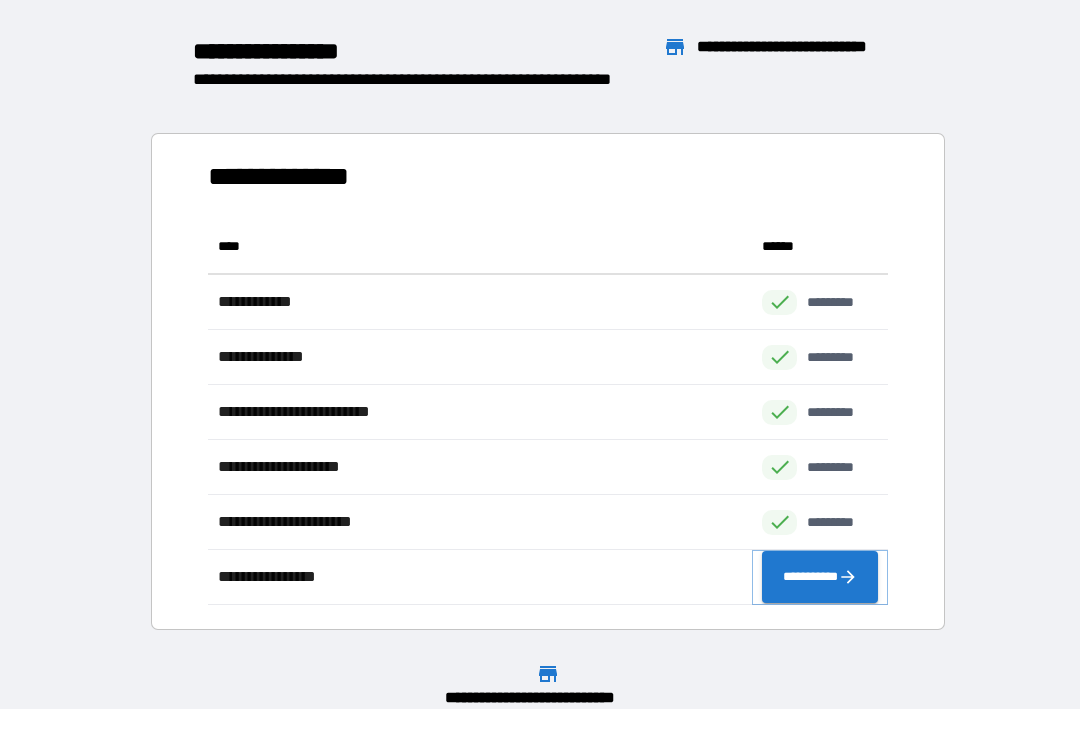 click on "**********" at bounding box center (820, 577) 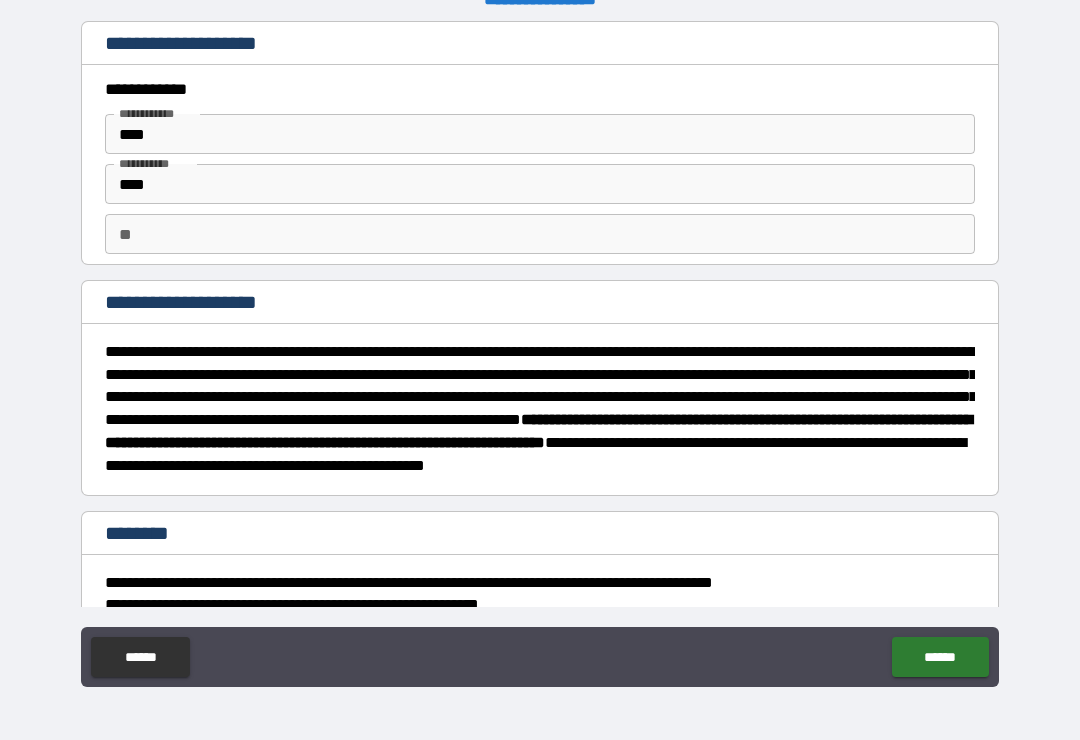 click on "**" at bounding box center [540, 234] 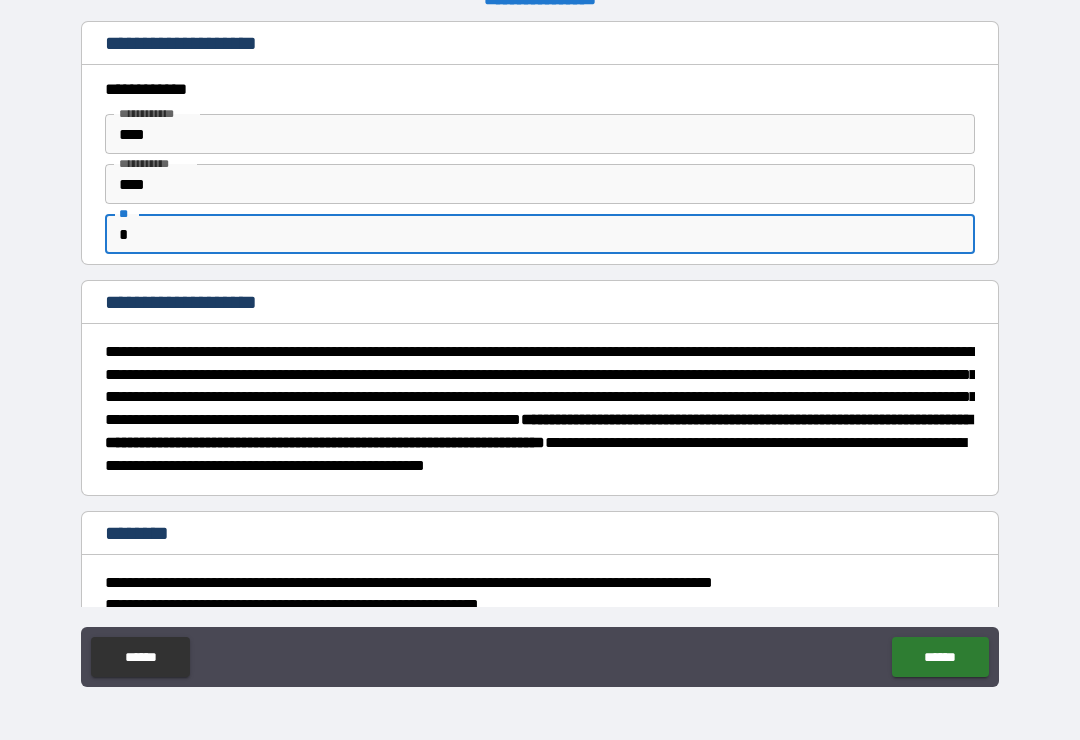 click on "**********" at bounding box center (540, 418) 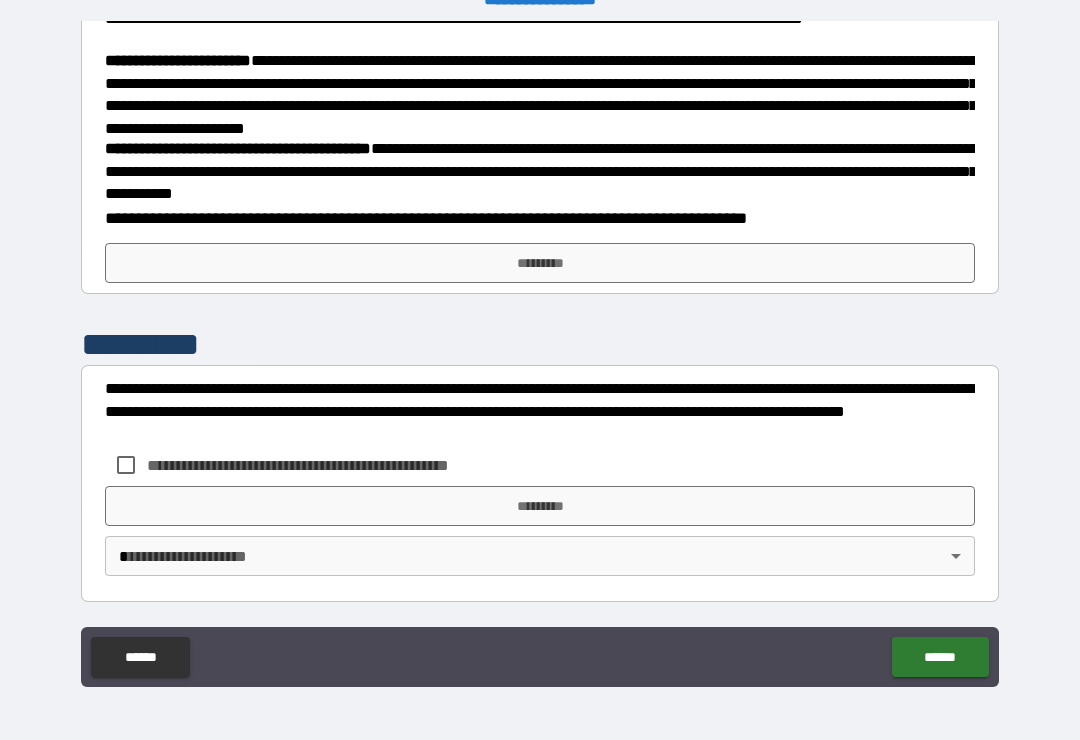 scroll, scrollTop: 1666, scrollLeft: 0, axis: vertical 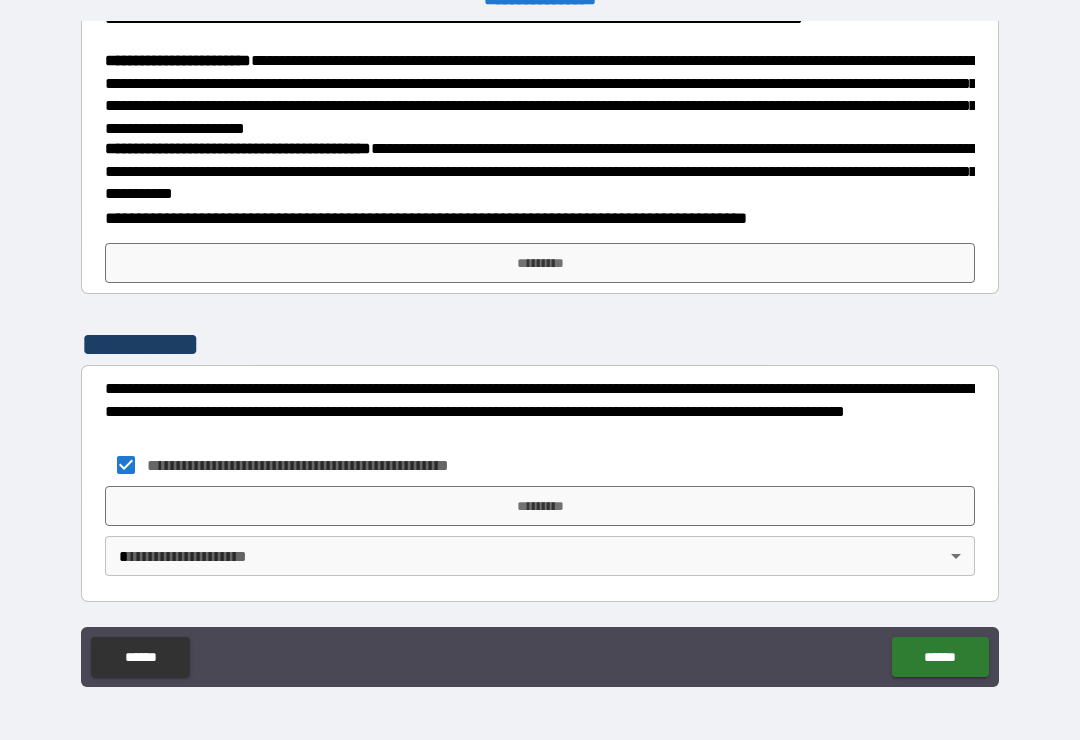 click on "*********" at bounding box center [540, 506] 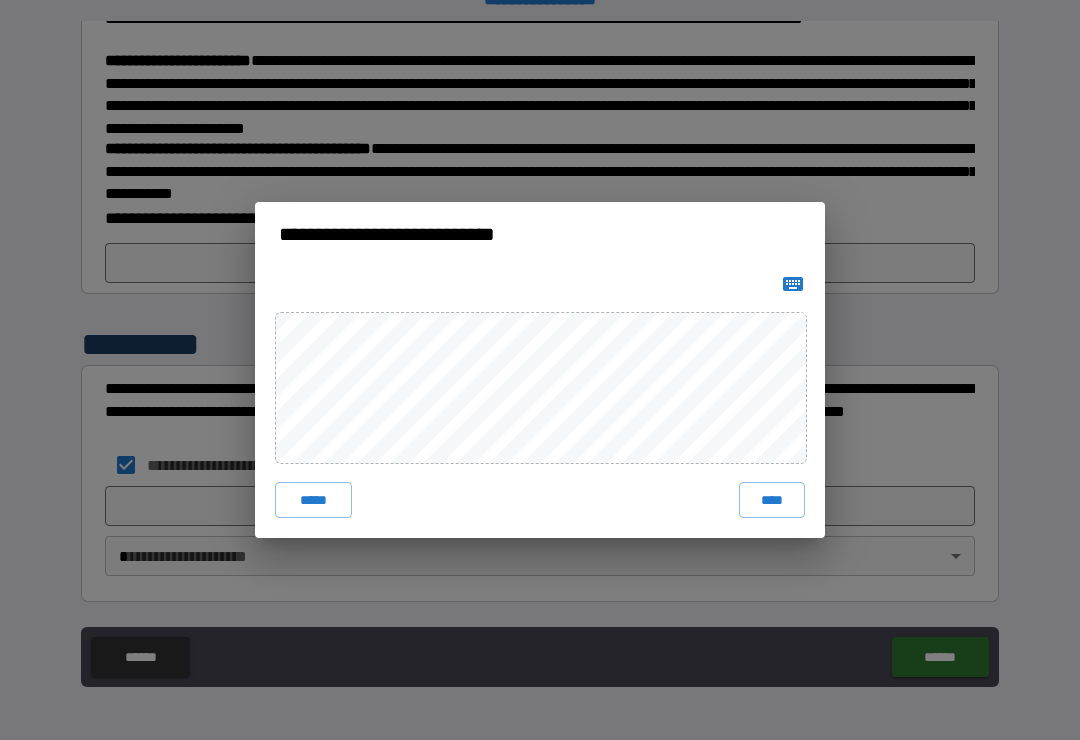 click on "****" at bounding box center (772, 500) 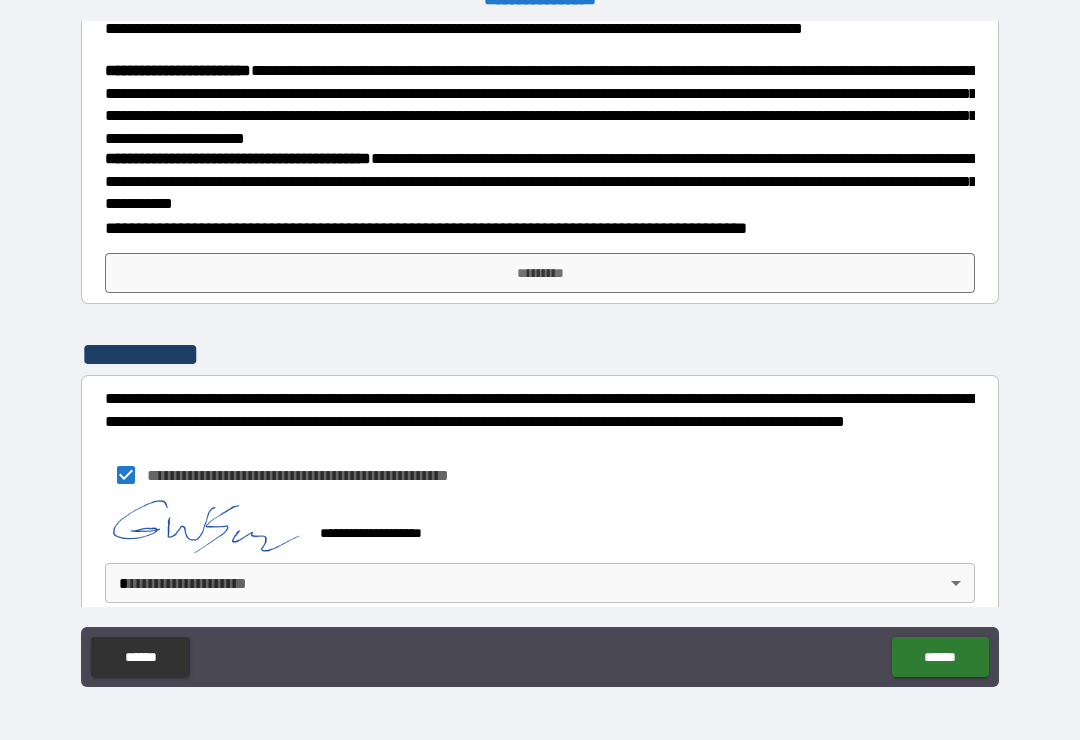 click on "**********" at bounding box center [540, 354] 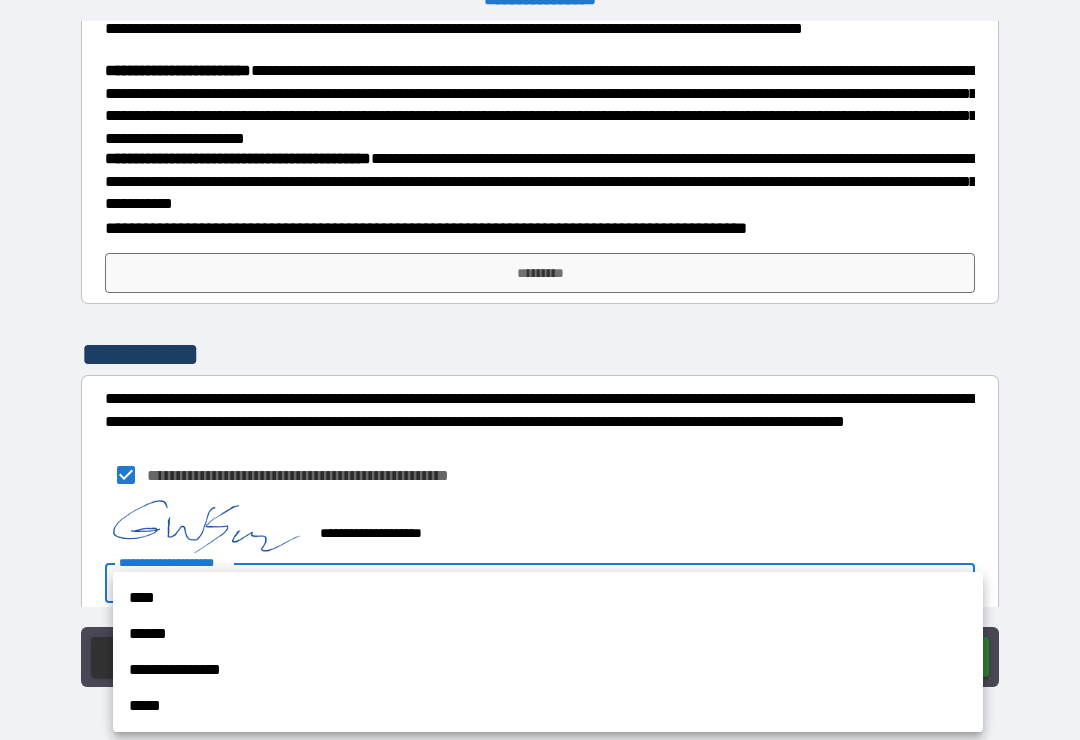 click on "****" at bounding box center [548, 598] 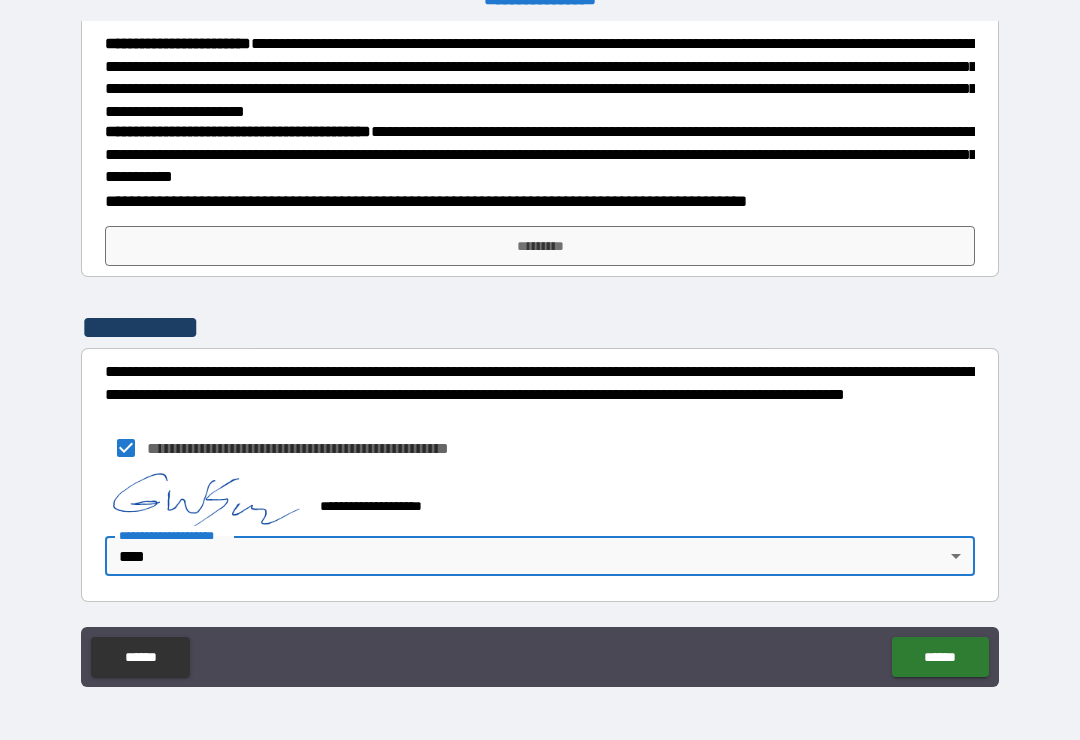scroll, scrollTop: 1683, scrollLeft: 0, axis: vertical 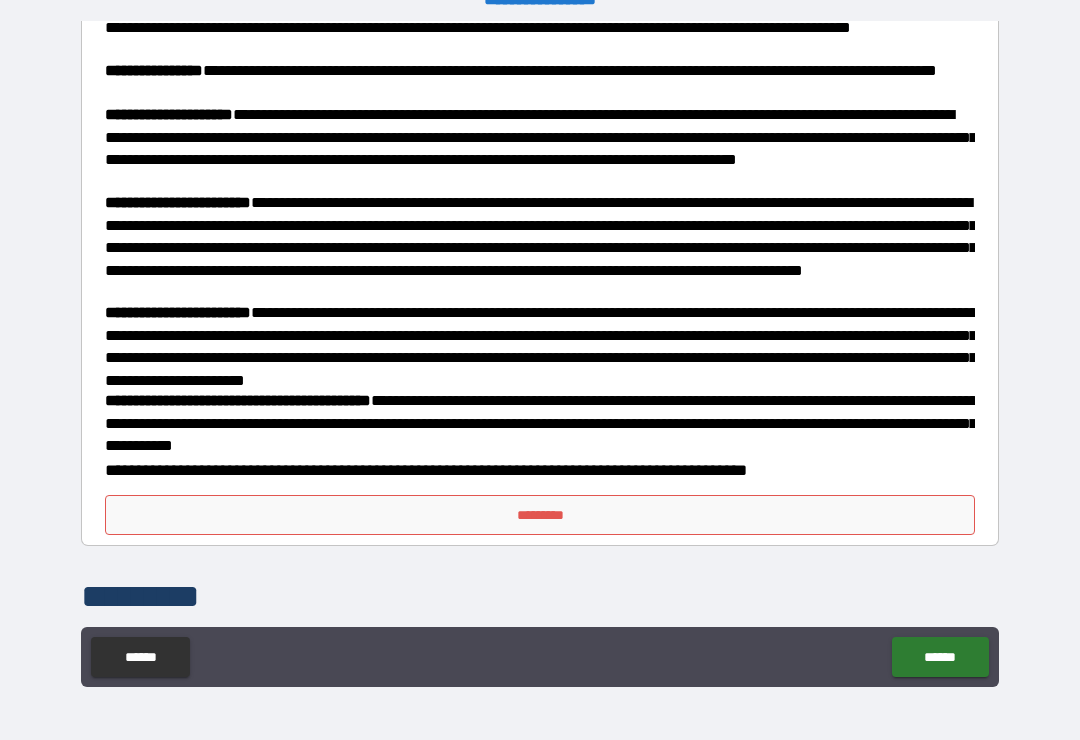 click on "*********" at bounding box center (540, 515) 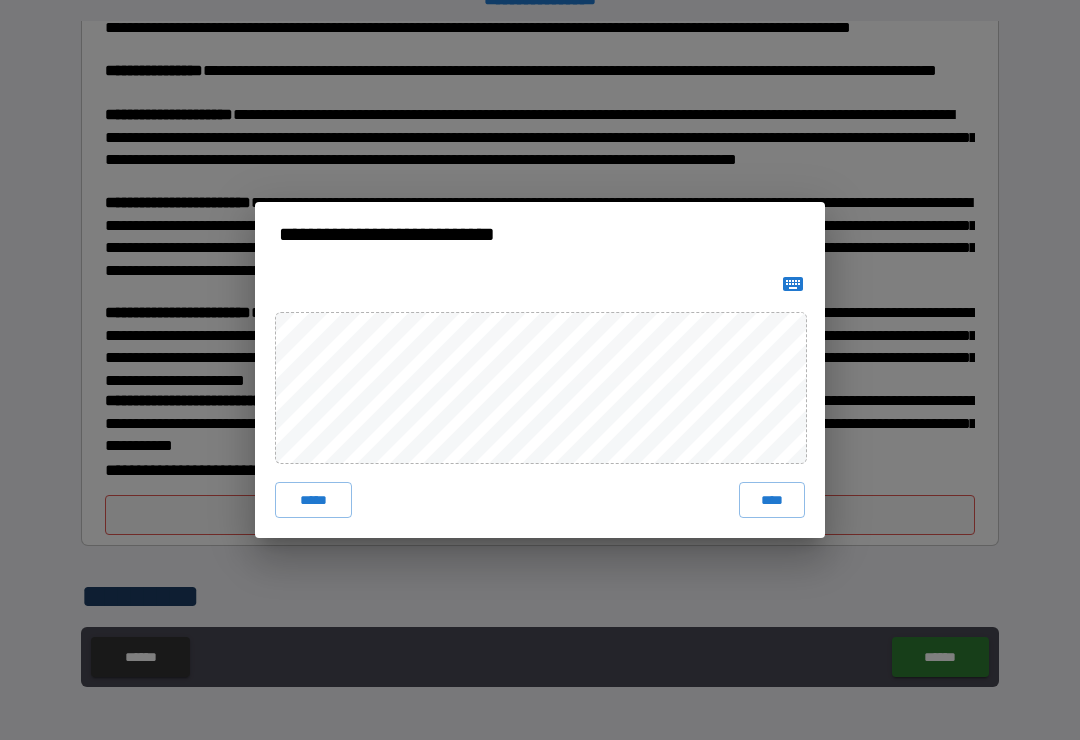 click on "****" at bounding box center [772, 500] 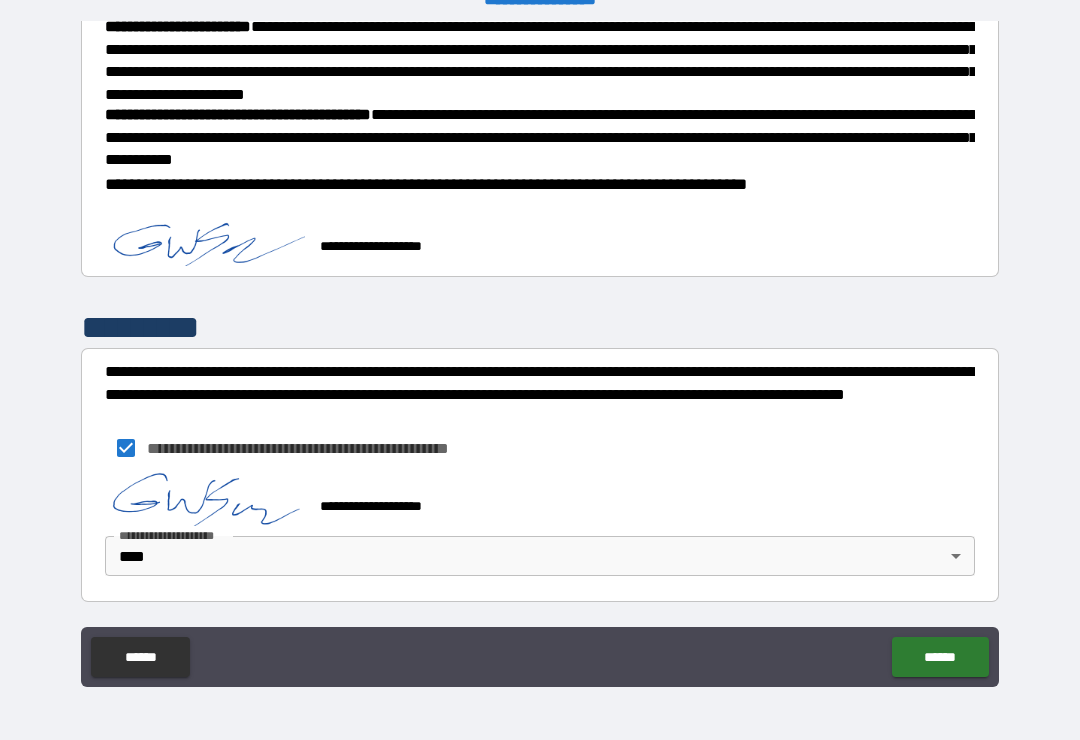 scroll, scrollTop: 1700, scrollLeft: 0, axis: vertical 